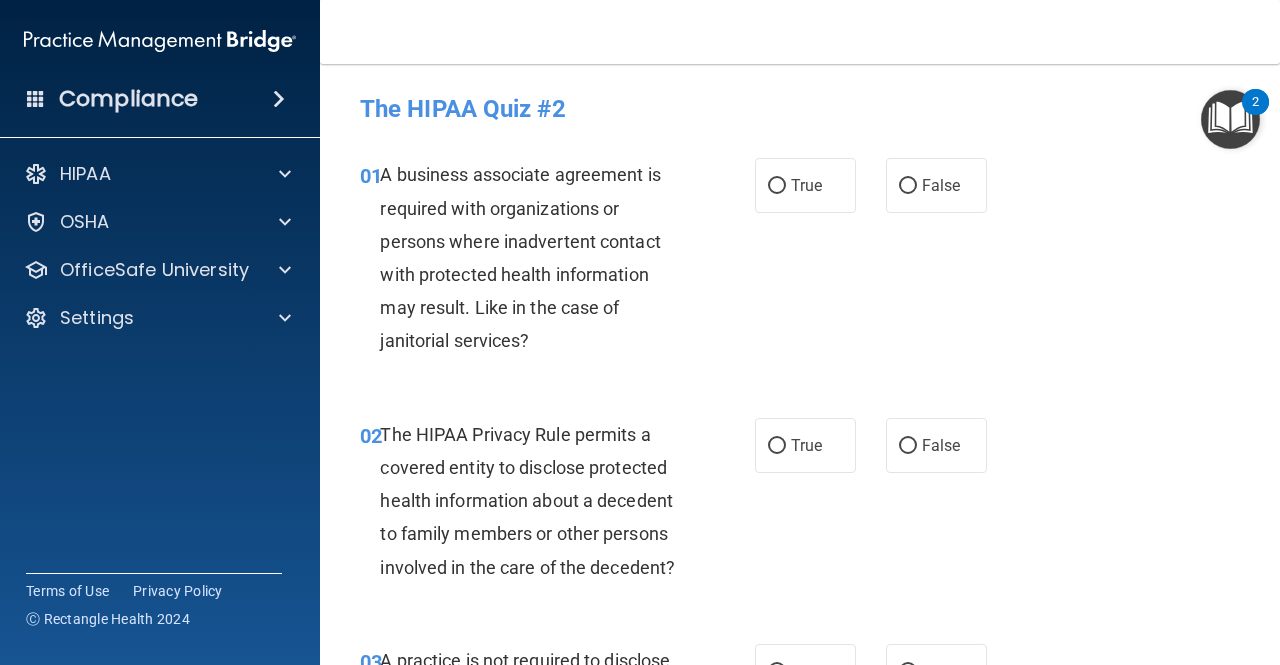 scroll, scrollTop: 0, scrollLeft: 0, axis: both 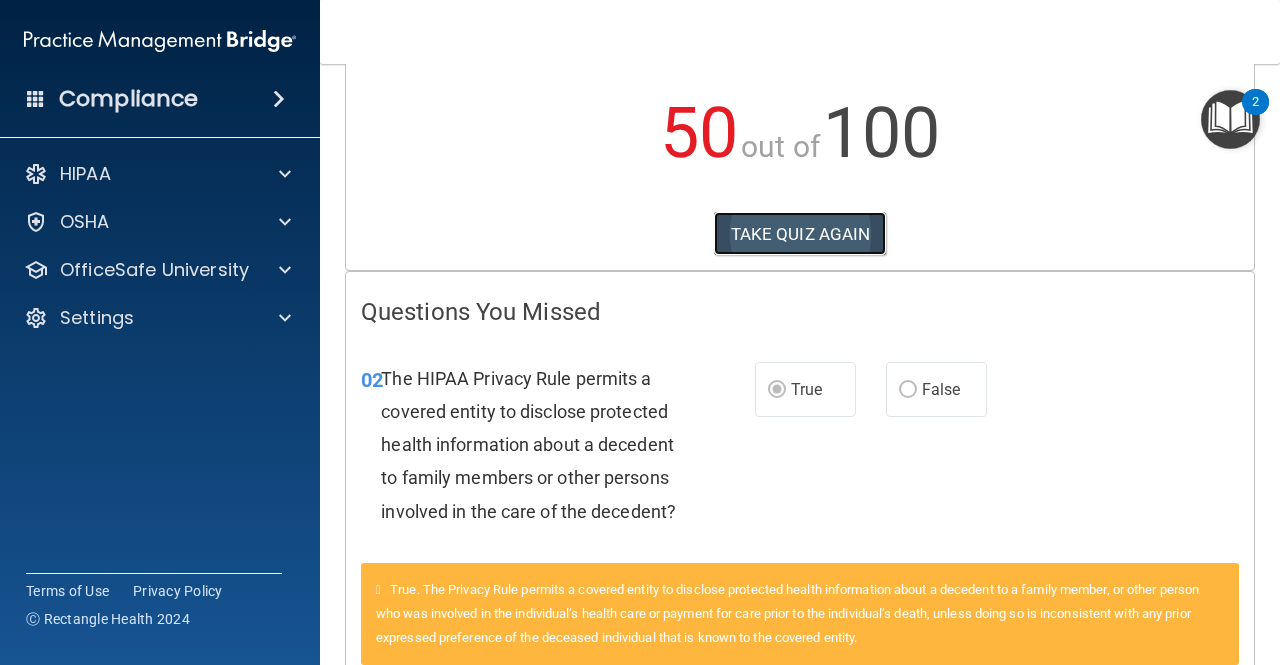 click on "TAKE QUIZ AGAIN" at bounding box center [800, 234] 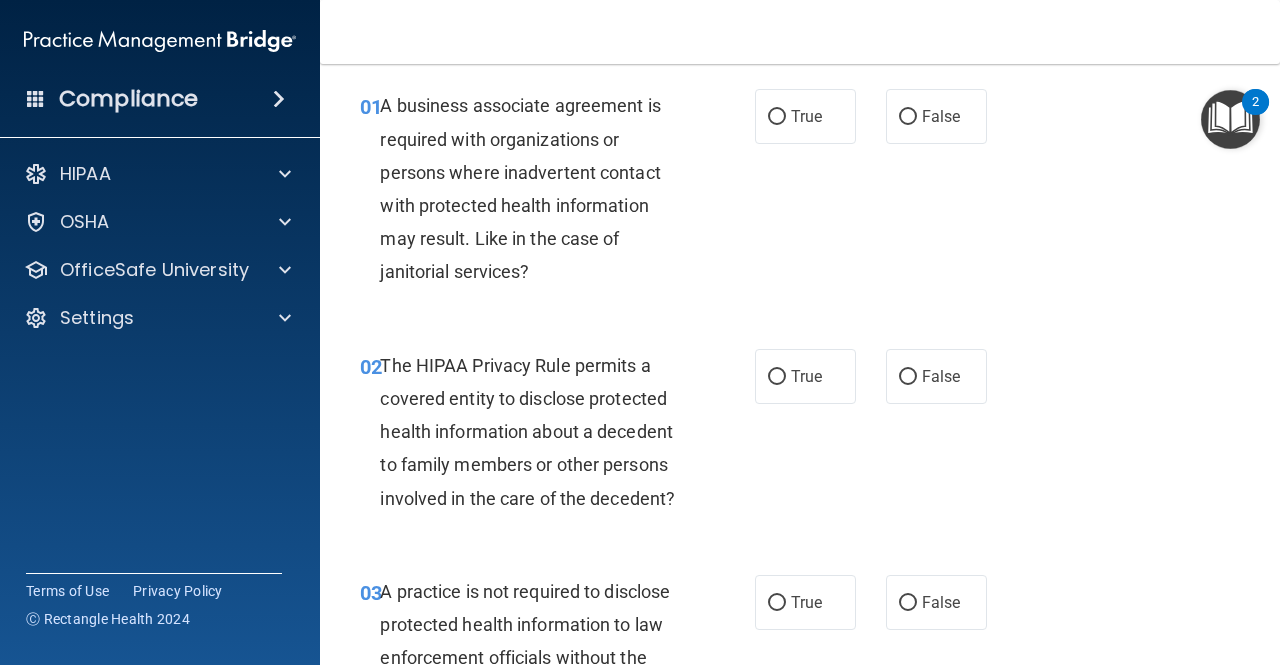 scroll, scrollTop: 100, scrollLeft: 0, axis: vertical 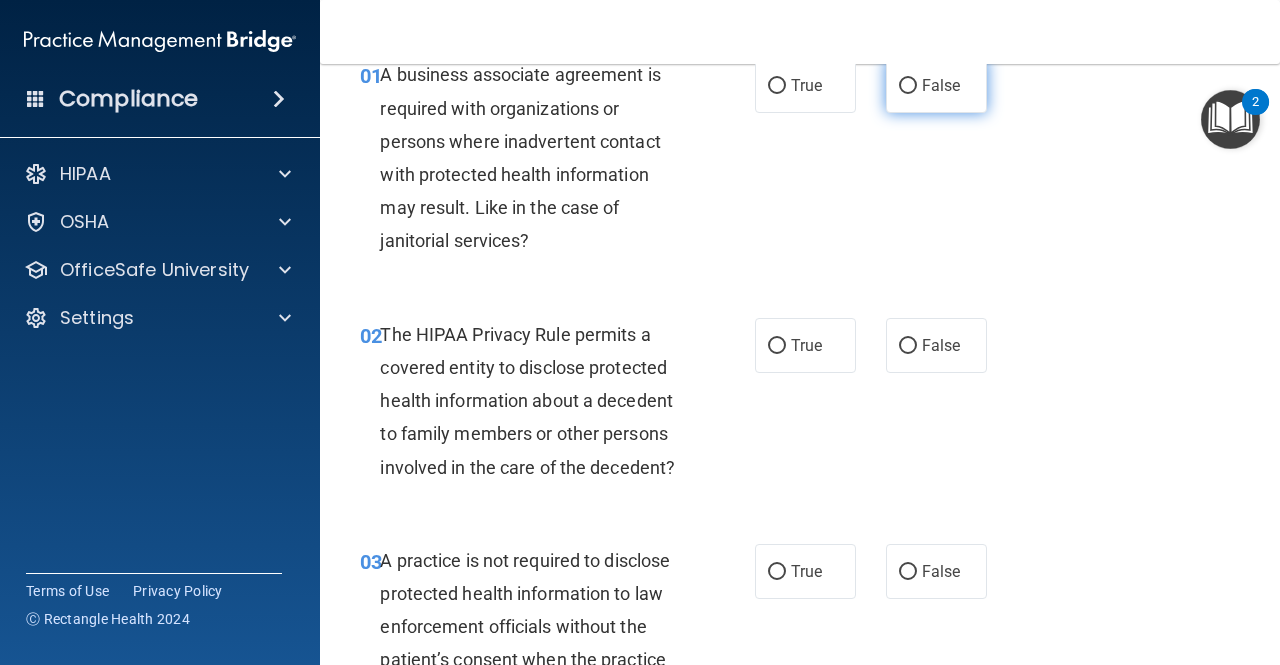 click on "False" at bounding box center [941, 85] 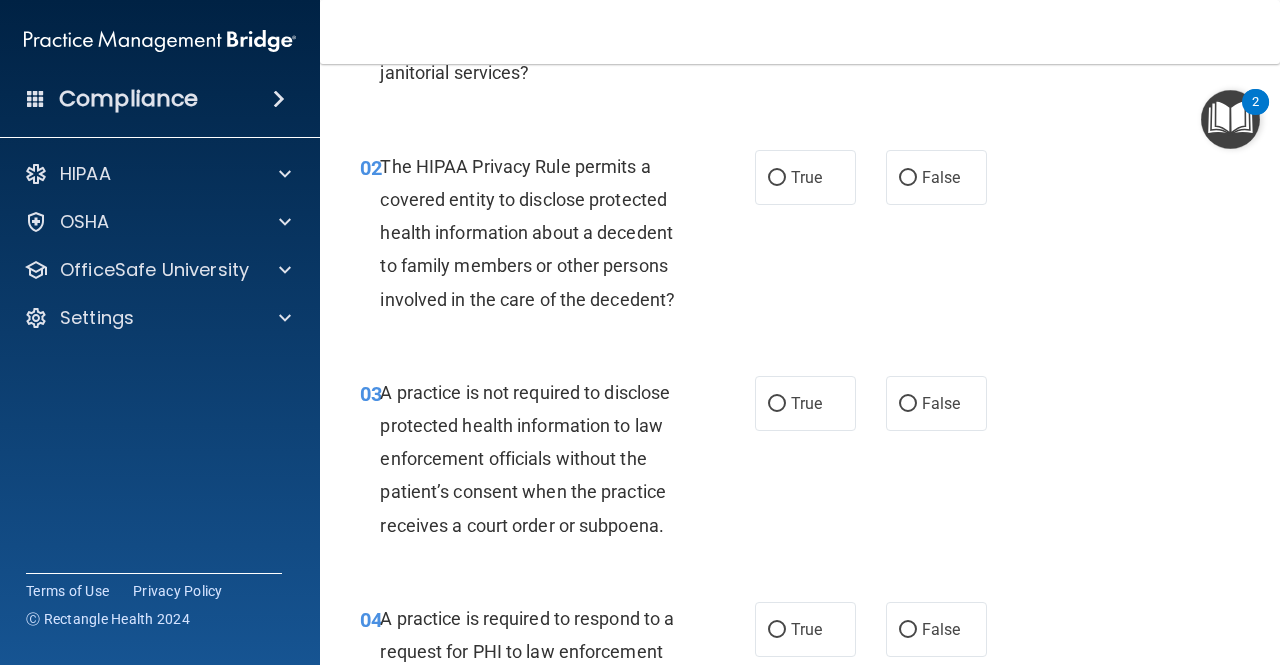 scroll, scrollTop: 300, scrollLeft: 0, axis: vertical 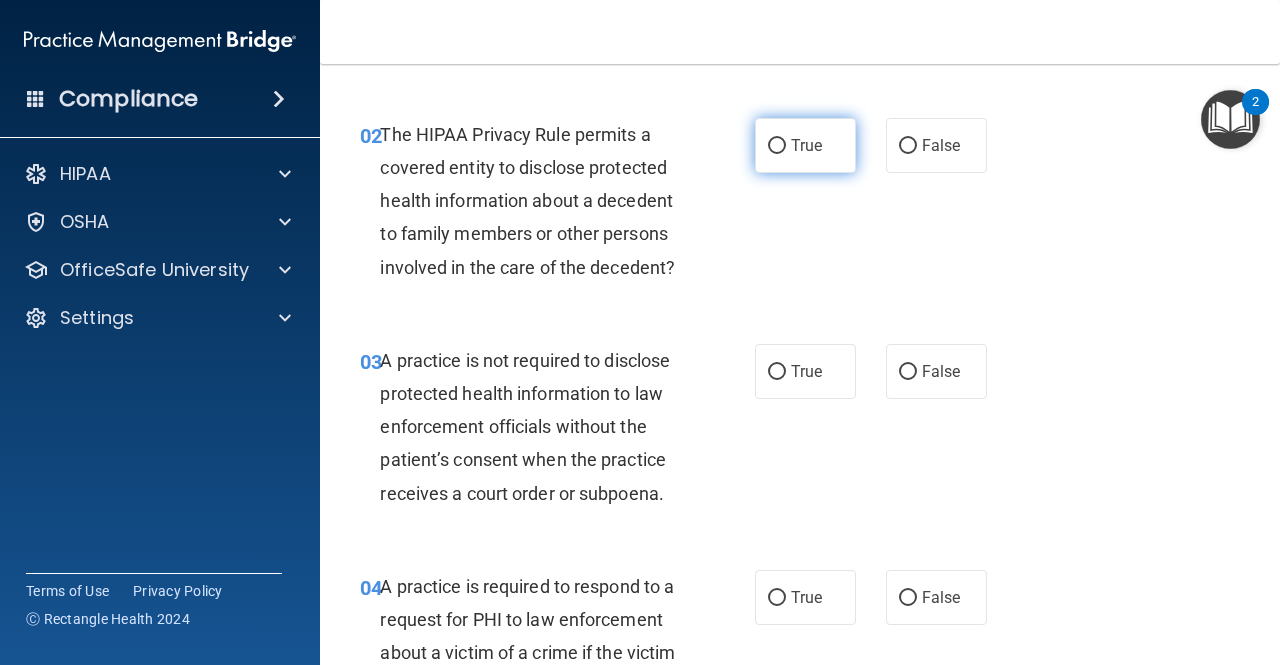 click on "True" at bounding box center (805, 145) 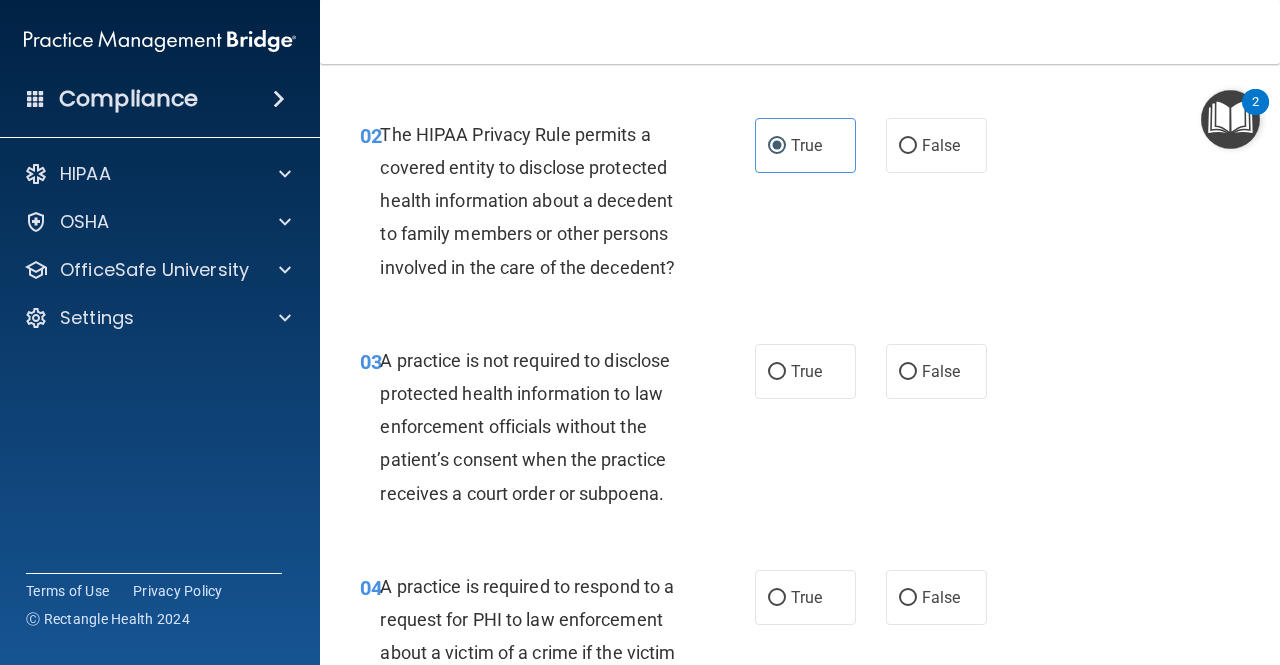 scroll, scrollTop: 400, scrollLeft: 0, axis: vertical 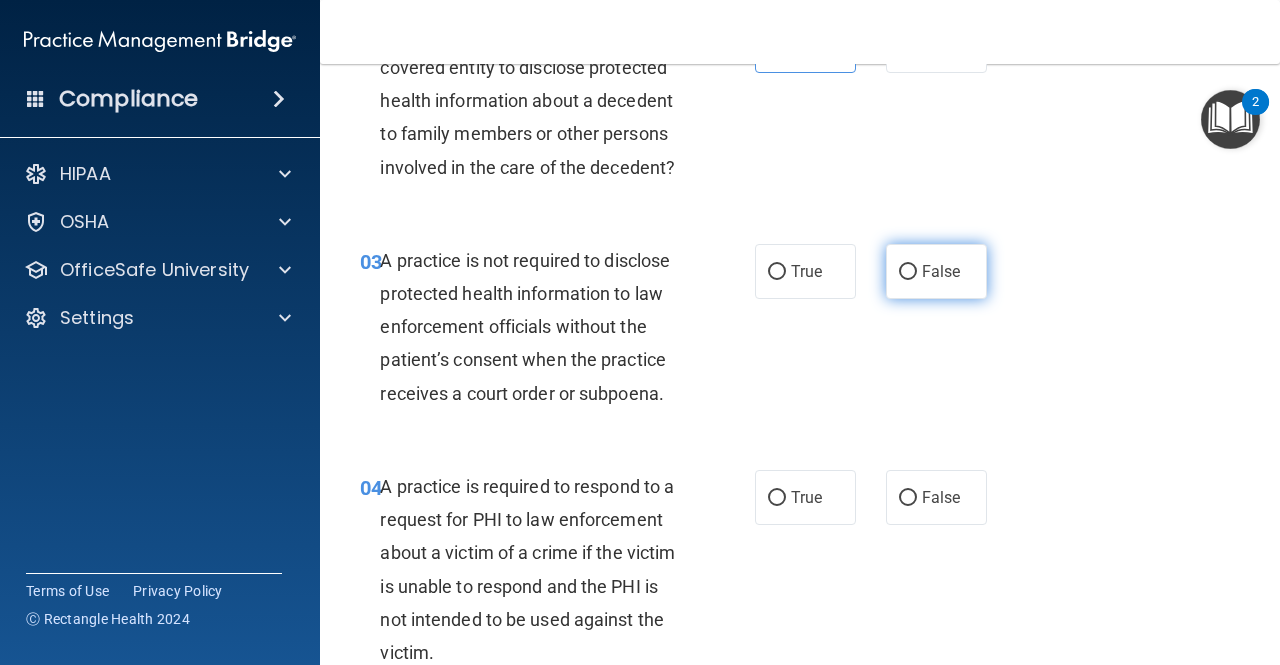 click on "False" at bounding box center (941, 271) 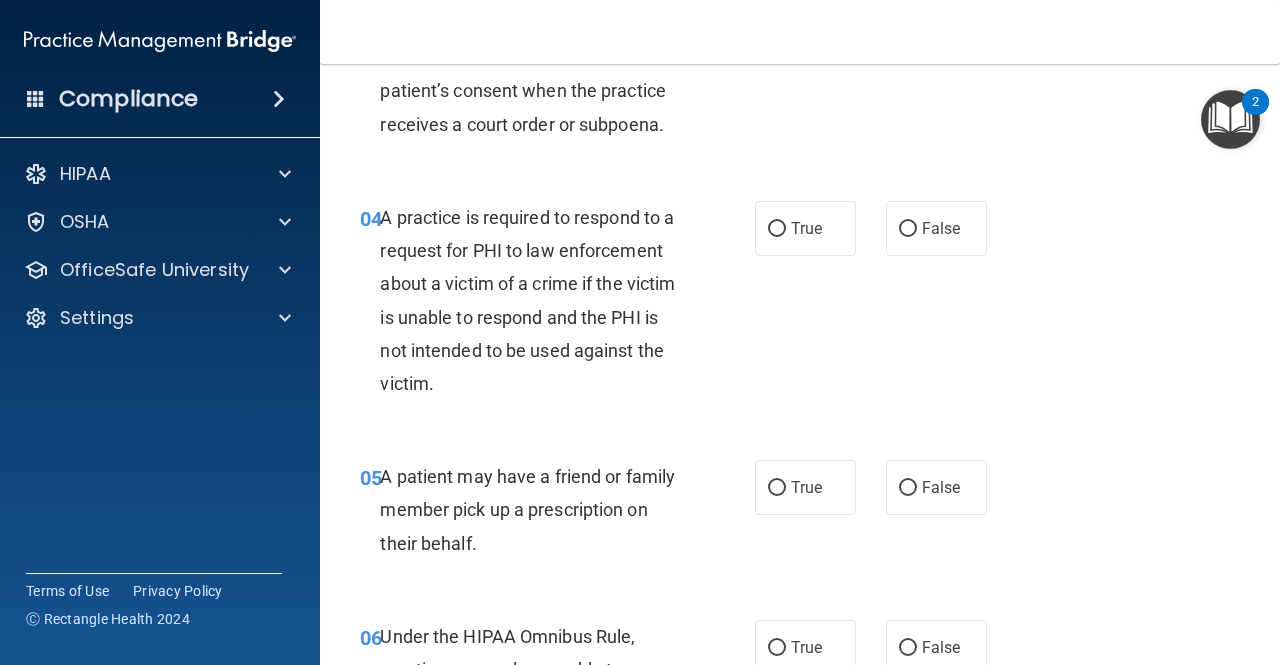 scroll, scrollTop: 700, scrollLeft: 0, axis: vertical 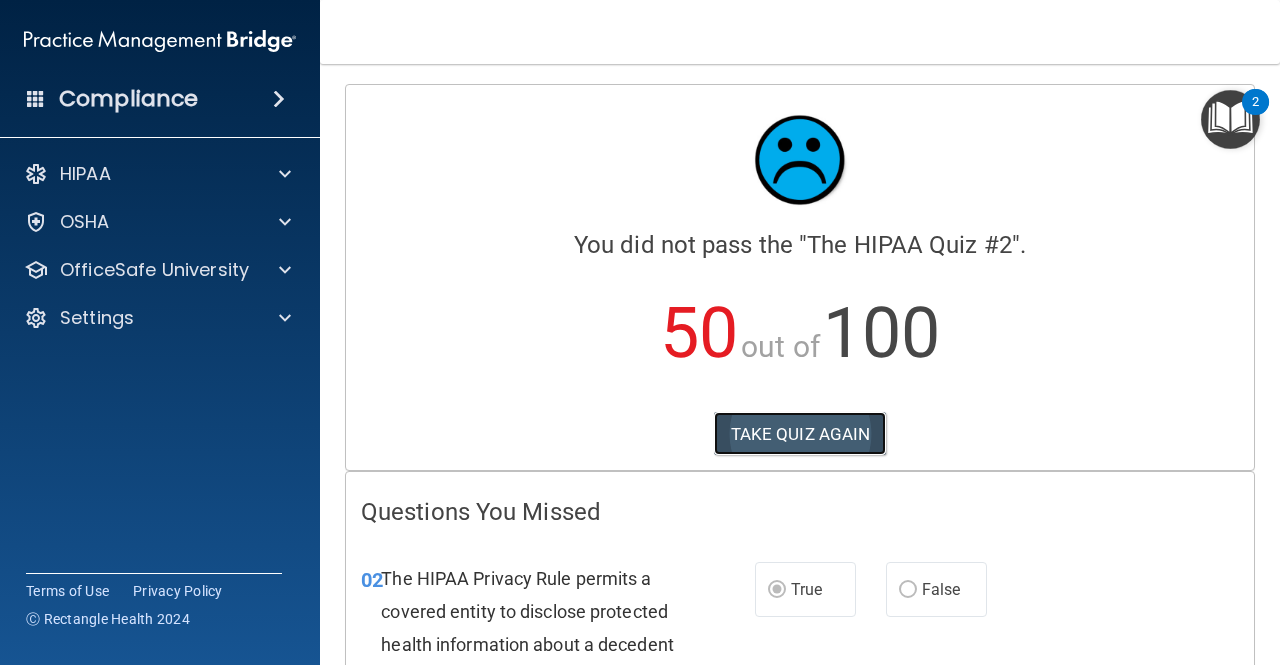 click on "TAKE QUIZ AGAIN" at bounding box center [800, 434] 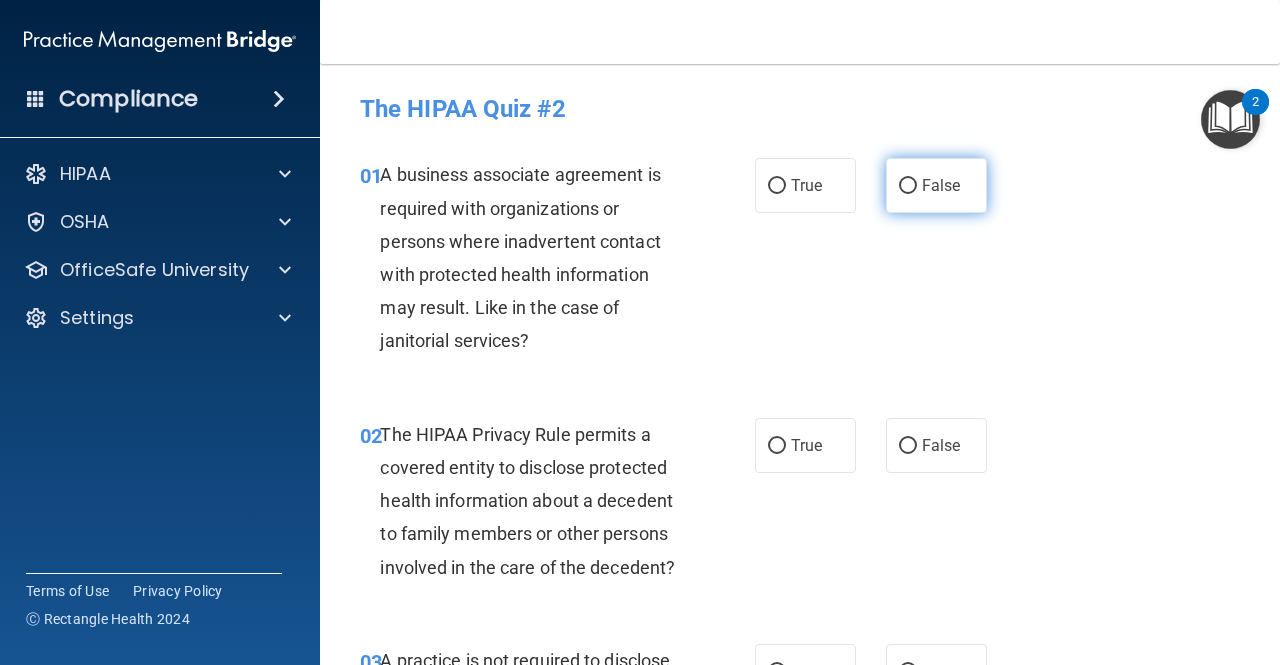 click on "False" at bounding box center (908, 186) 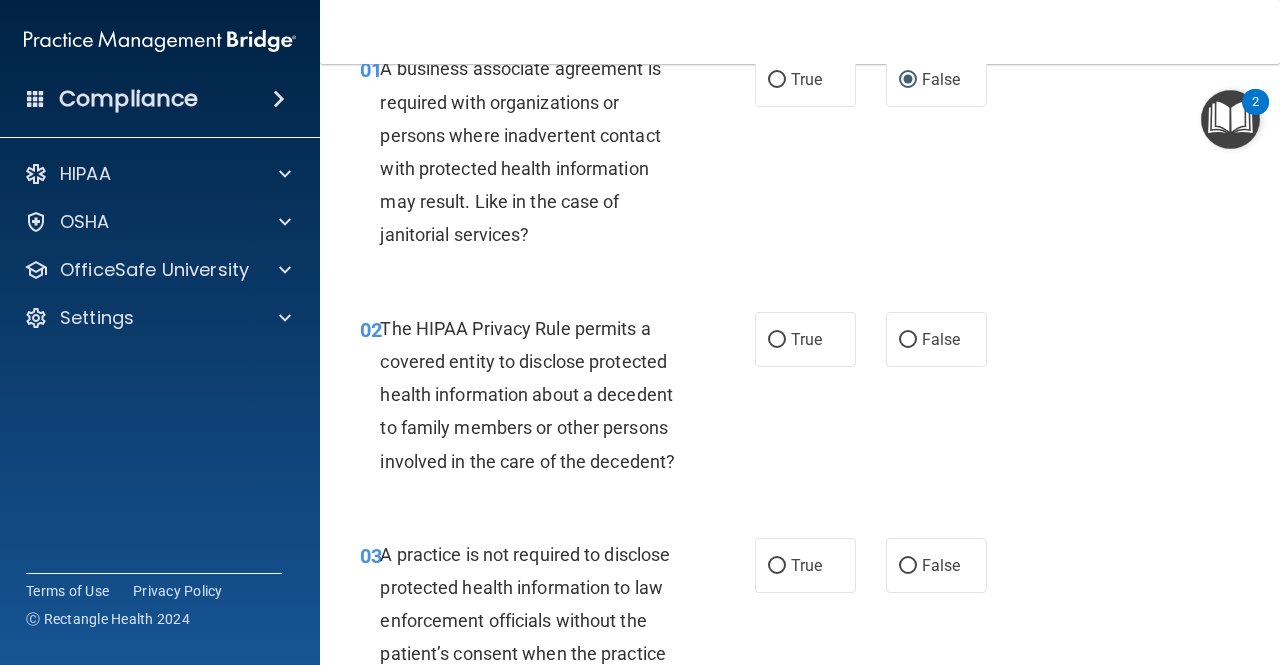 scroll, scrollTop: 200, scrollLeft: 0, axis: vertical 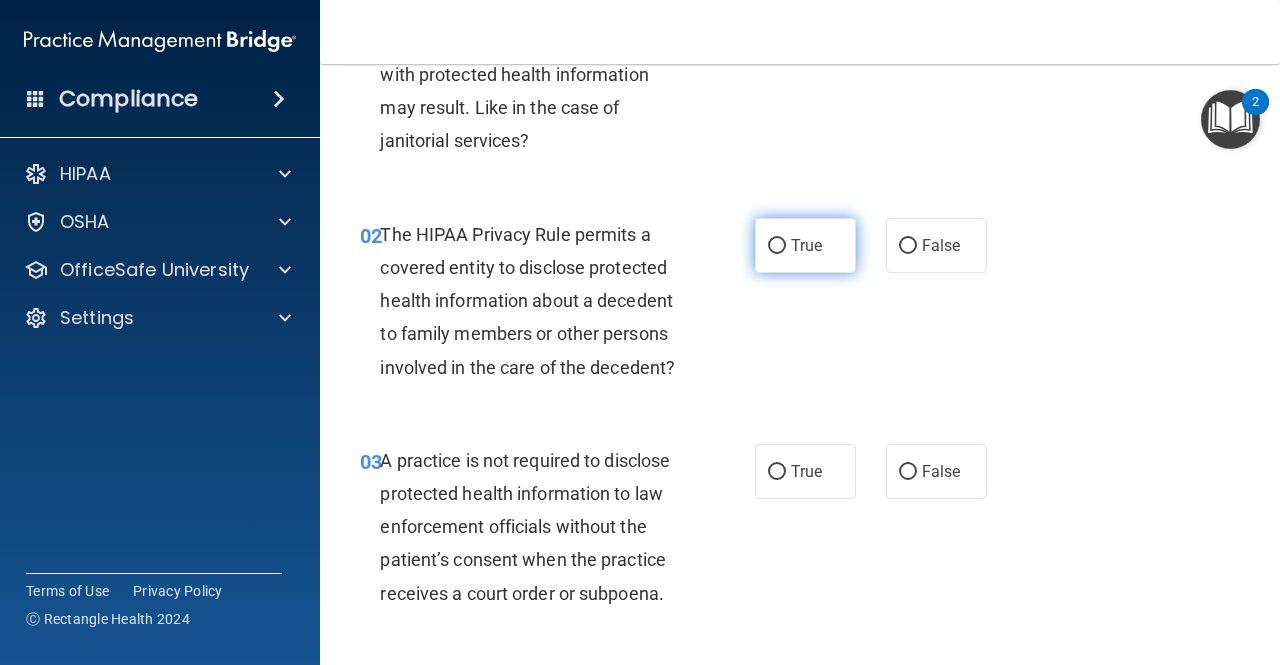 click on "True" at bounding box center (805, 245) 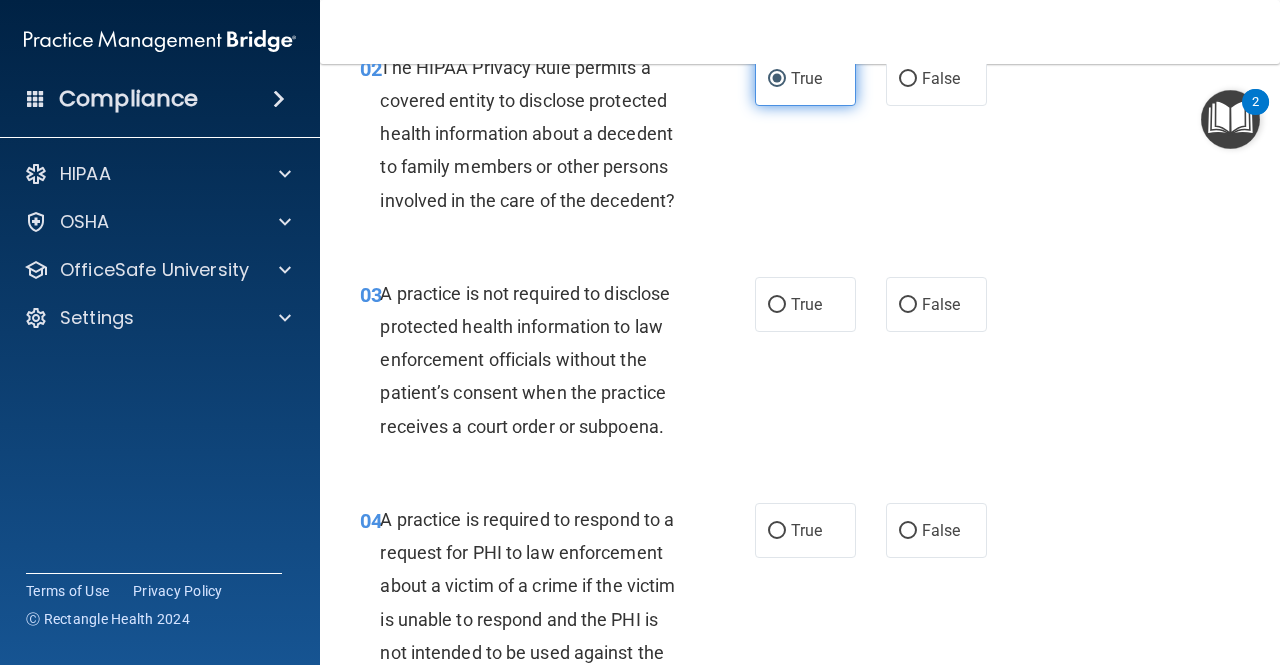 scroll, scrollTop: 400, scrollLeft: 0, axis: vertical 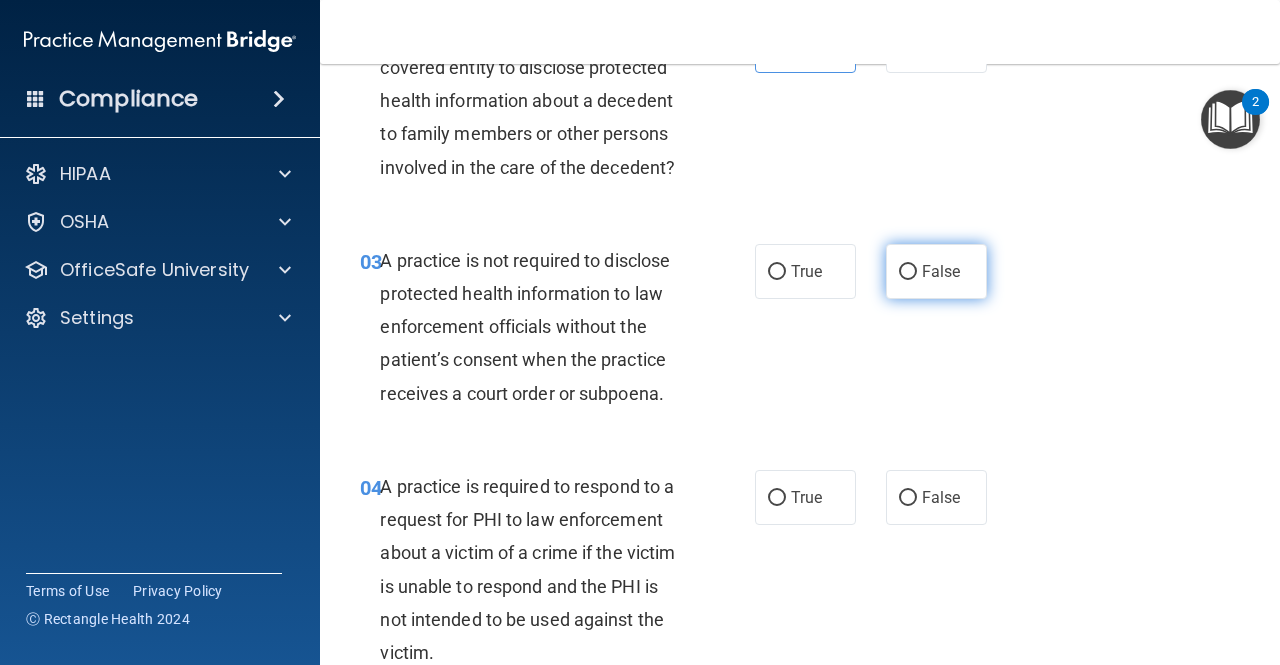 click on "False" at bounding box center [936, 271] 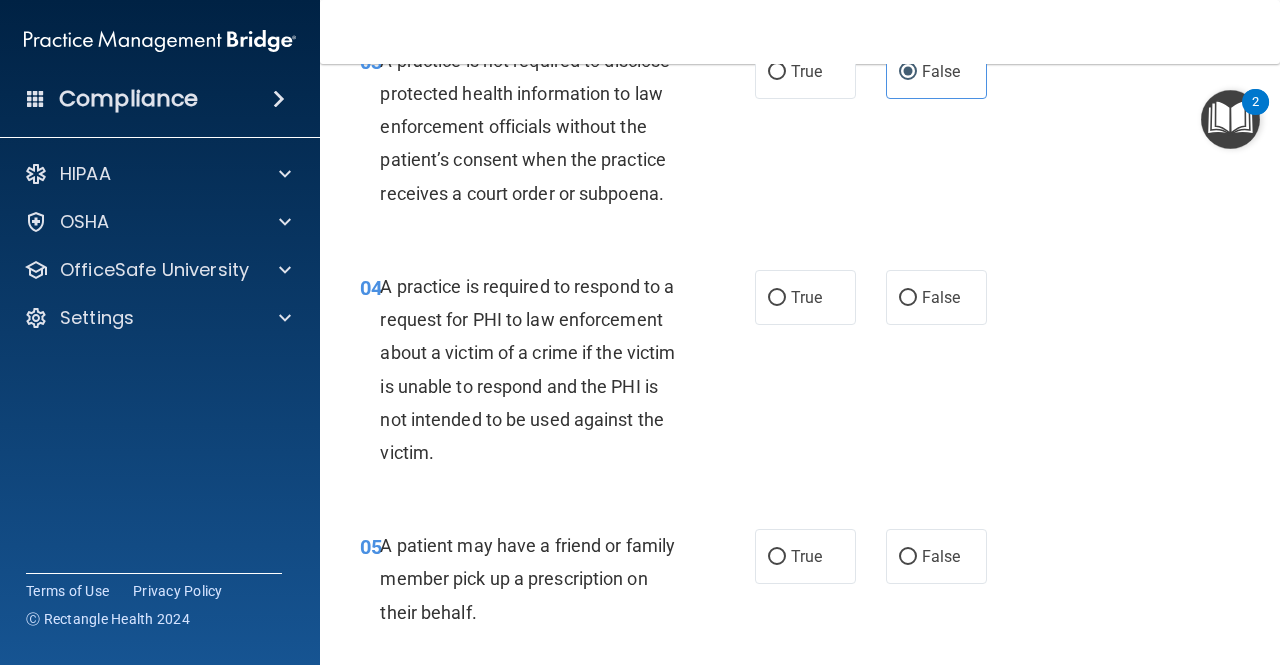 scroll, scrollTop: 700, scrollLeft: 0, axis: vertical 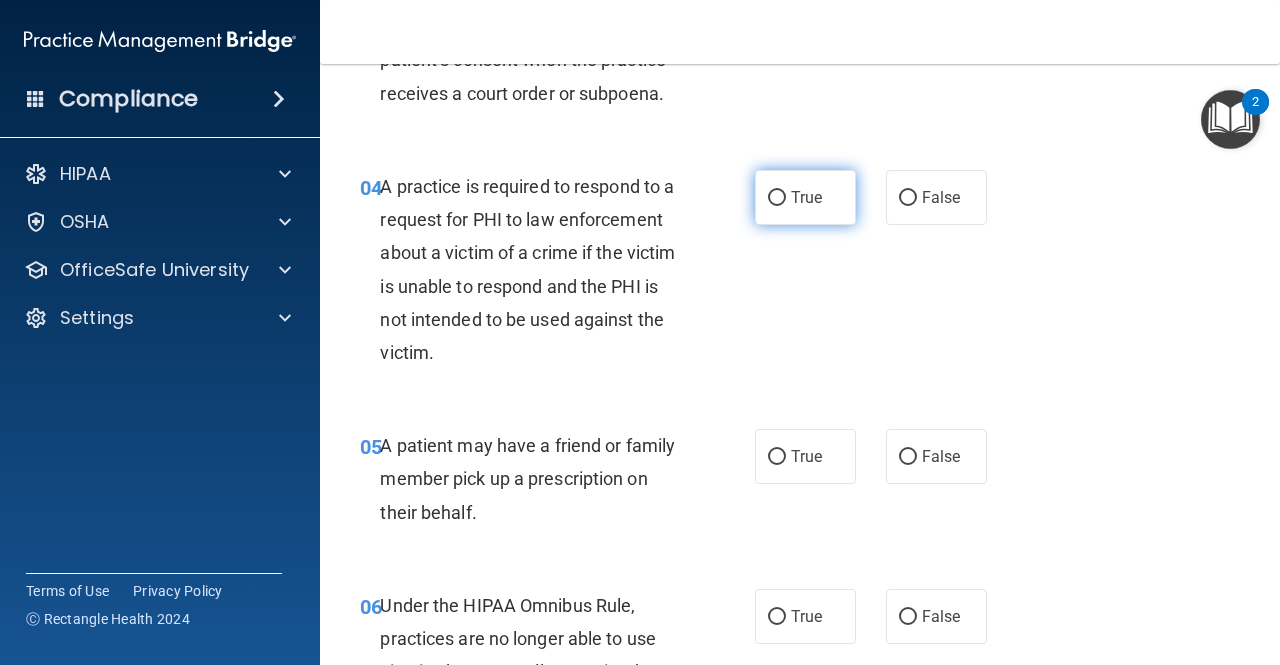 click on "True" at bounding box center [805, 197] 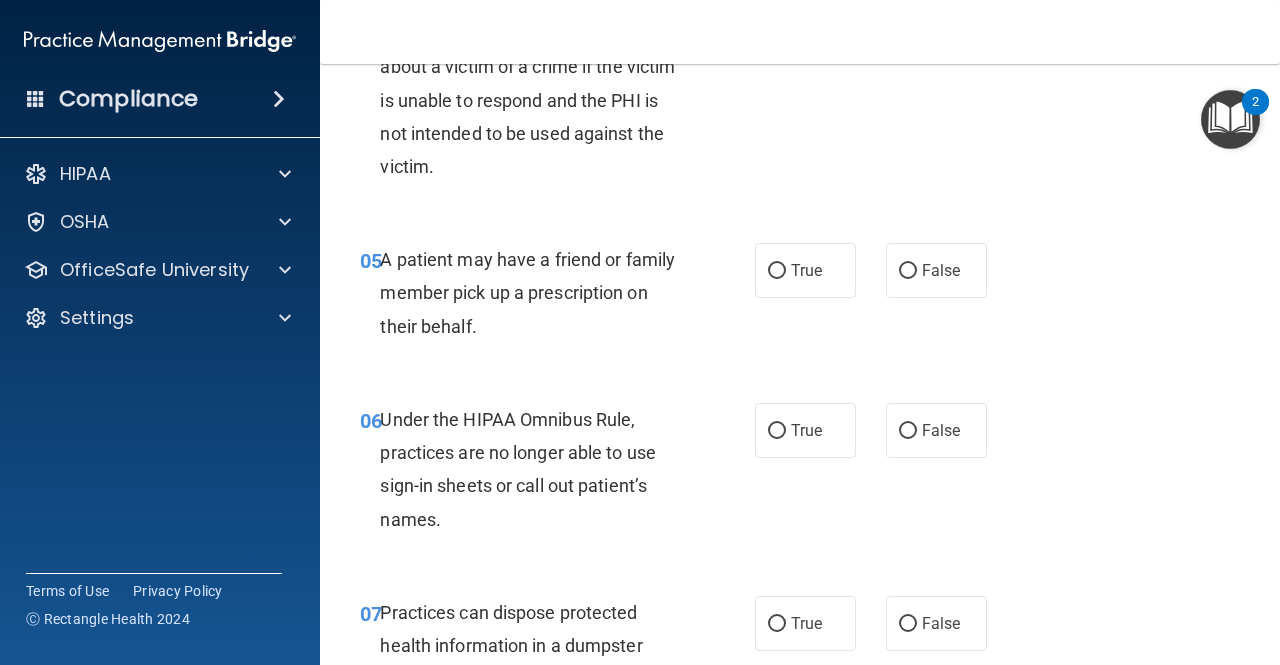 scroll, scrollTop: 1000, scrollLeft: 0, axis: vertical 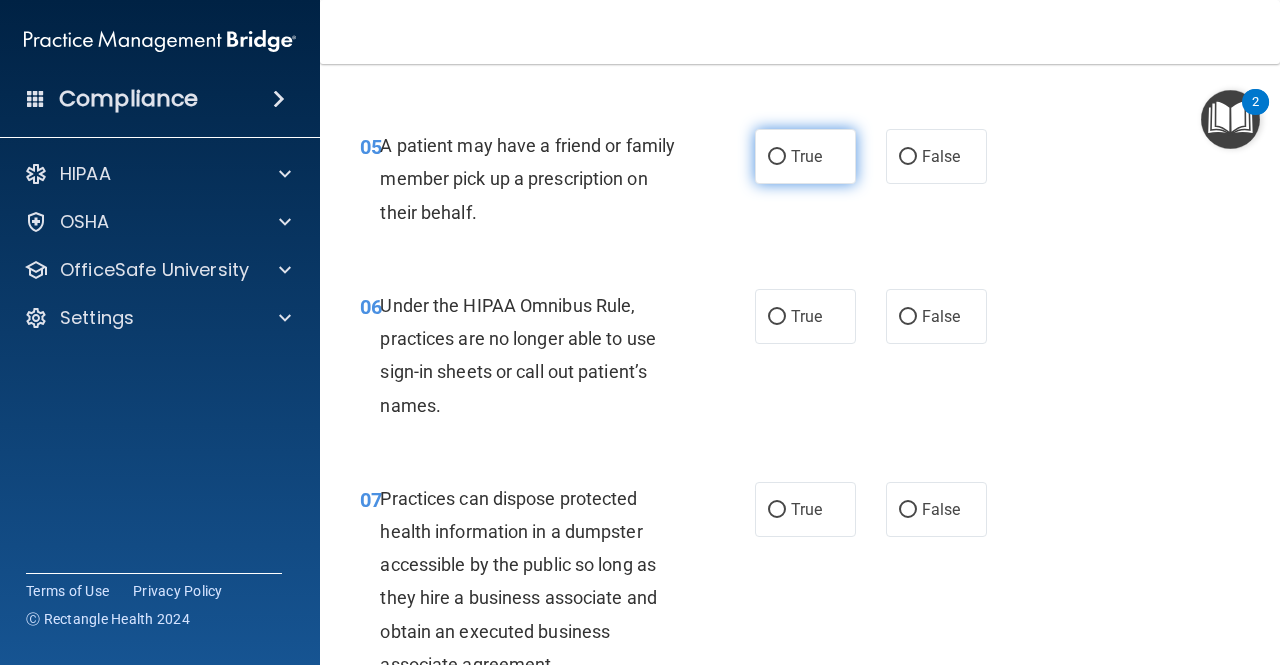 click on "True" at bounding box center (805, 156) 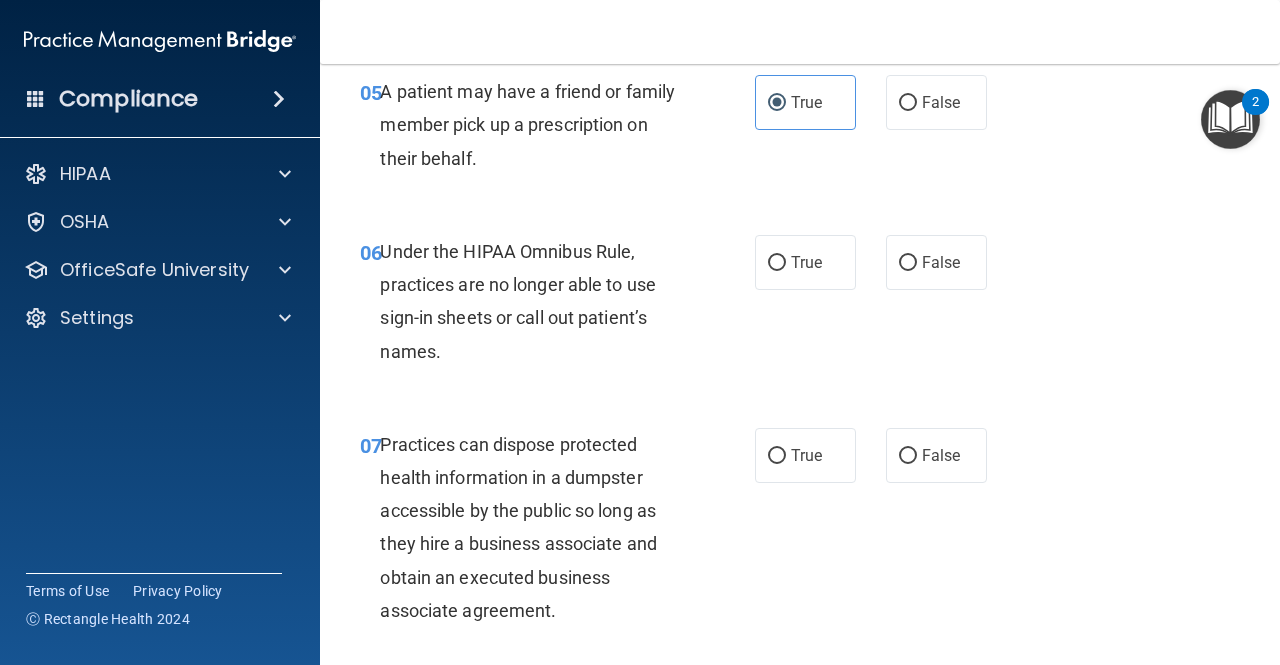 scroll, scrollTop: 1100, scrollLeft: 0, axis: vertical 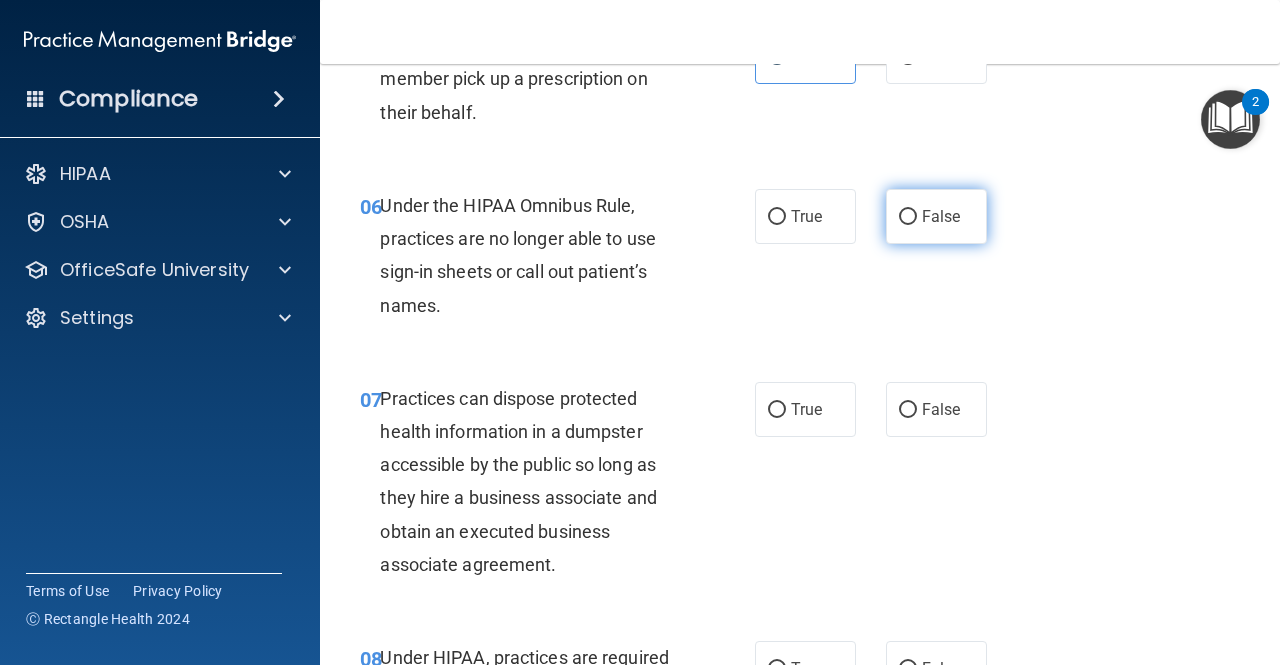 click on "False" at bounding box center (941, 216) 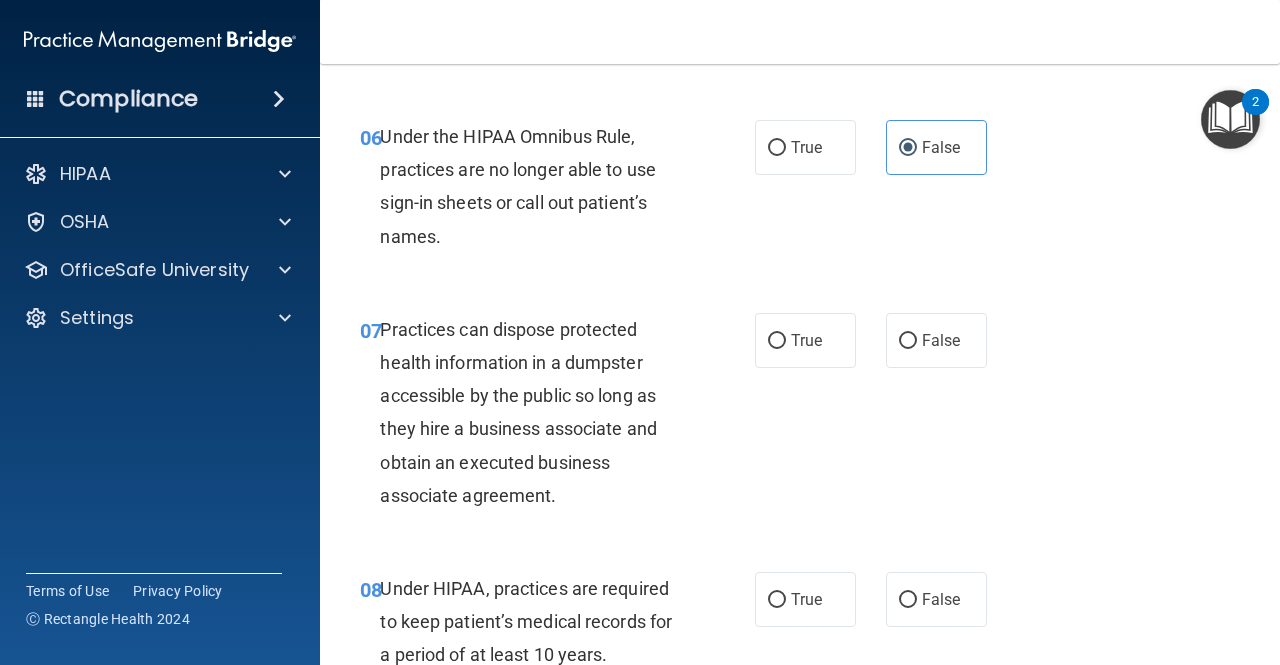 scroll, scrollTop: 1300, scrollLeft: 0, axis: vertical 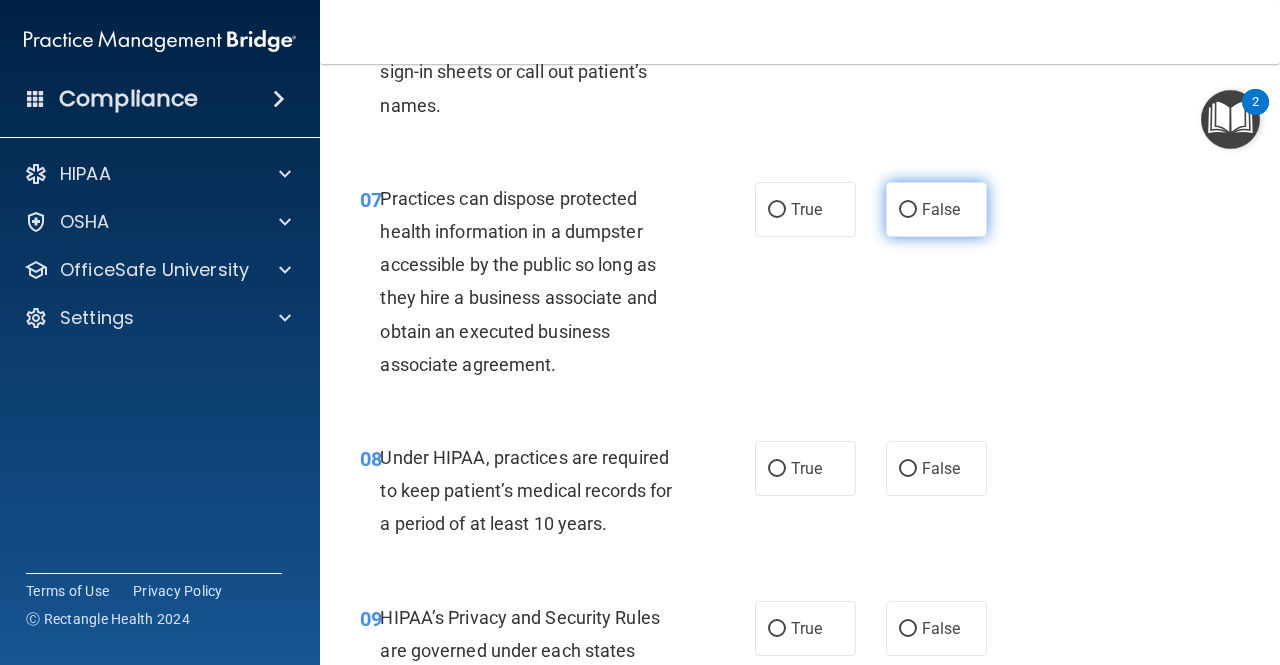 click on "False" at bounding box center [941, 209] 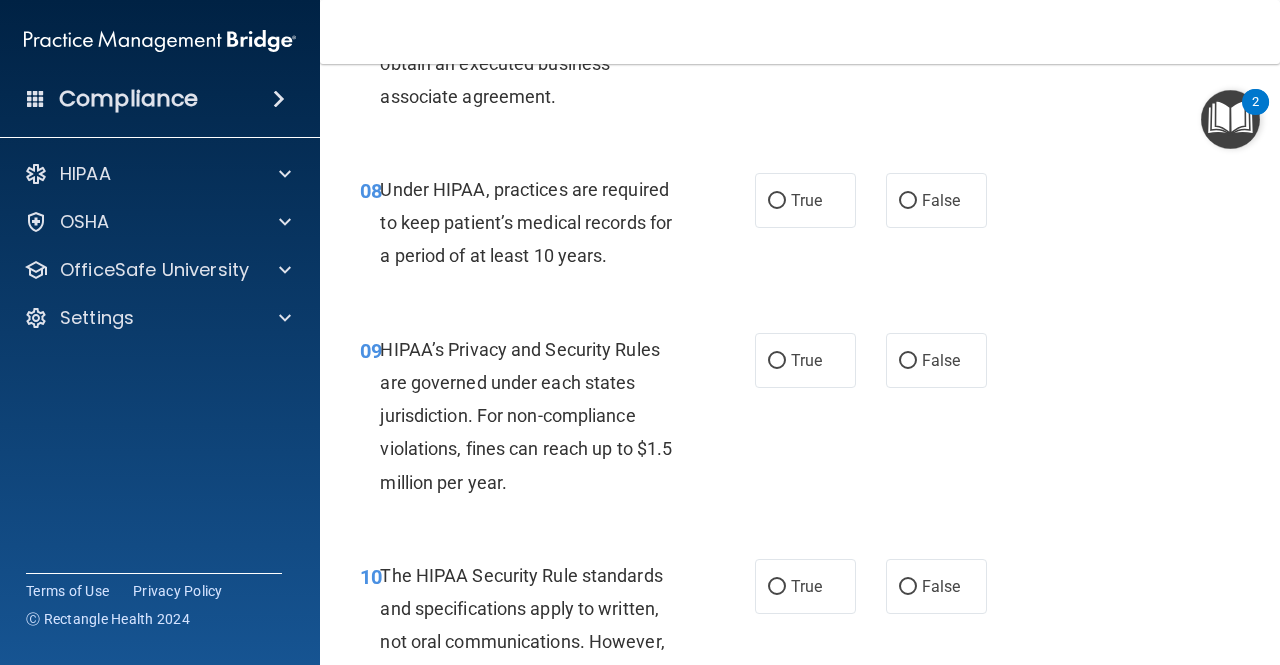 scroll, scrollTop: 1600, scrollLeft: 0, axis: vertical 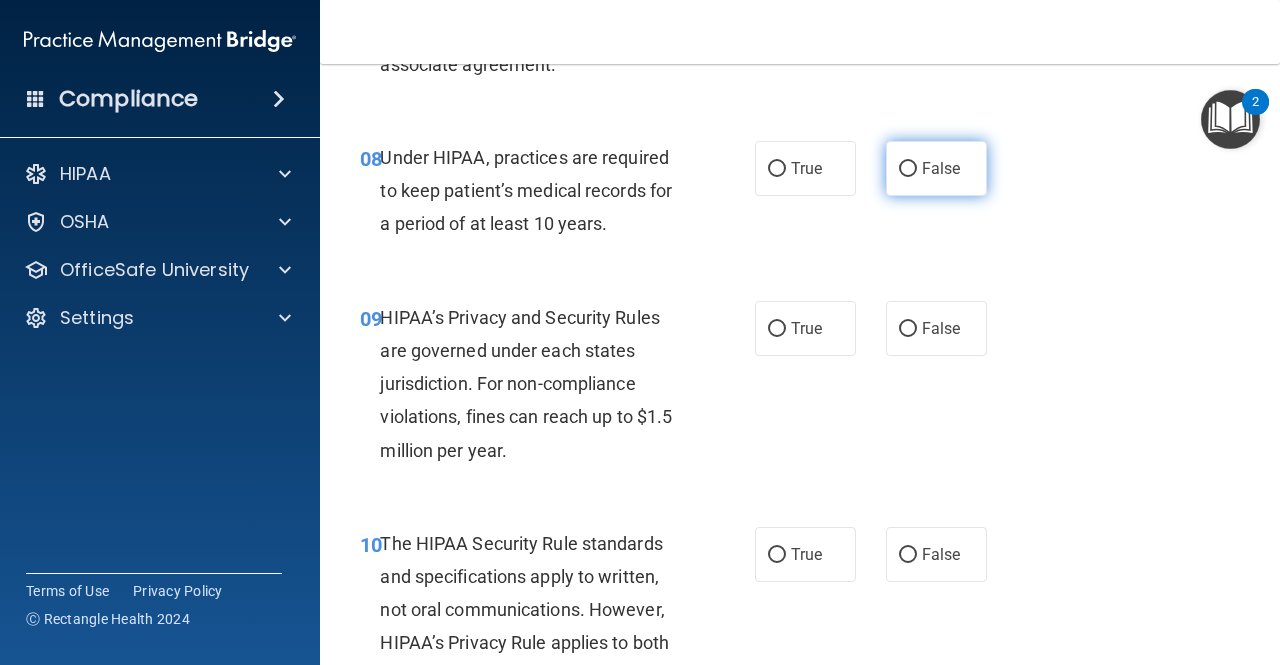 click on "False" at bounding box center (941, 168) 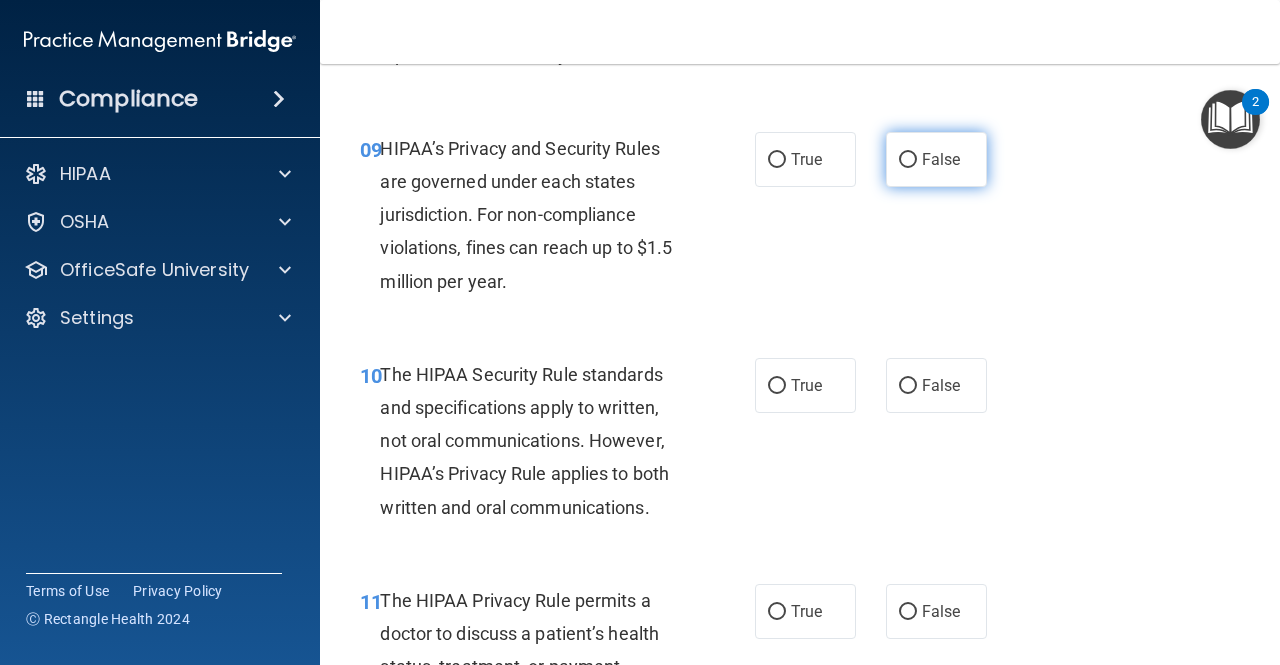 scroll, scrollTop: 1800, scrollLeft: 0, axis: vertical 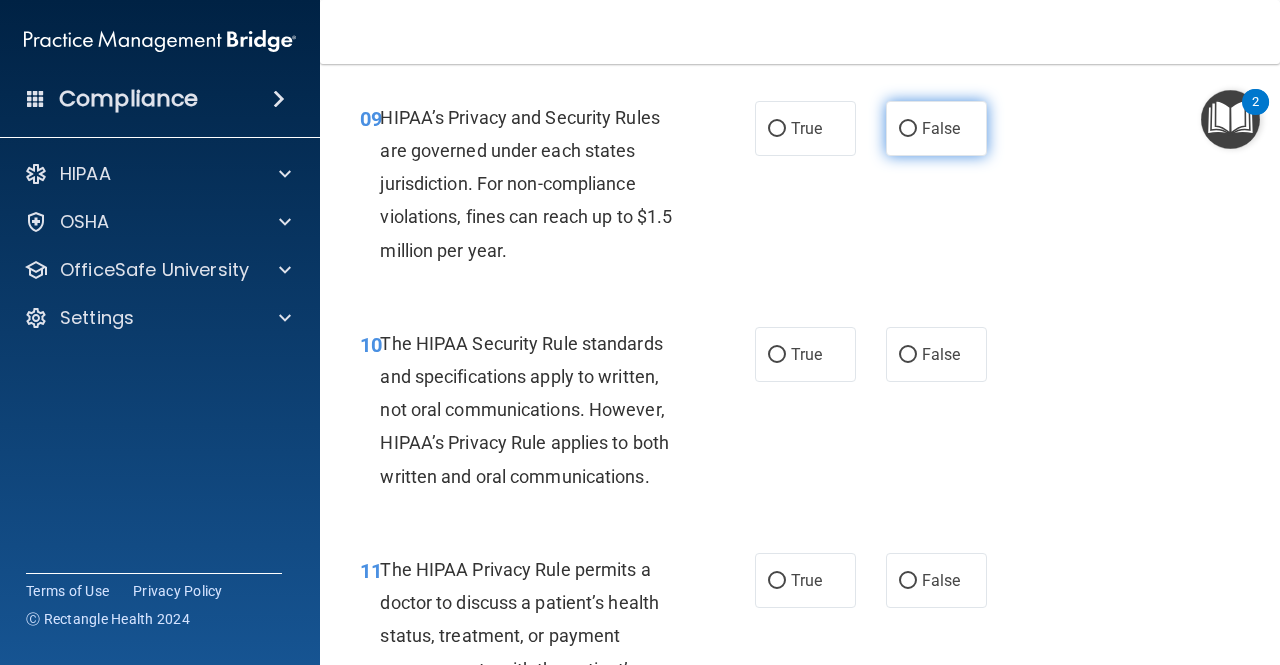click on "False" at bounding box center [941, 128] 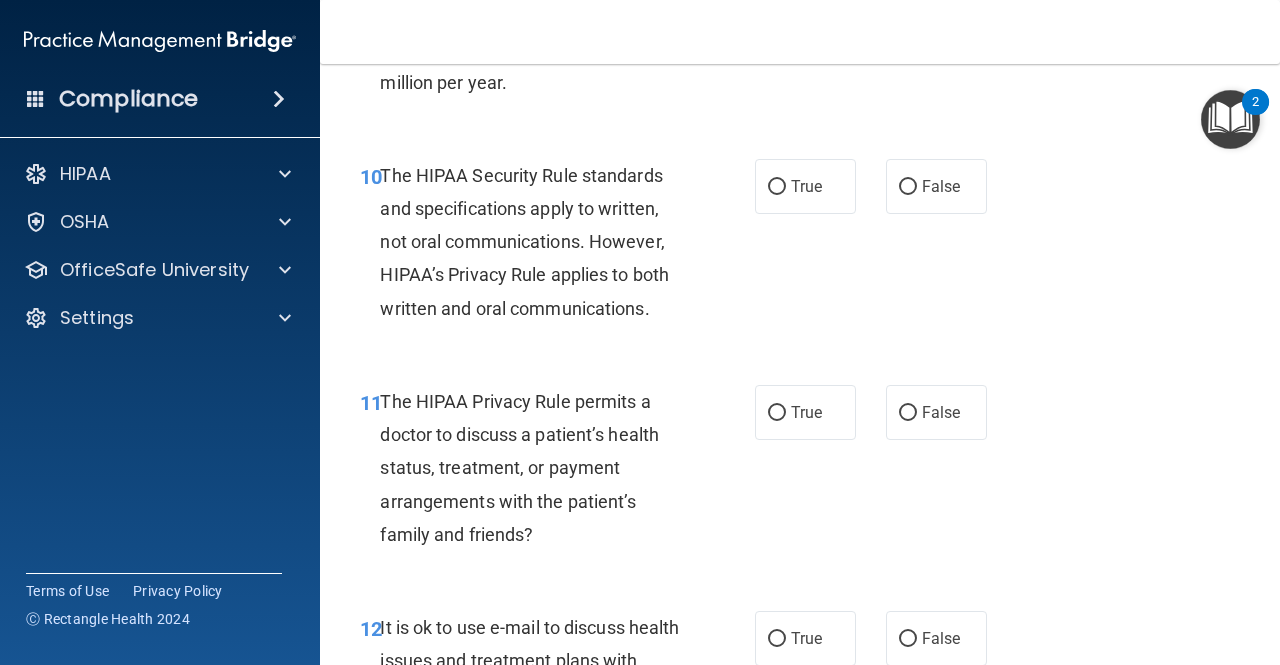 scroll, scrollTop: 2000, scrollLeft: 0, axis: vertical 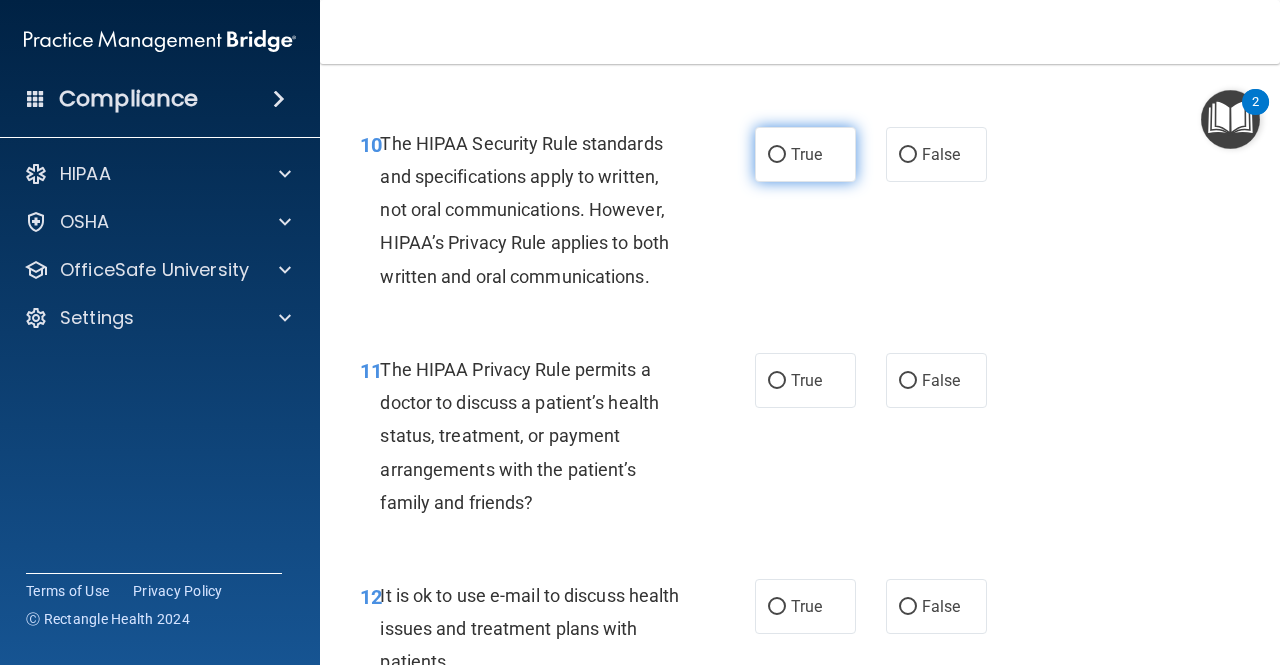 click on "True" at bounding box center [806, 154] 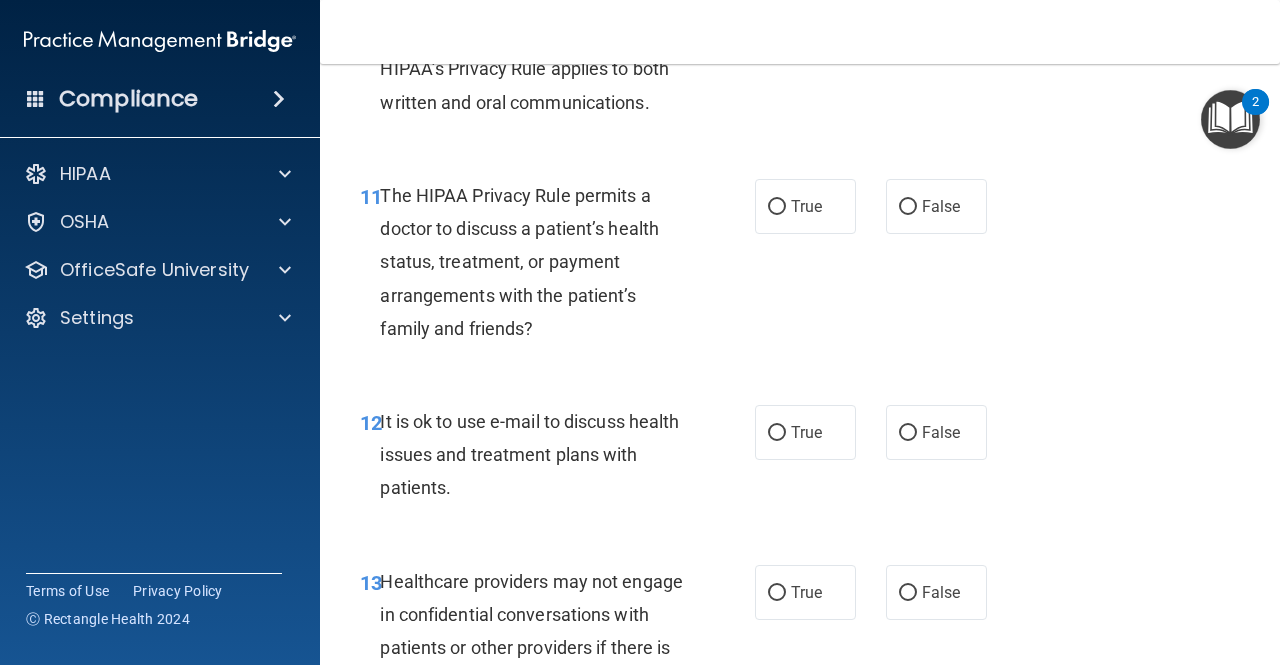 scroll, scrollTop: 2200, scrollLeft: 0, axis: vertical 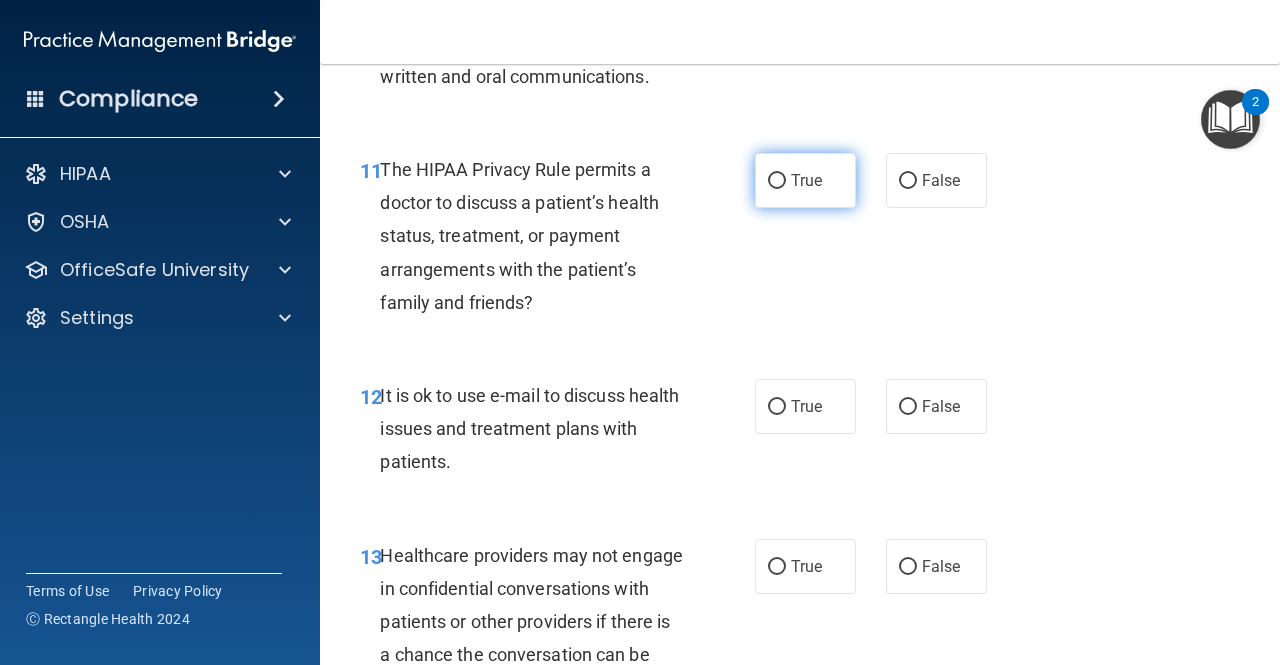 click on "True" at bounding box center [805, 180] 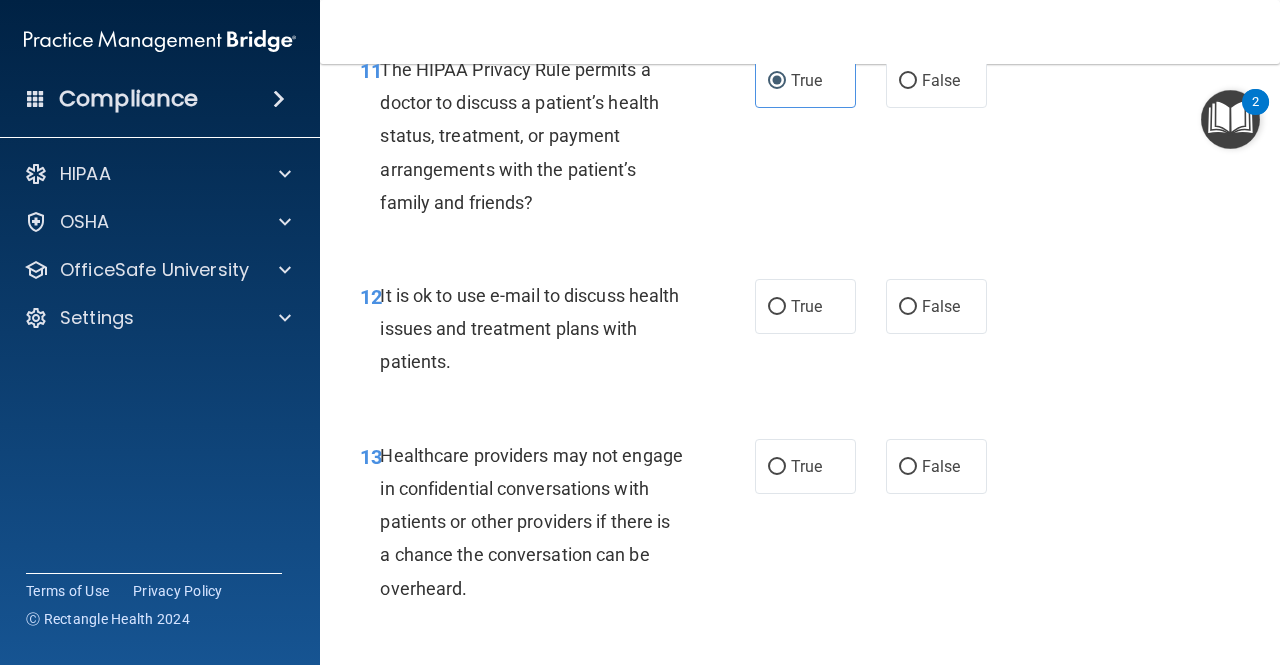 scroll, scrollTop: 2400, scrollLeft: 0, axis: vertical 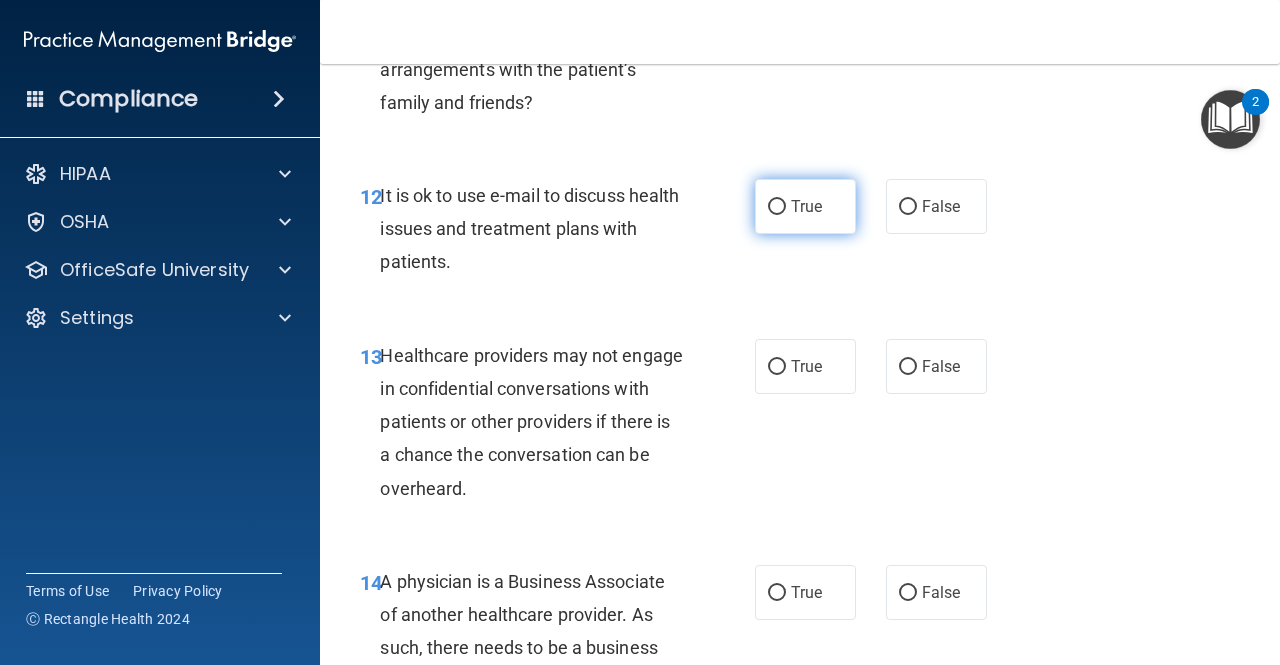 click on "True" at bounding box center (805, 206) 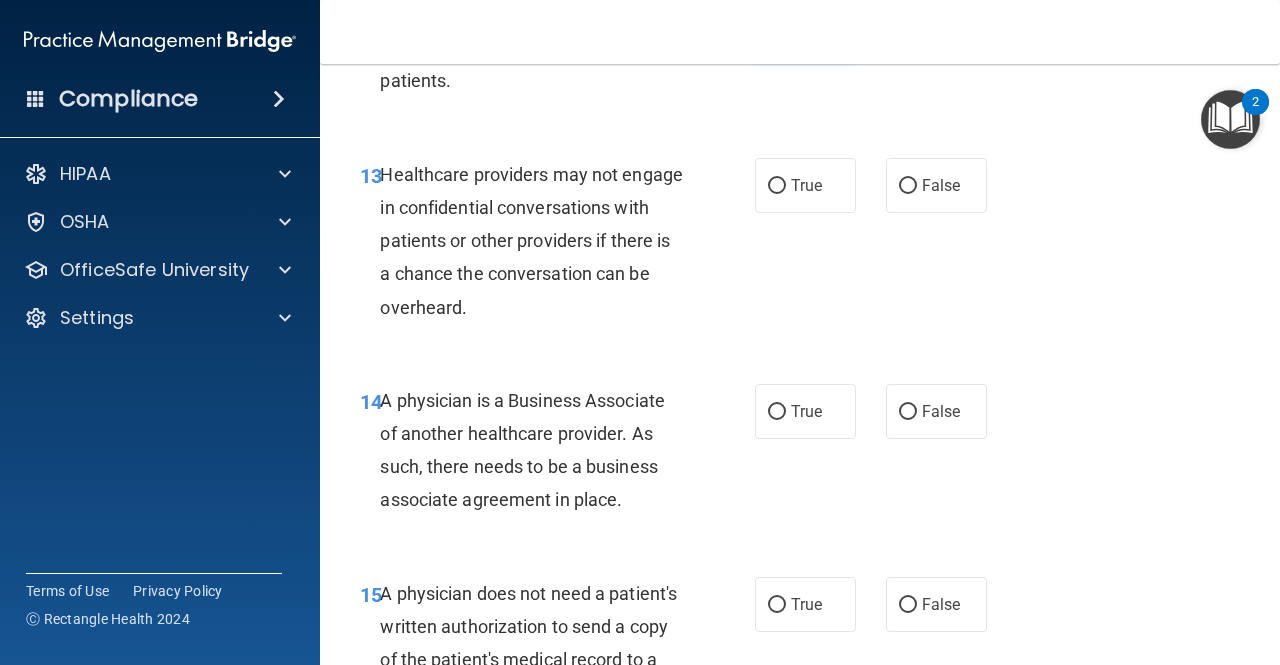 scroll, scrollTop: 2600, scrollLeft: 0, axis: vertical 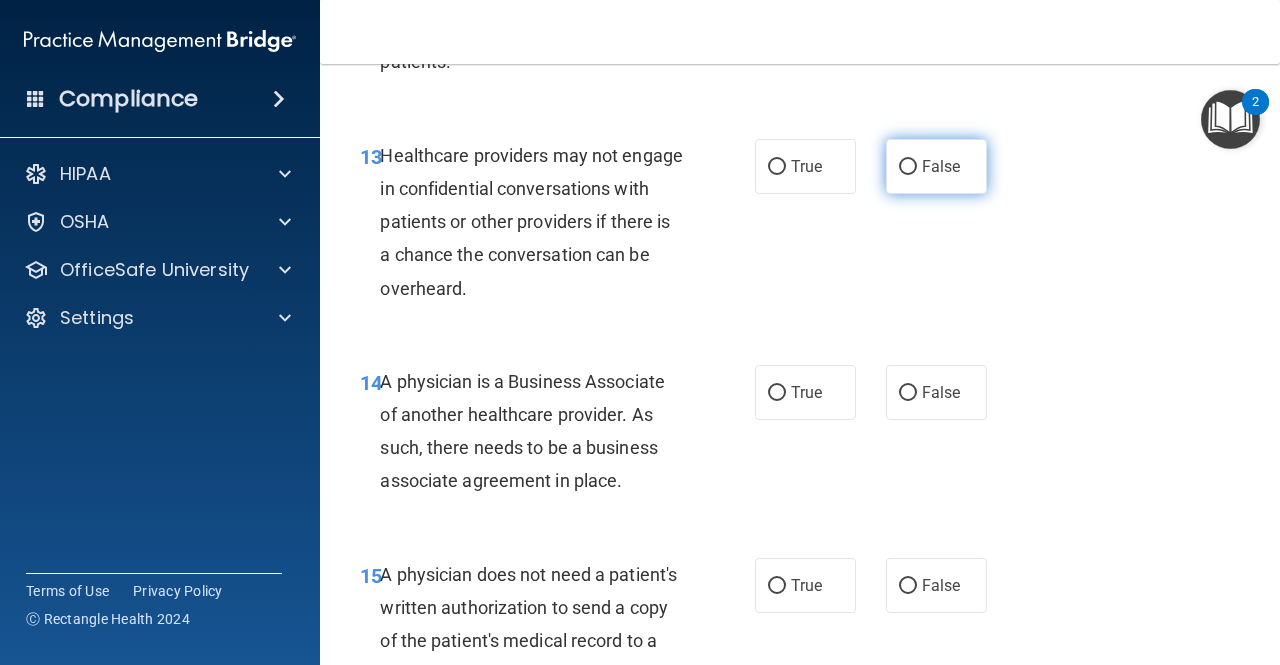 click on "False" at bounding box center (936, 166) 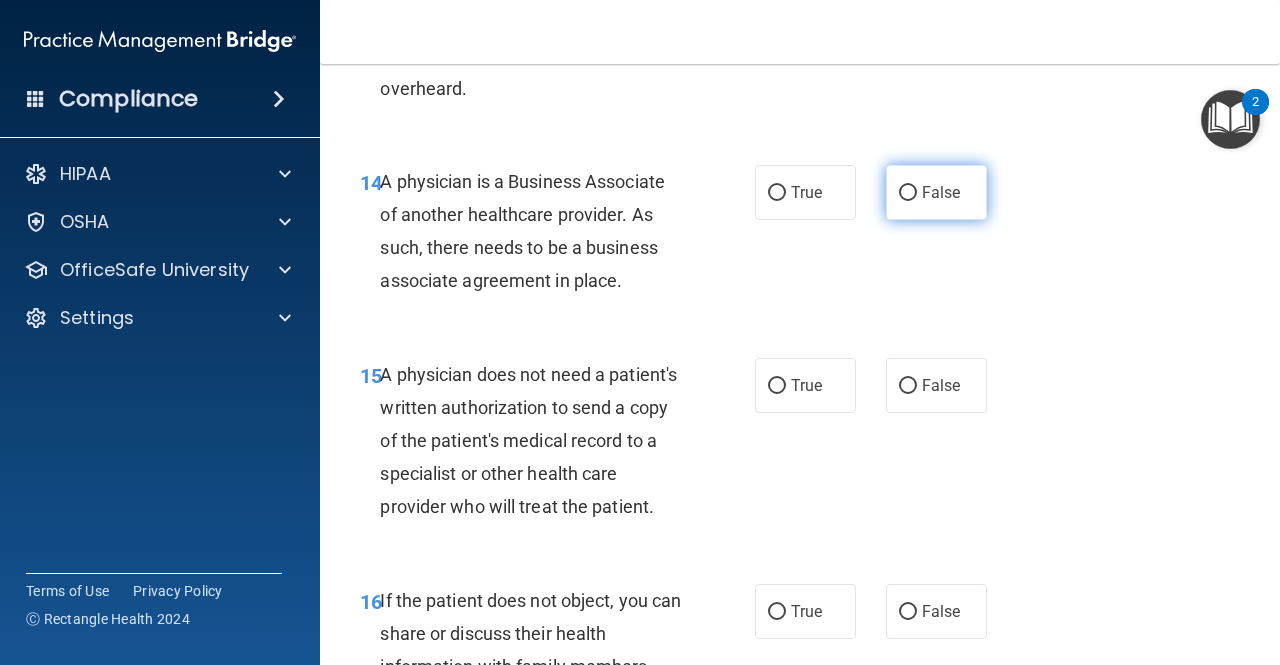 scroll, scrollTop: 2900, scrollLeft: 0, axis: vertical 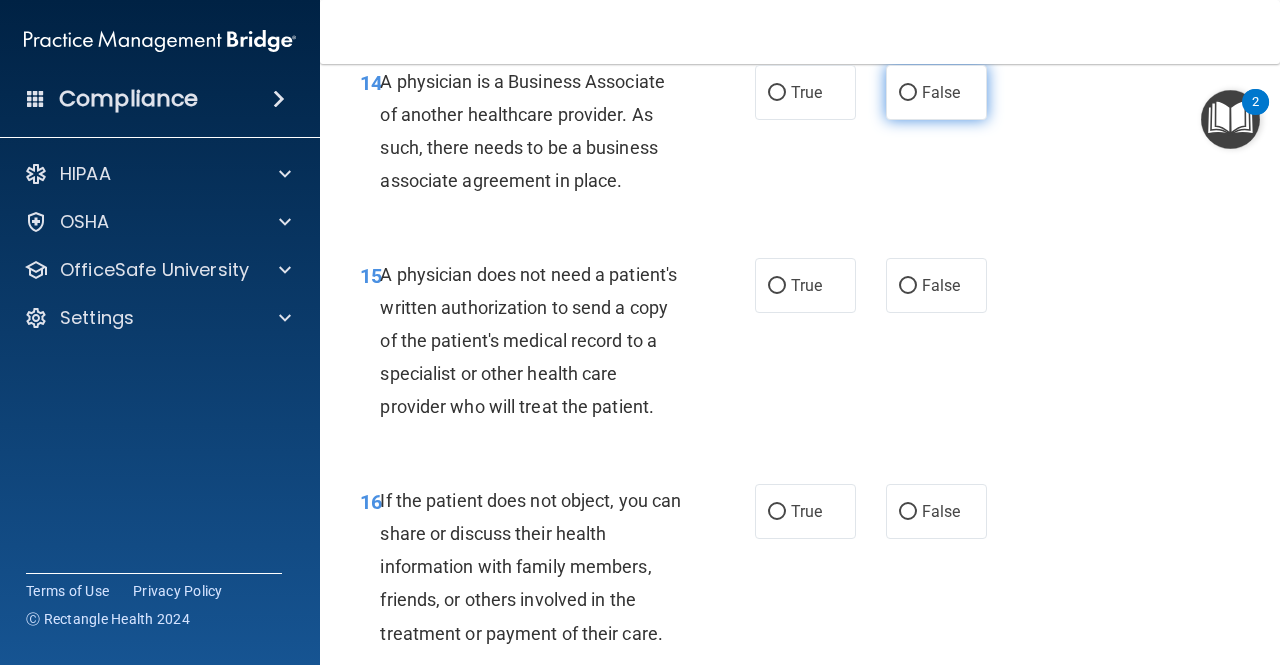 click on "False" at bounding box center (936, 92) 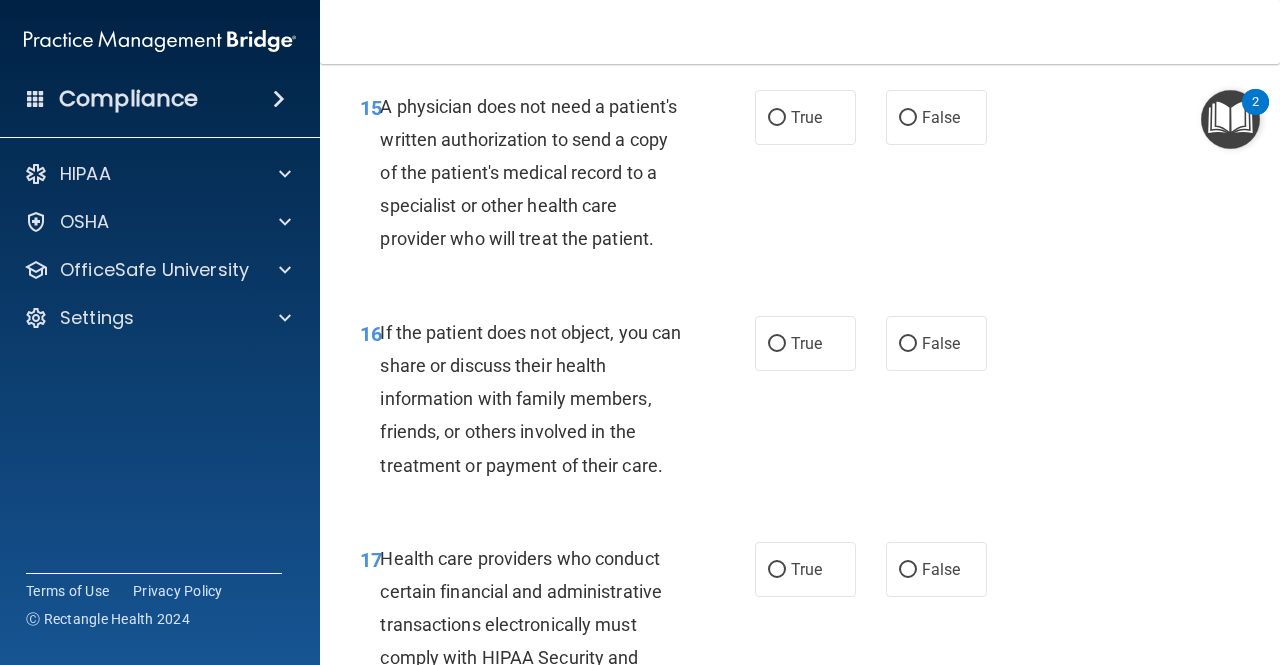 scroll, scrollTop: 3100, scrollLeft: 0, axis: vertical 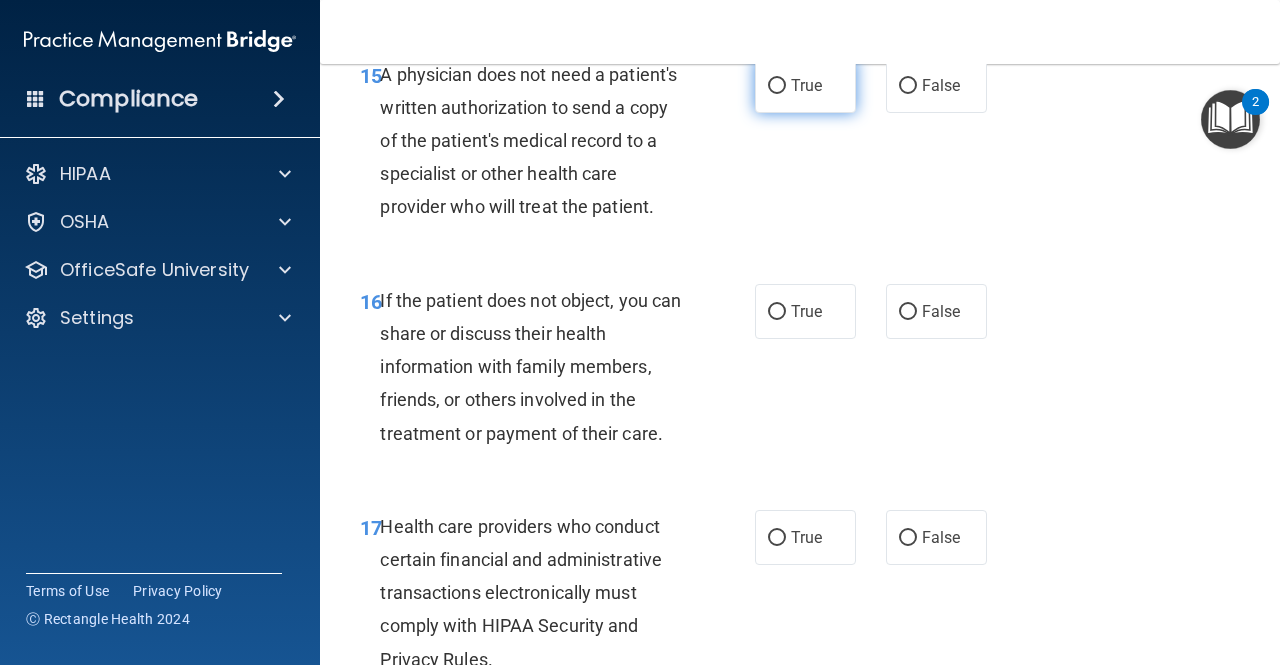 click on "True" at bounding box center (777, 86) 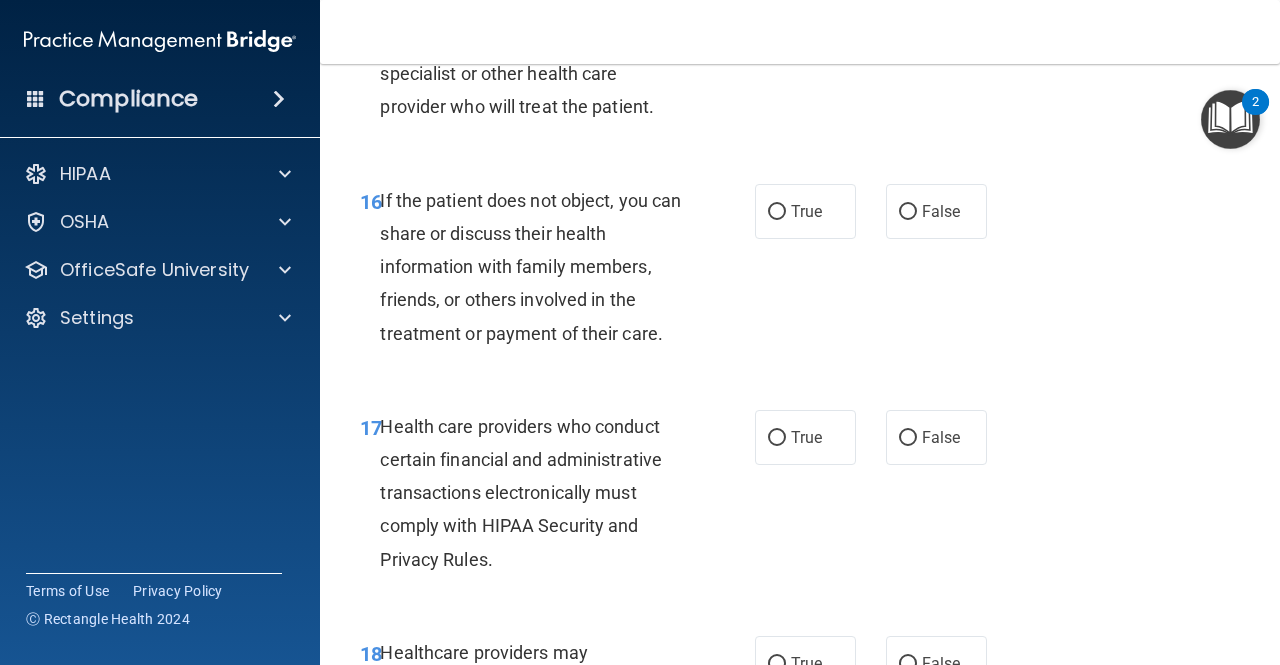scroll, scrollTop: 3300, scrollLeft: 0, axis: vertical 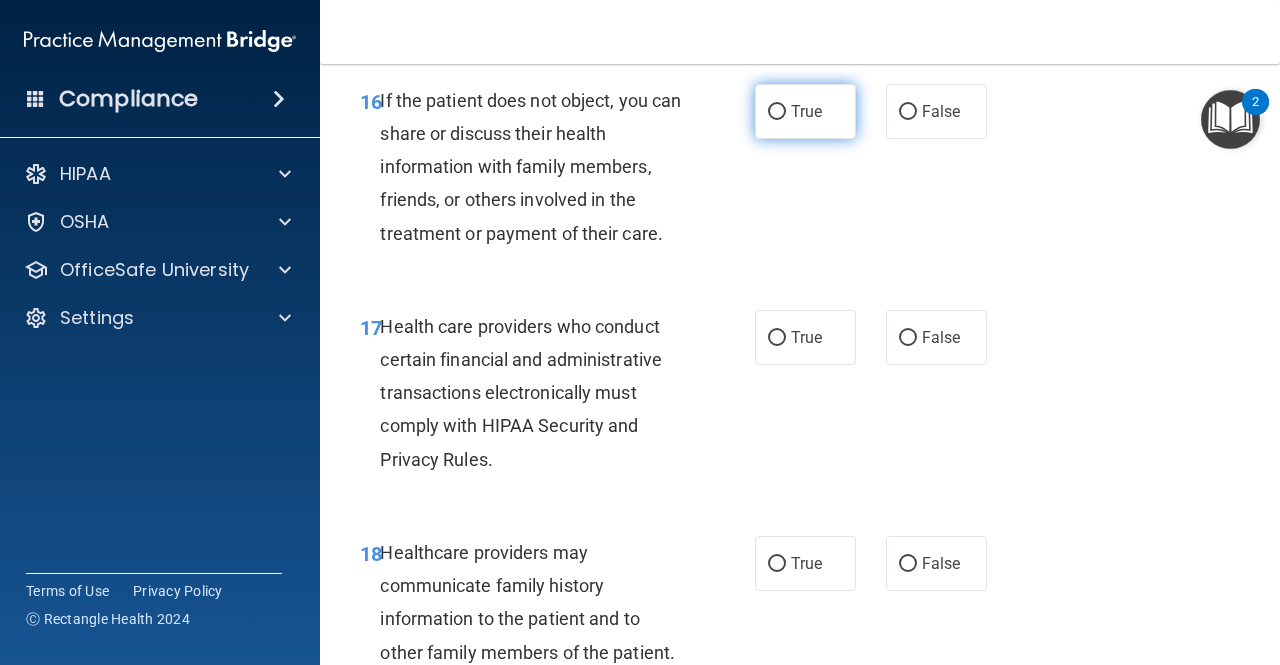 click on "True" at bounding box center (805, 111) 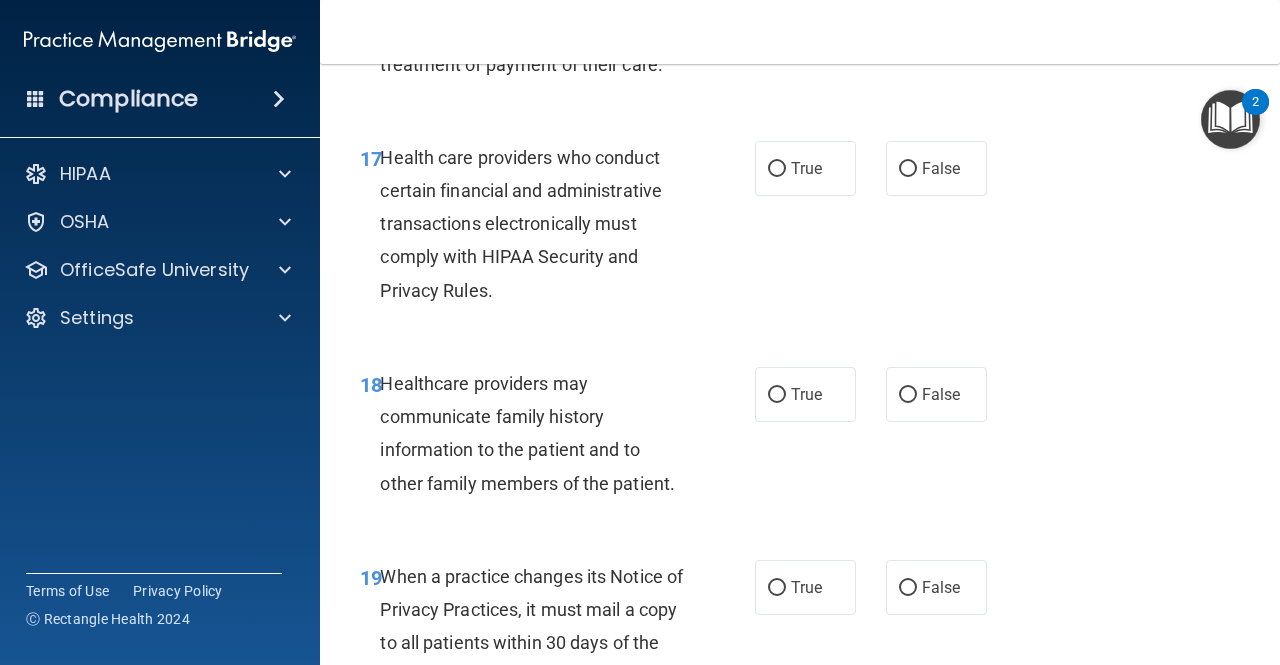 scroll, scrollTop: 3500, scrollLeft: 0, axis: vertical 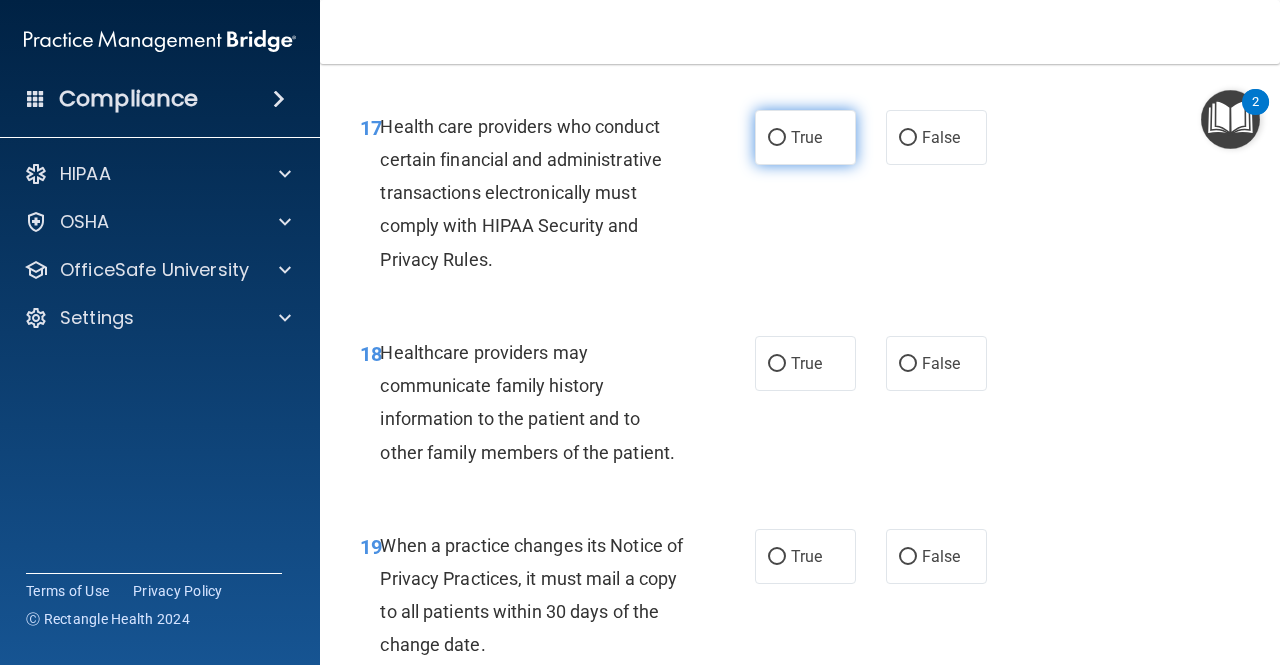 click on "True" at bounding box center (805, 137) 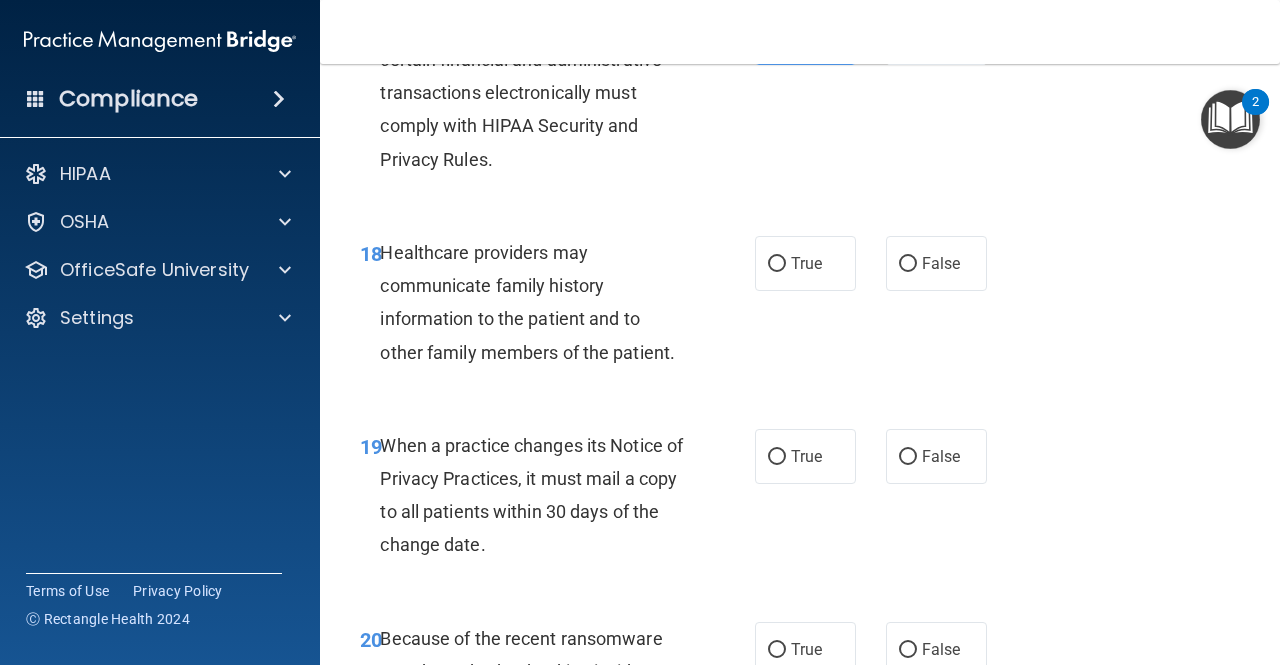 scroll, scrollTop: 3700, scrollLeft: 0, axis: vertical 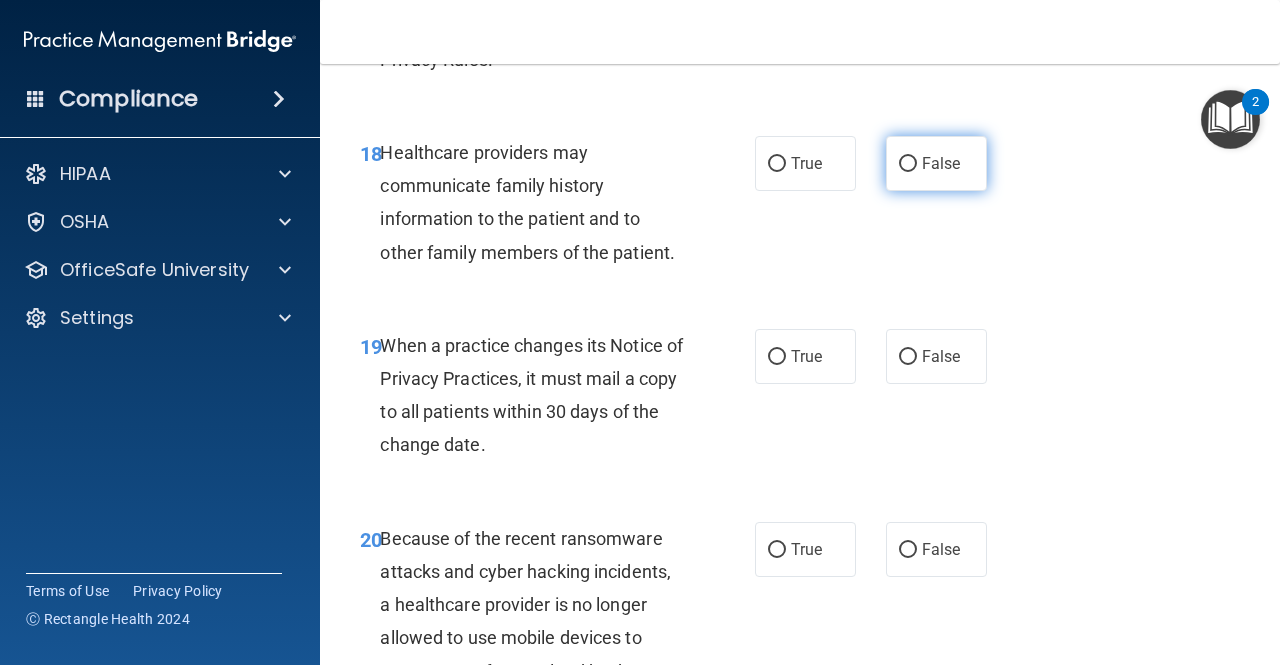 click on "False" at bounding box center (936, 163) 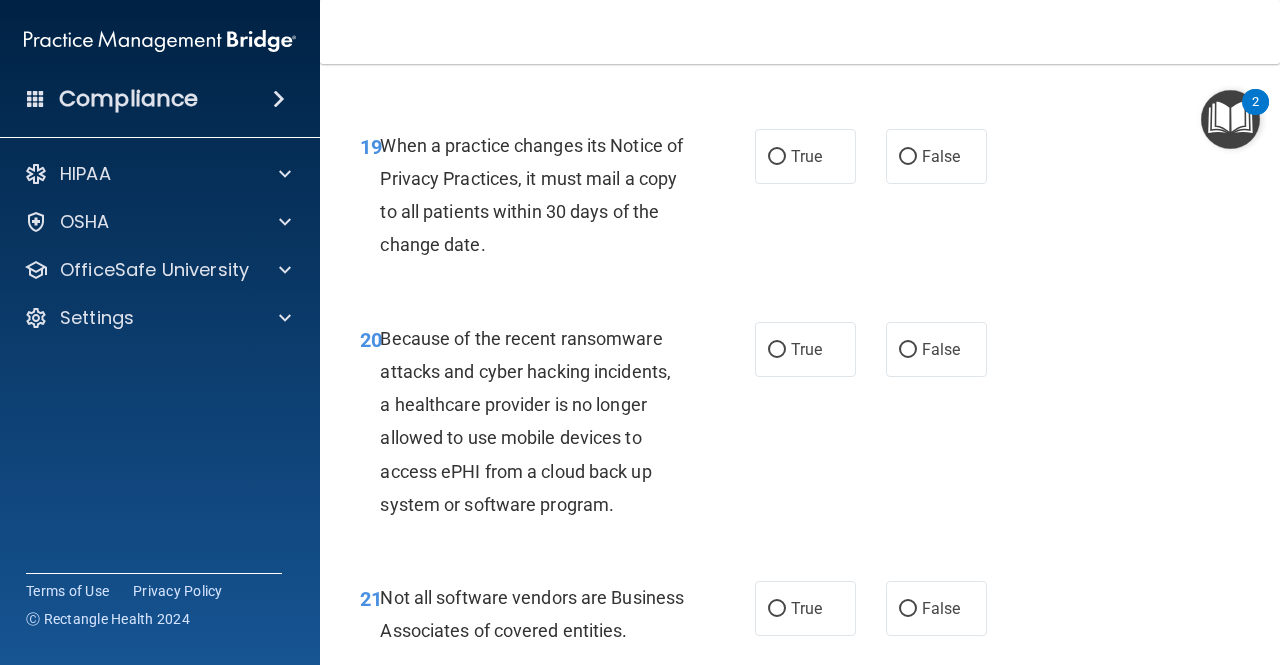 scroll, scrollTop: 4000, scrollLeft: 0, axis: vertical 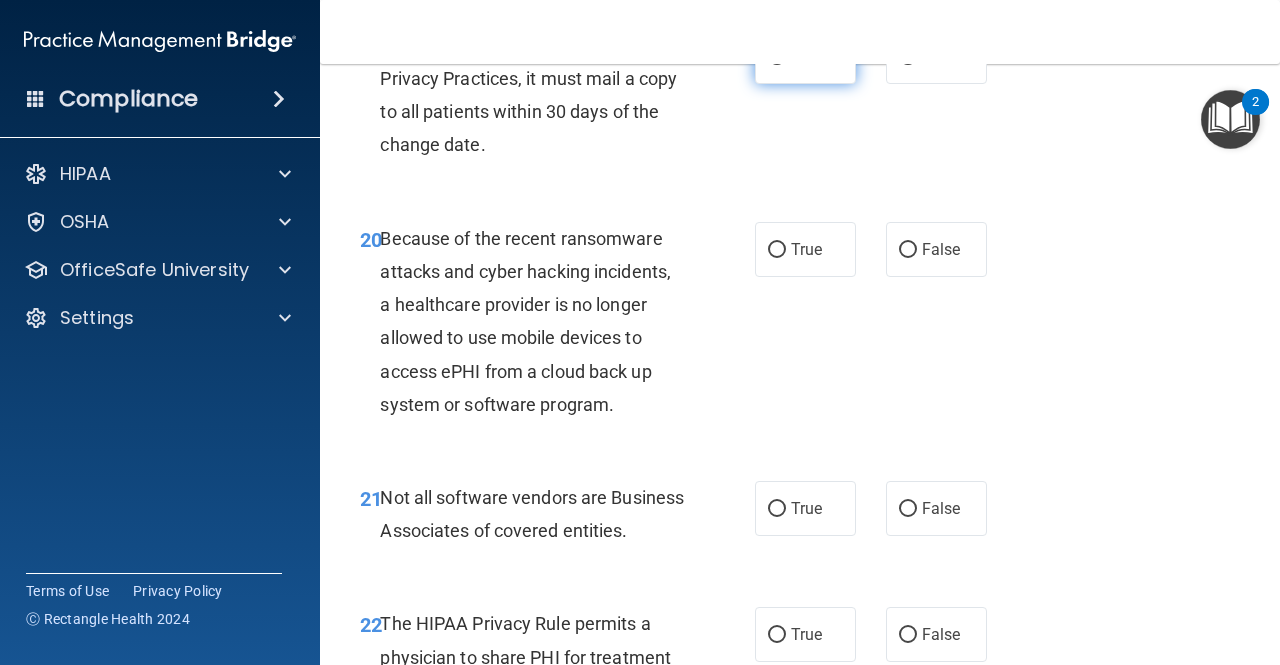 click on "True" at bounding box center [805, 56] 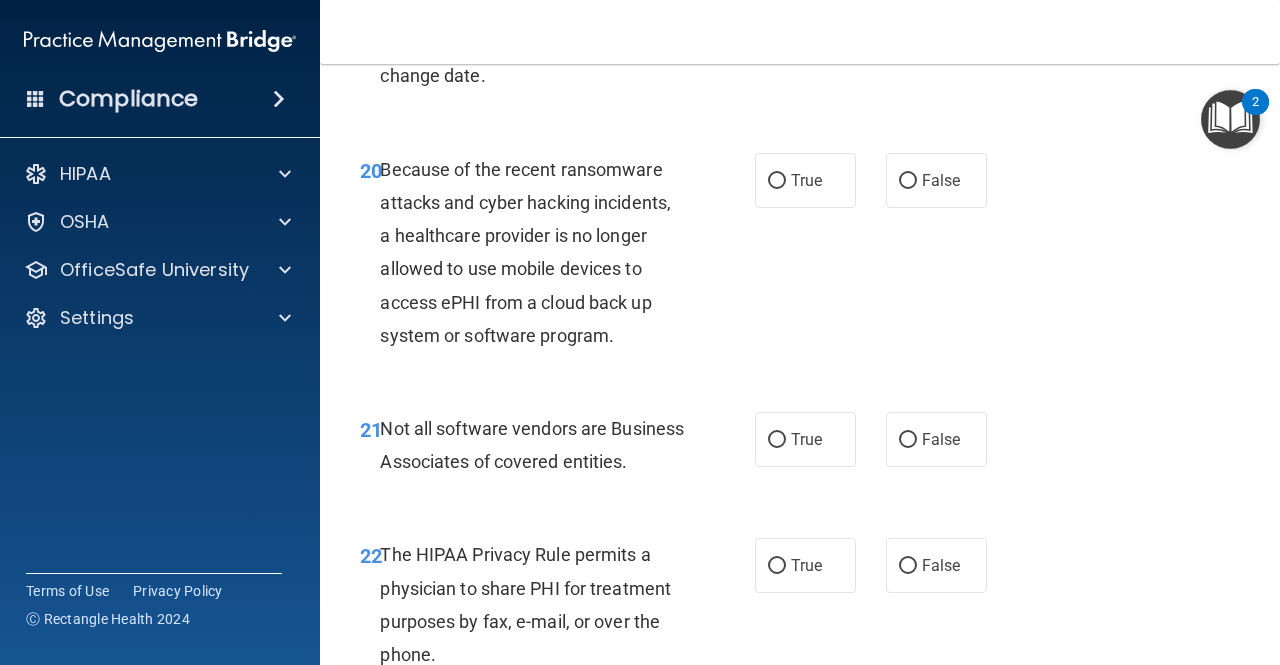scroll, scrollTop: 4100, scrollLeft: 0, axis: vertical 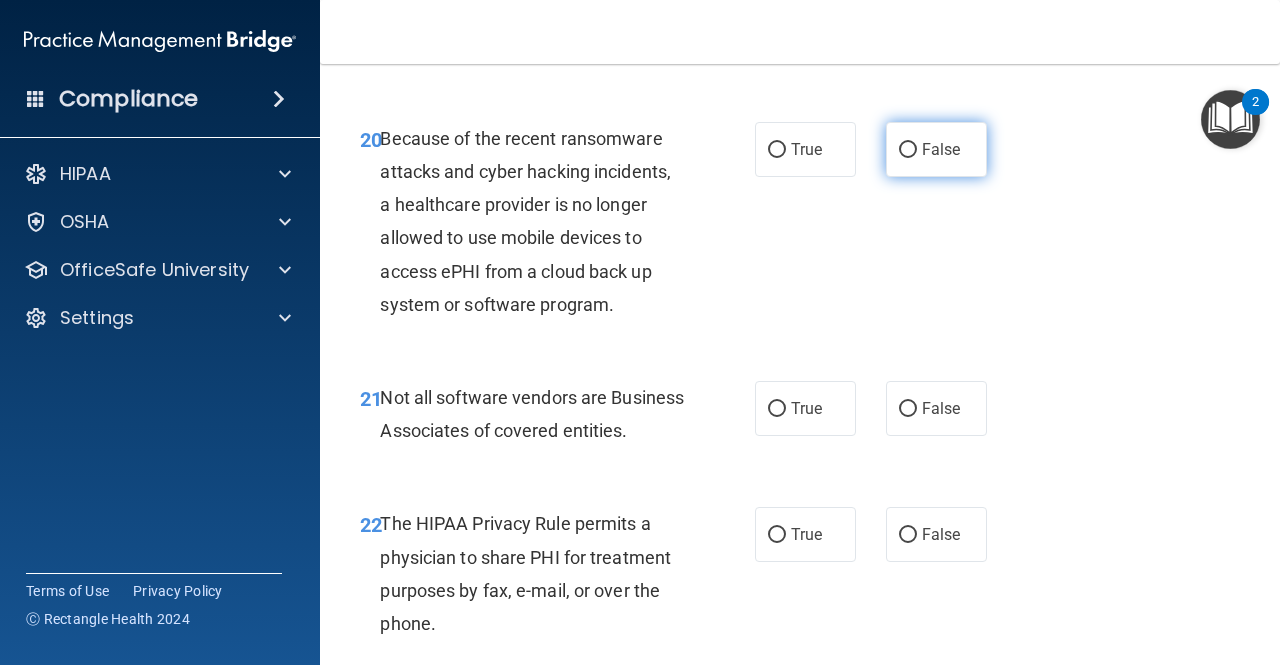 click on "False" at bounding box center [941, 149] 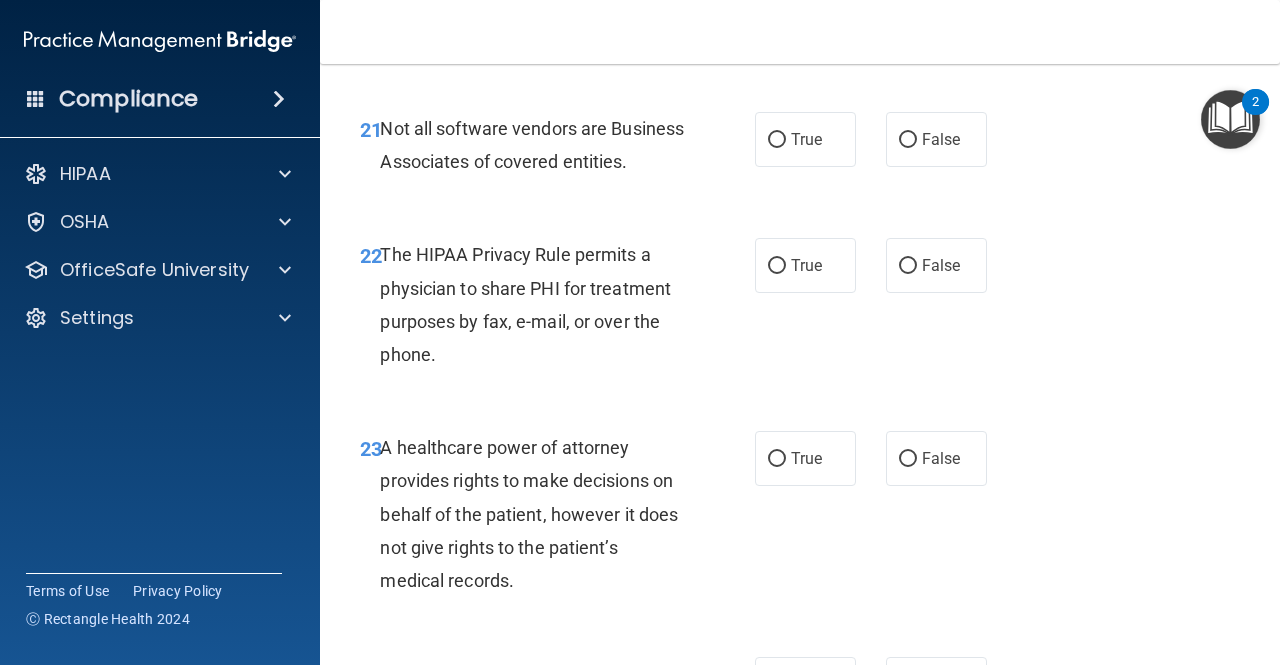 scroll, scrollTop: 4400, scrollLeft: 0, axis: vertical 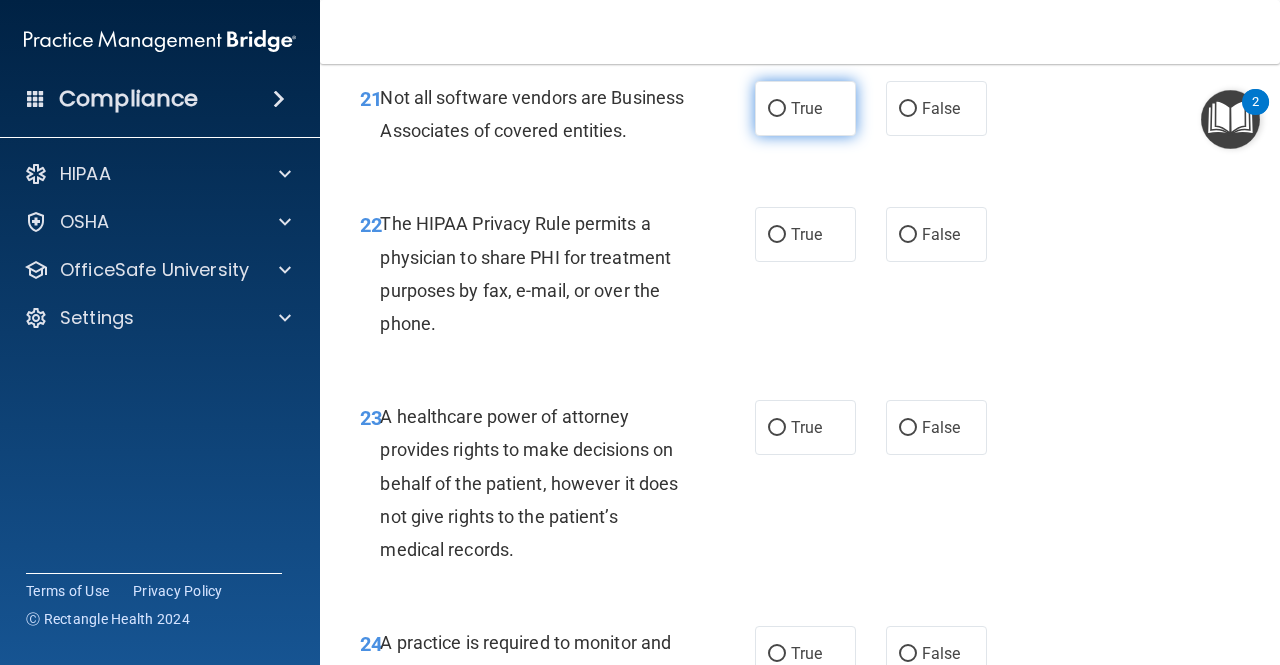 click on "True" at bounding box center [777, 109] 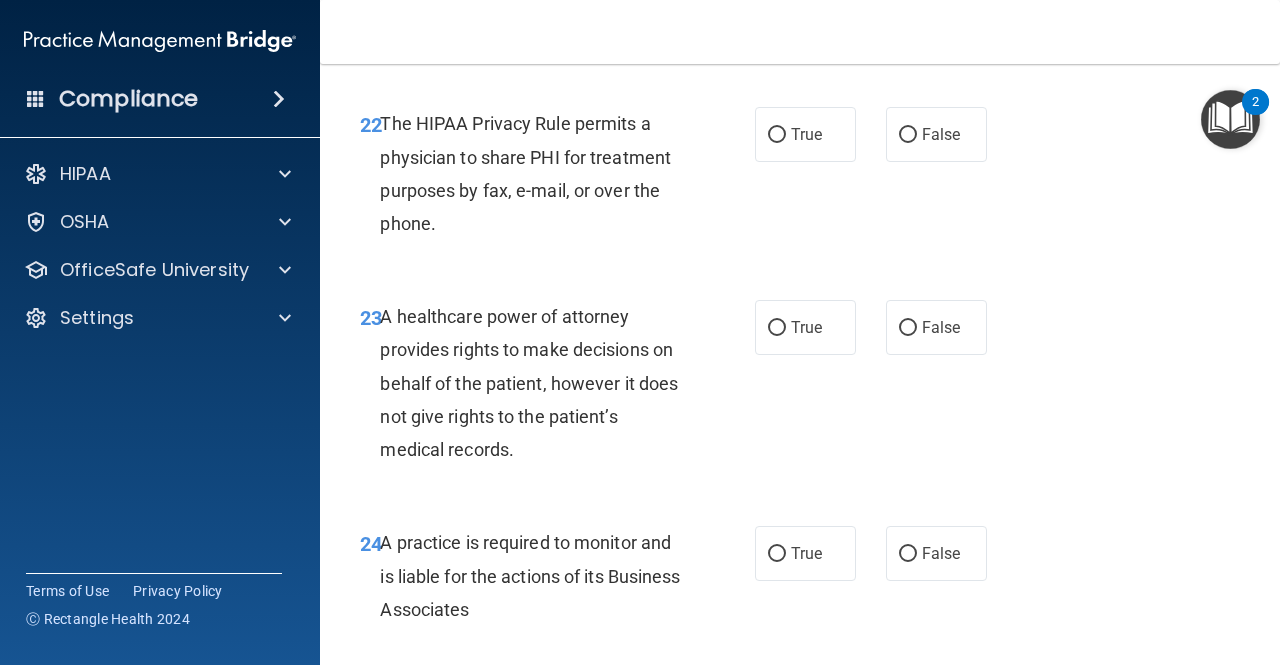 scroll, scrollTop: 4600, scrollLeft: 0, axis: vertical 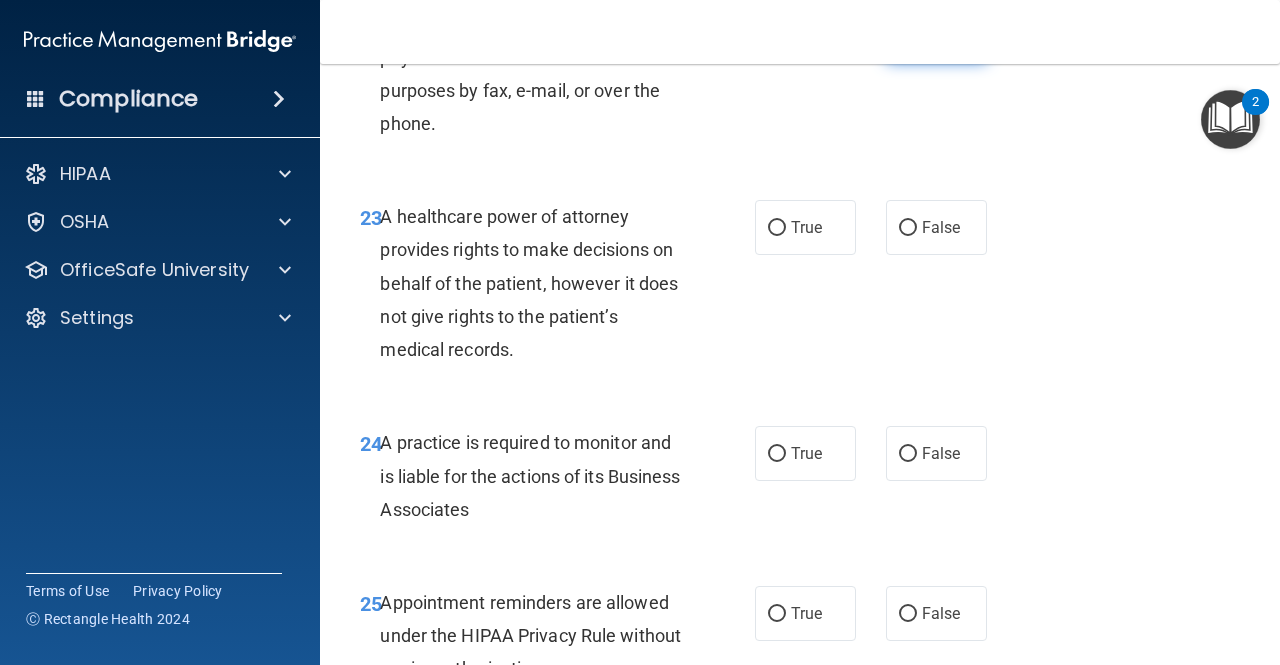 click on "False" at bounding box center (936, 34) 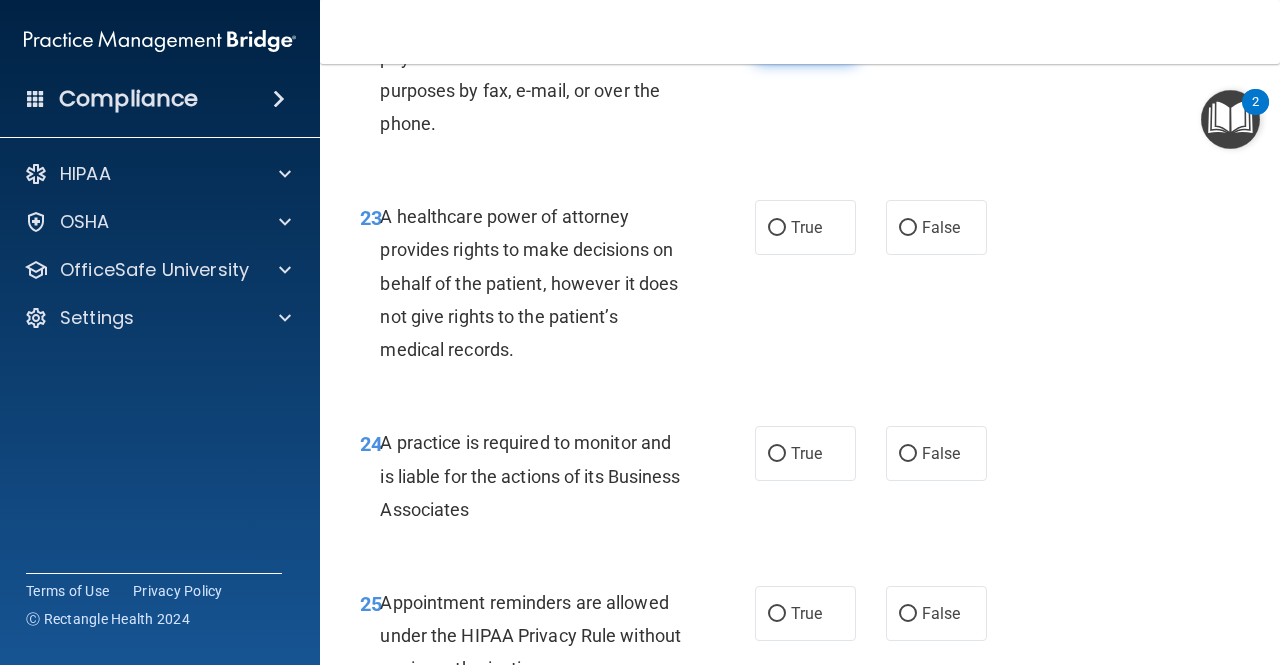 click on "True" at bounding box center [805, 34] 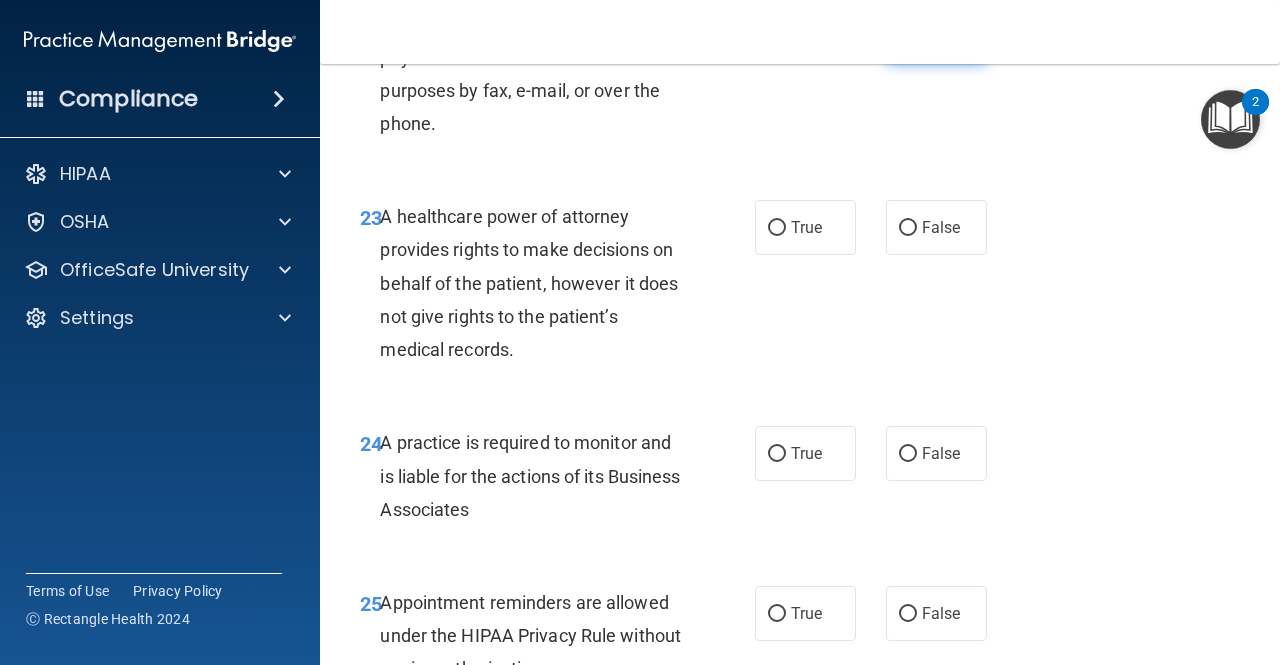 click on "False" at bounding box center [936, 34] 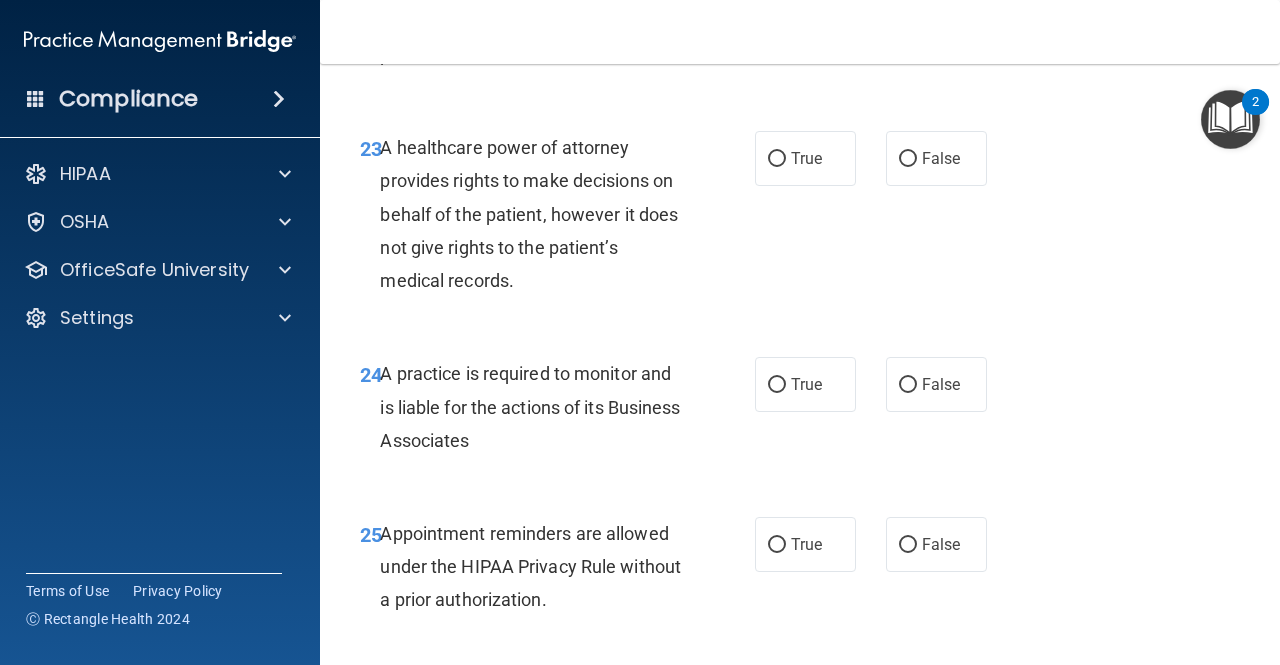 scroll, scrollTop: 4700, scrollLeft: 0, axis: vertical 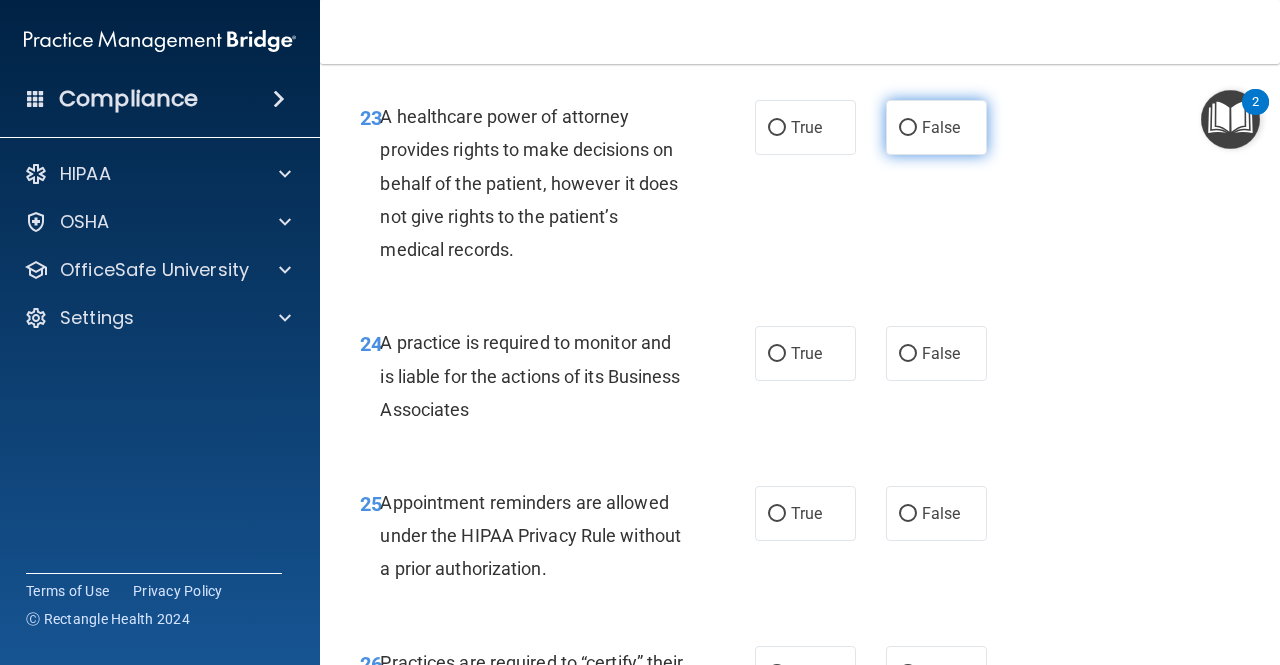 click on "False" at bounding box center [908, 128] 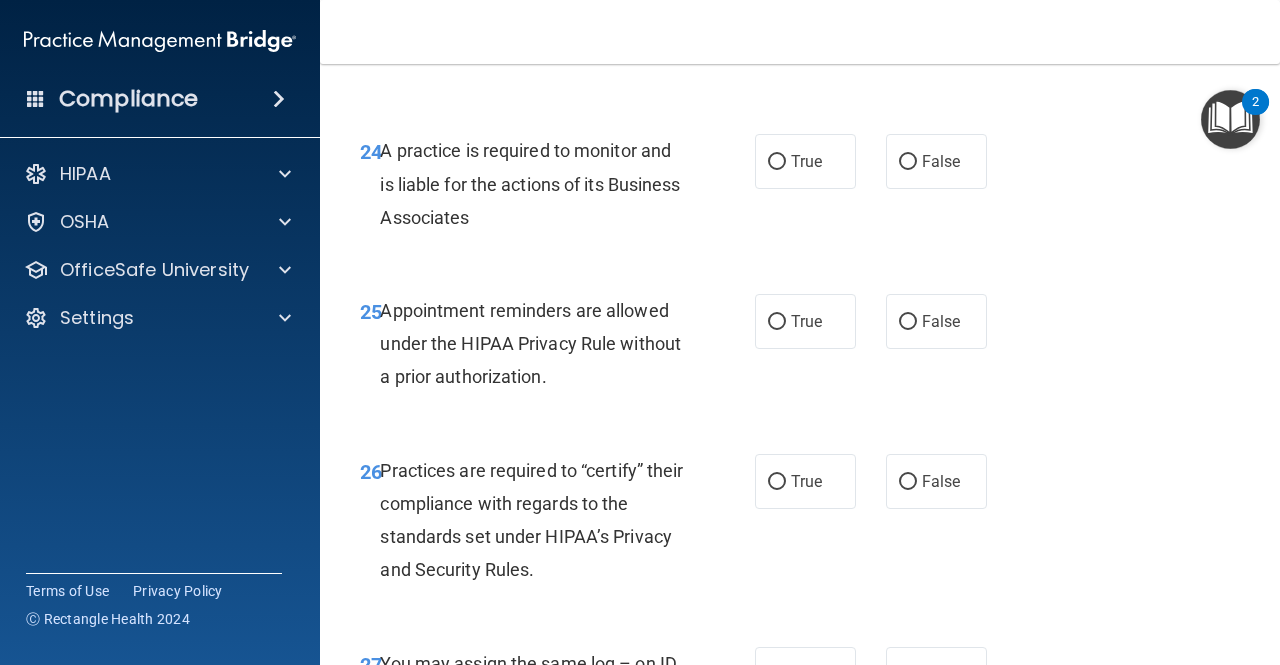 scroll, scrollTop: 4900, scrollLeft: 0, axis: vertical 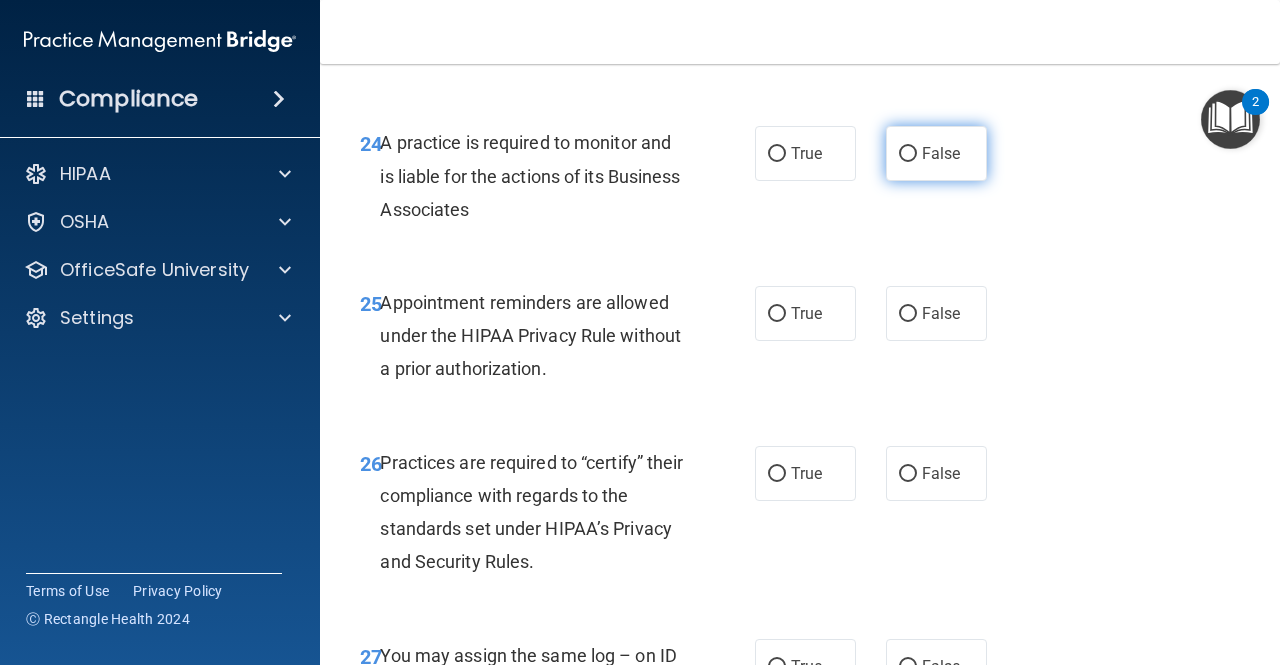 click on "False" at bounding box center (941, 153) 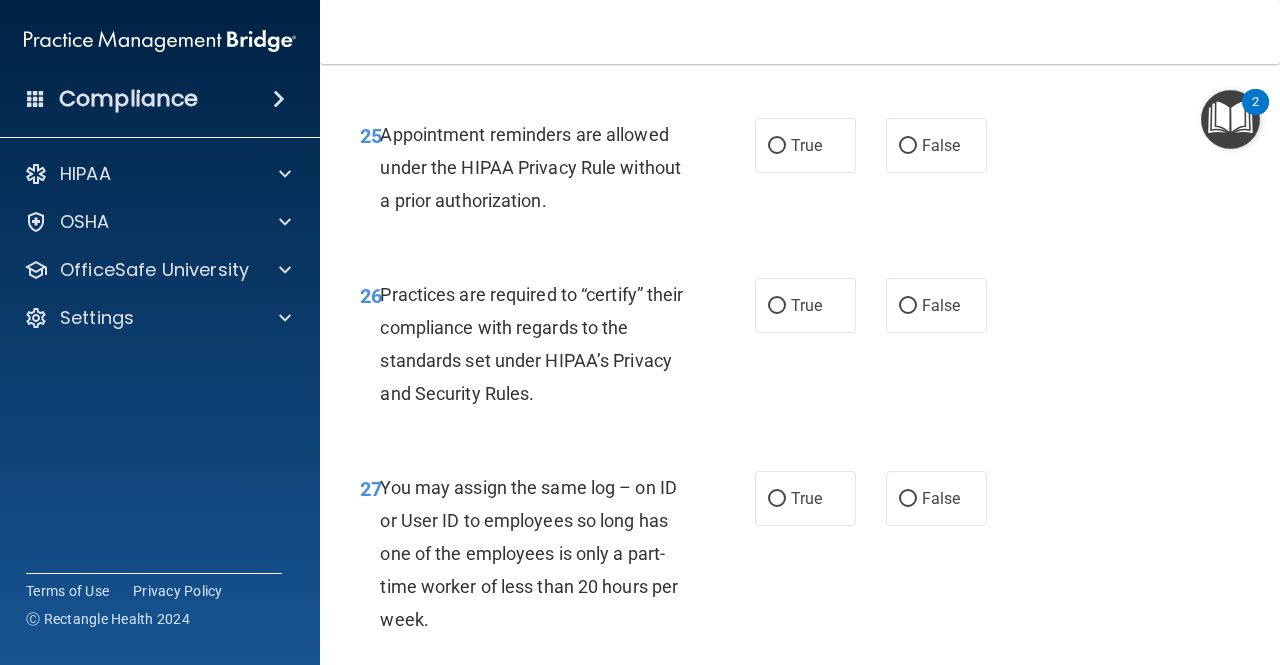 scroll, scrollTop: 5100, scrollLeft: 0, axis: vertical 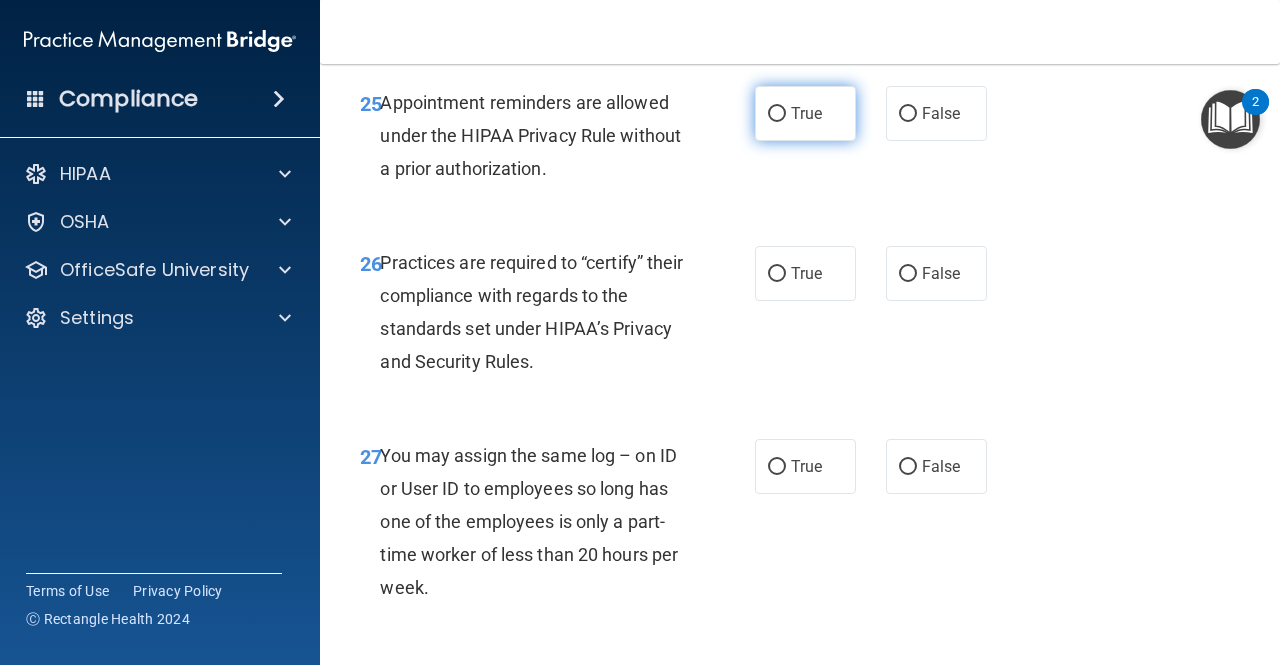 click on "True" at bounding box center [805, 113] 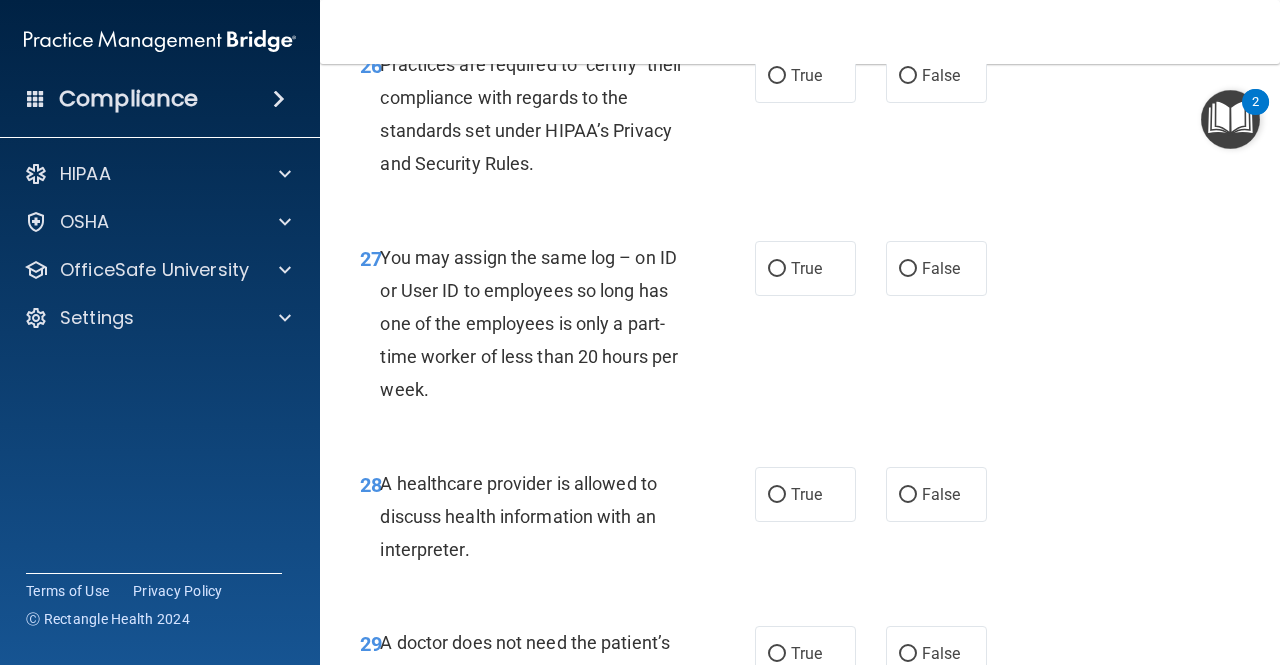 scroll, scrollTop: 5300, scrollLeft: 0, axis: vertical 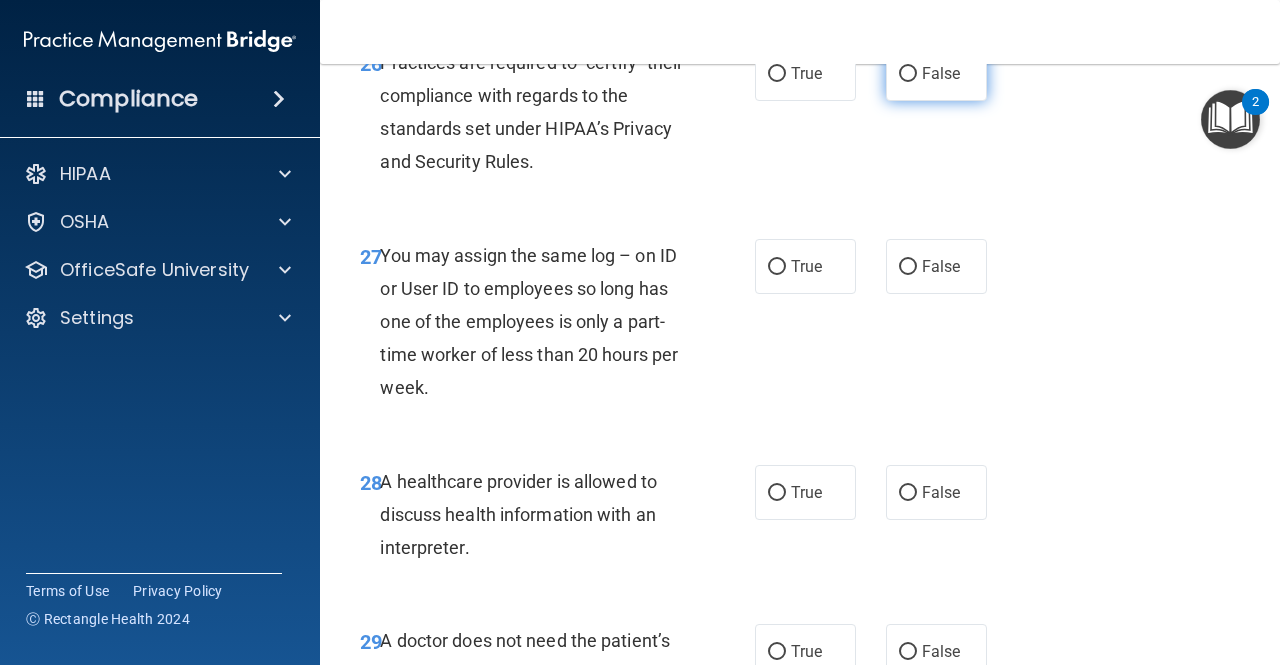 click on "False" at bounding box center [941, 73] 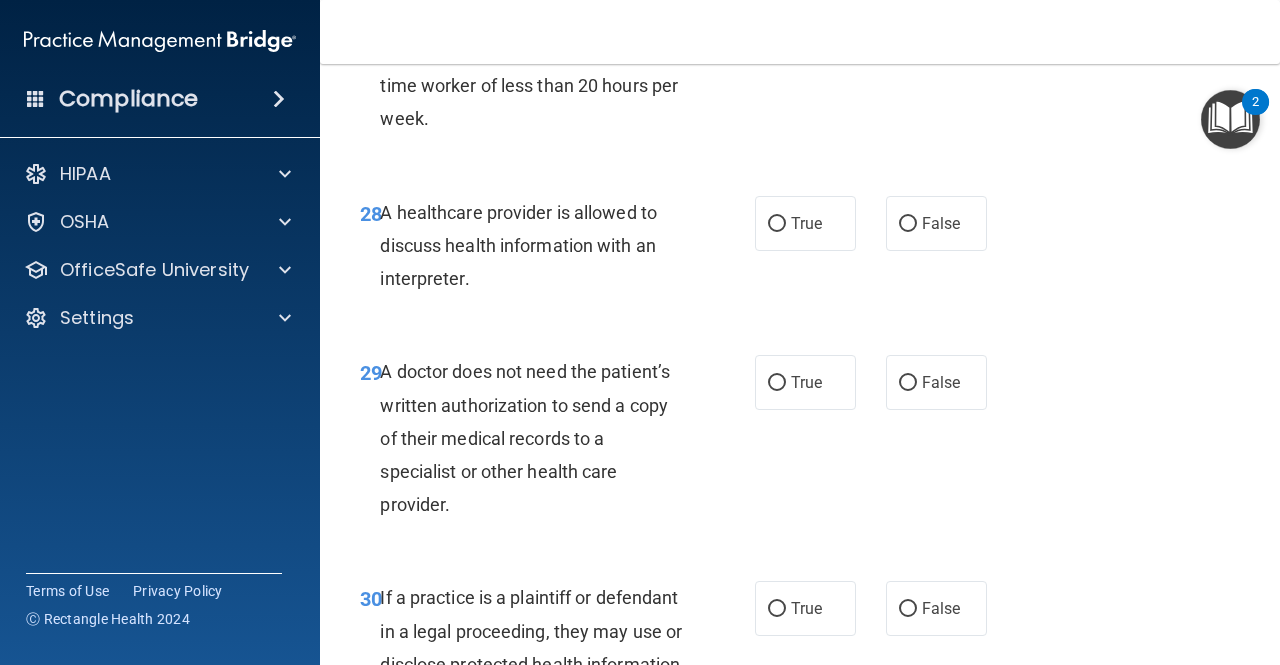 scroll, scrollTop: 5600, scrollLeft: 0, axis: vertical 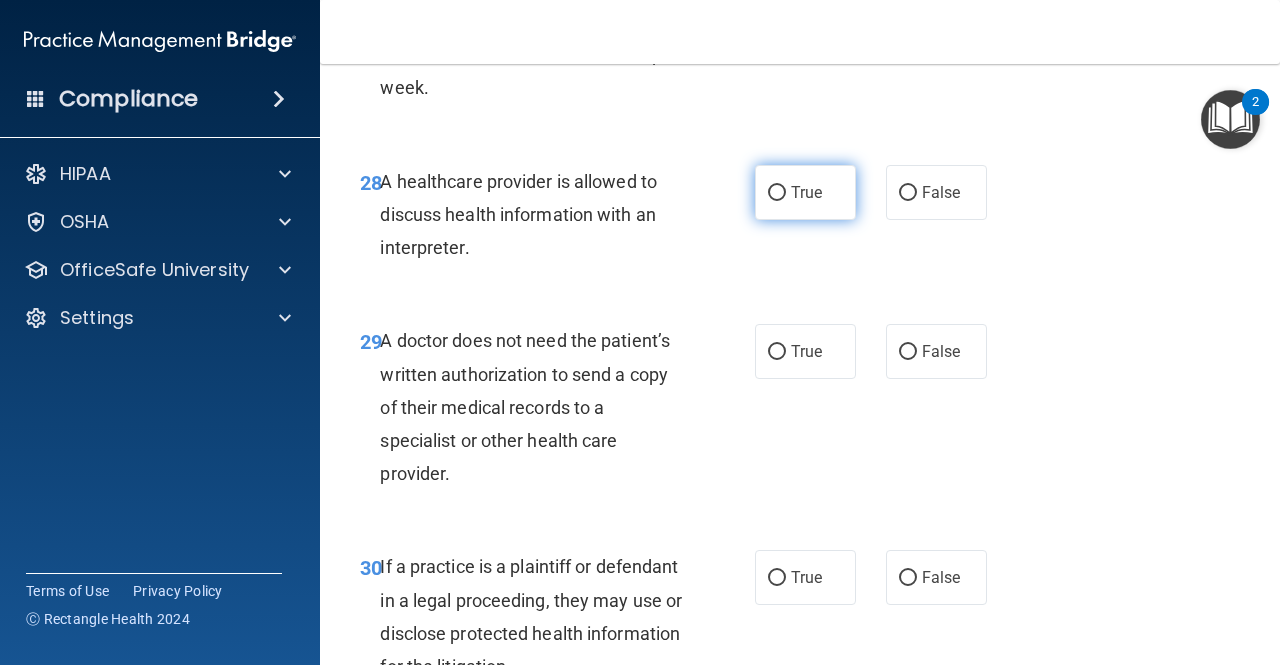 click on "True" at bounding box center (805, 192) 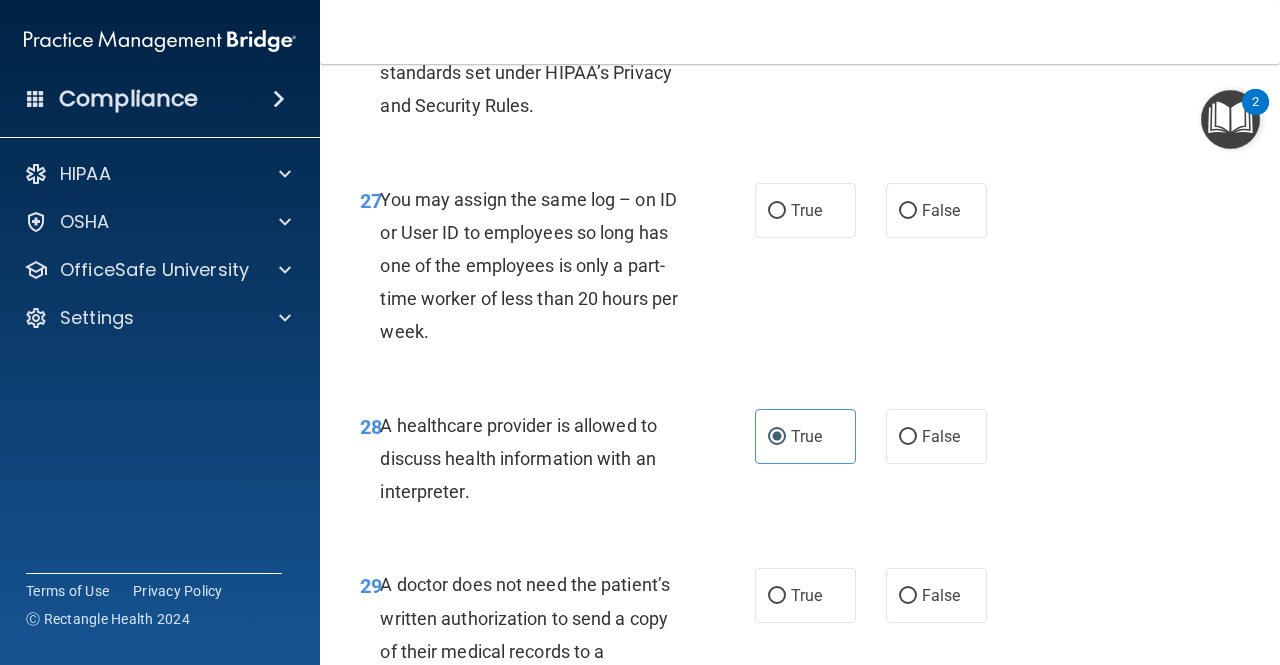 scroll, scrollTop: 5500, scrollLeft: 0, axis: vertical 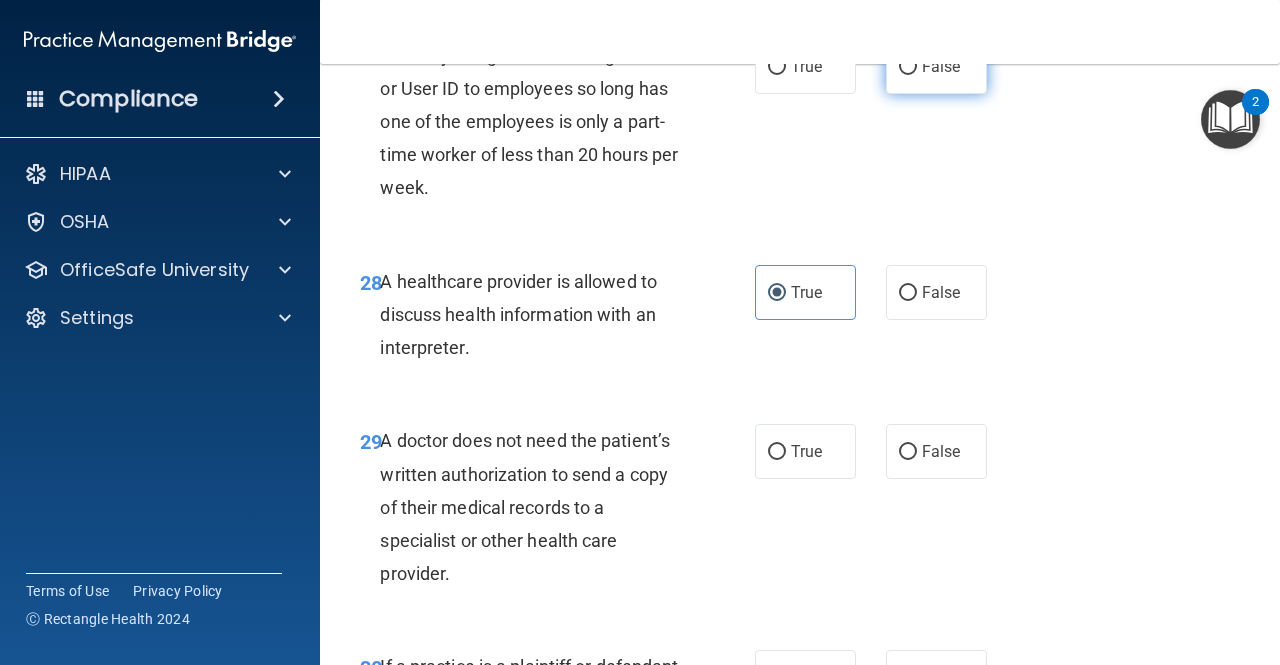 click on "False" at bounding box center (941, 66) 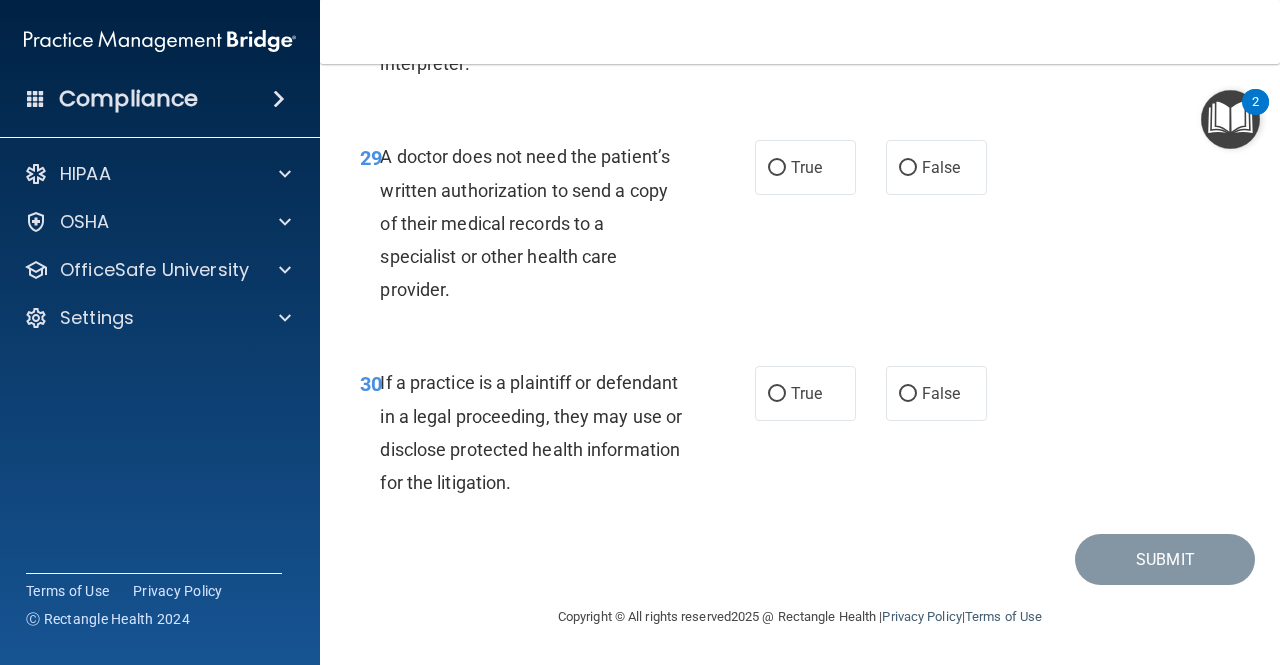 scroll, scrollTop: 5849, scrollLeft: 0, axis: vertical 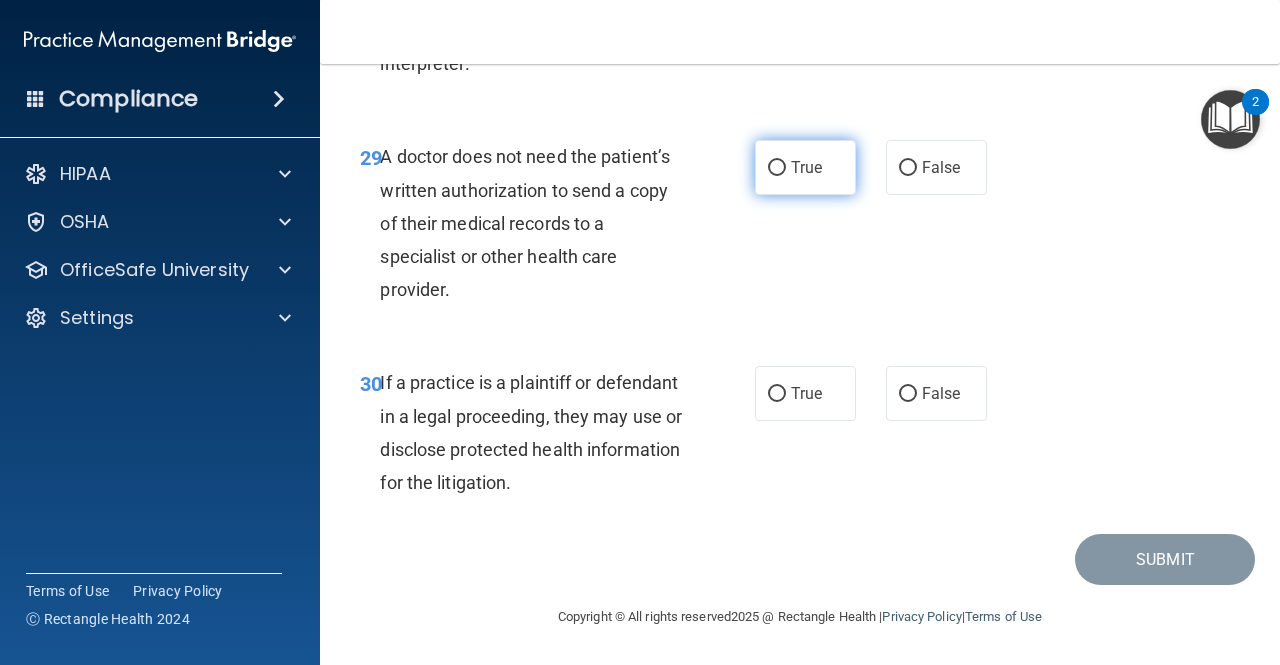 click on "True" at bounding box center (806, 167) 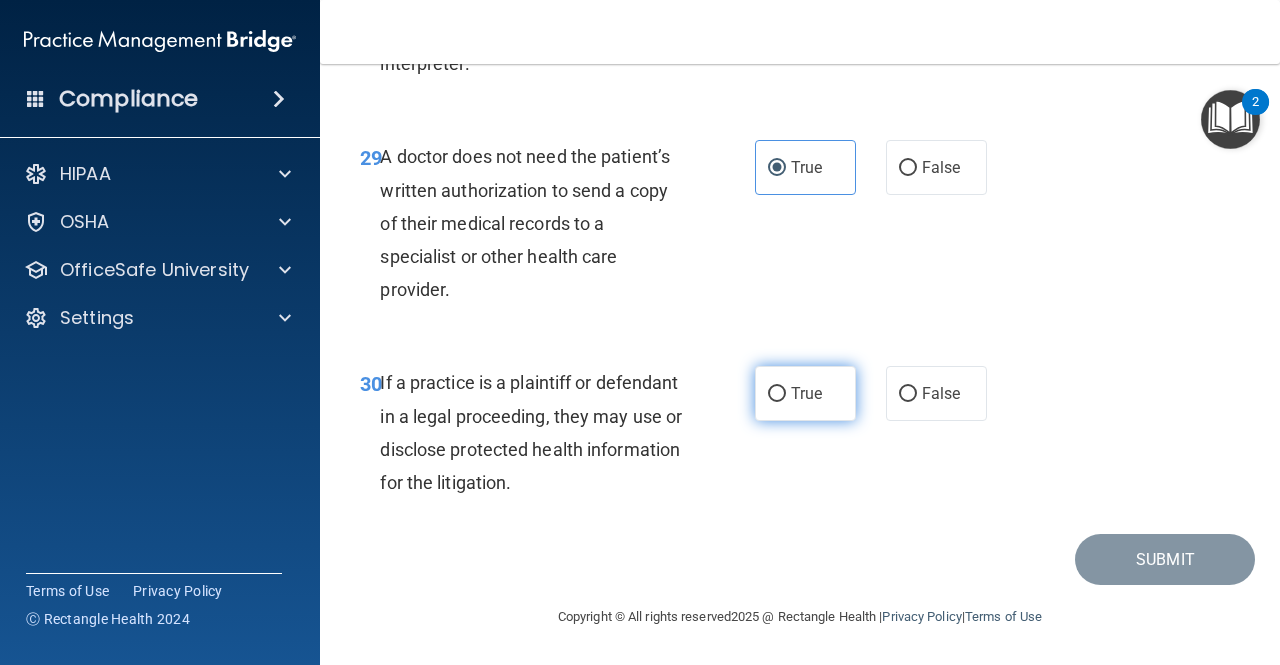 click on "True" at bounding box center (806, 393) 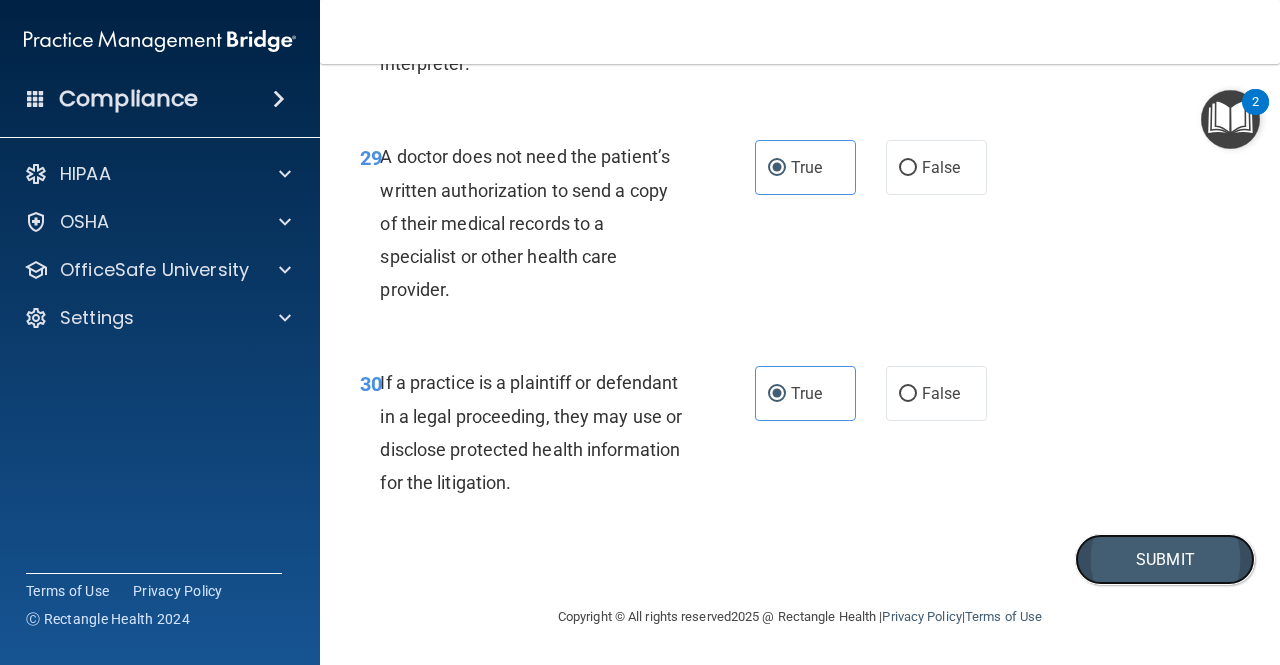 click on "Submit" at bounding box center (1165, 559) 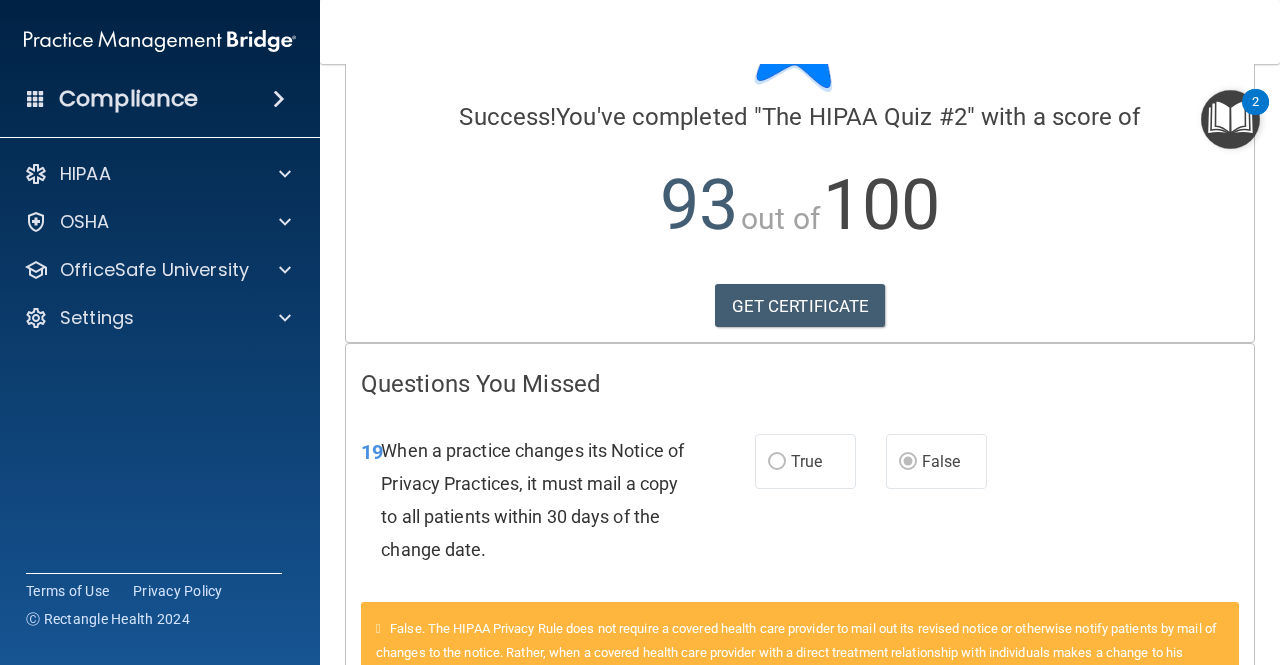 scroll, scrollTop: 0, scrollLeft: 0, axis: both 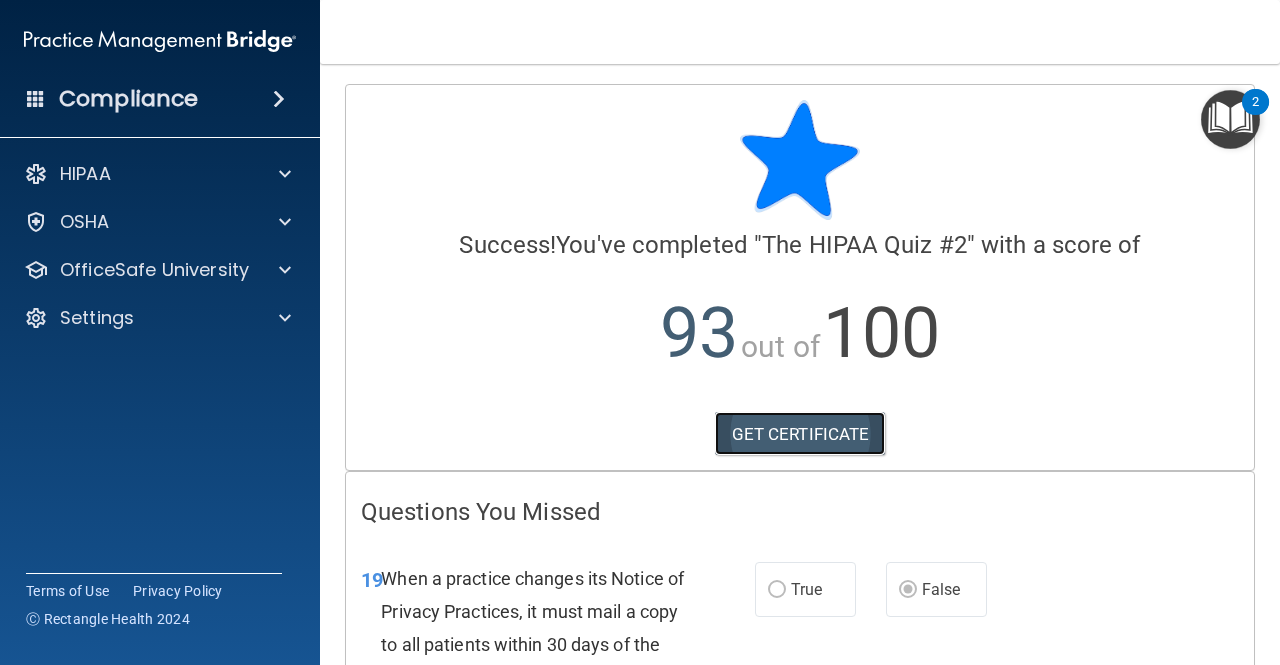 click on "GET CERTIFICATE" at bounding box center (800, 434) 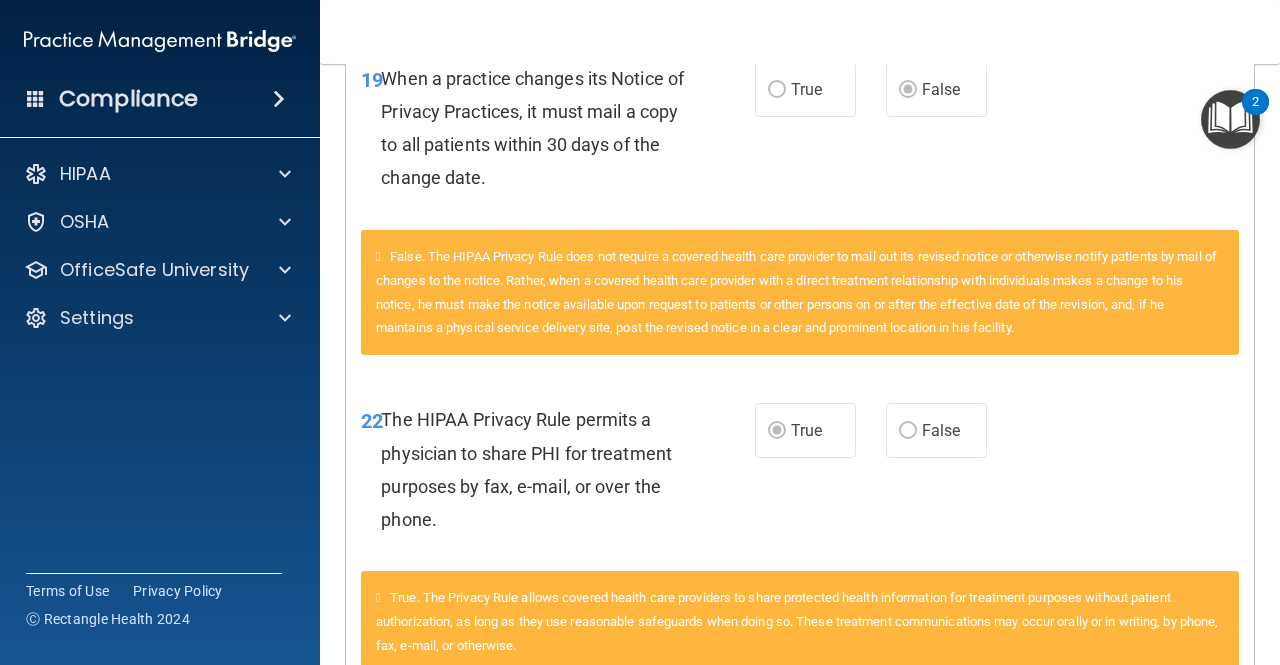 scroll, scrollTop: 625, scrollLeft: 0, axis: vertical 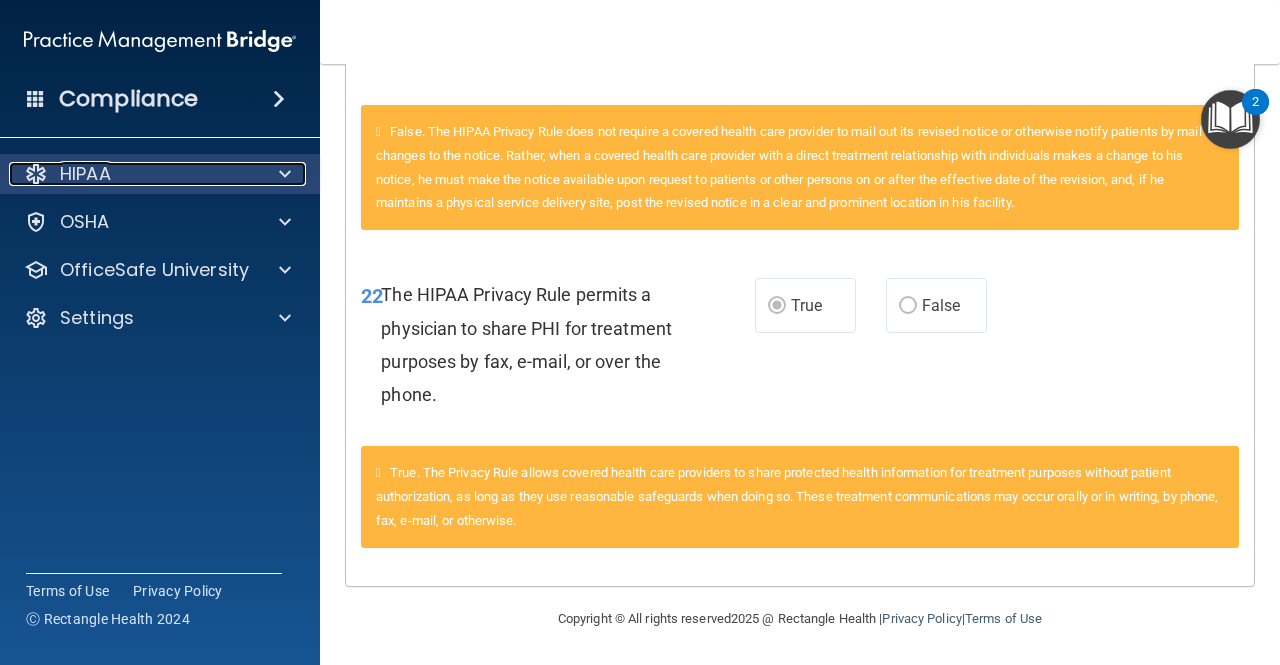 click on "HIPAA" at bounding box center [133, 174] 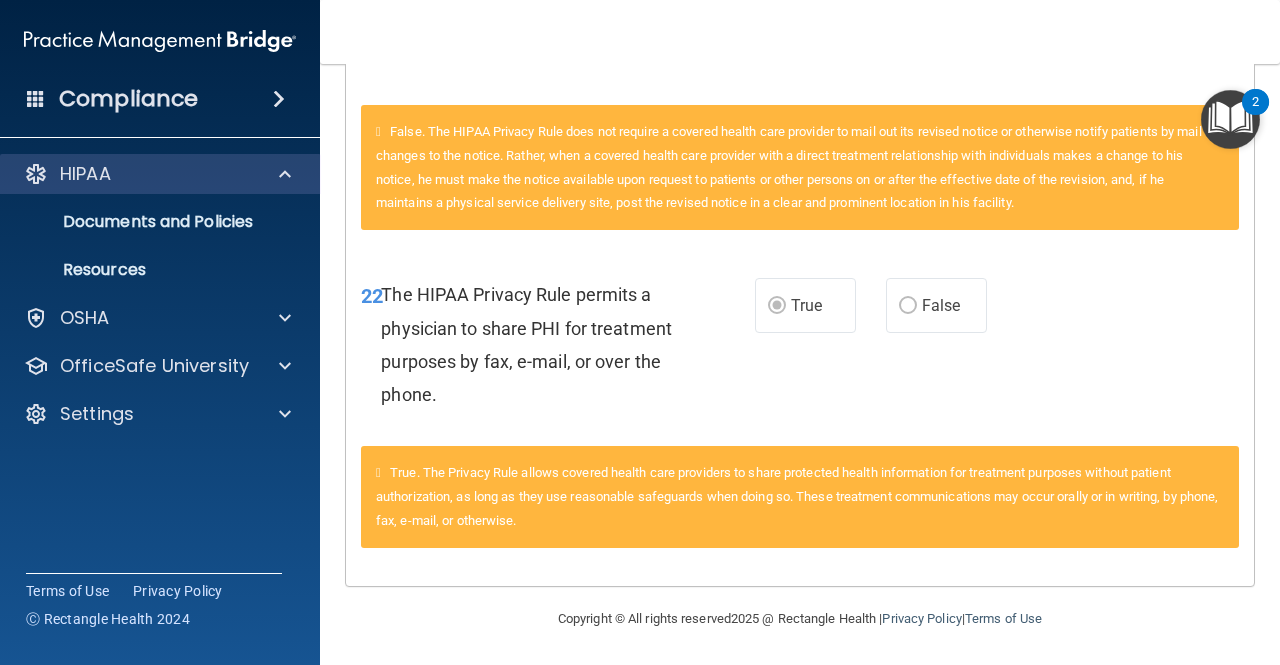 click on "HIPAA" at bounding box center [160, 174] 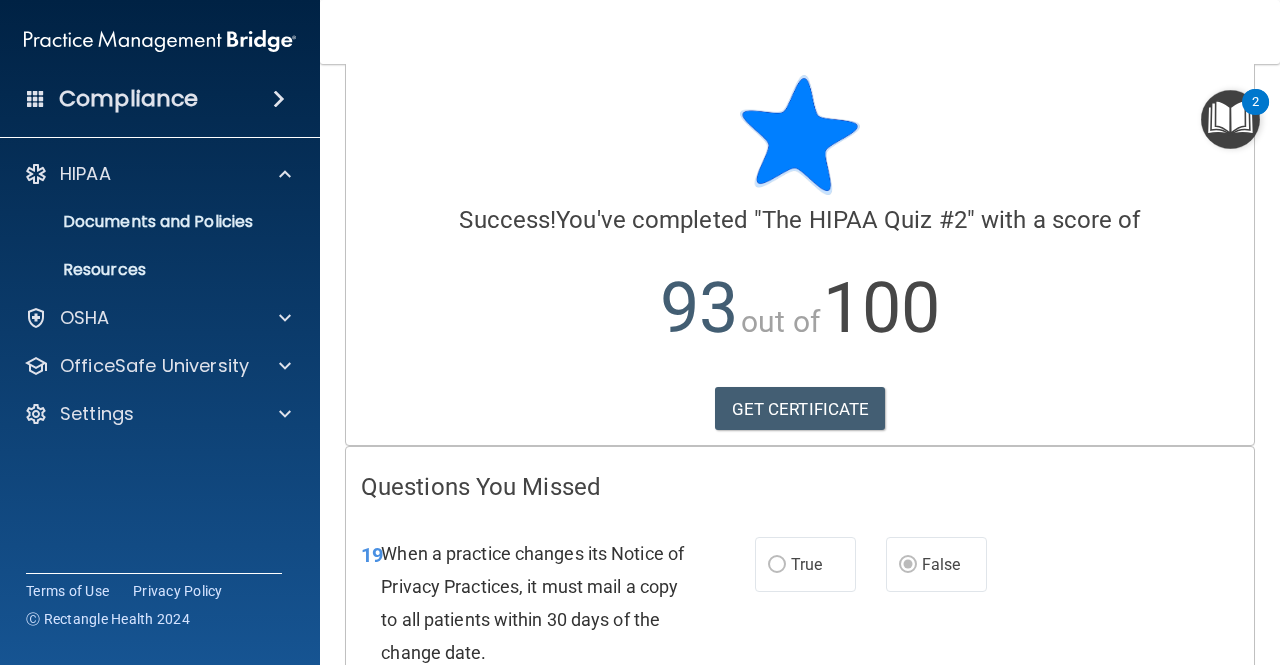 scroll, scrollTop: 0, scrollLeft: 0, axis: both 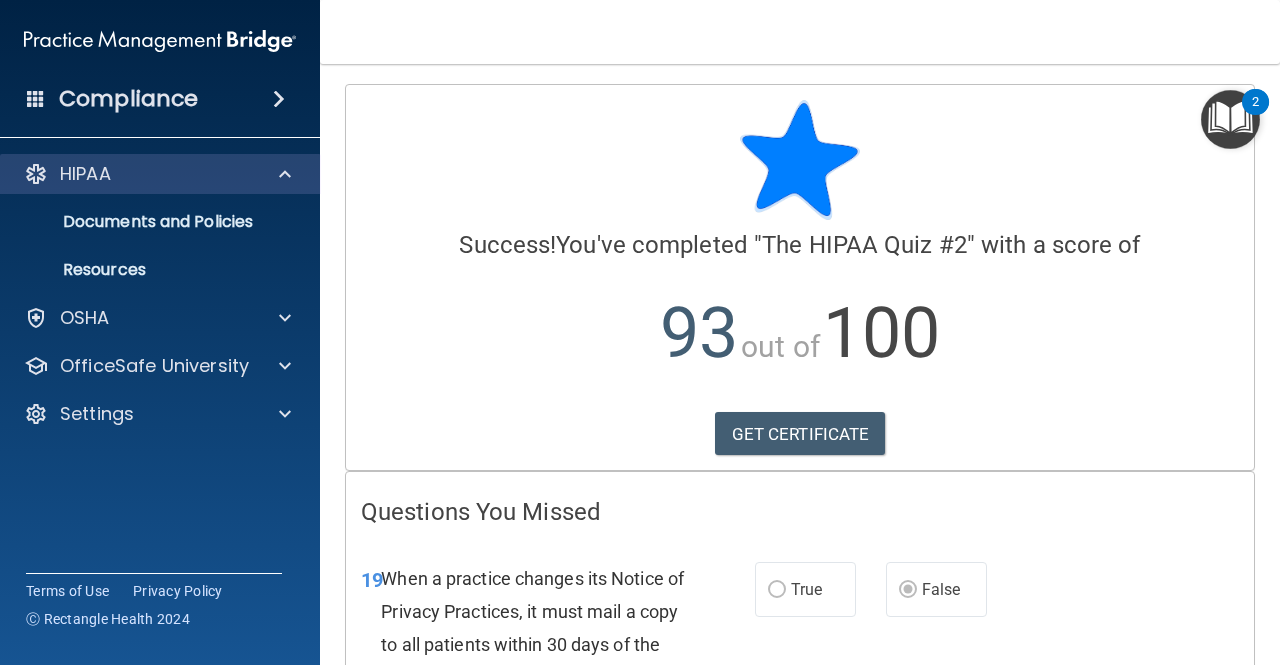 click on "HIPAA" at bounding box center (160, 174) 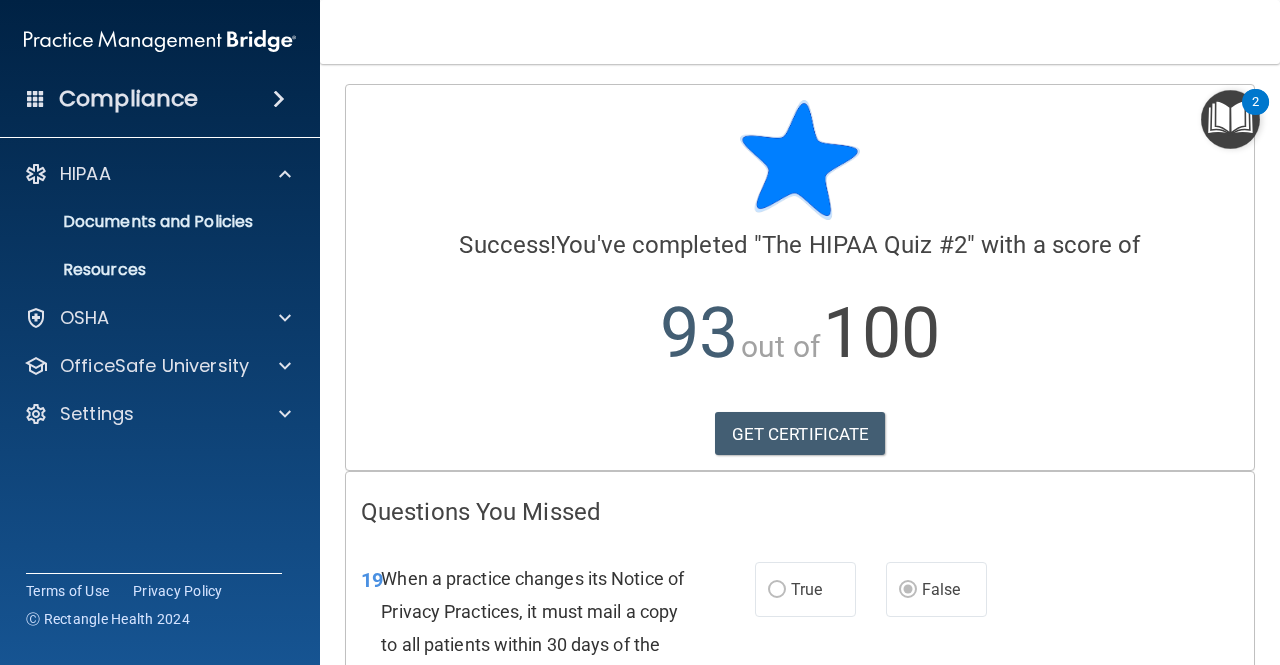 click at bounding box center (36, 98) 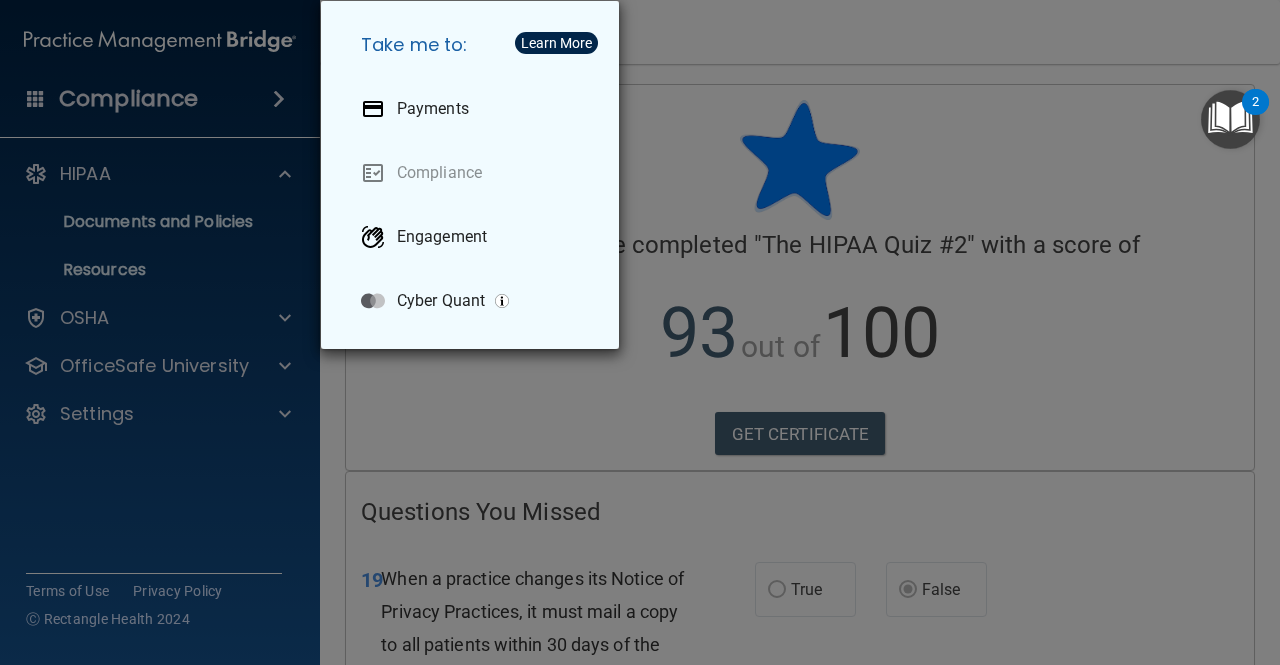 click on "Take me to:             Payments                   Compliance                     Engagement                     Cyber Quant" at bounding box center [640, 332] 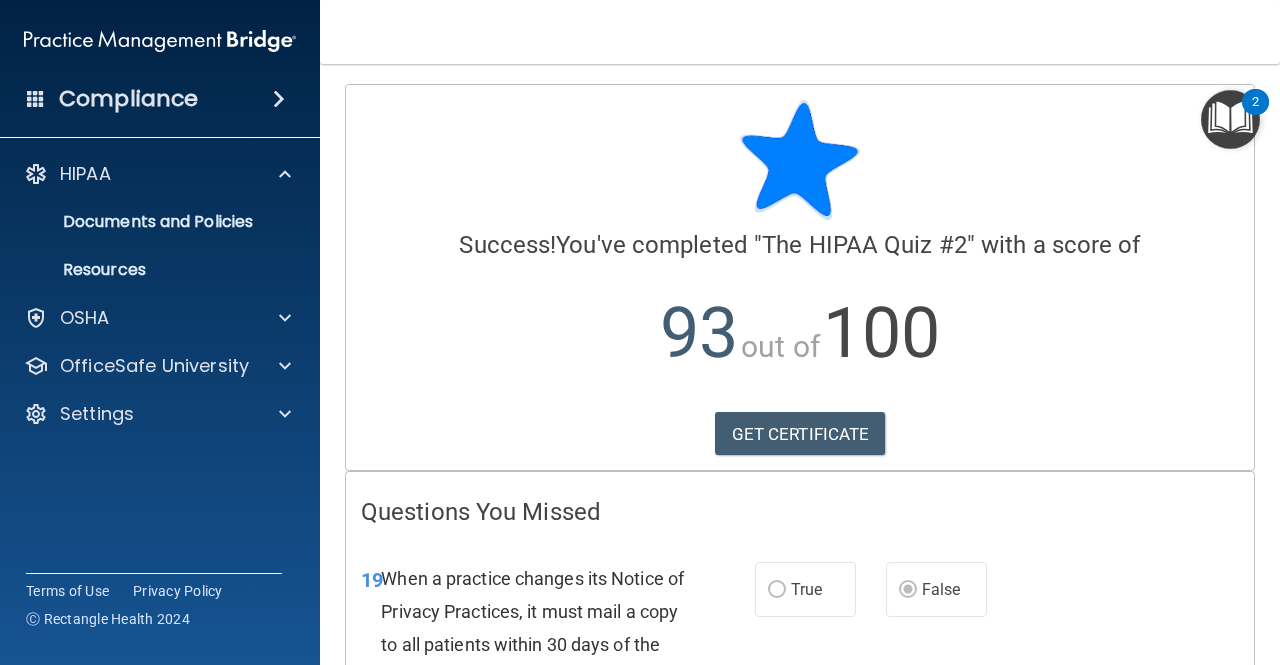 click at bounding box center [1230, 119] 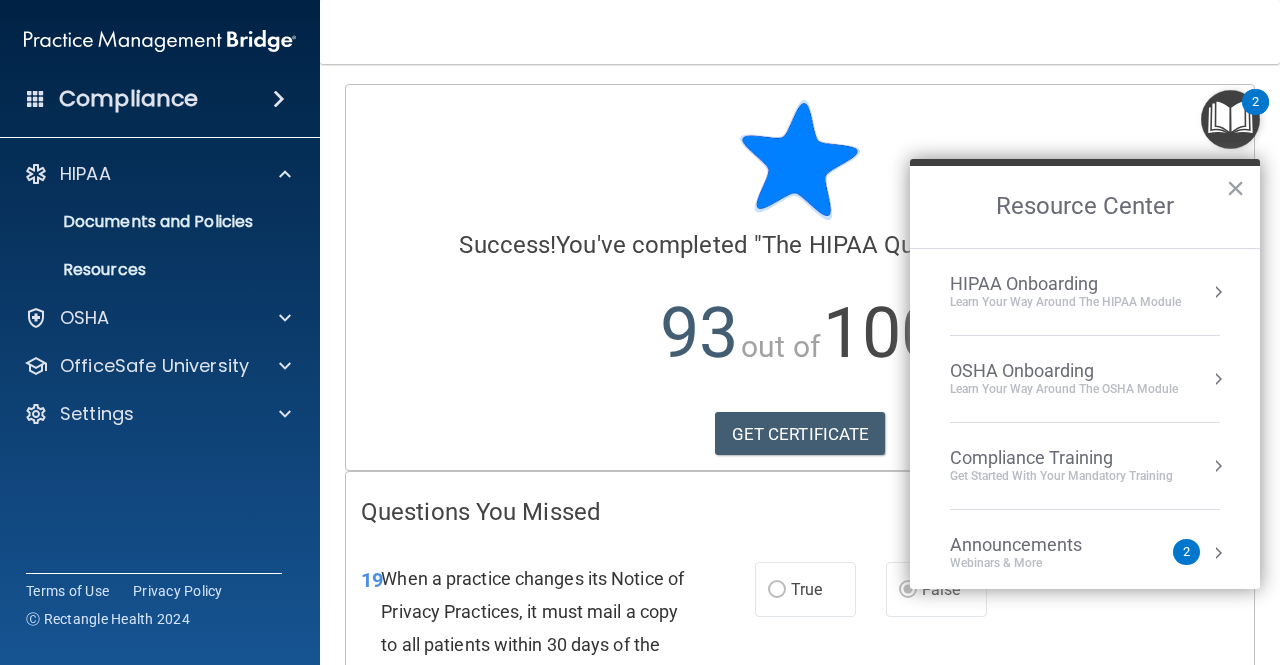 click on "HIPAA Onboarding" at bounding box center [1065, 284] 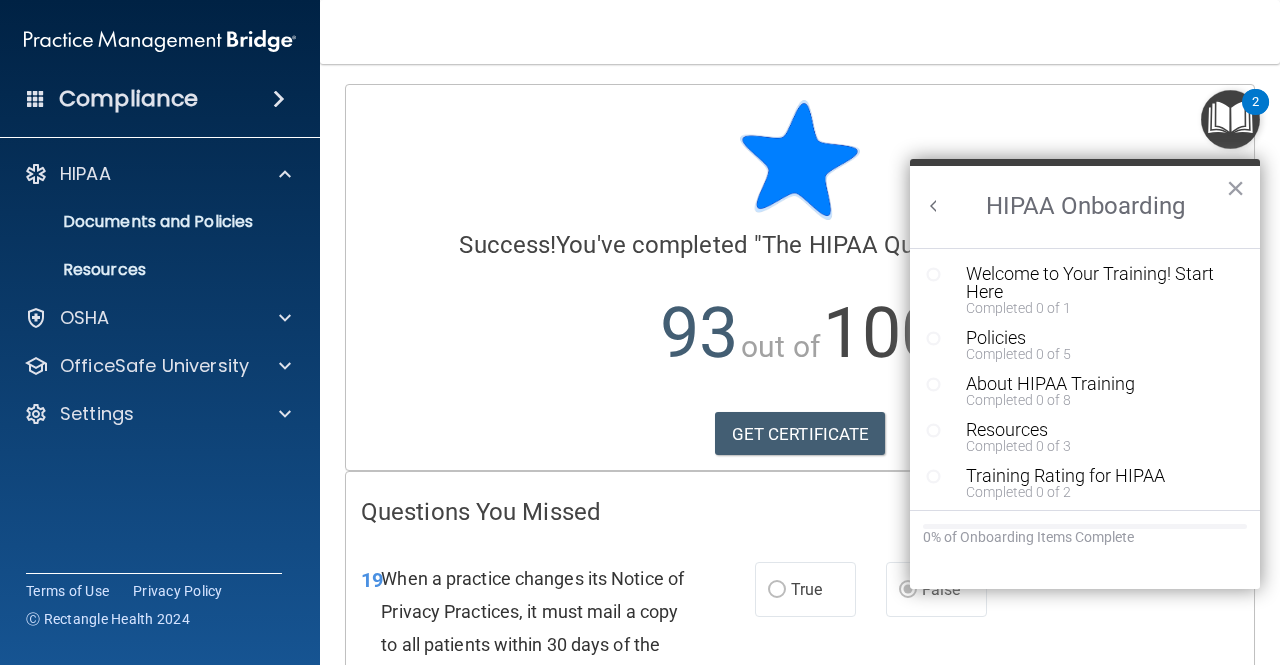 scroll, scrollTop: 0, scrollLeft: 0, axis: both 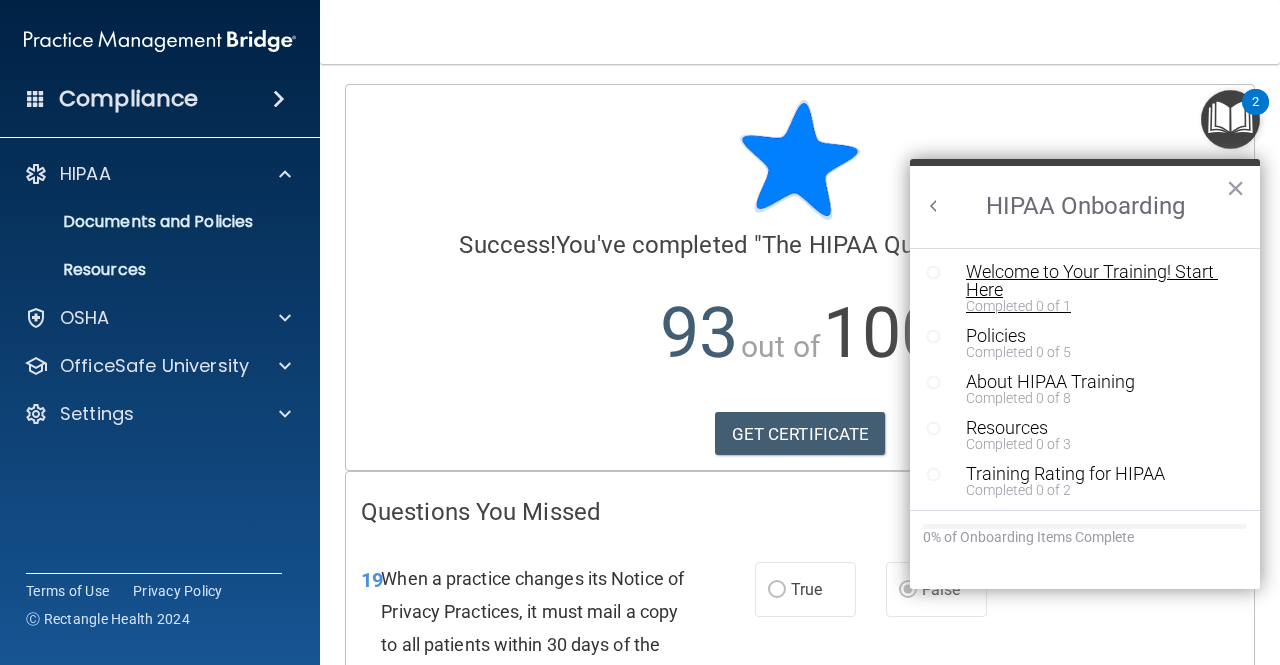 click on "Welcome to Your Training! Start Here" at bounding box center (1092, 281) 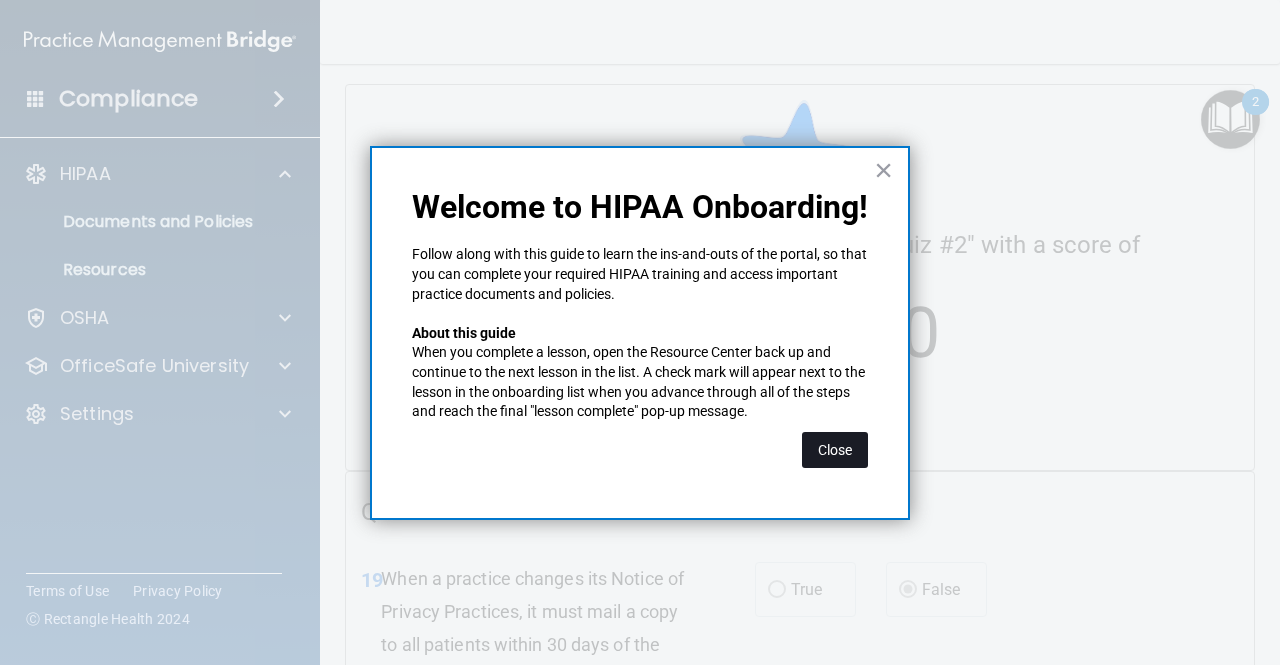 click on "Close" at bounding box center (835, 450) 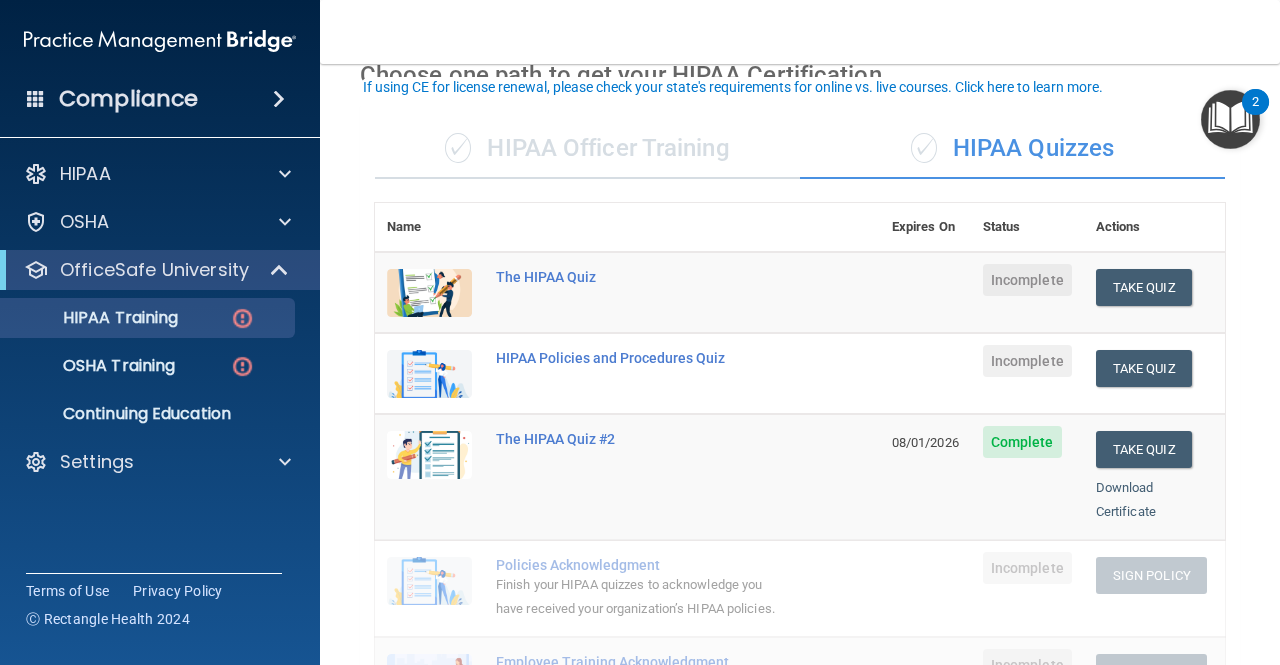 scroll, scrollTop: 200, scrollLeft: 0, axis: vertical 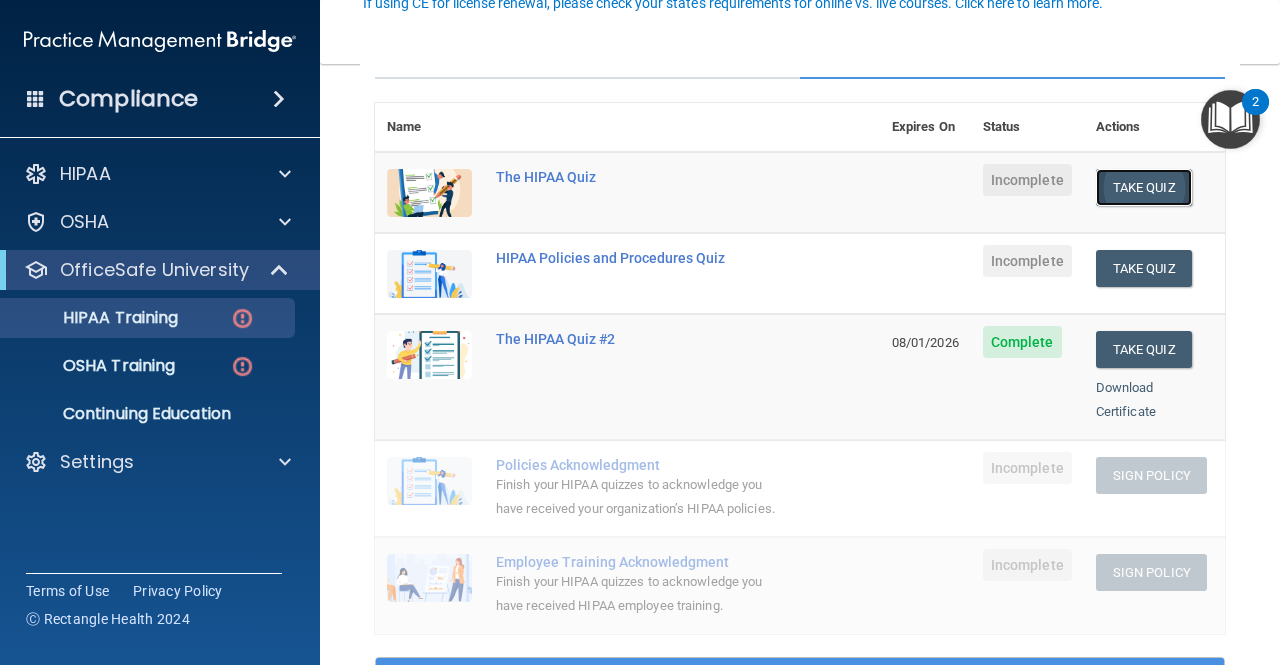click on "Take Quiz" at bounding box center [1144, 187] 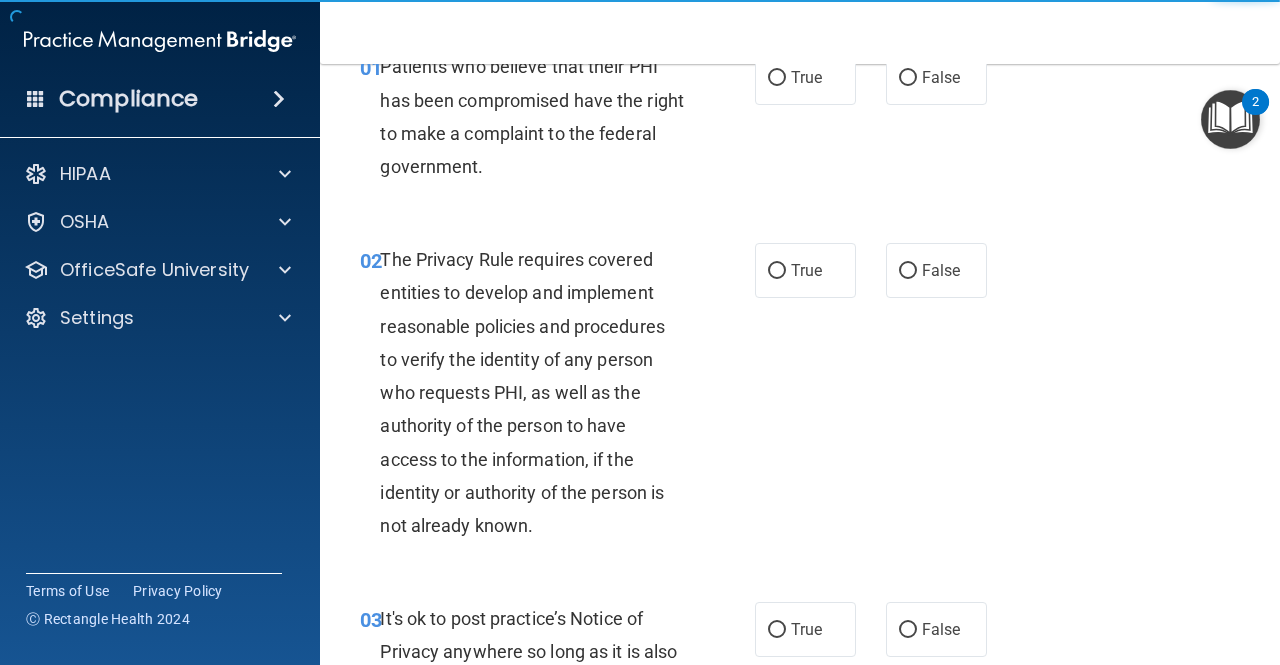 scroll, scrollTop: 0, scrollLeft: 0, axis: both 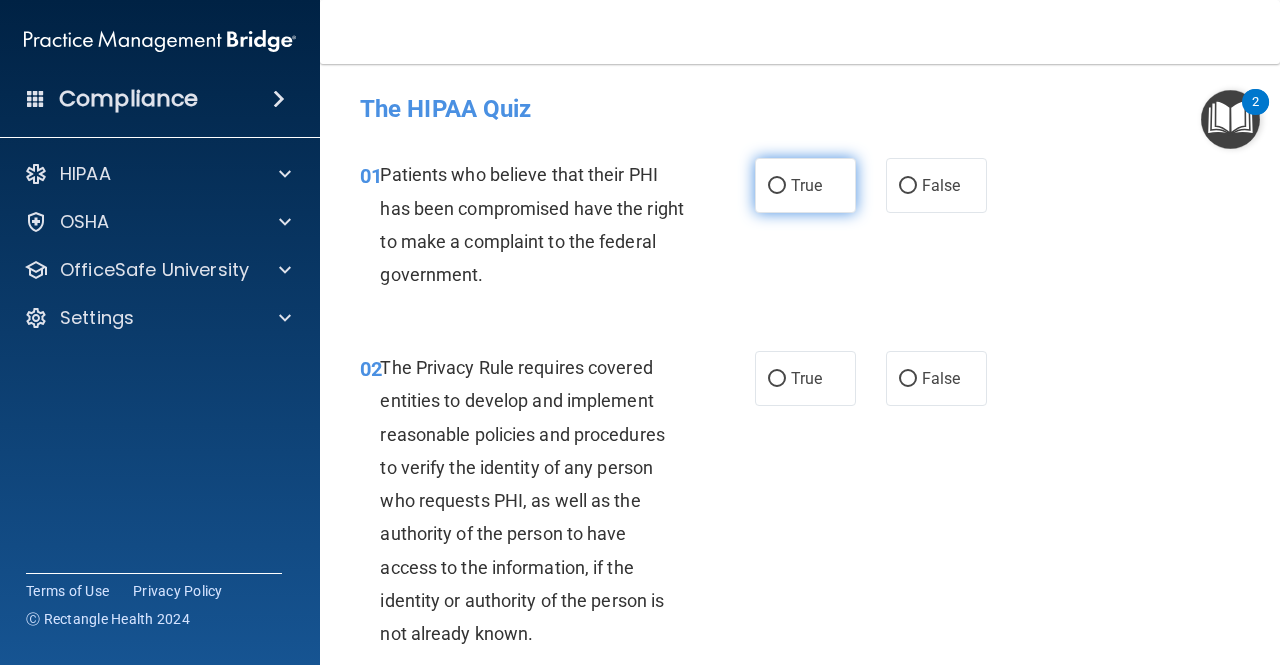 click on "True" at bounding box center (805, 185) 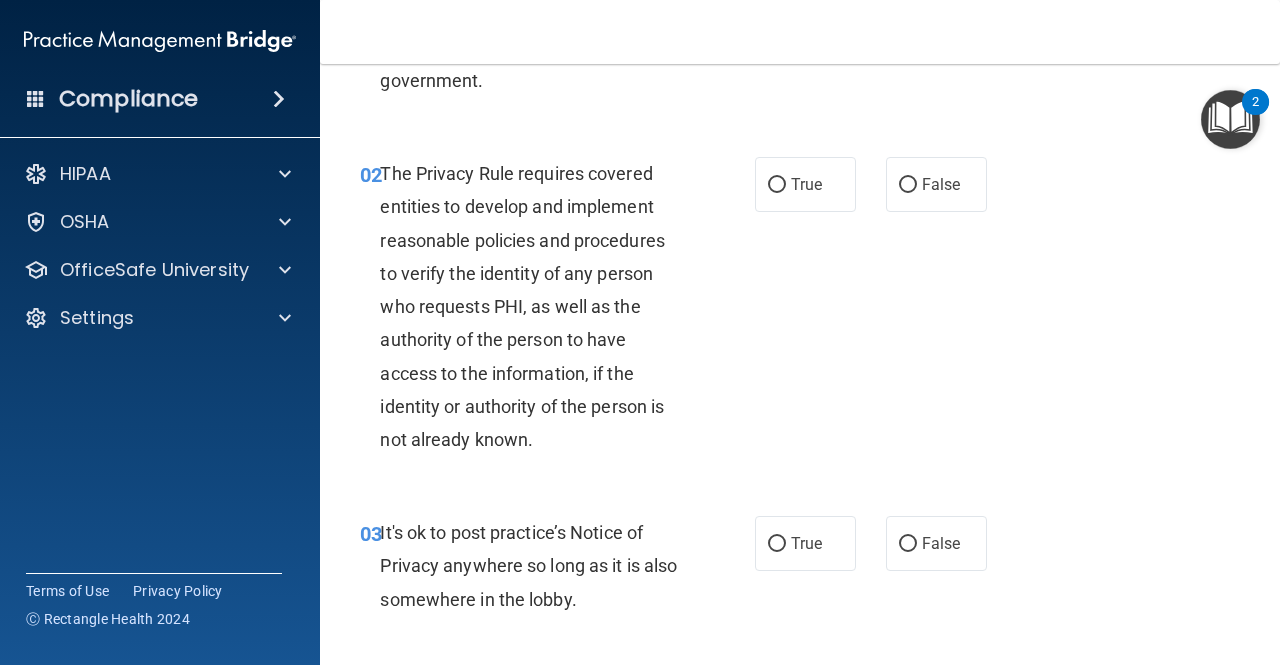 scroll, scrollTop: 200, scrollLeft: 0, axis: vertical 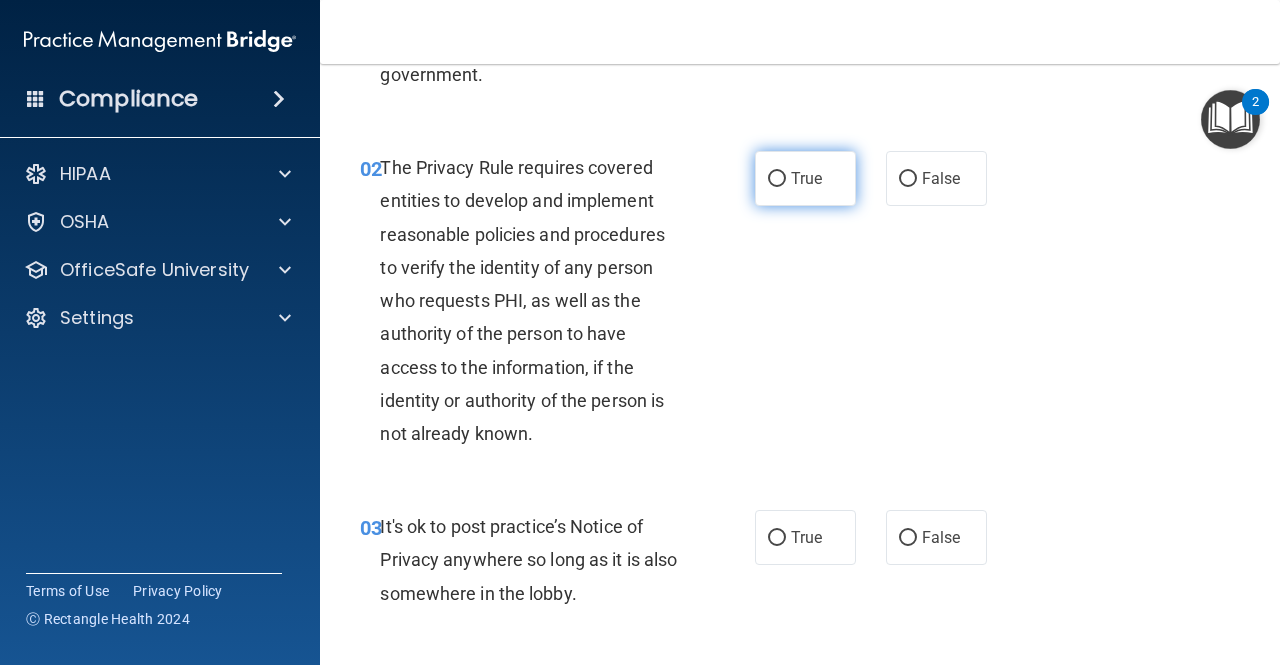 click on "True" at bounding box center [805, 178] 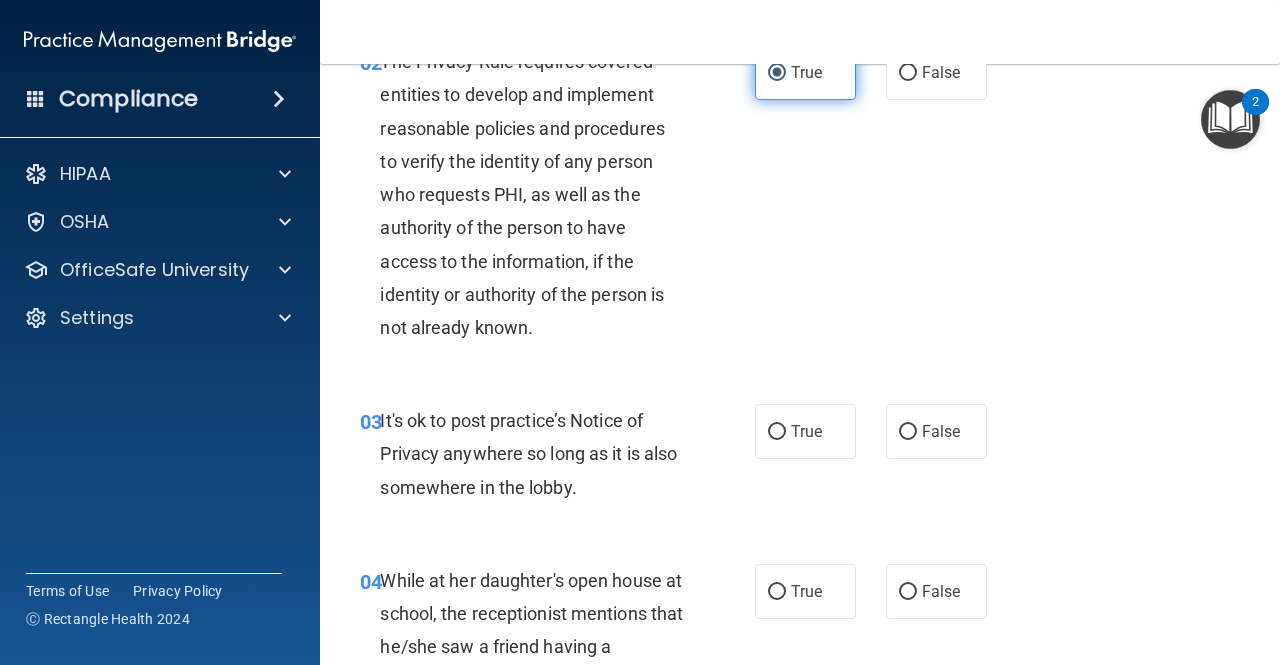 scroll, scrollTop: 400, scrollLeft: 0, axis: vertical 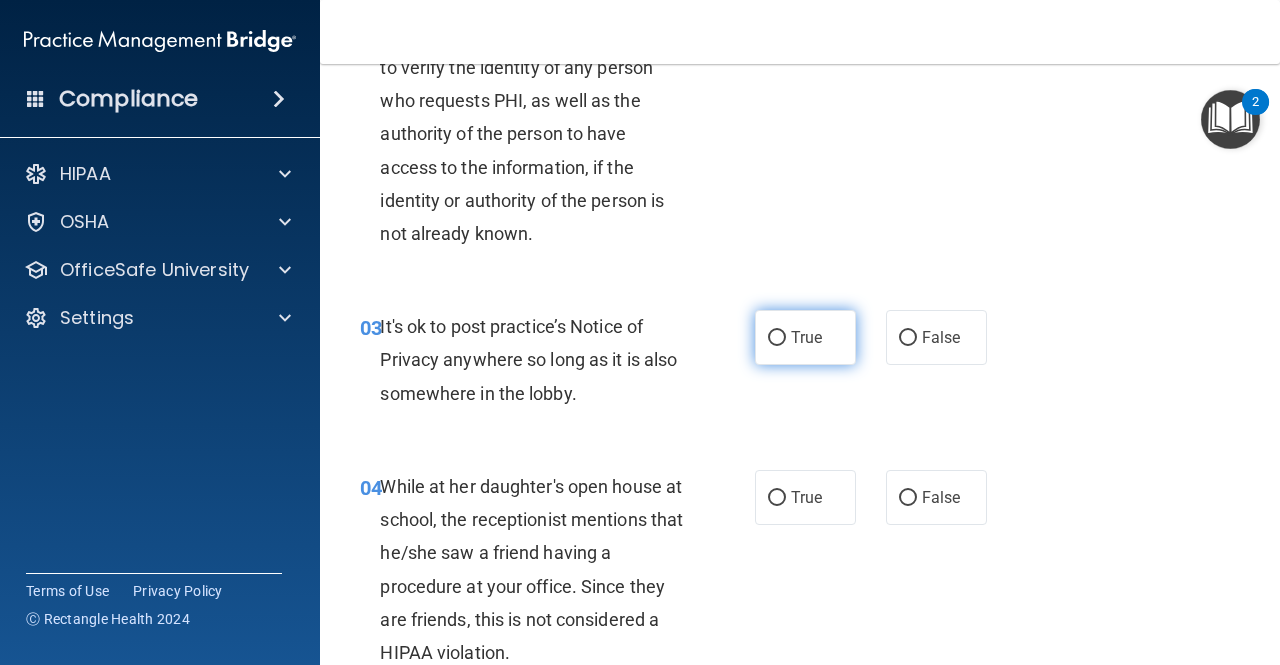 click on "True" at bounding box center [805, 337] 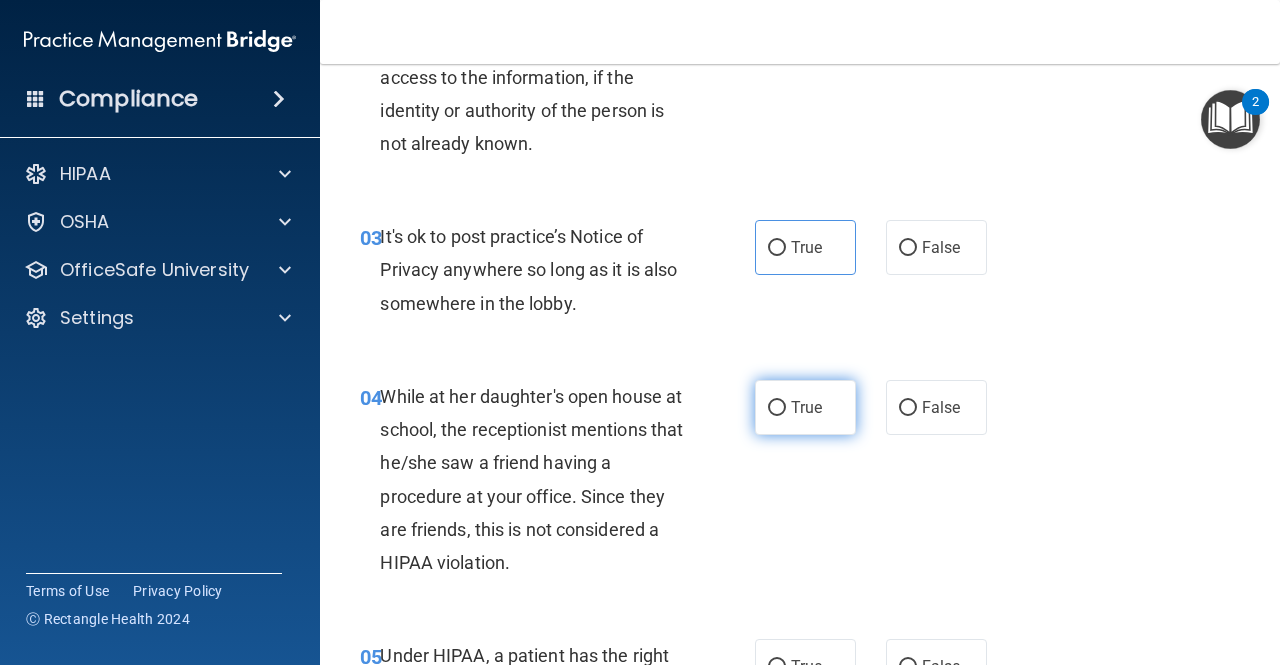 scroll, scrollTop: 700, scrollLeft: 0, axis: vertical 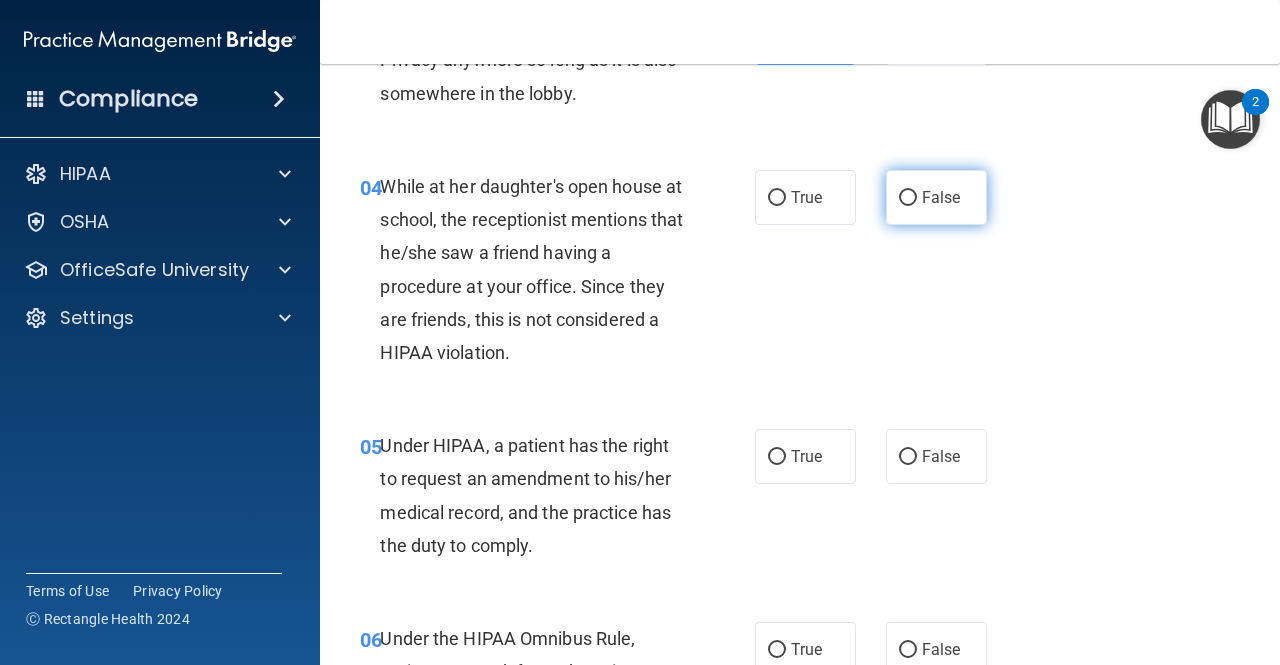 click on "False" at bounding box center [936, 197] 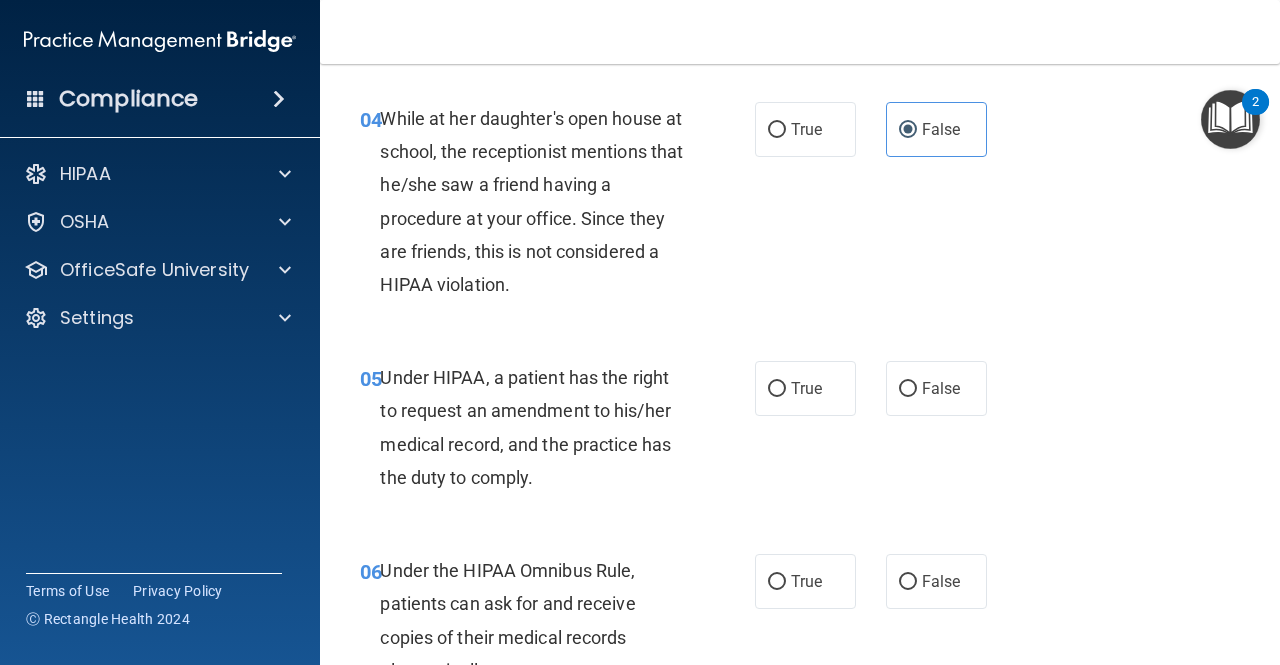 scroll, scrollTop: 800, scrollLeft: 0, axis: vertical 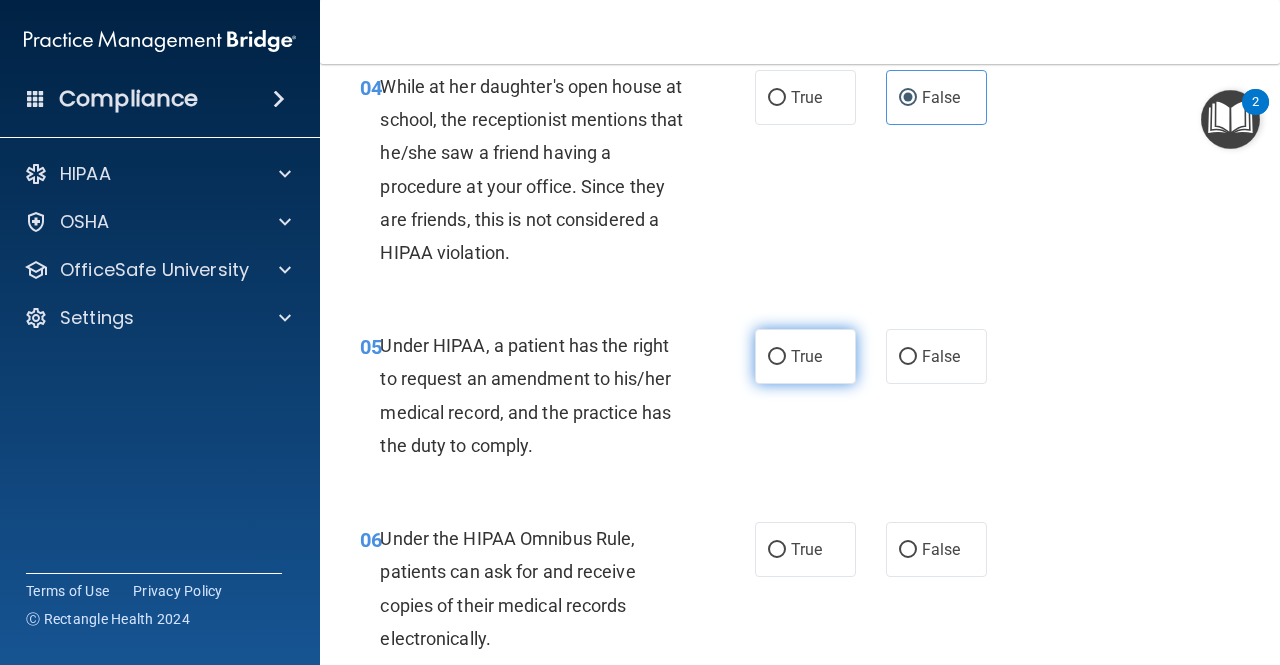 click on "True" at bounding box center (806, 356) 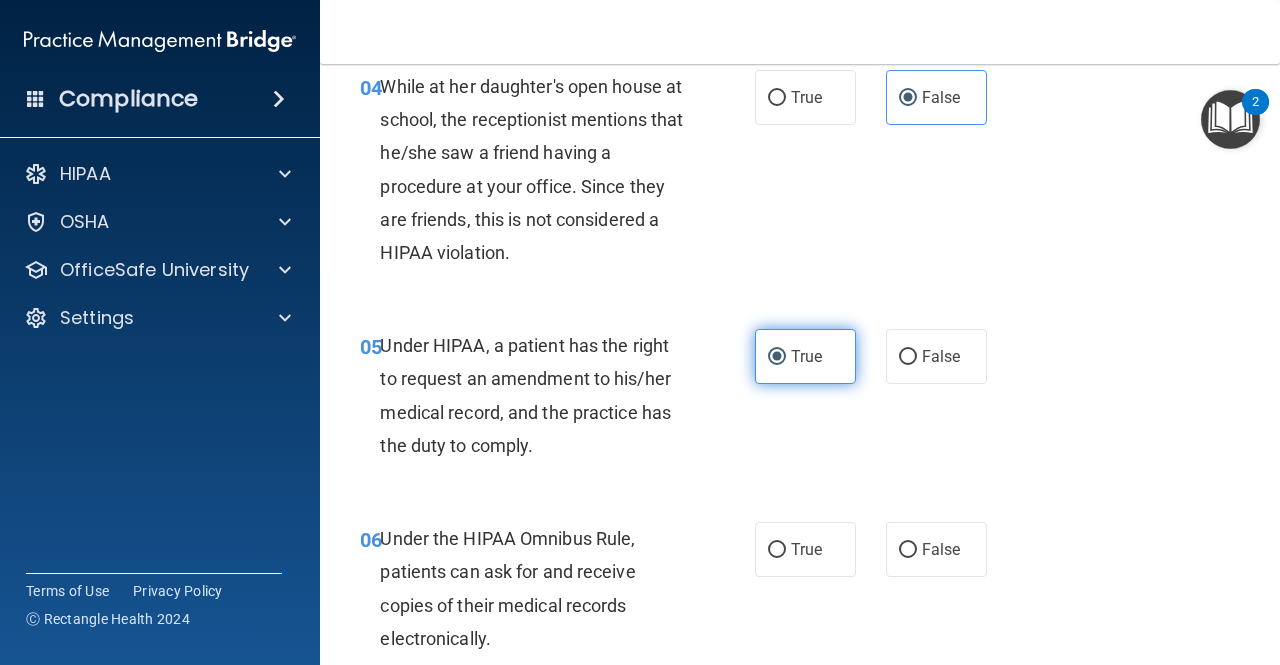 scroll, scrollTop: 1000, scrollLeft: 0, axis: vertical 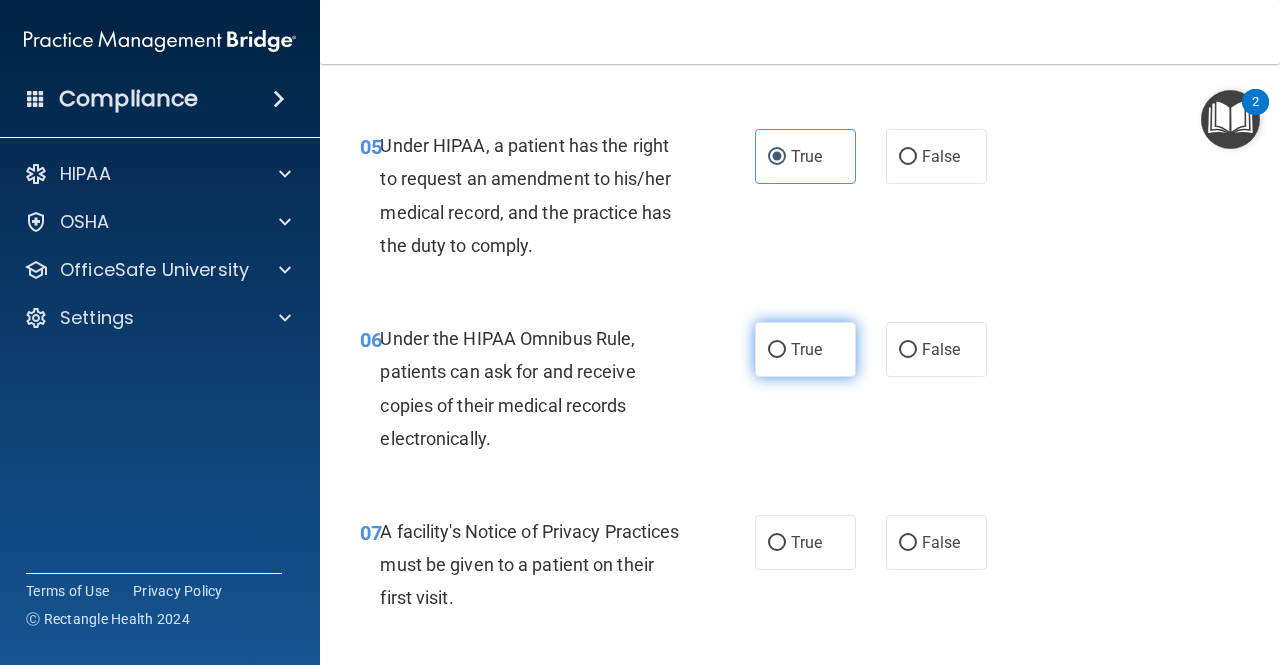 click on "True" at bounding box center [806, 349] 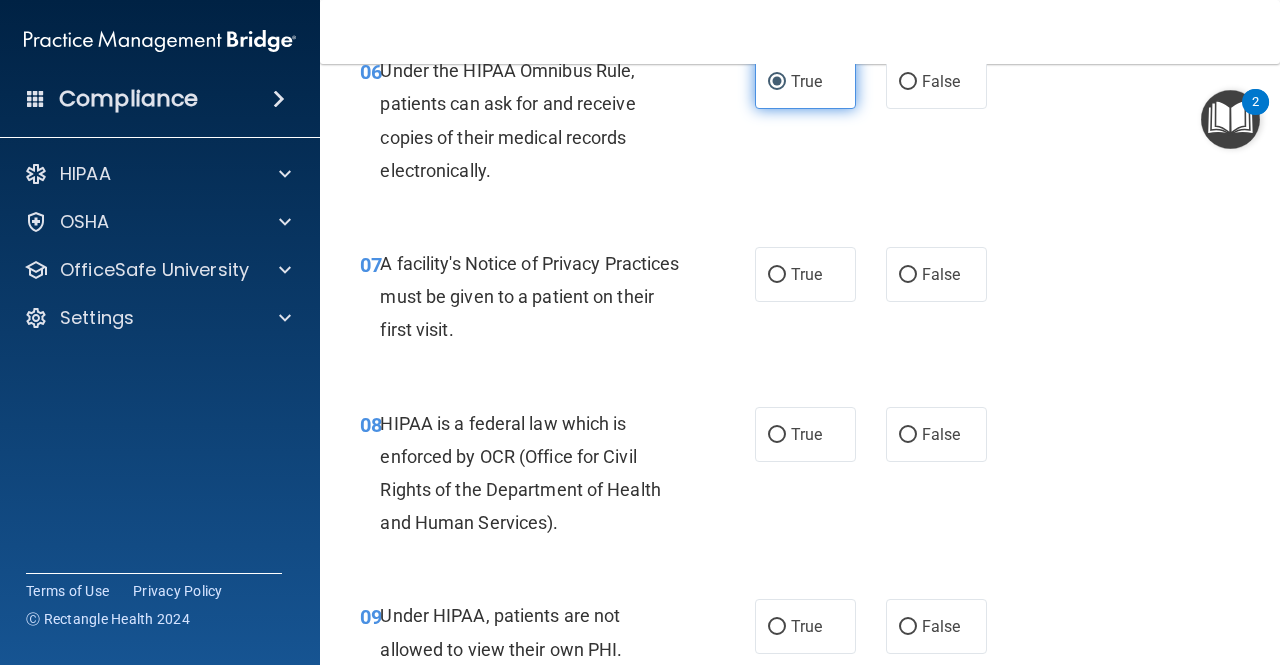 scroll, scrollTop: 1300, scrollLeft: 0, axis: vertical 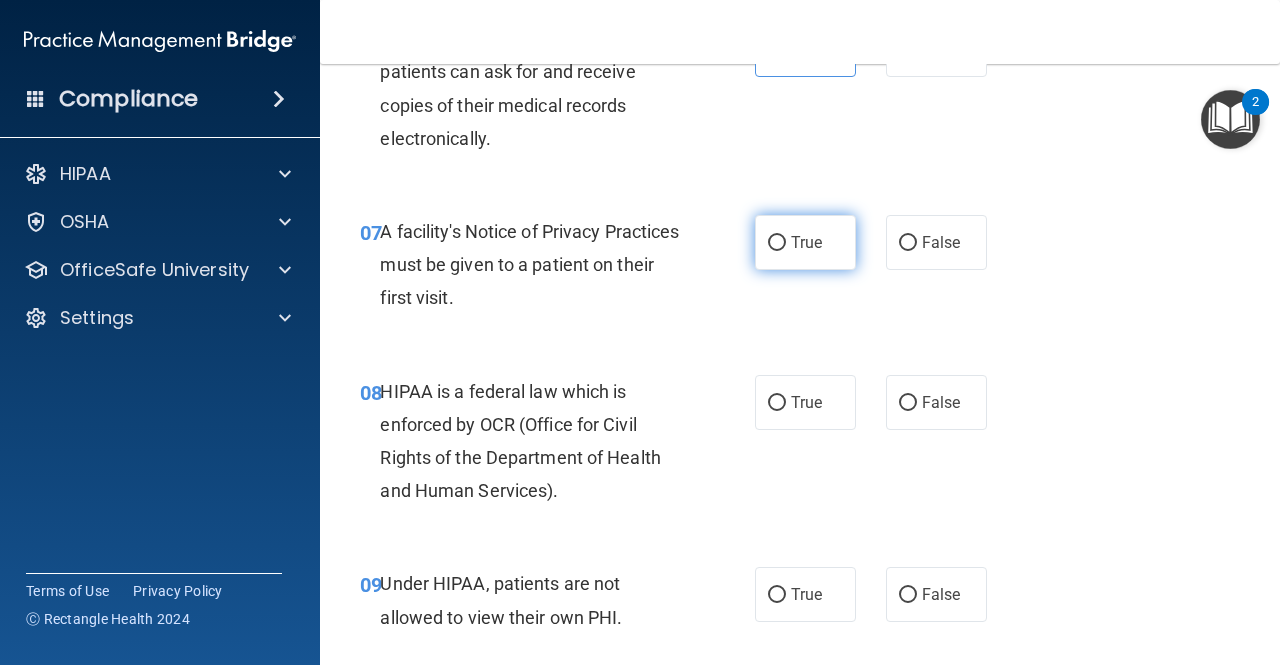 click on "True" at bounding box center [777, 243] 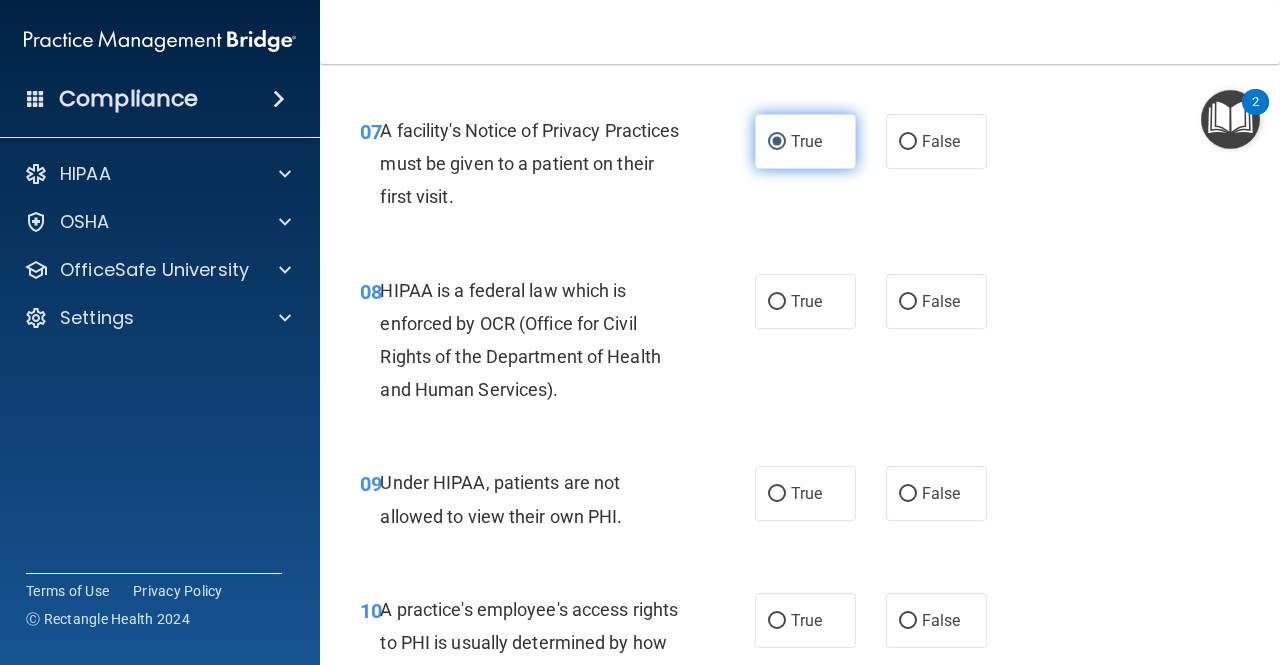 scroll, scrollTop: 1400, scrollLeft: 0, axis: vertical 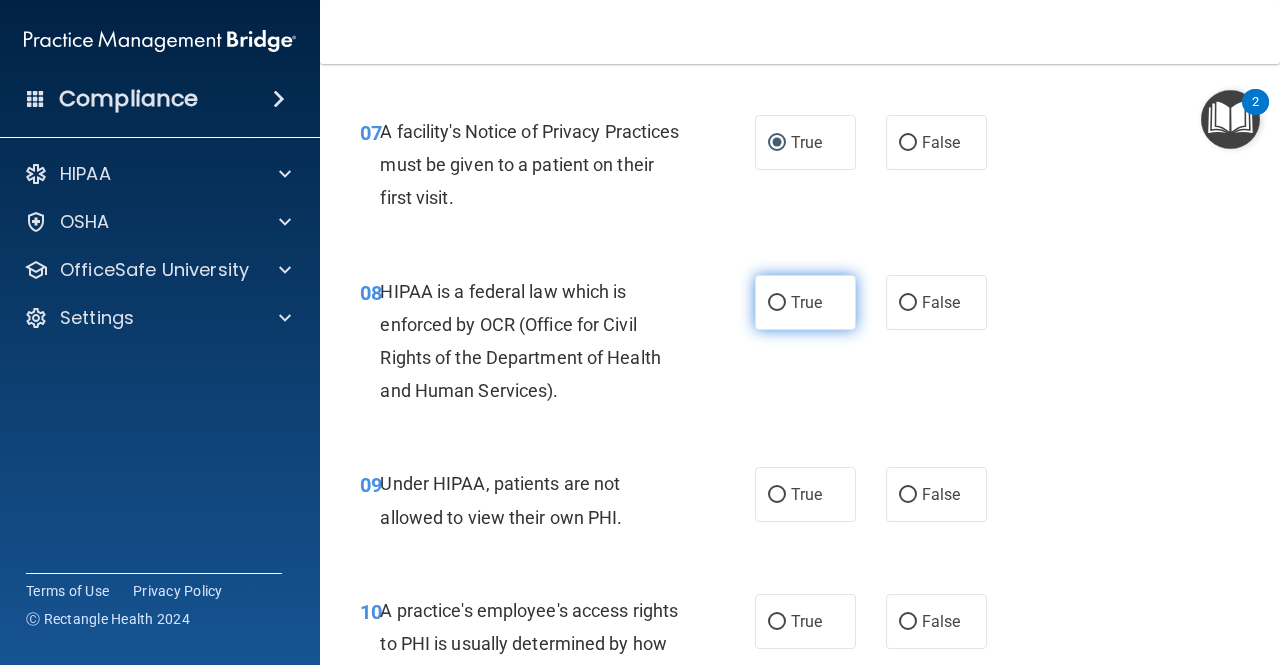 click on "True" at bounding box center [805, 302] 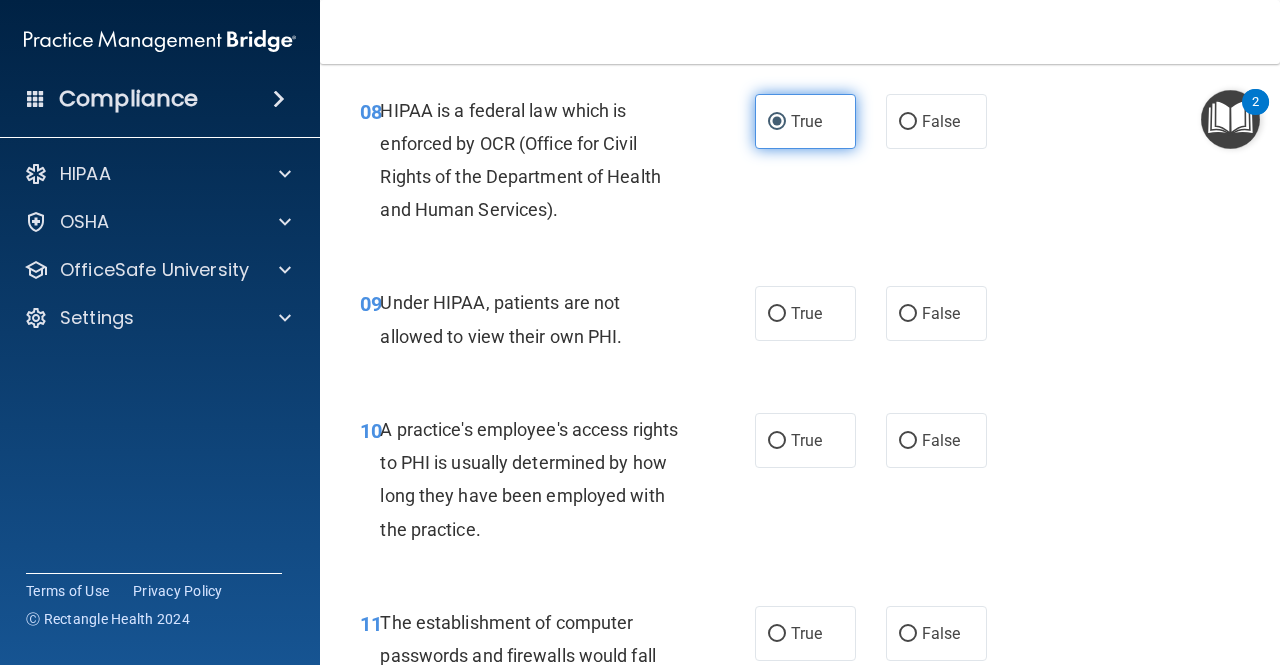 scroll, scrollTop: 1600, scrollLeft: 0, axis: vertical 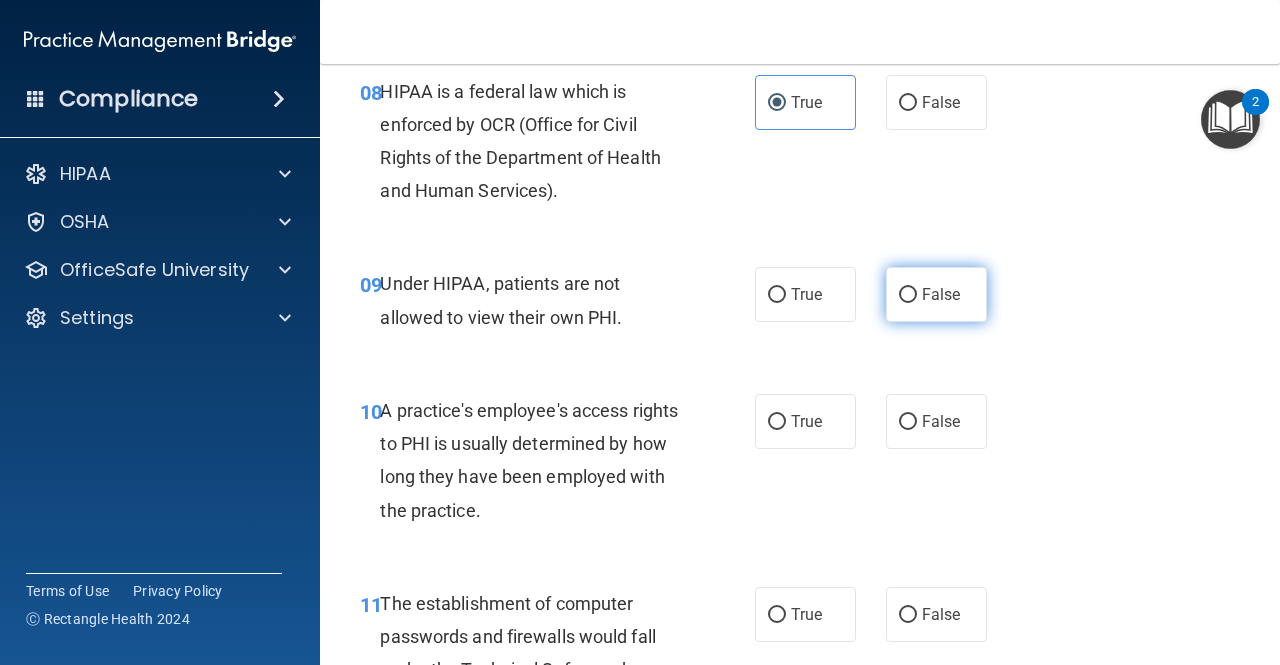 click on "False" at bounding box center (936, 294) 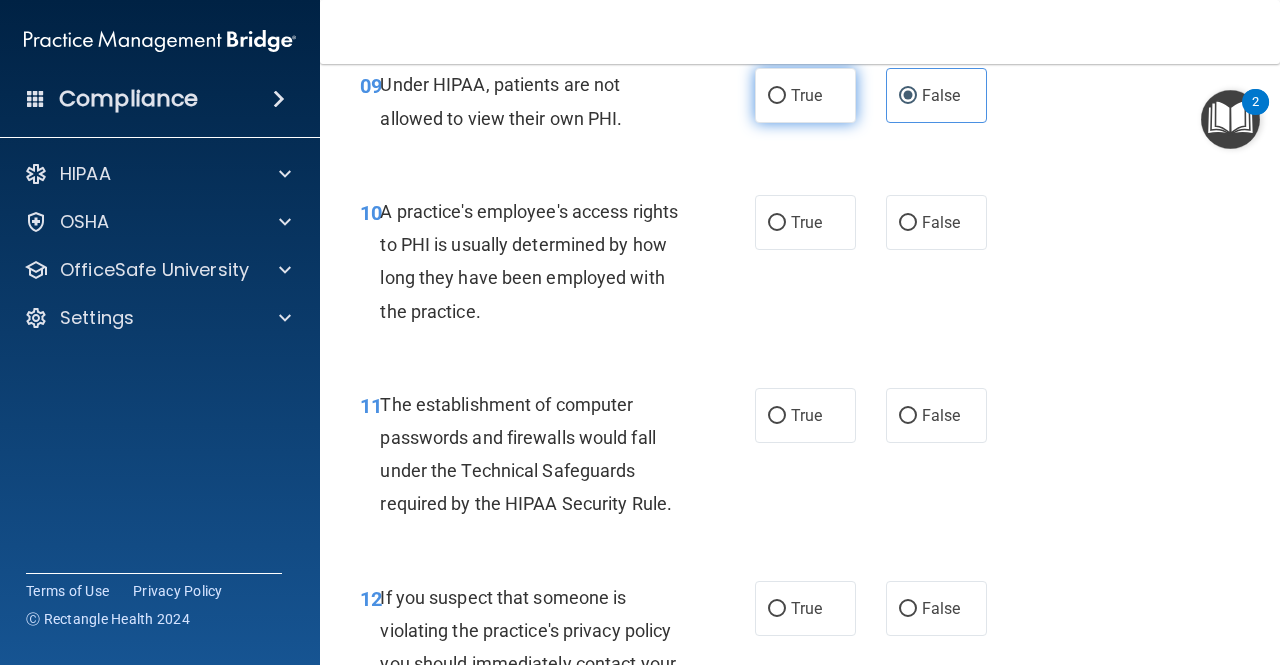 scroll, scrollTop: 1800, scrollLeft: 0, axis: vertical 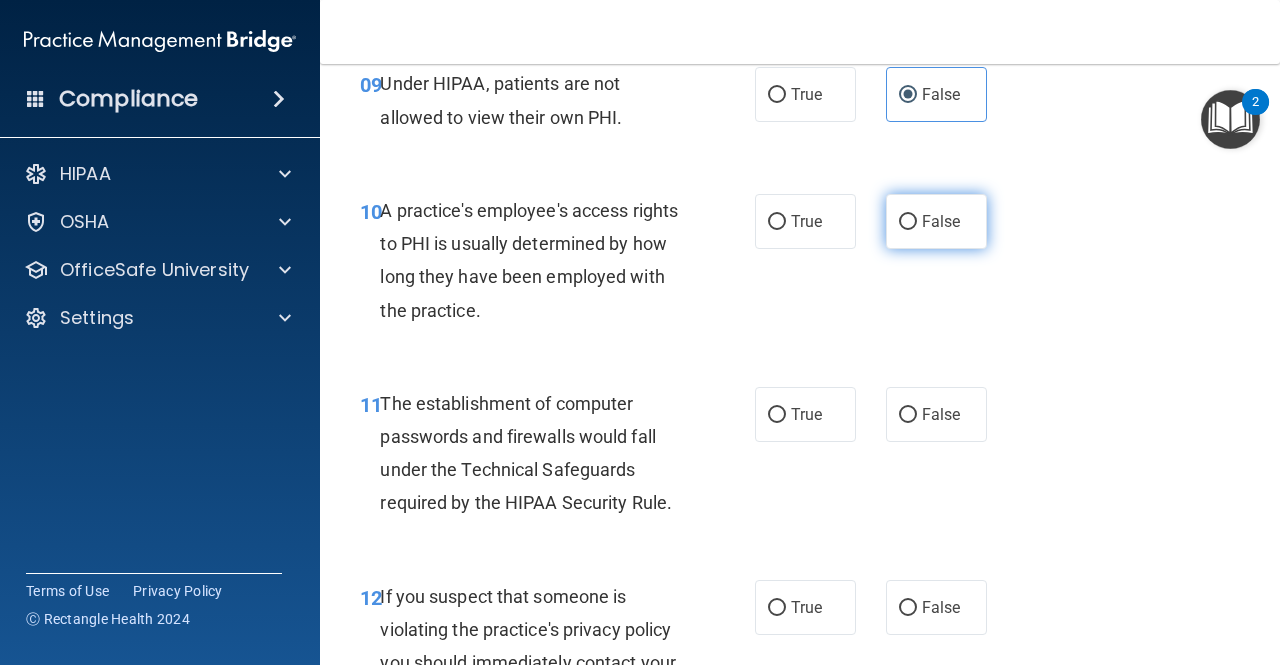 click on "False" at bounding box center [936, 221] 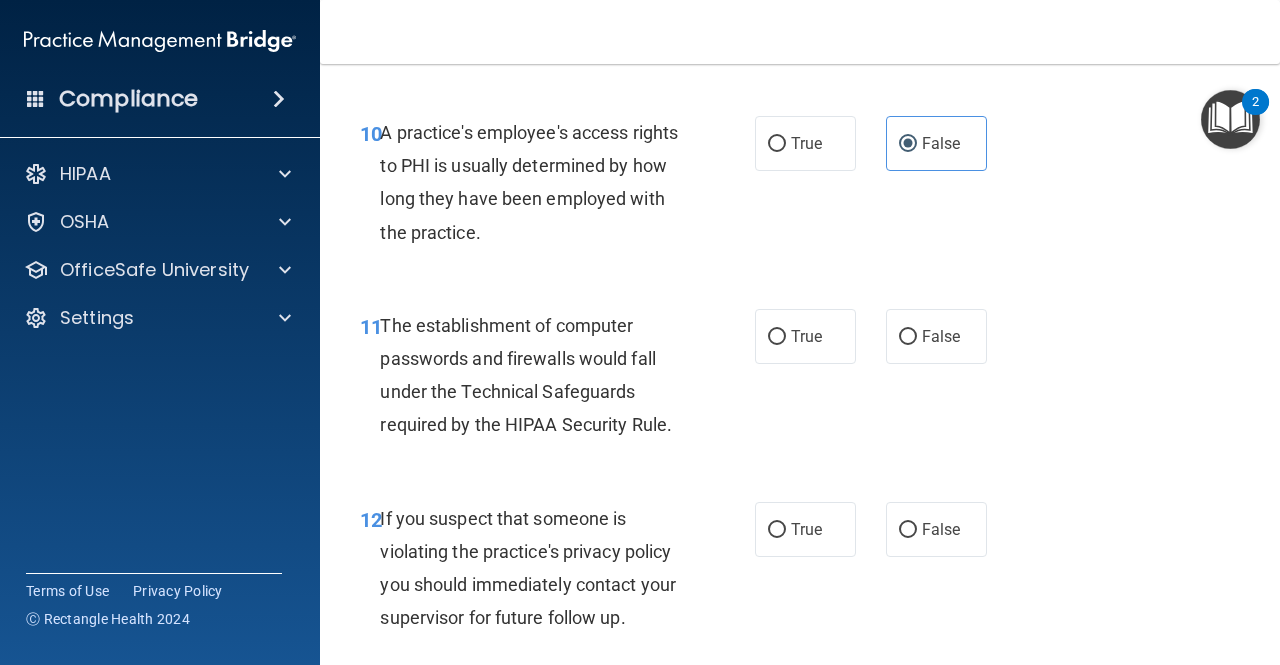 scroll, scrollTop: 2000, scrollLeft: 0, axis: vertical 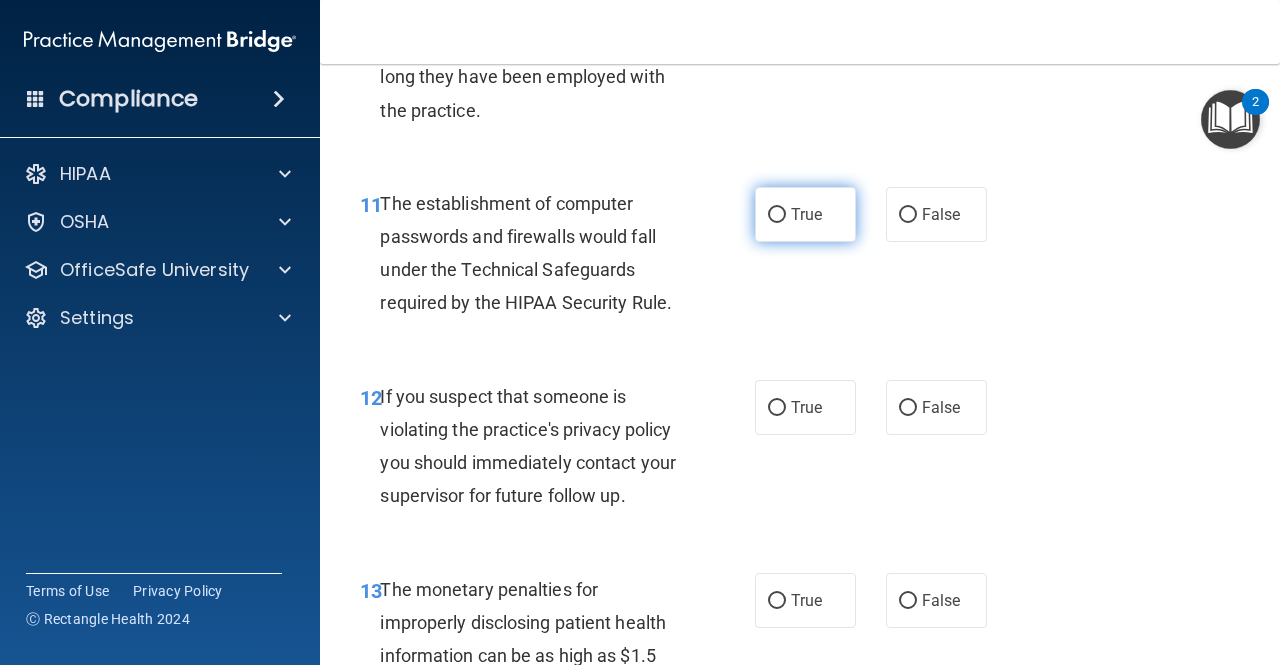 click on "True" at bounding box center (805, 214) 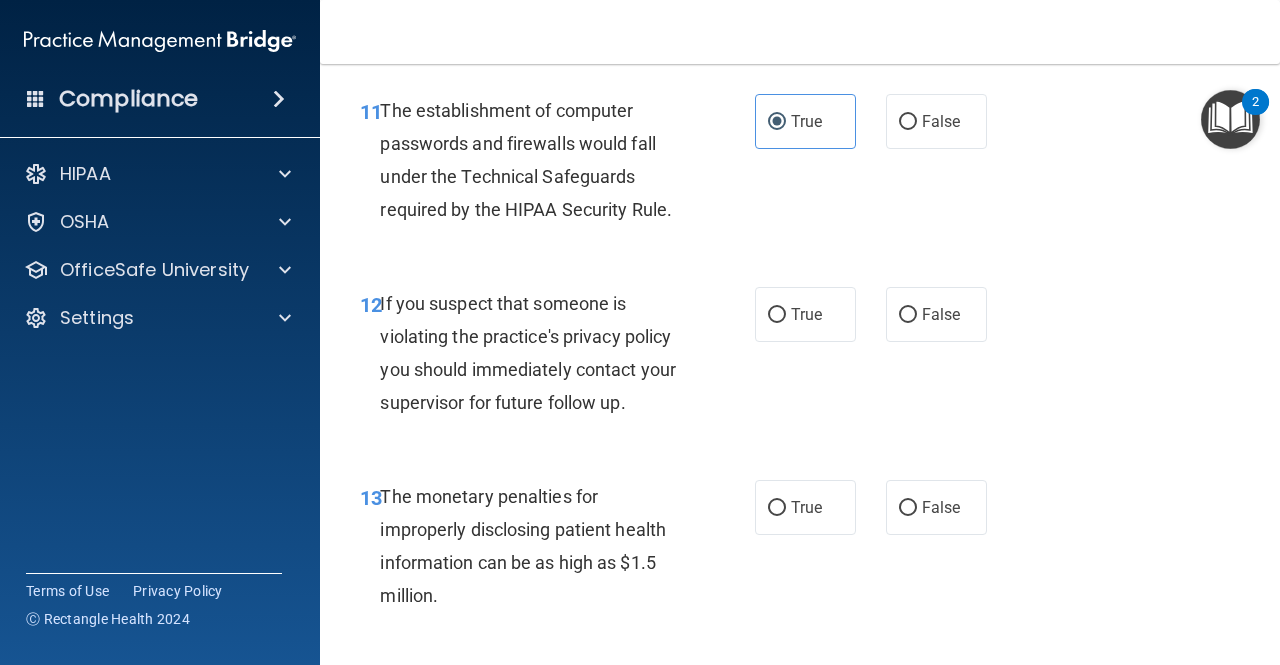 scroll, scrollTop: 2200, scrollLeft: 0, axis: vertical 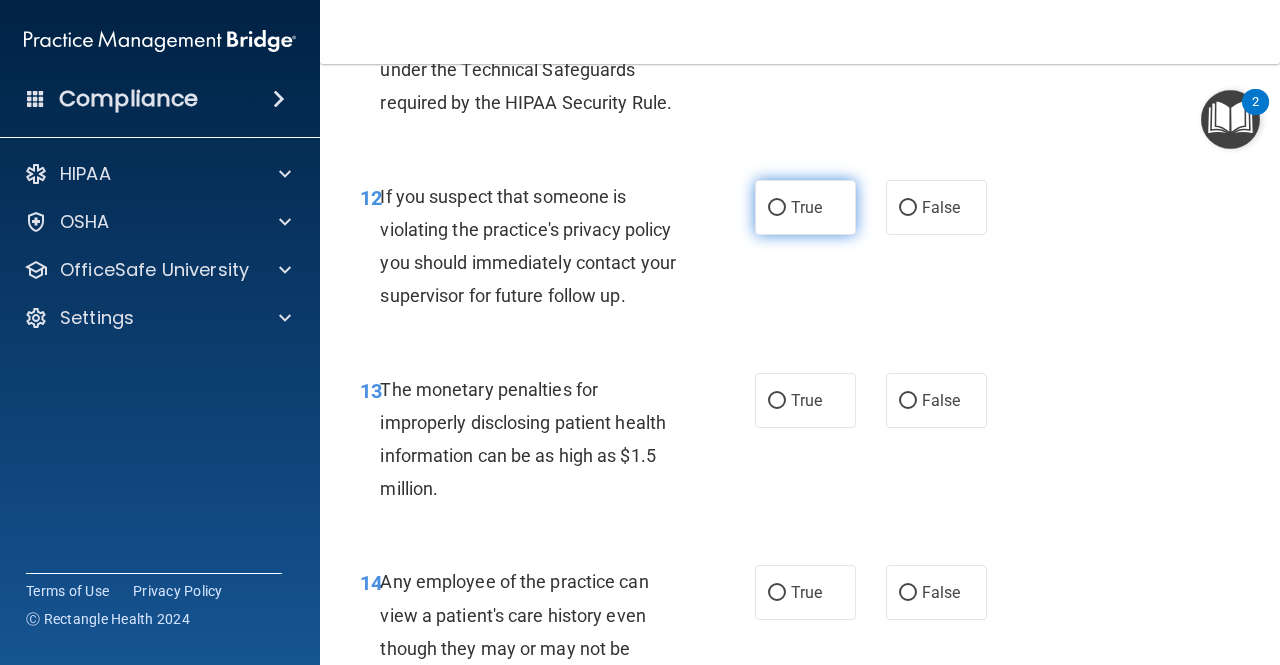 click on "True" at bounding box center (806, 207) 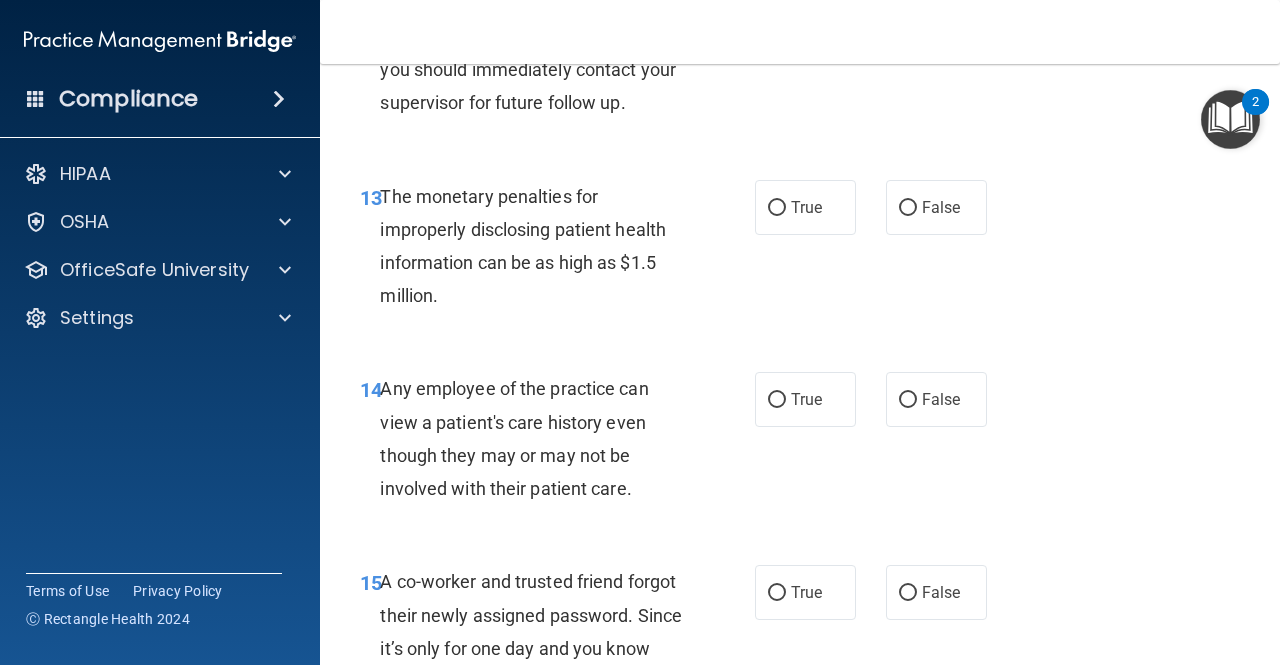 scroll, scrollTop: 2400, scrollLeft: 0, axis: vertical 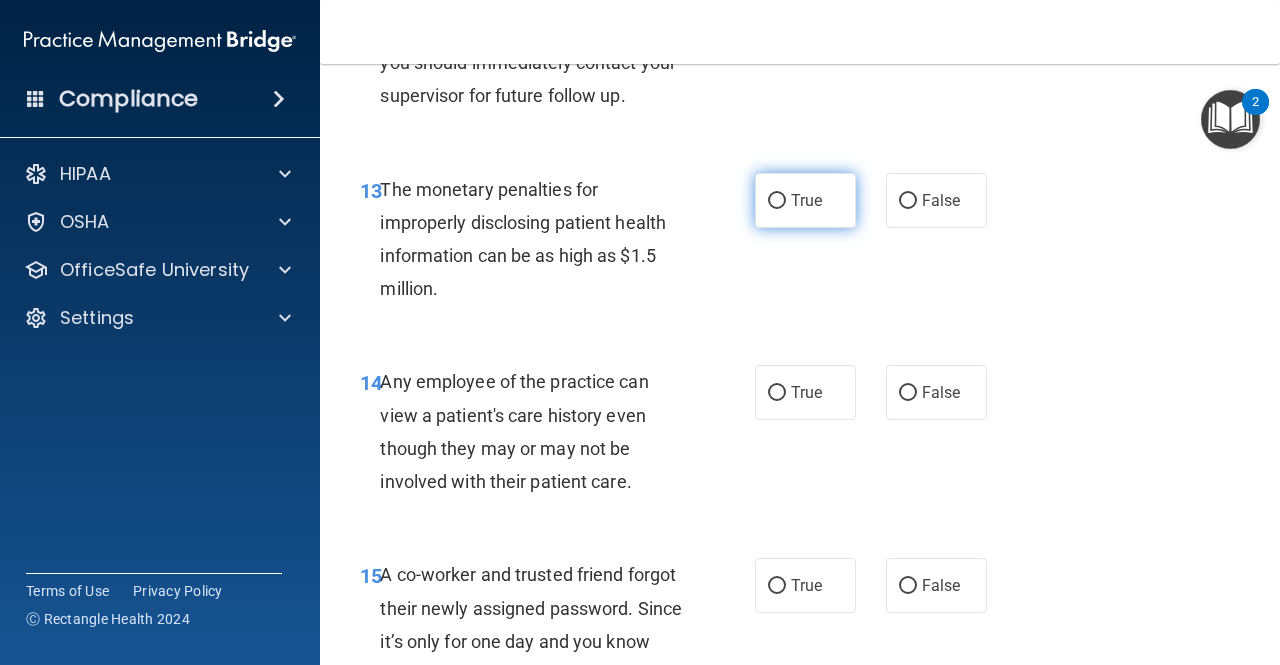 click on "True" at bounding box center [805, 200] 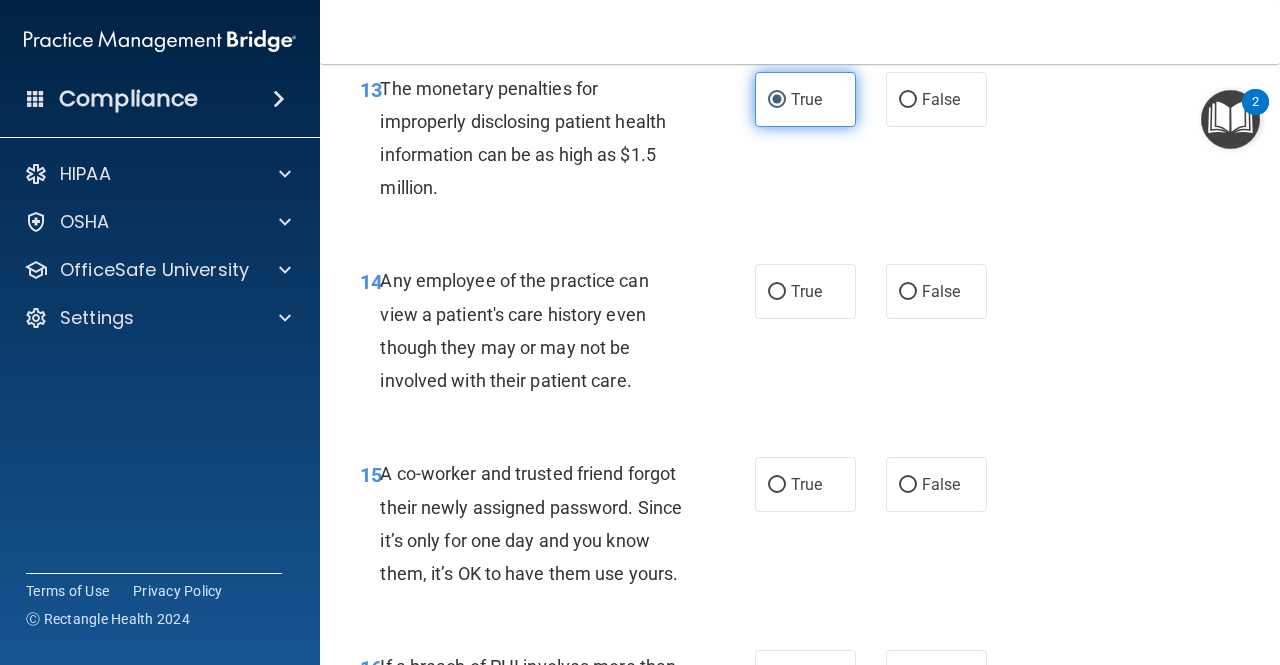 scroll, scrollTop: 2600, scrollLeft: 0, axis: vertical 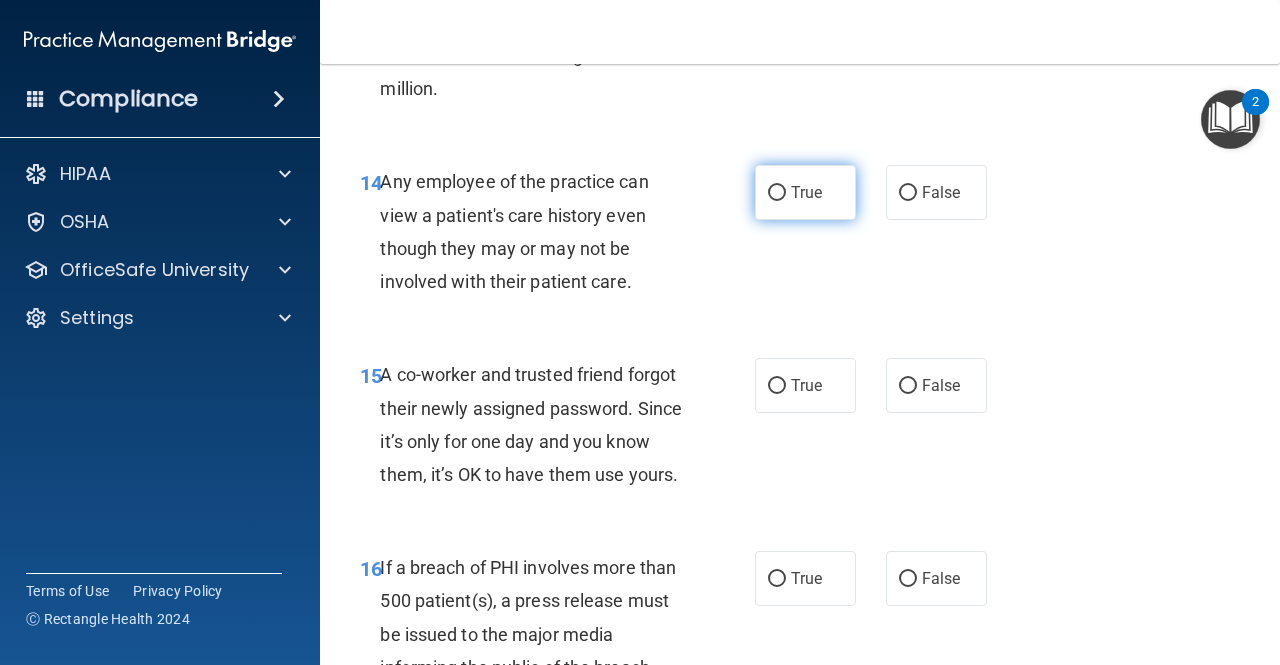 click on "True" at bounding box center (777, 193) 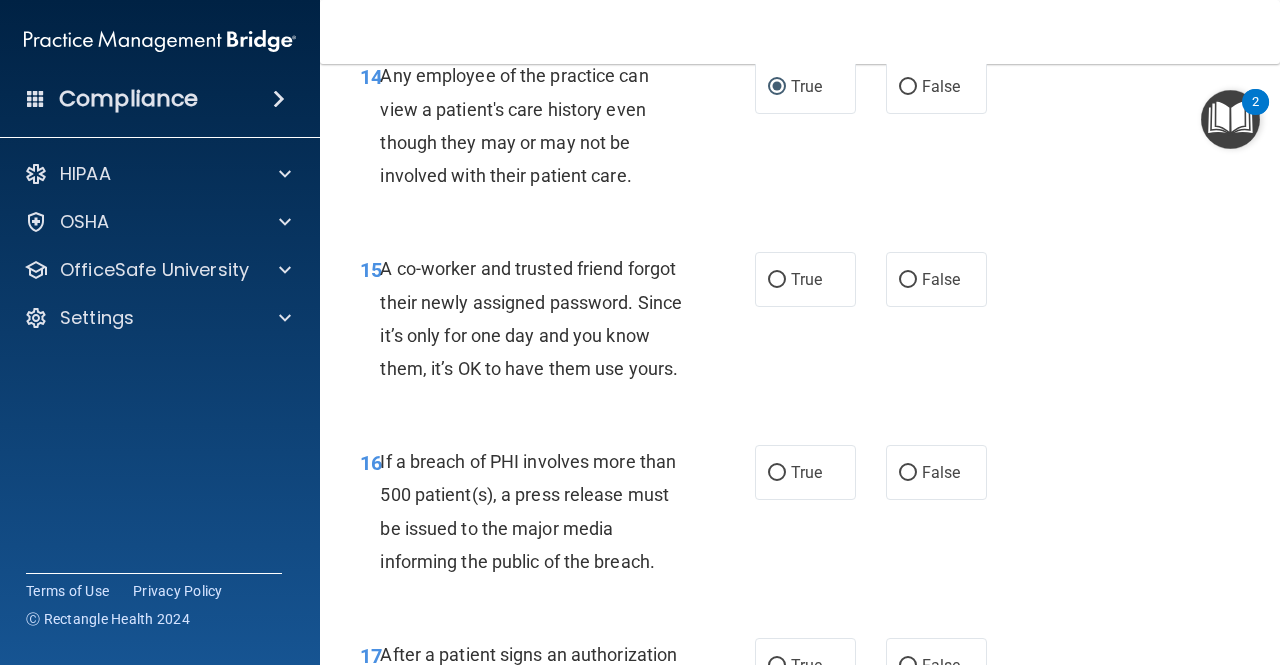 scroll, scrollTop: 2800, scrollLeft: 0, axis: vertical 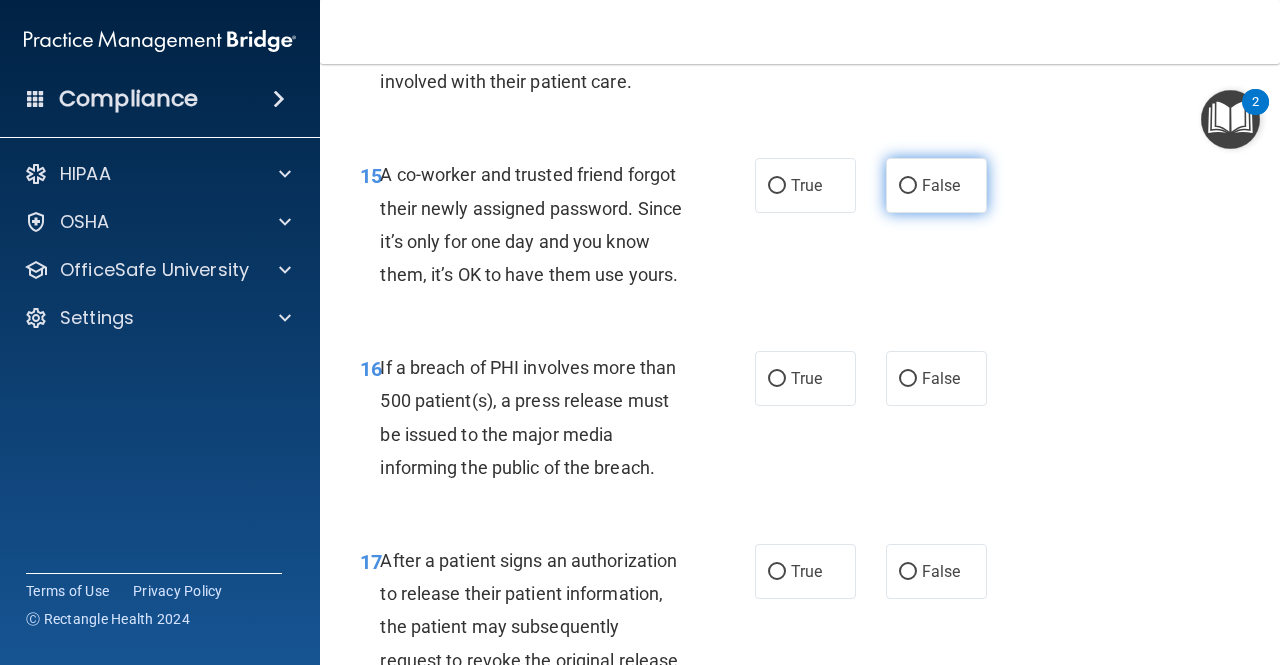 click on "False" at bounding box center (941, 185) 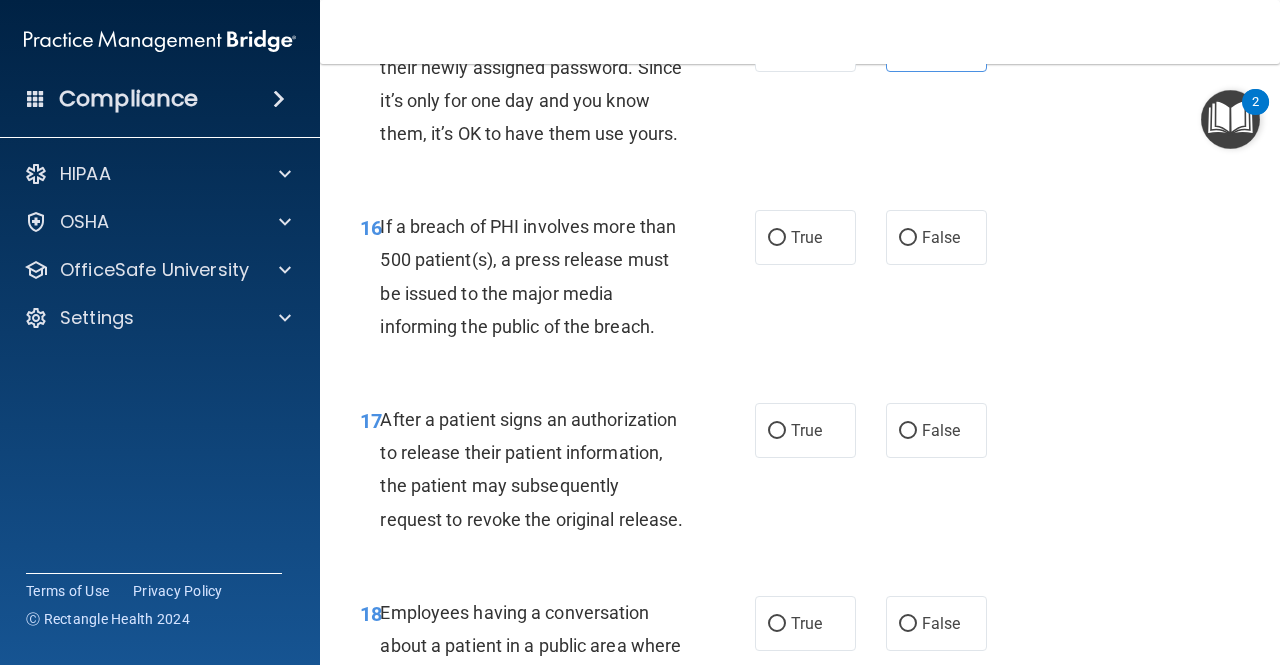 scroll, scrollTop: 3000, scrollLeft: 0, axis: vertical 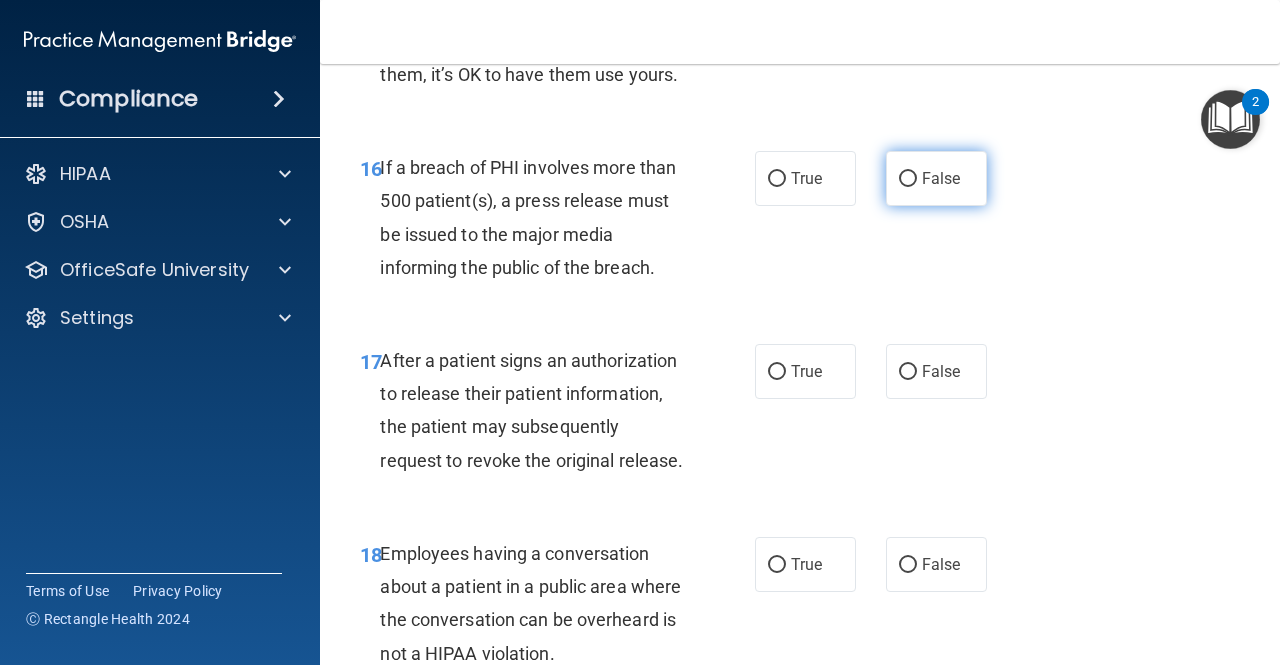 click on "False" at bounding box center (941, 178) 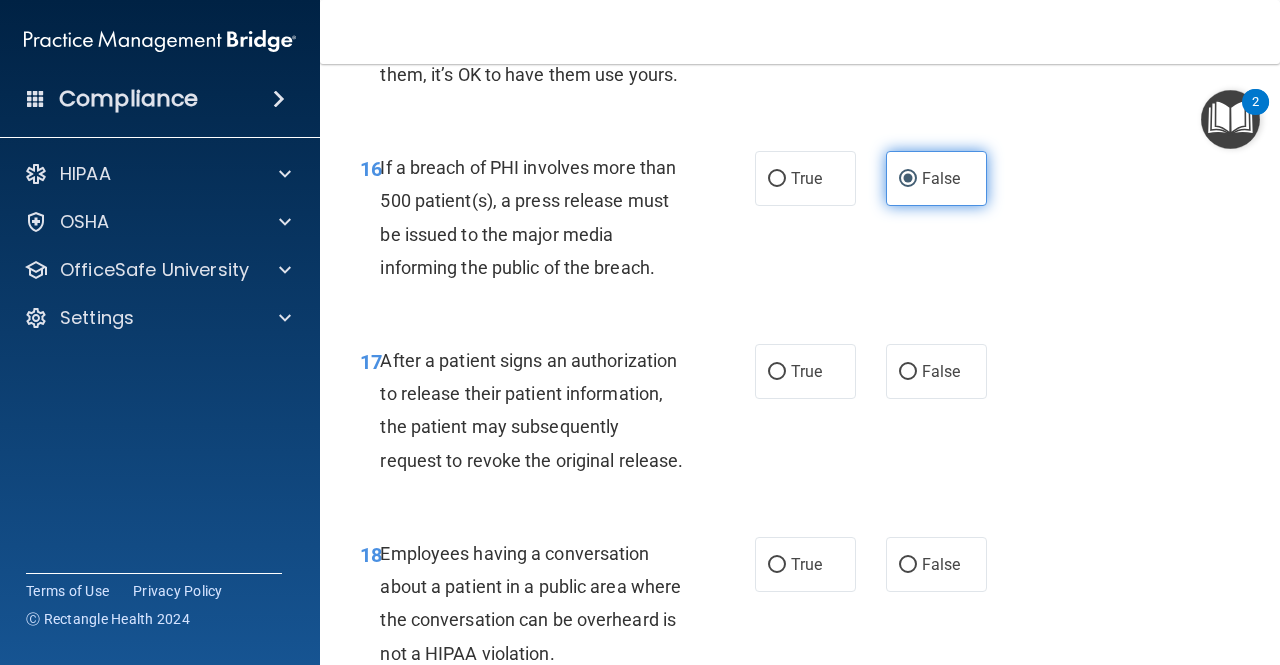 scroll, scrollTop: 3200, scrollLeft: 0, axis: vertical 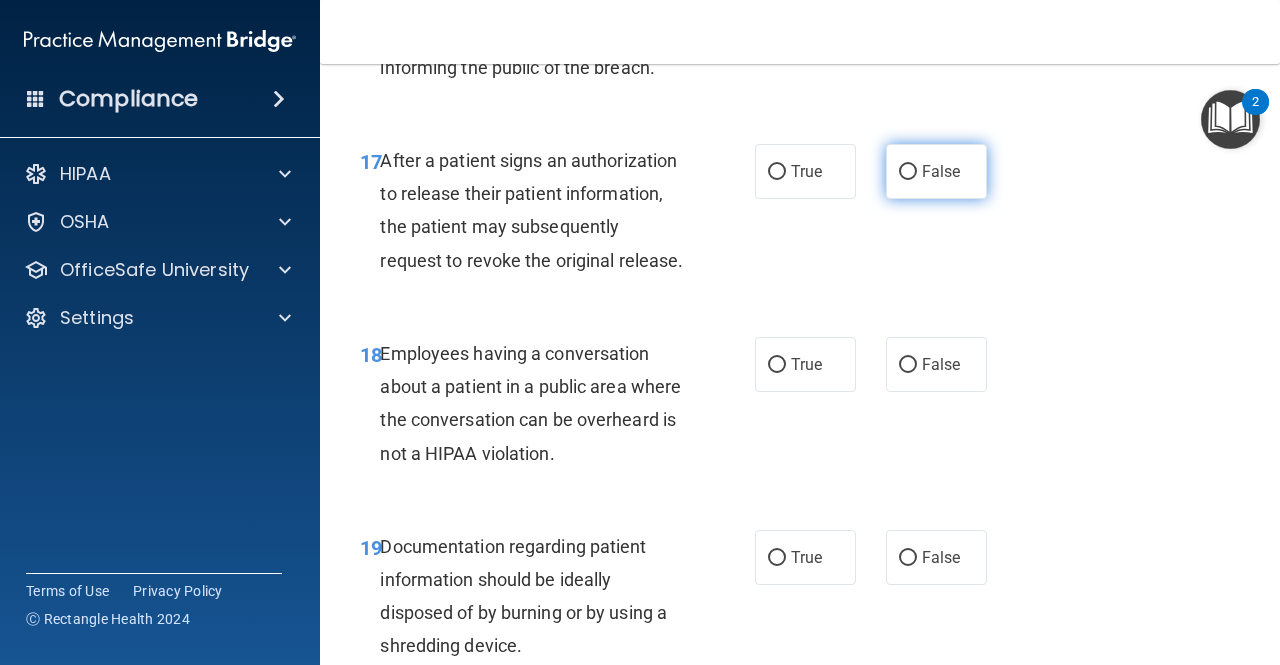 click on "False" at bounding box center (936, 171) 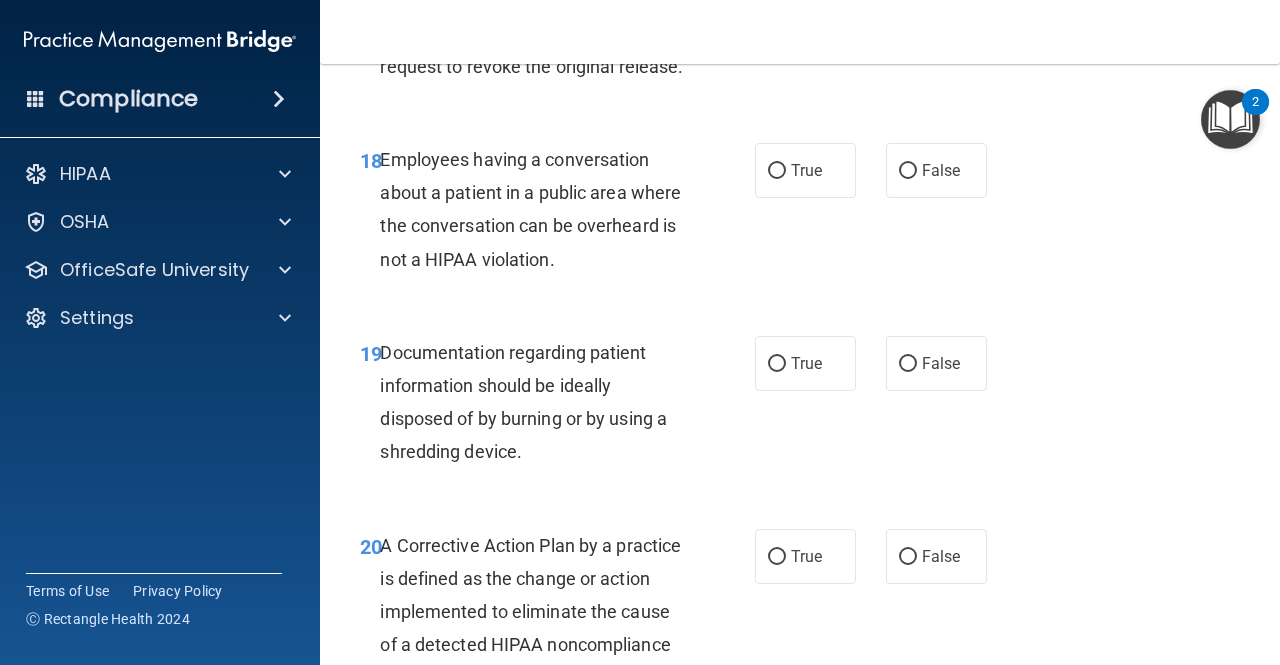scroll, scrollTop: 3400, scrollLeft: 0, axis: vertical 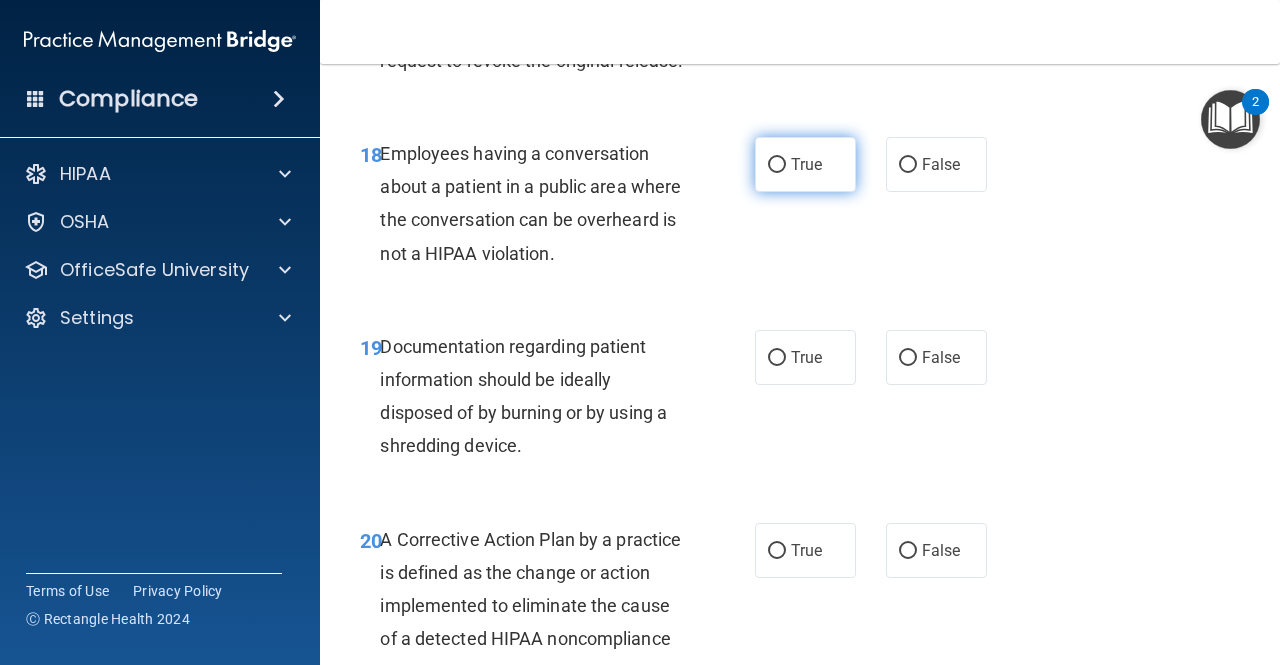 click on "True" at bounding box center (805, 164) 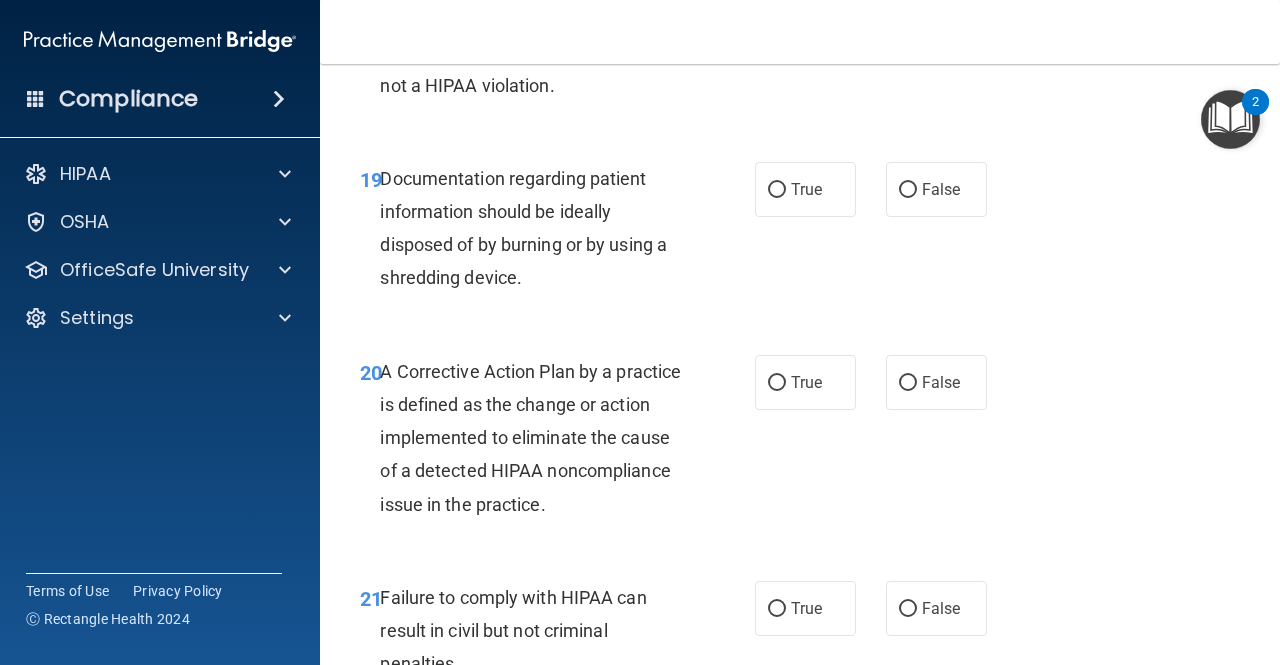 scroll, scrollTop: 3600, scrollLeft: 0, axis: vertical 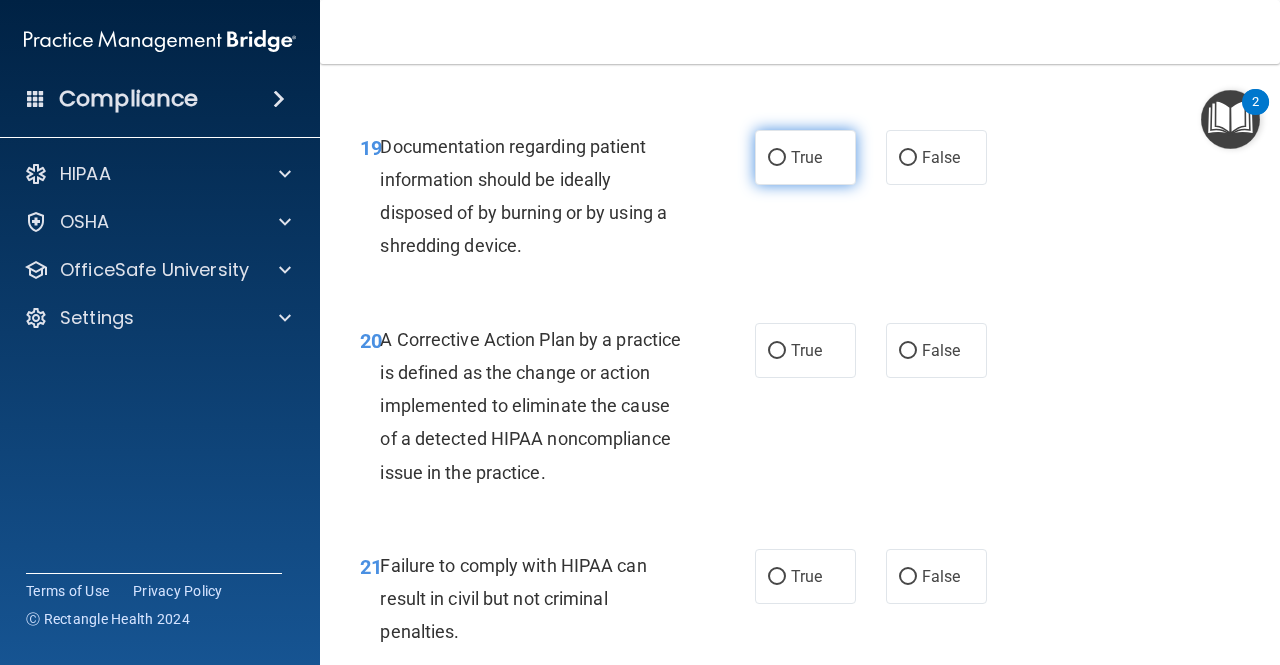 click on "True" at bounding box center [805, 157] 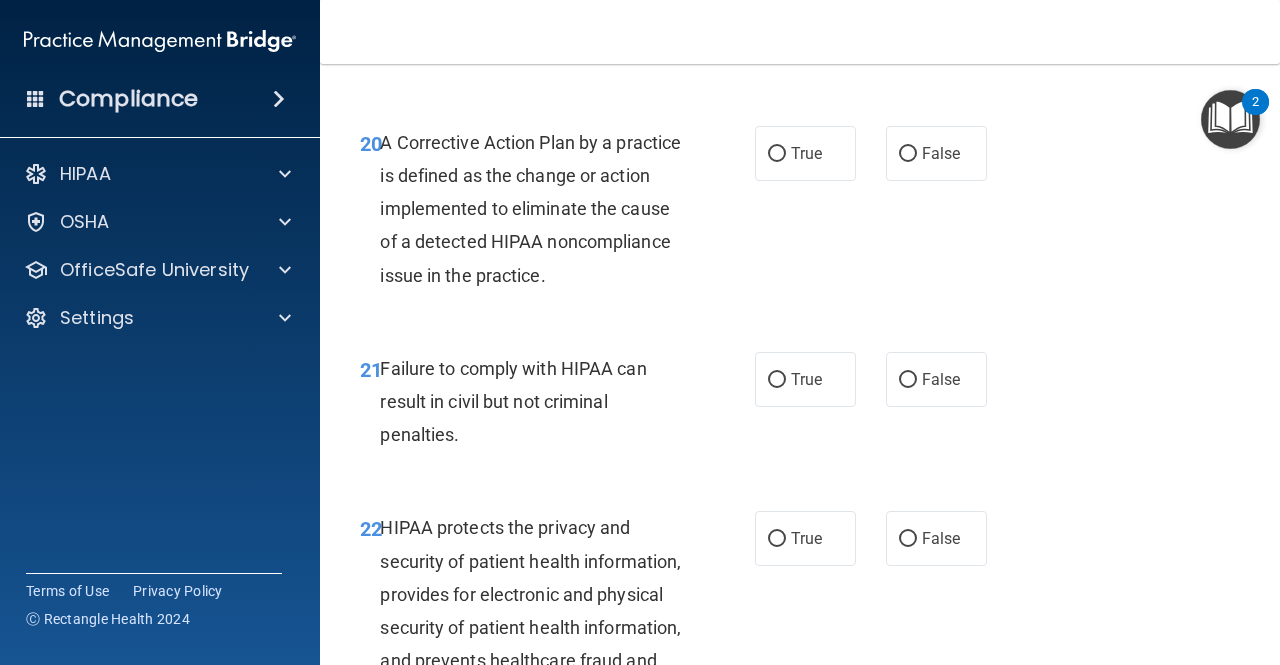 scroll, scrollTop: 3800, scrollLeft: 0, axis: vertical 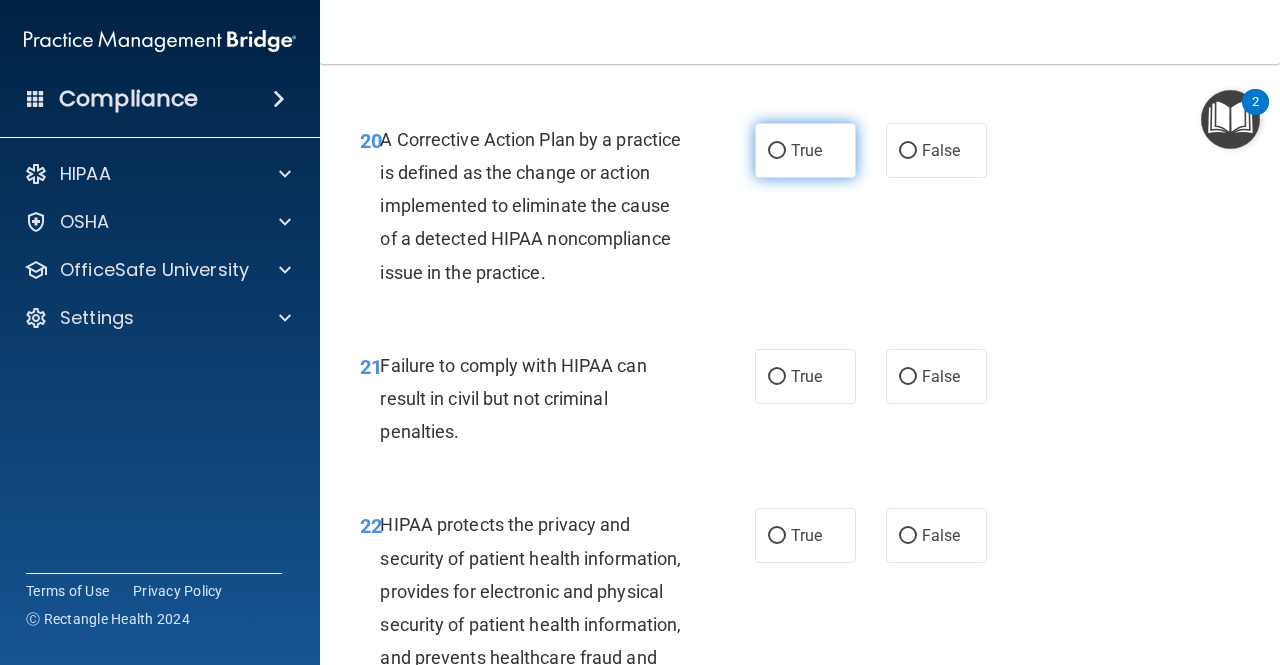 click on "True" at bounding box center (806, 150) 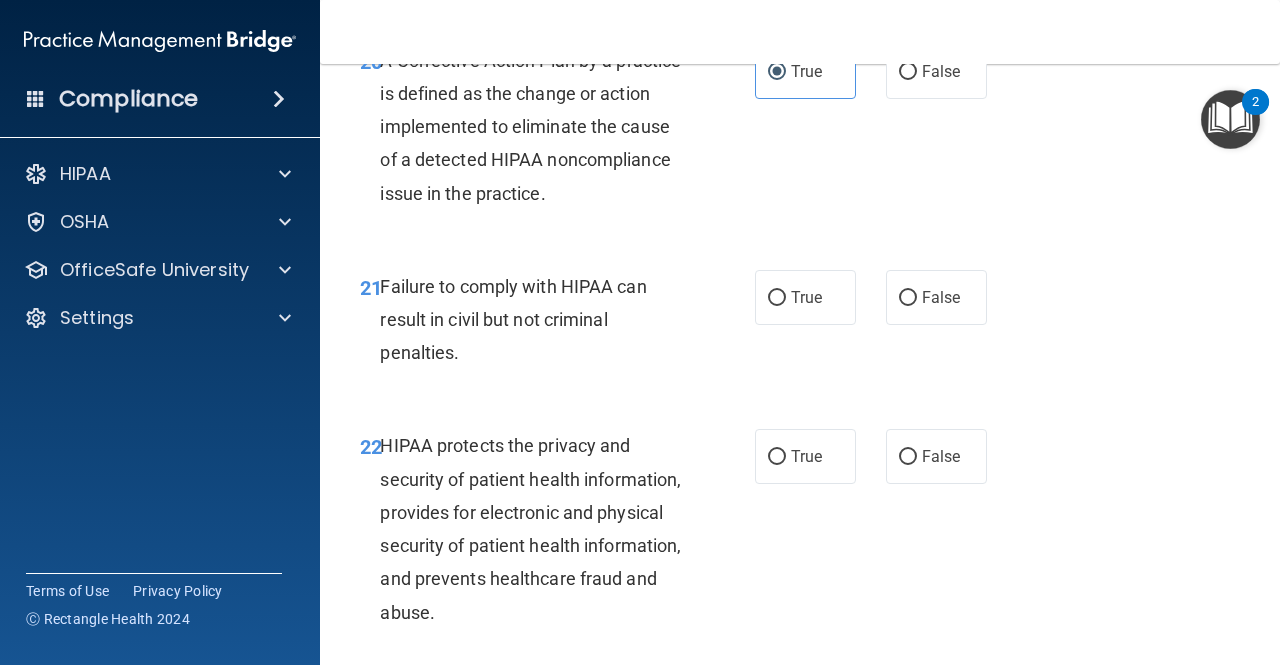 scroll, scrollTop: 4000, scrollLeft: 0, axis: vertical 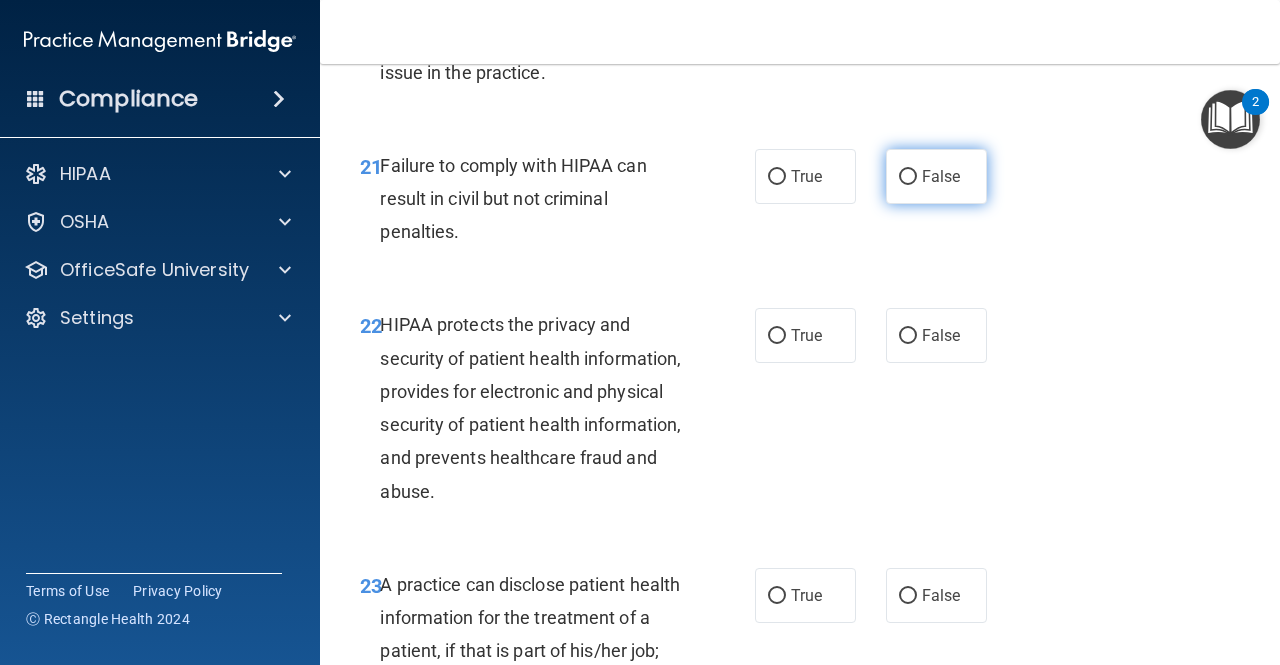 click on "False" at bounding box center [936, 176] 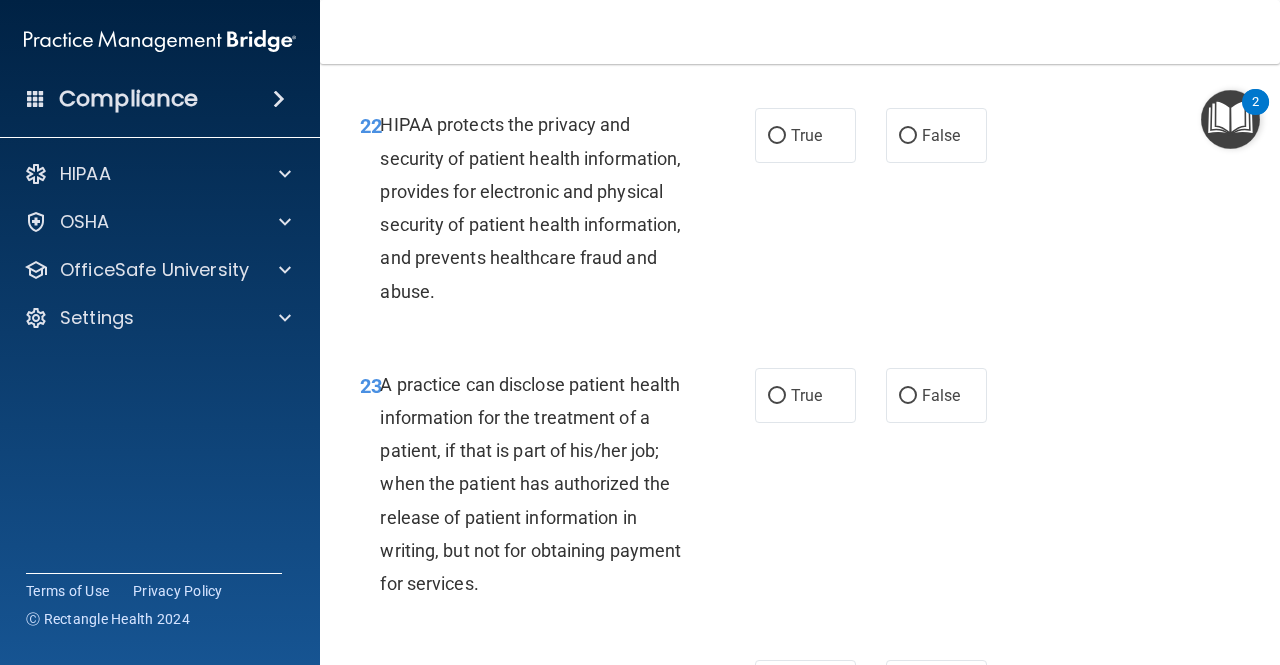 scroll, scrollTop: 4300, scrollLeft: 0, axis: vertical 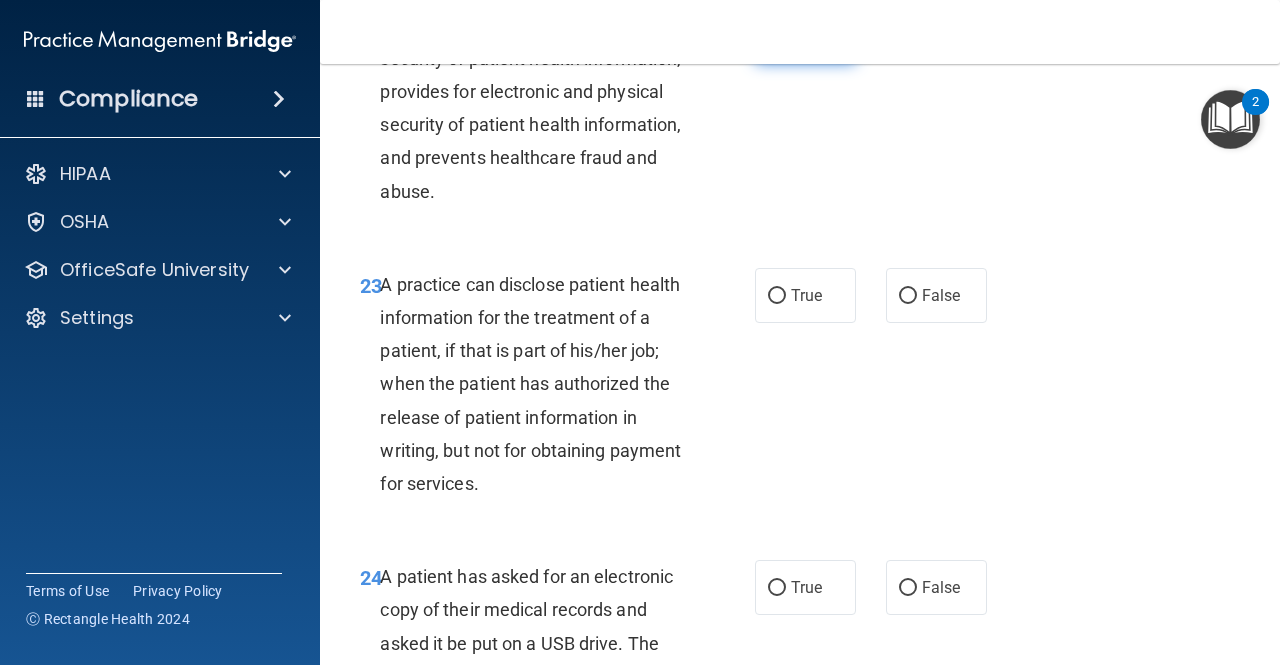 click on "True" at bounding box center [805, 35] 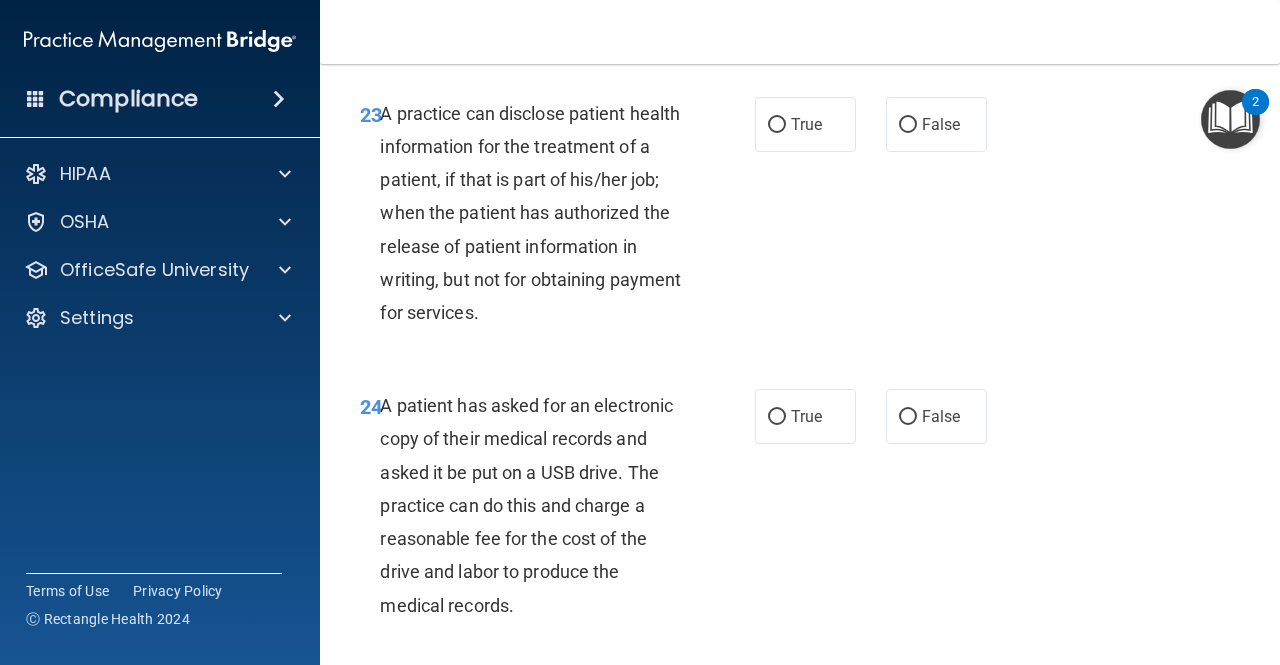 scroll, scrollTop: 4500, scrollLeft: 0, axis: vertical 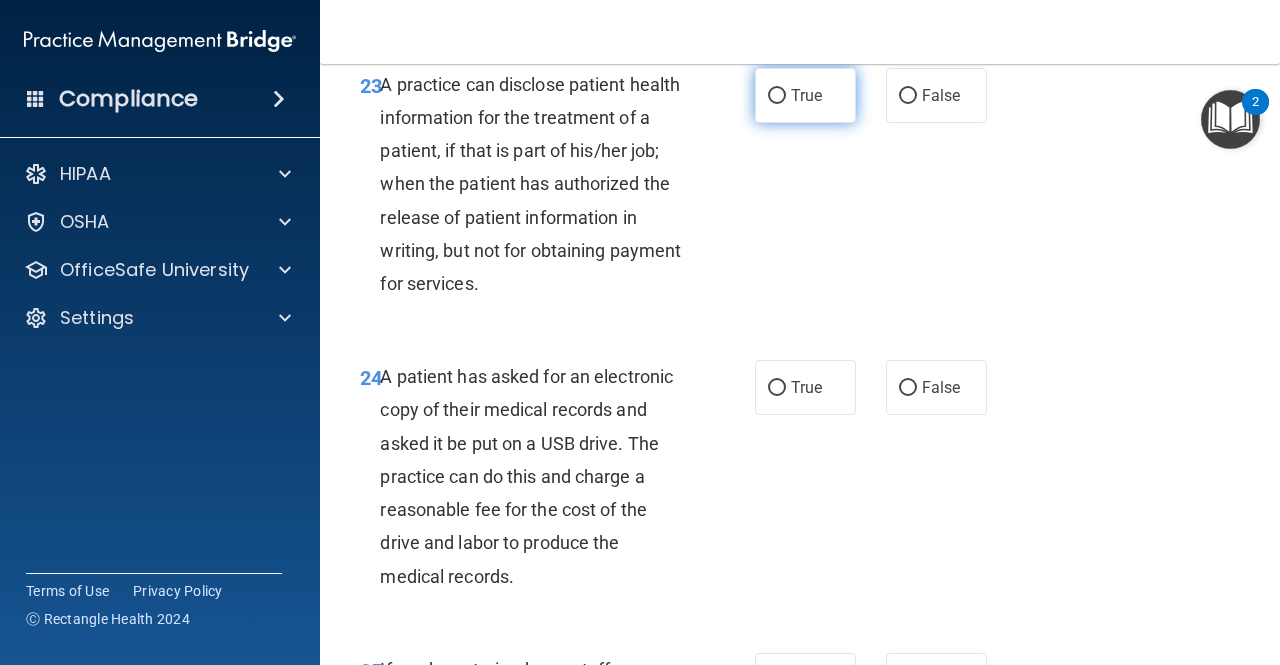 click on "True" at bounding box center (777, 96) 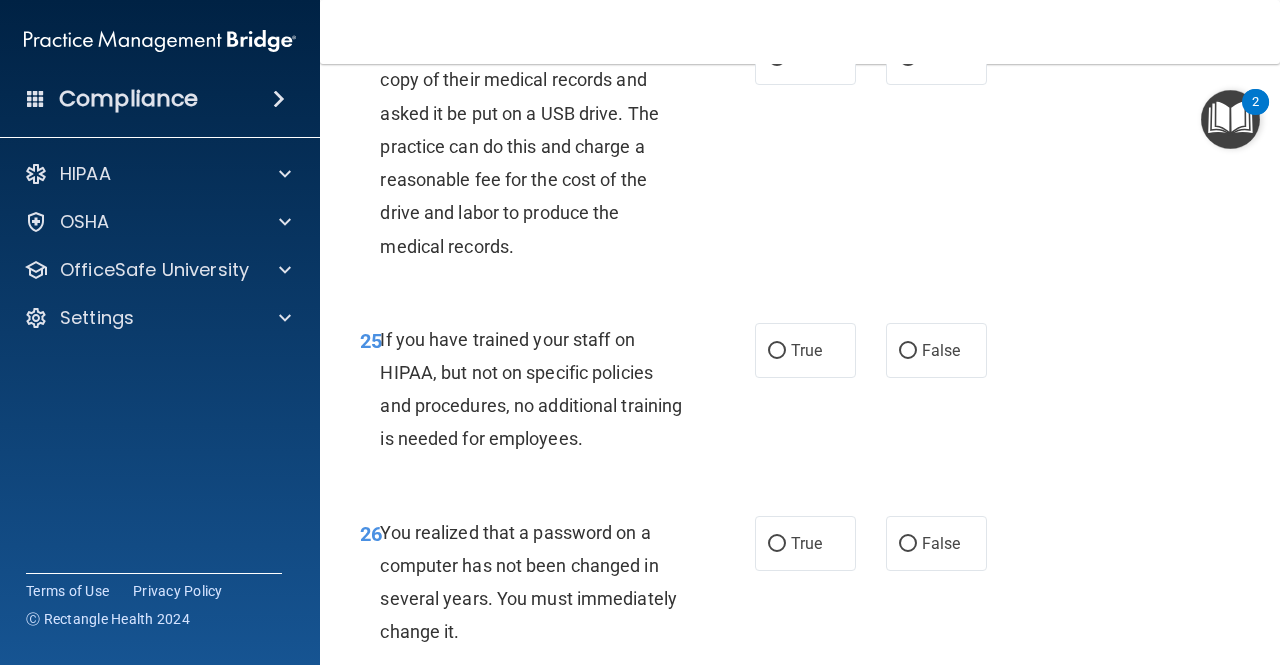 scroll, scrollTop: 4800, scrollLeft: 0, axis: vertical 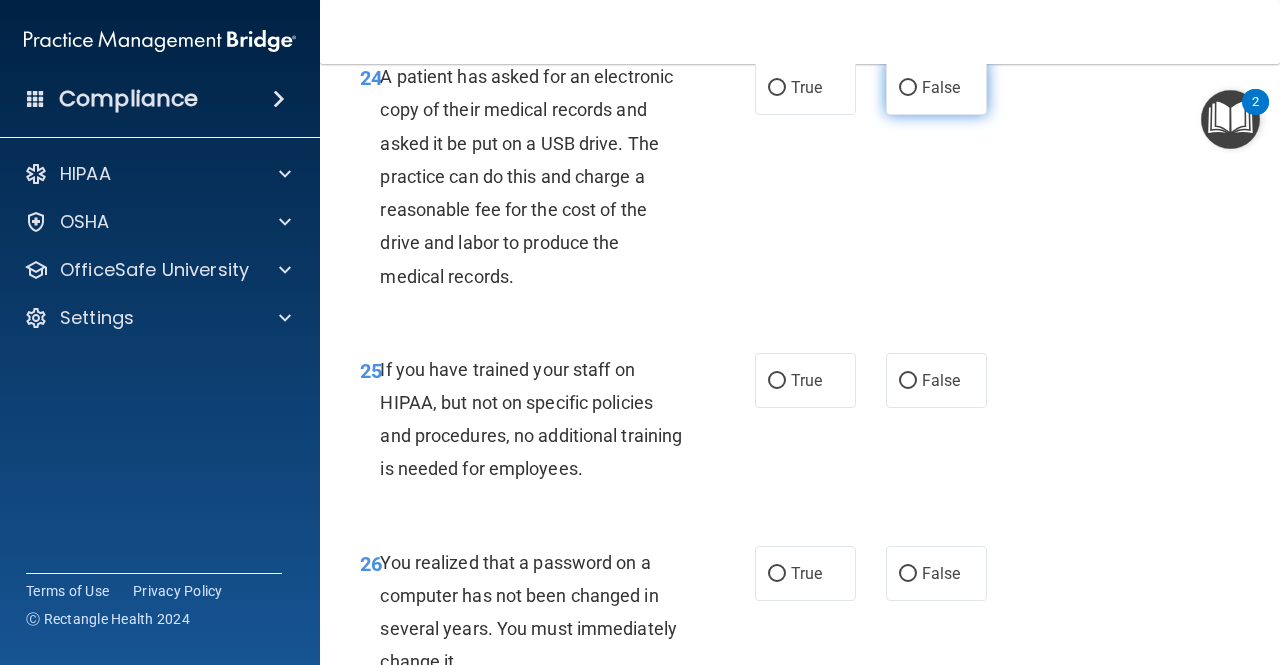 click on "False" at bounding box center (936, 87) 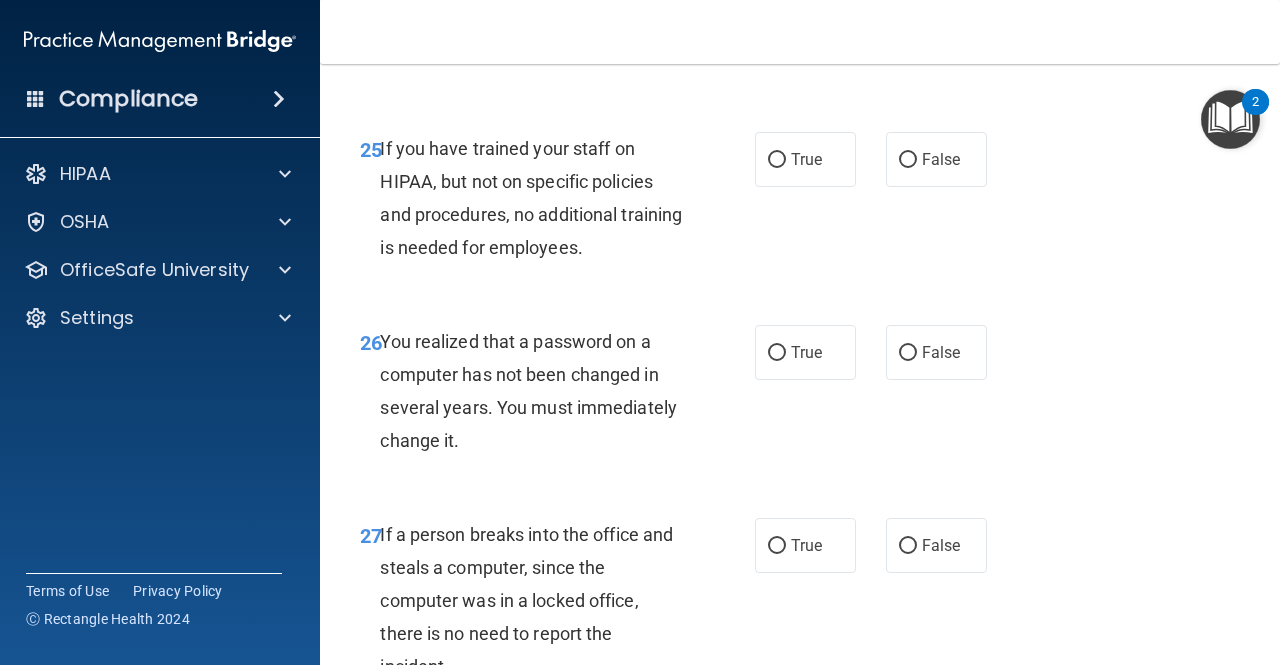 scroll, scrollTop: 5100, scrollLeft: 0, axis: vertical 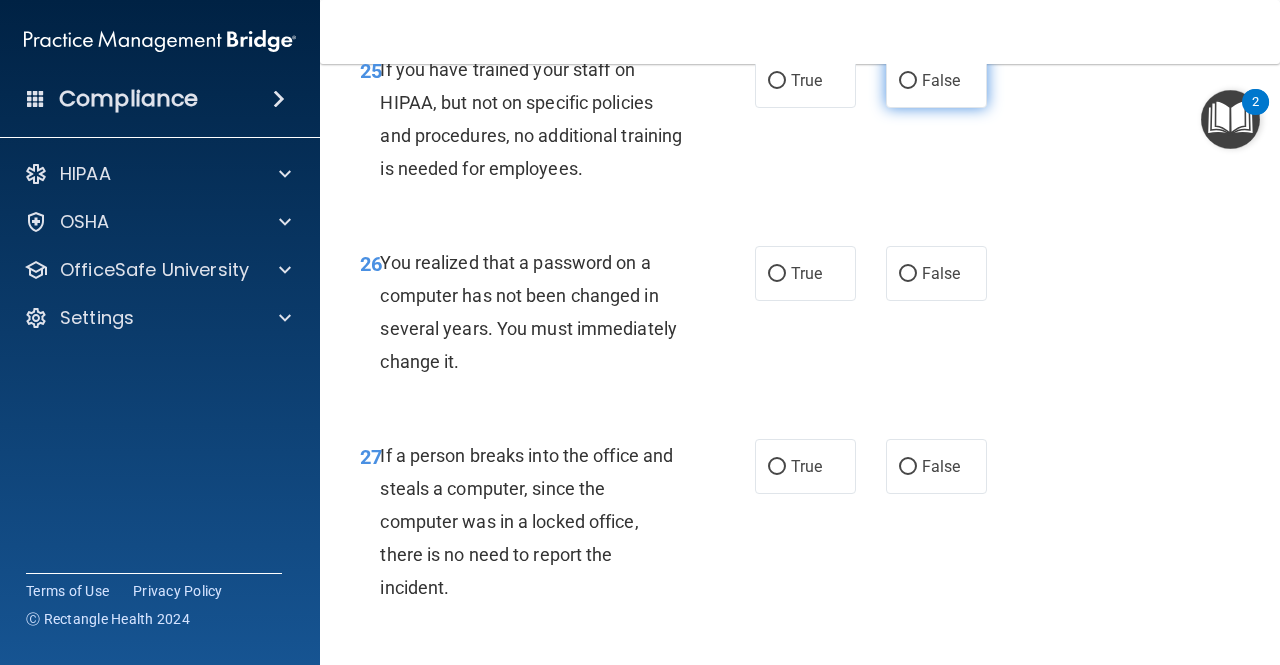click on "False" at bounding box center (936, 80) 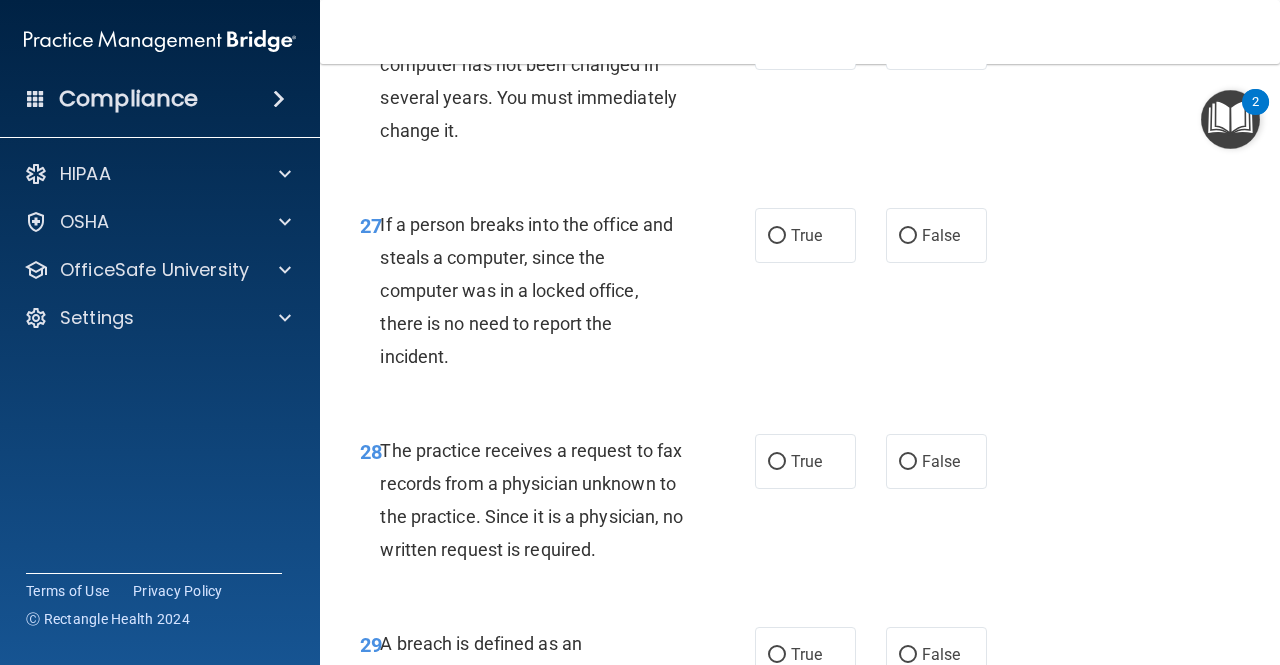 scroll, scrollTop: 5300, scrollLeft: 0, axis: vertical 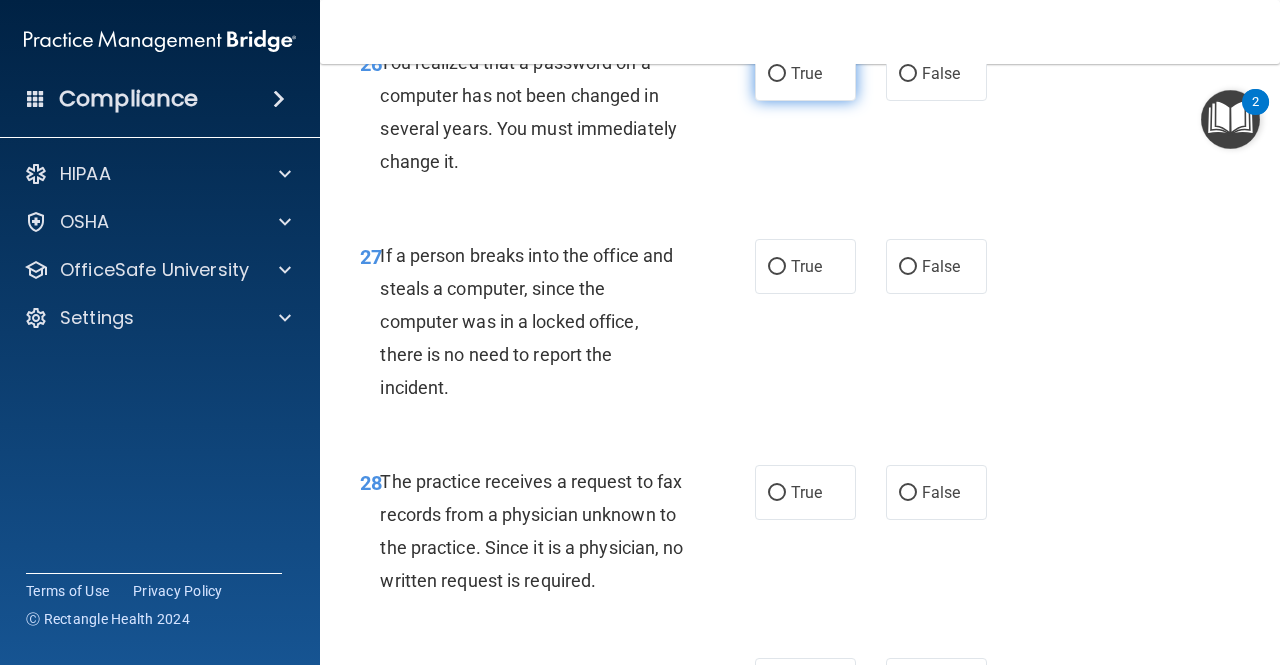 click on "True" at bounding box center [805, 73] 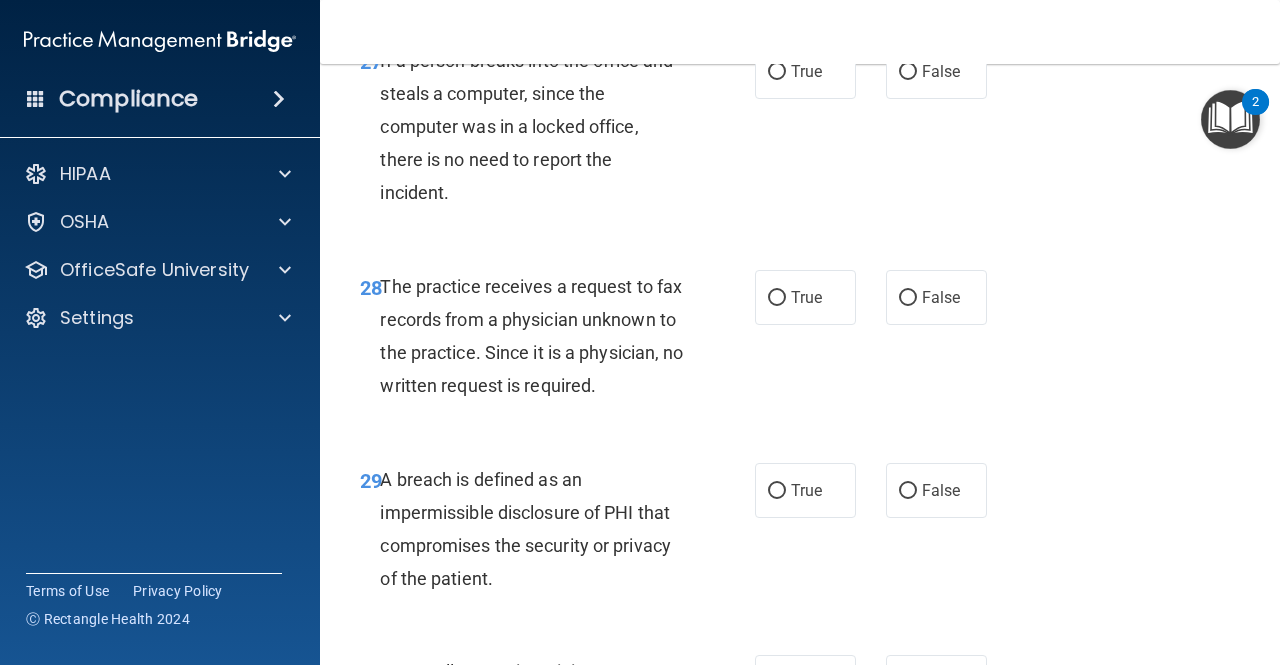 scroll, scrollTop: 5500, scrollLeft: 0, axis: vertical 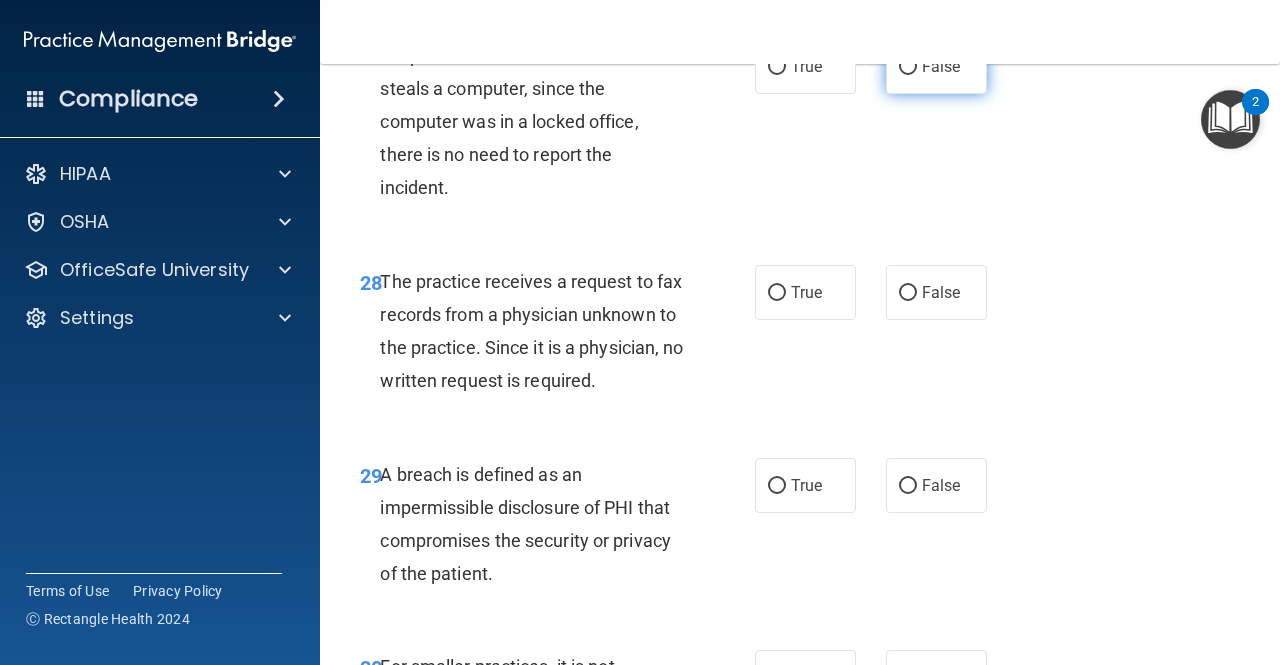 click on "False" at bounding box center [941, 66] 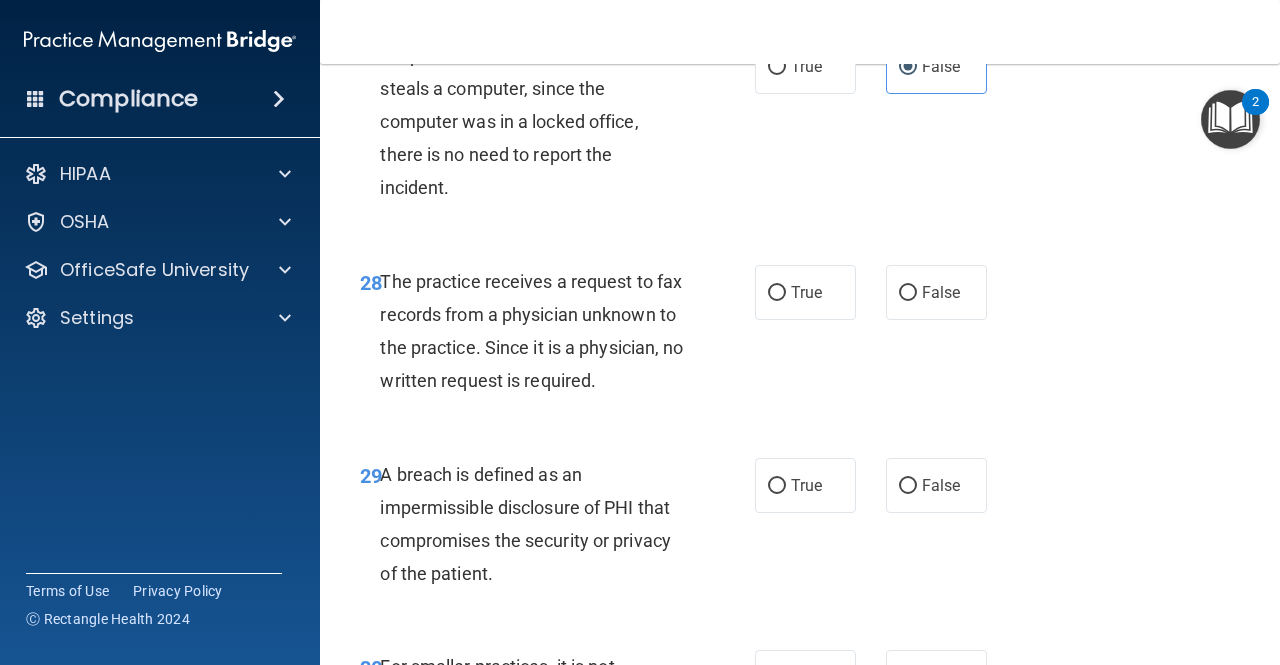 scroll, scrollTop: 5600, scrollLeft: 0, axis: vertical 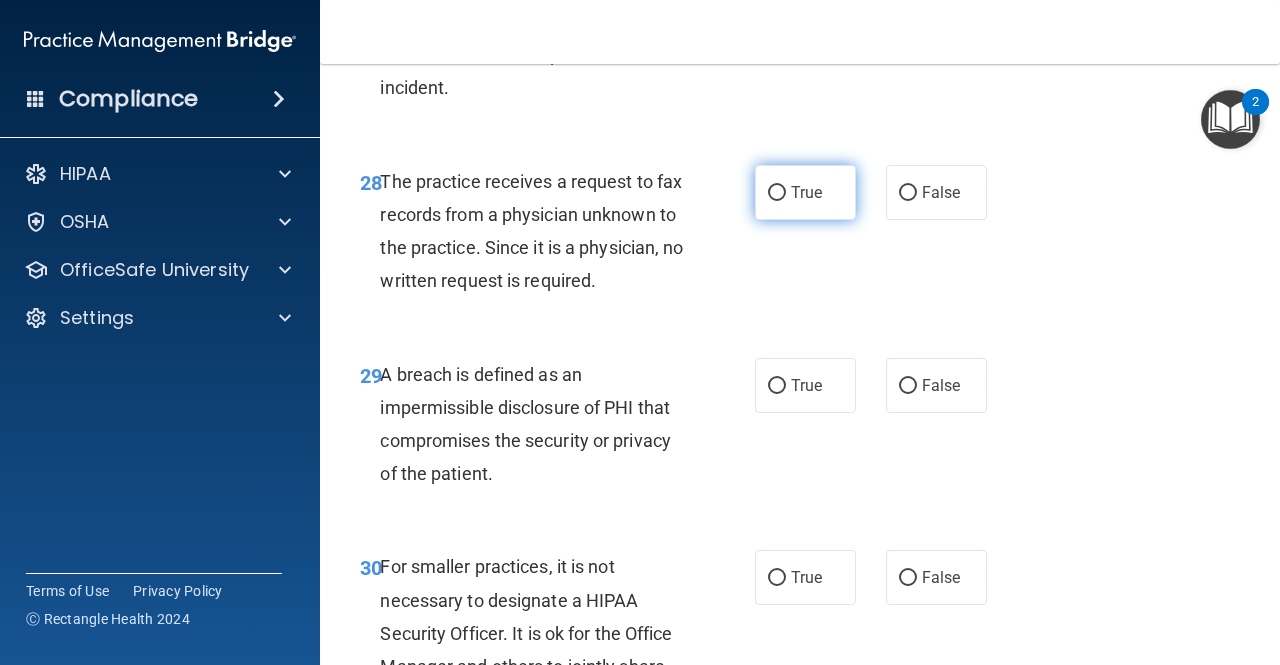 click on "True" at bounding box center (777, 193) 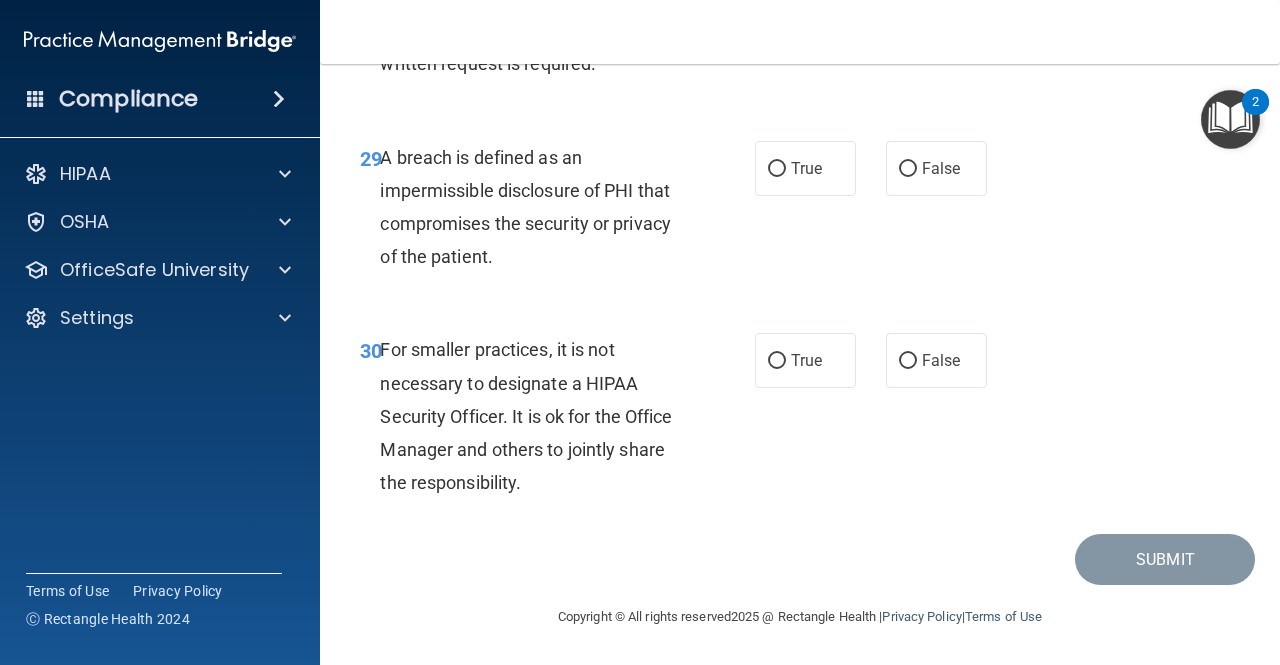 scroll, scrollTop: 5916, scrollLeft: 0, axis: vertical 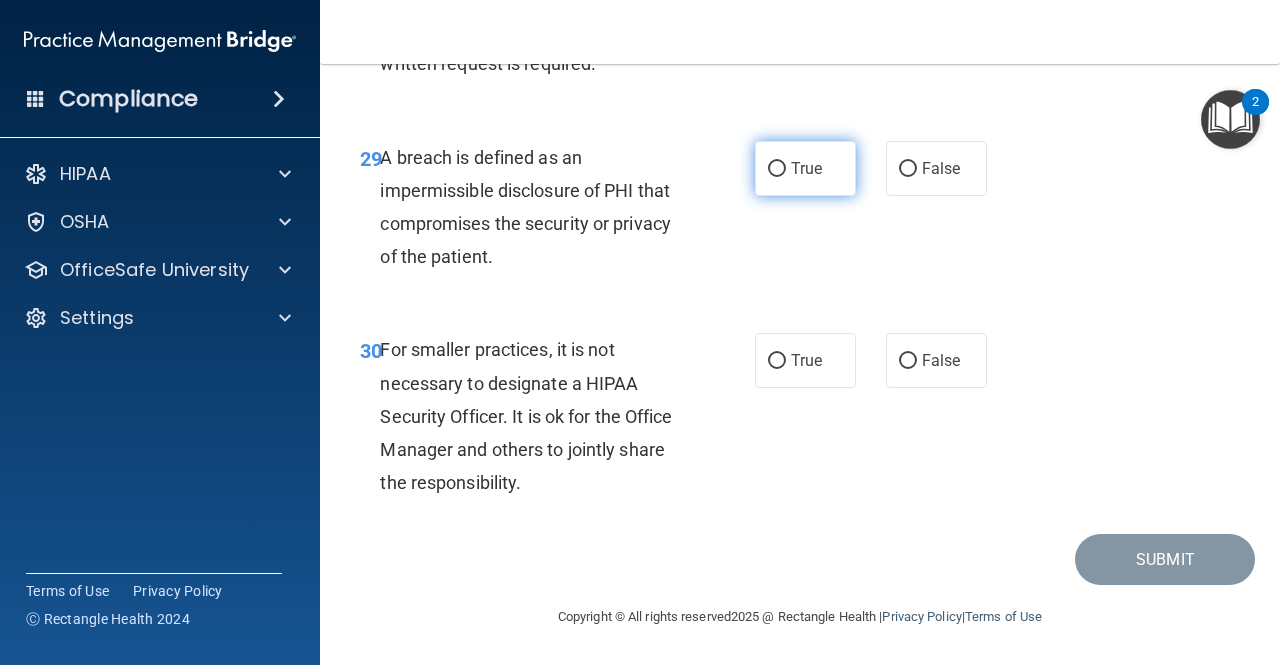 click on "True" at bounding box center [805, 168] 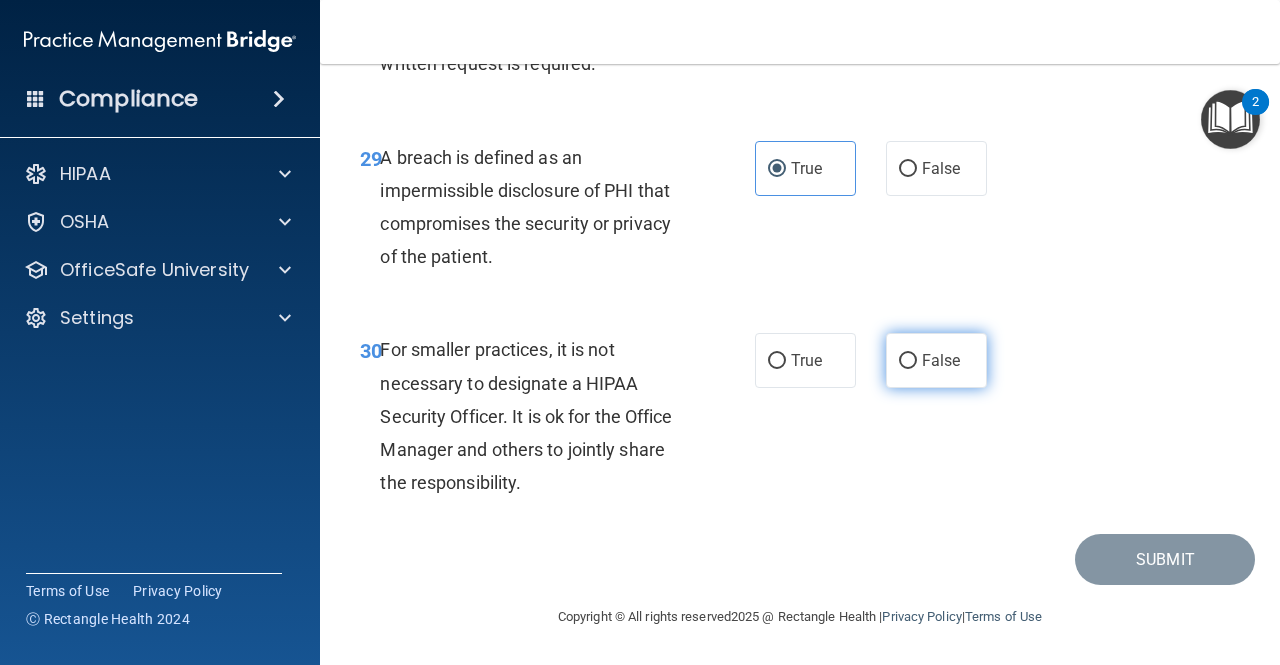 click on "False" at bounding box center (941, 360) 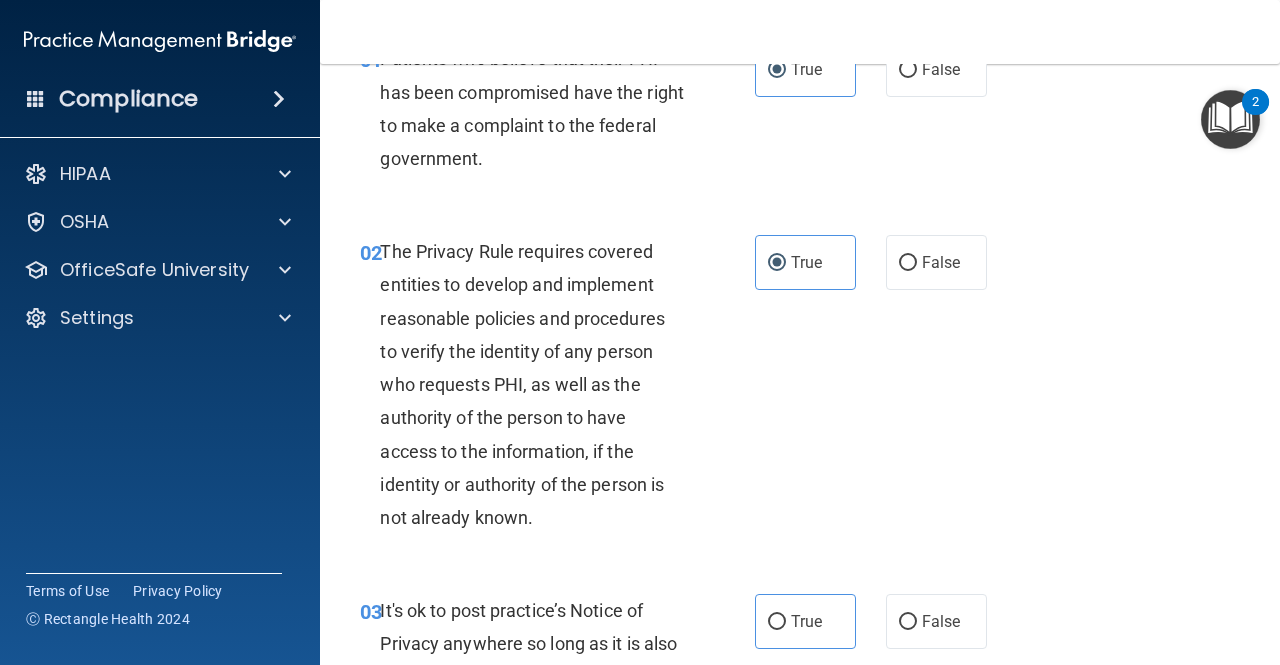 scroll, scrollTop: 316, scrollLeft: 0, axis: vertical 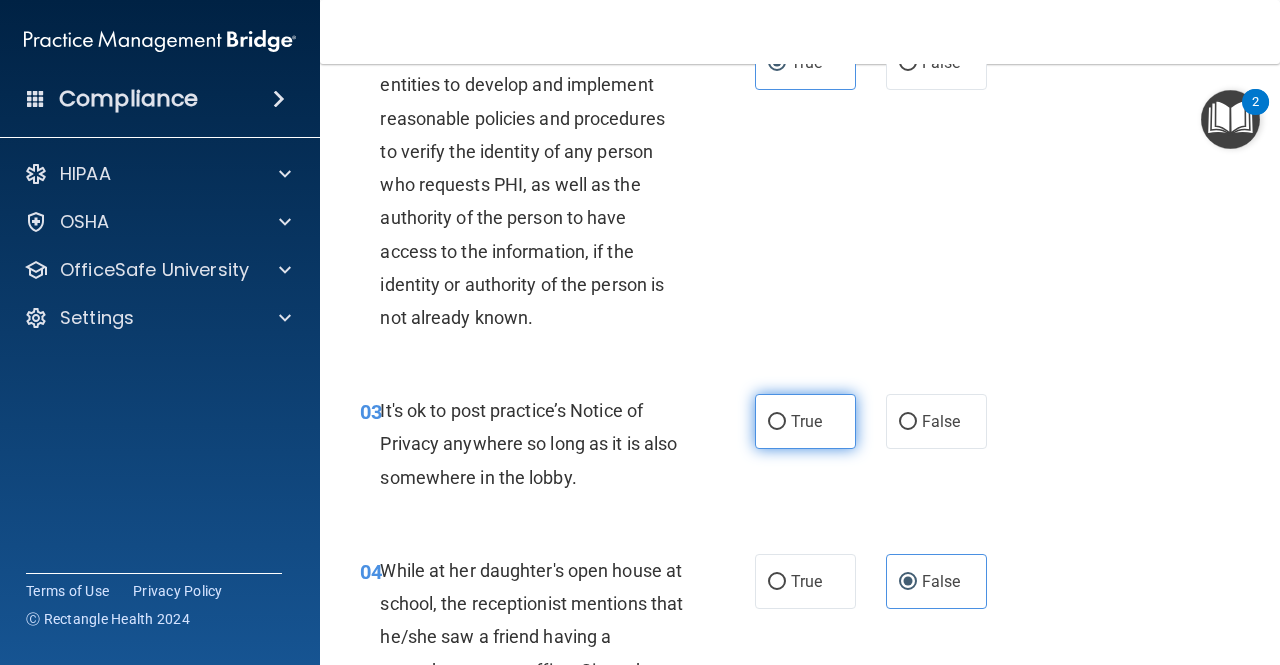 click on "True" at bounding box center [805, 421] 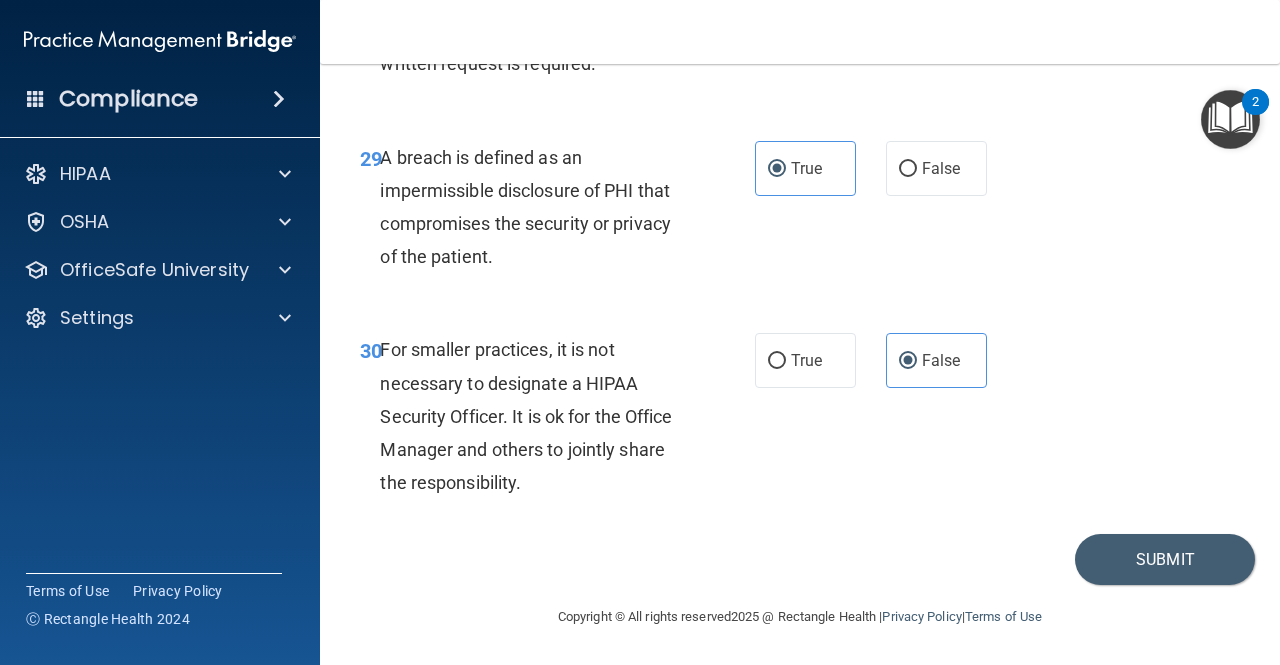 scroll, scrollTop: 5916, scrollLeft: 0, axis: vertical 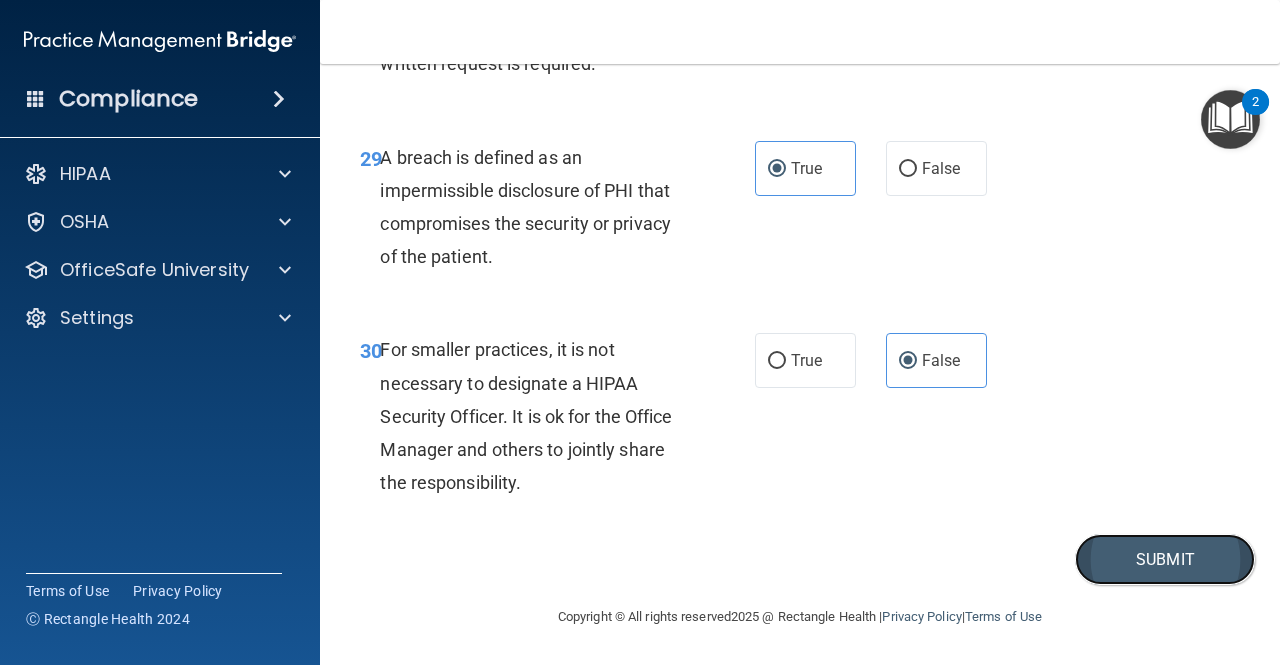 click on "Submit" at bounding box center (1165, 559) 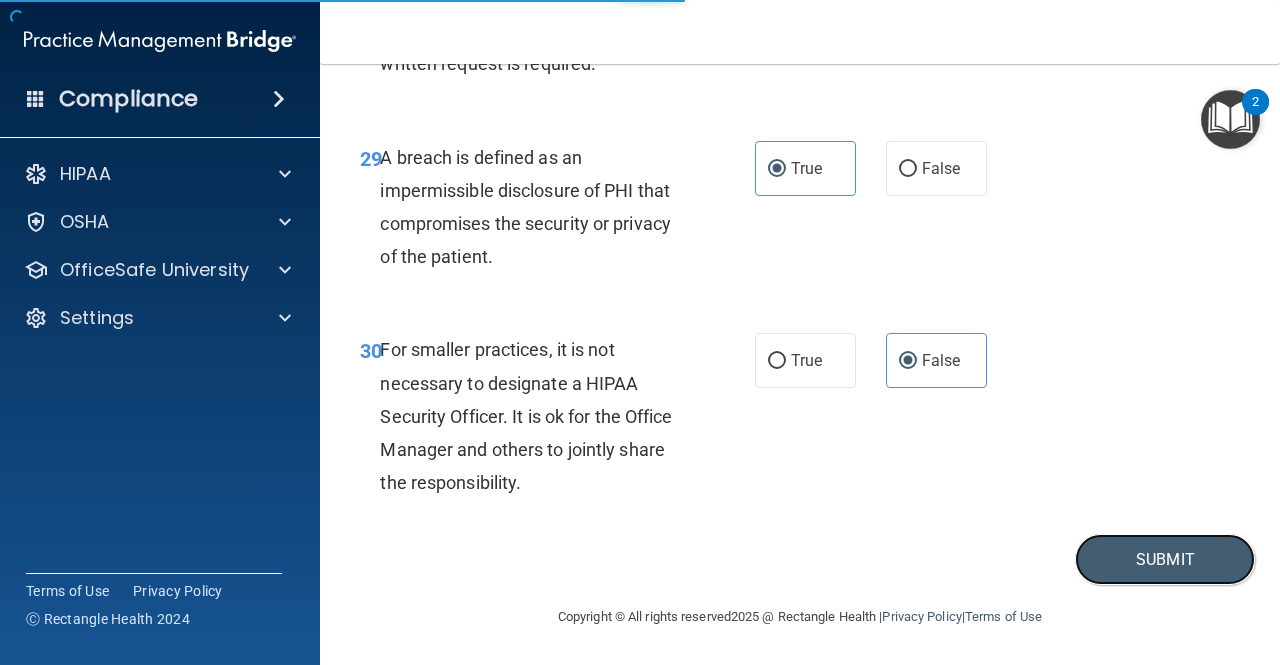 scroll, scrollTop: 5816, scrollLeft: 0, axis: vertical 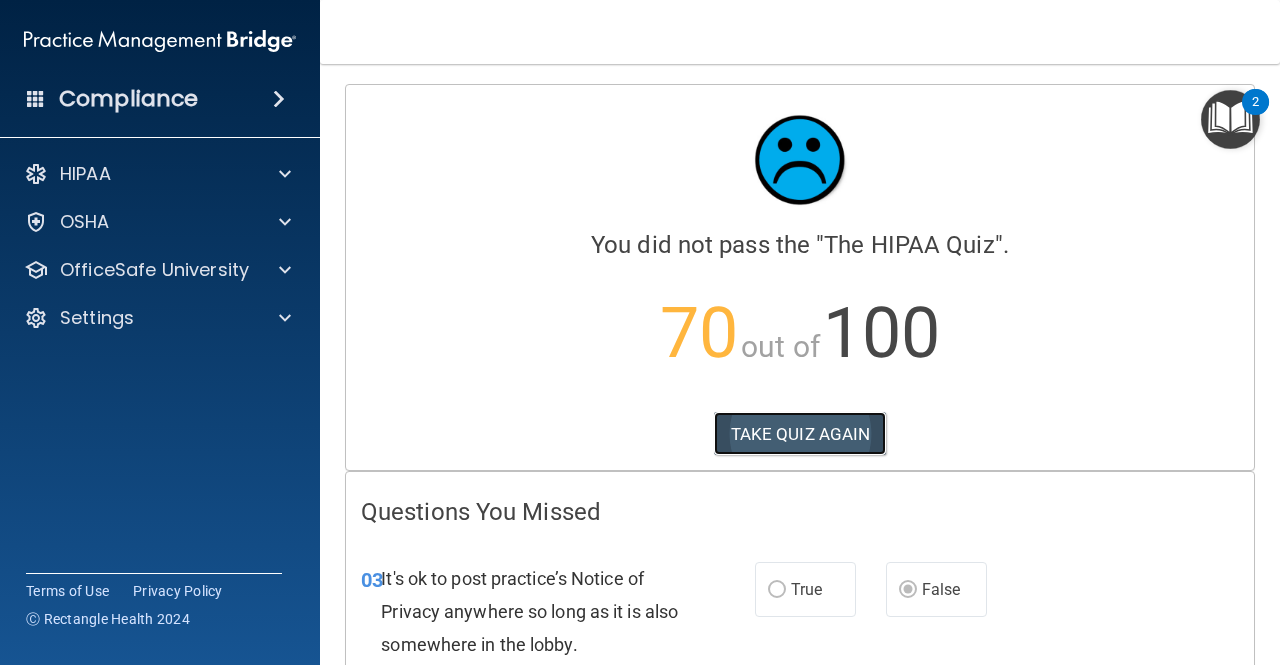 click on "TAKE QUIZ AGAIN" at bounding box center [800, 434] 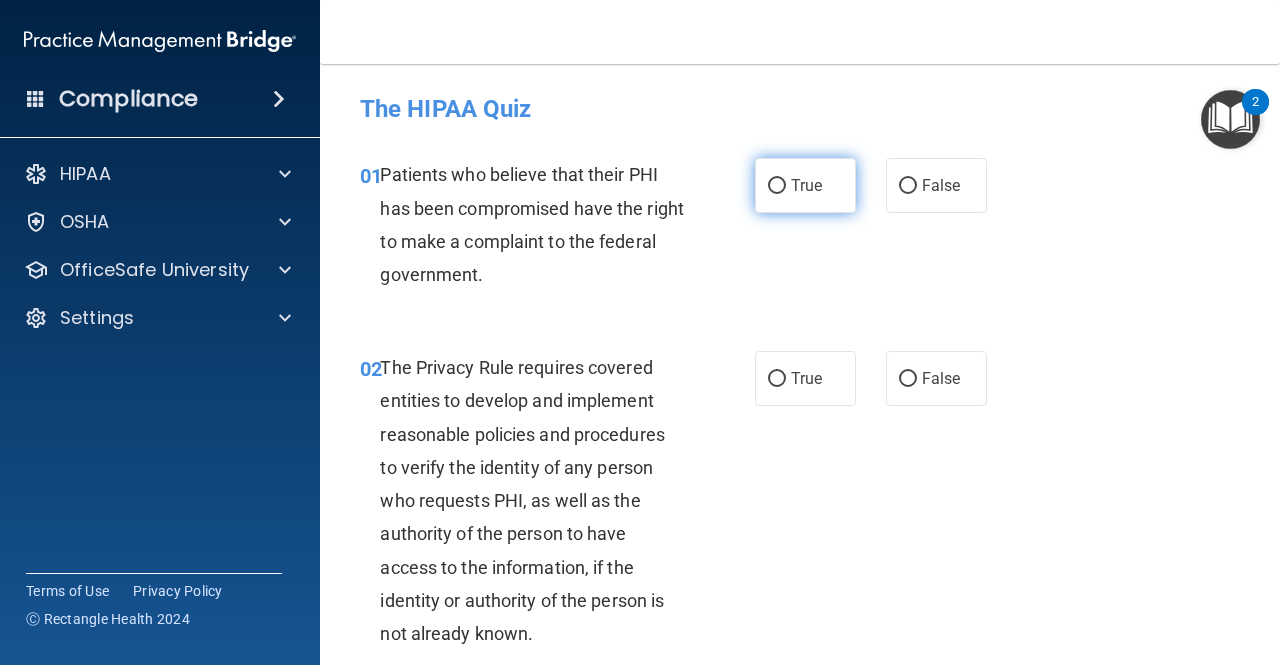 click on "True" at bounding box center (805, 185) 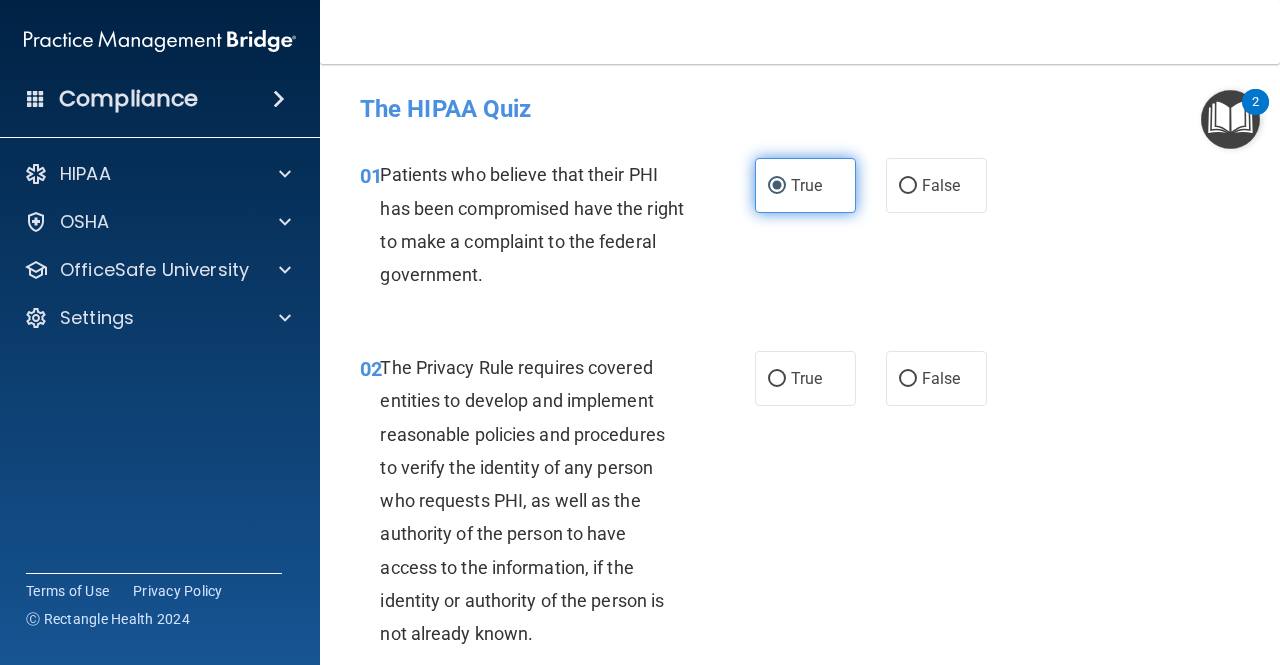 scroll, scrollTop: 200, scrollLeft: 0, axis: vertical 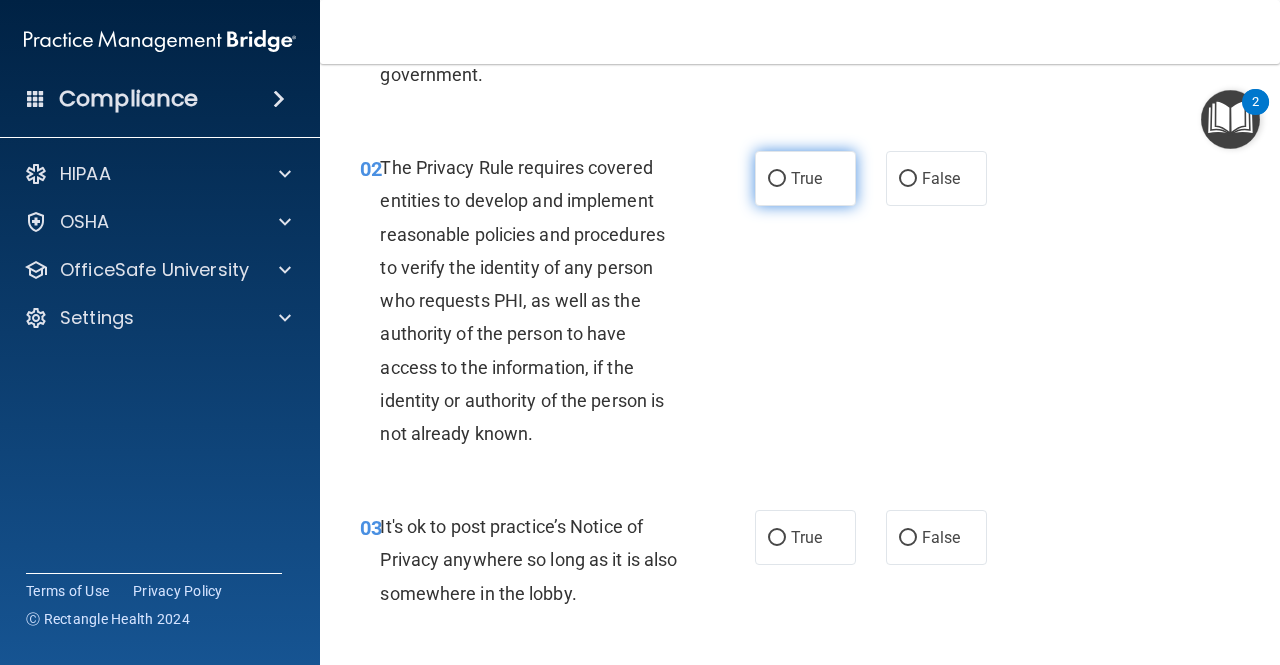 click on "True" at bounding box center (805, 178) 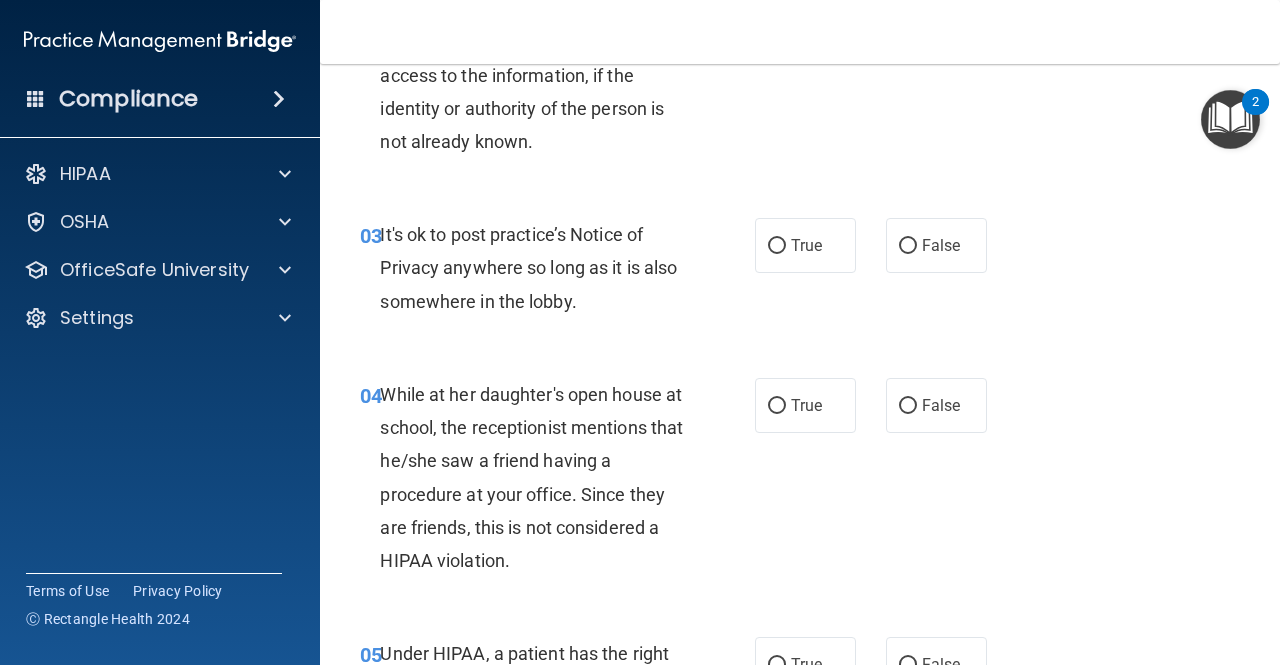 scroll, scrollTop: 500, scrollLeft: 0, axis: vertical 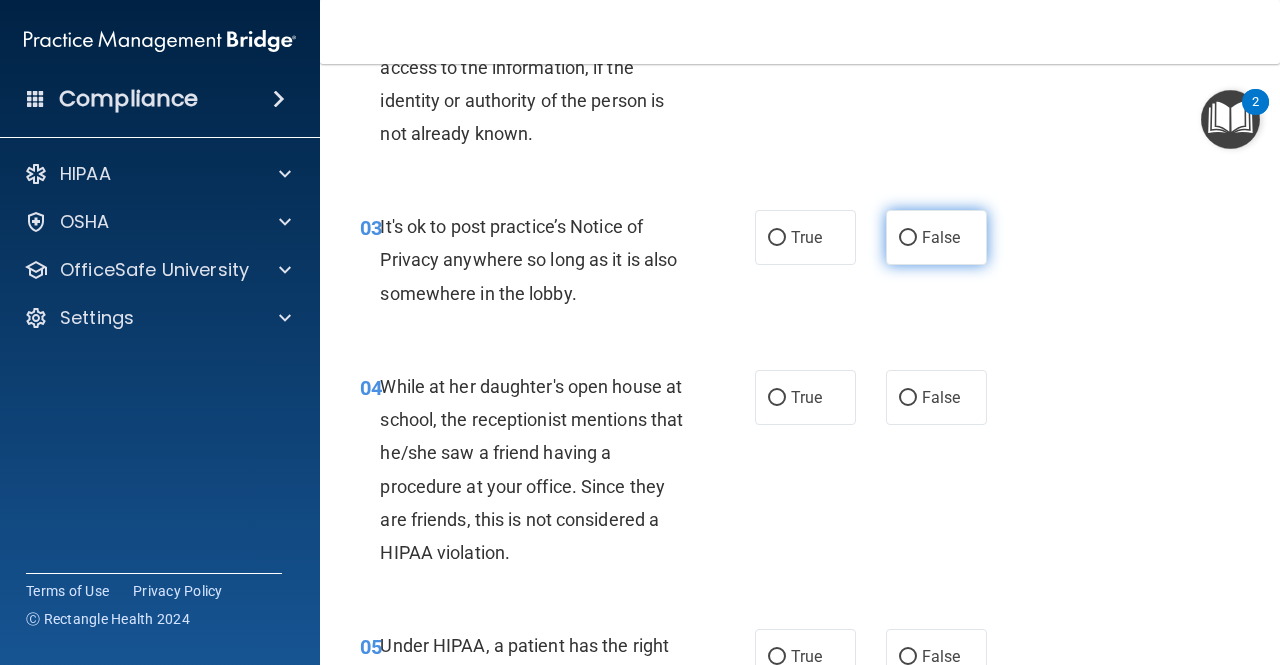 click on "False" at bounding box center (936, 237) 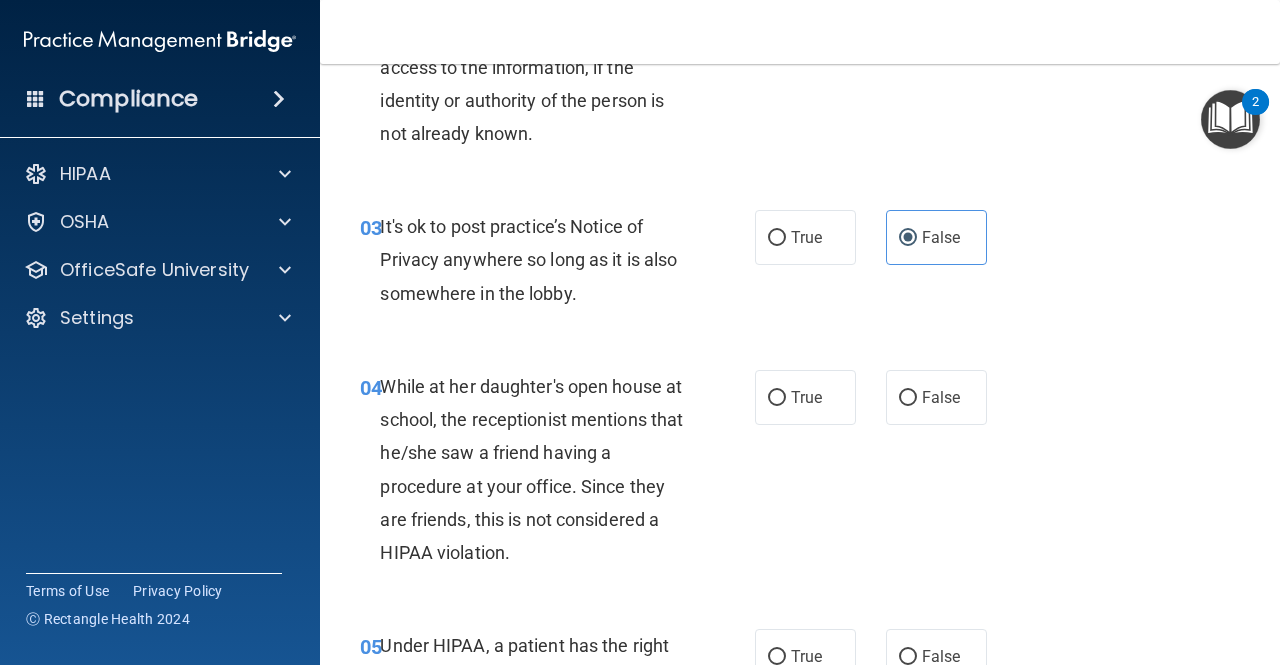 scroll, scrollTop: 700, scrollLeft: 0, axis: vertical 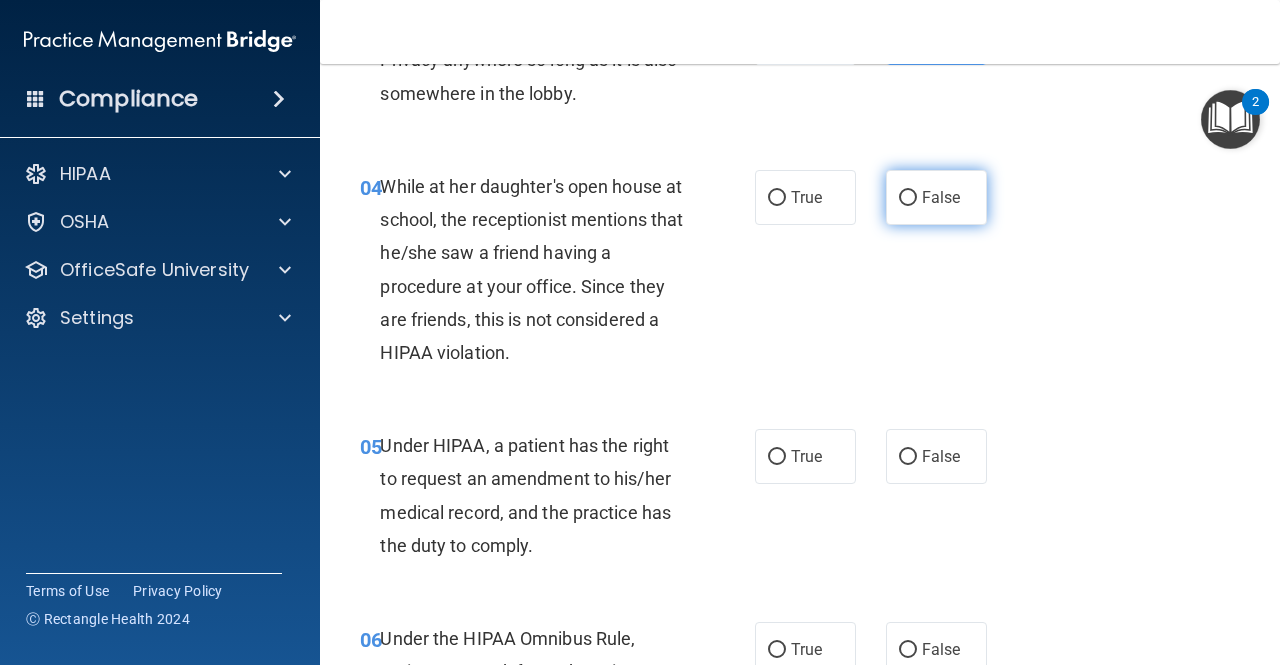 click on "False" at bounding box center (941, 197) 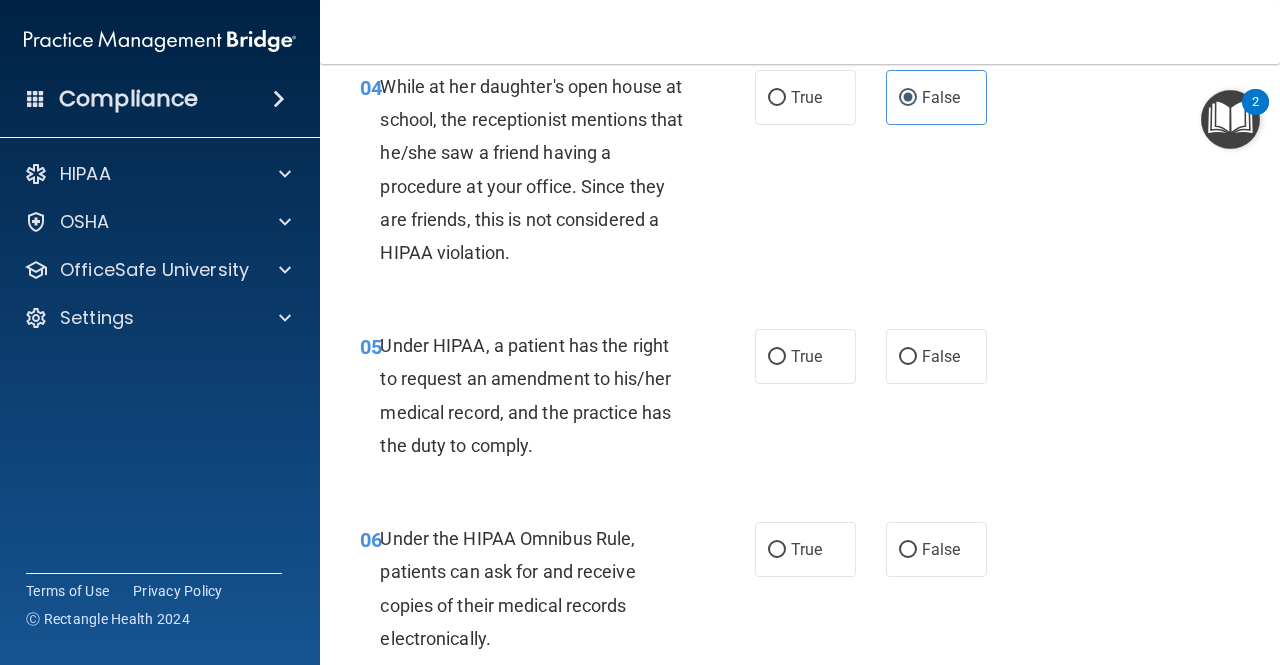 scroll, scrollTop: 900, scrollLeft: 0, axis: vertical 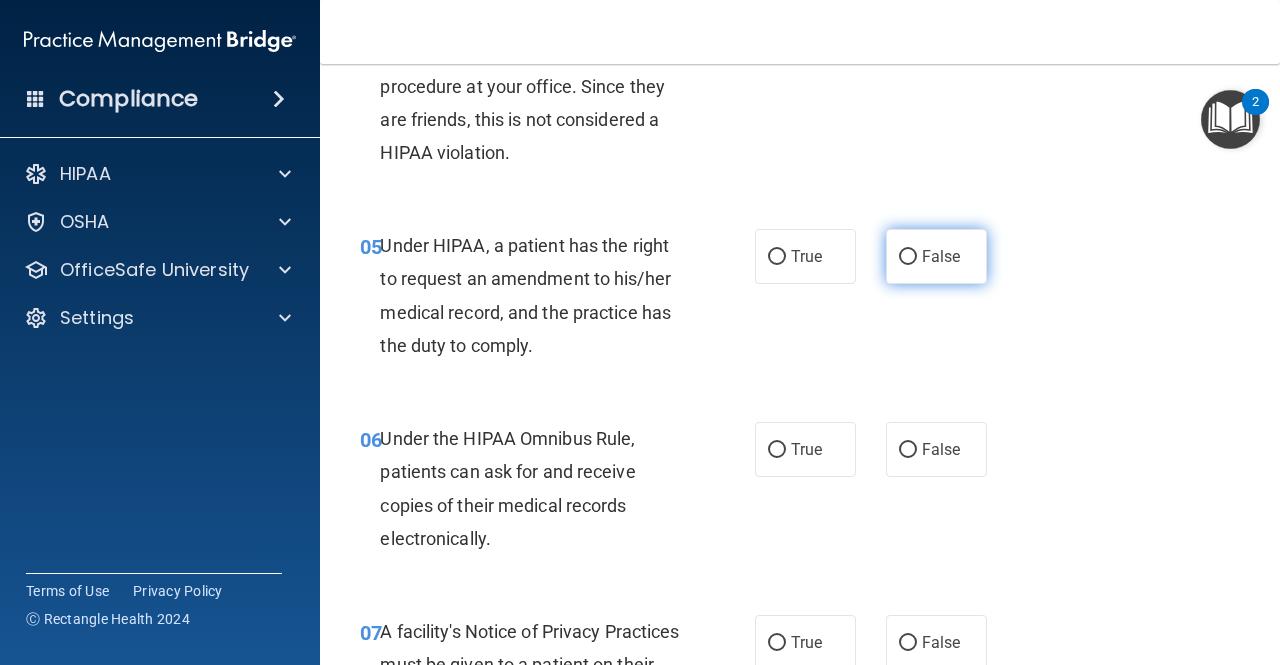 click on "False" at bounding box center [941, 256] 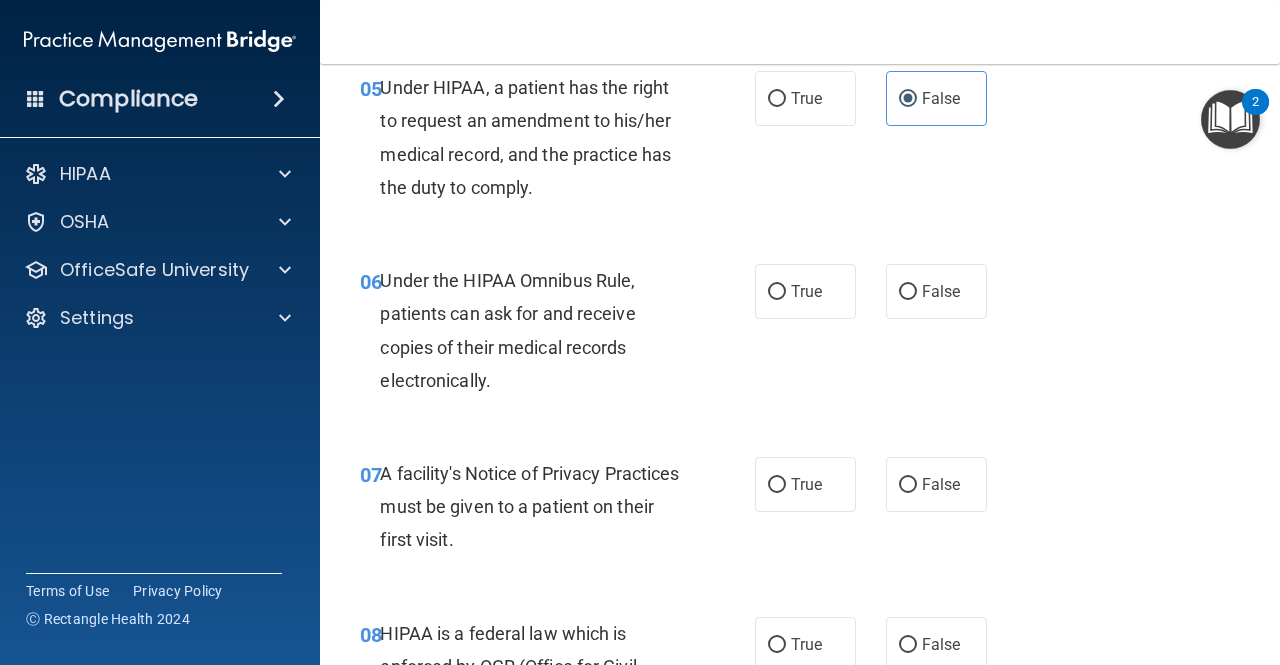 scroll, scrollTop: 1100, scrollLeft: 0, axis: vertical 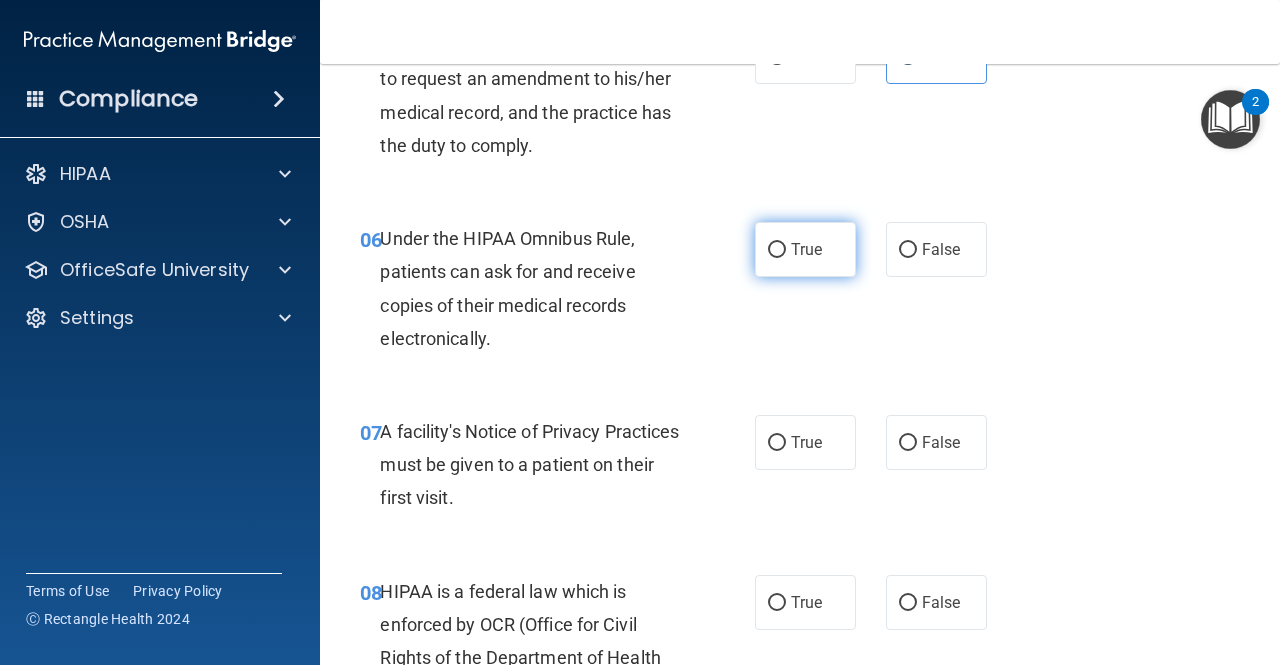 click on "True" at bounding box center (777, 250) 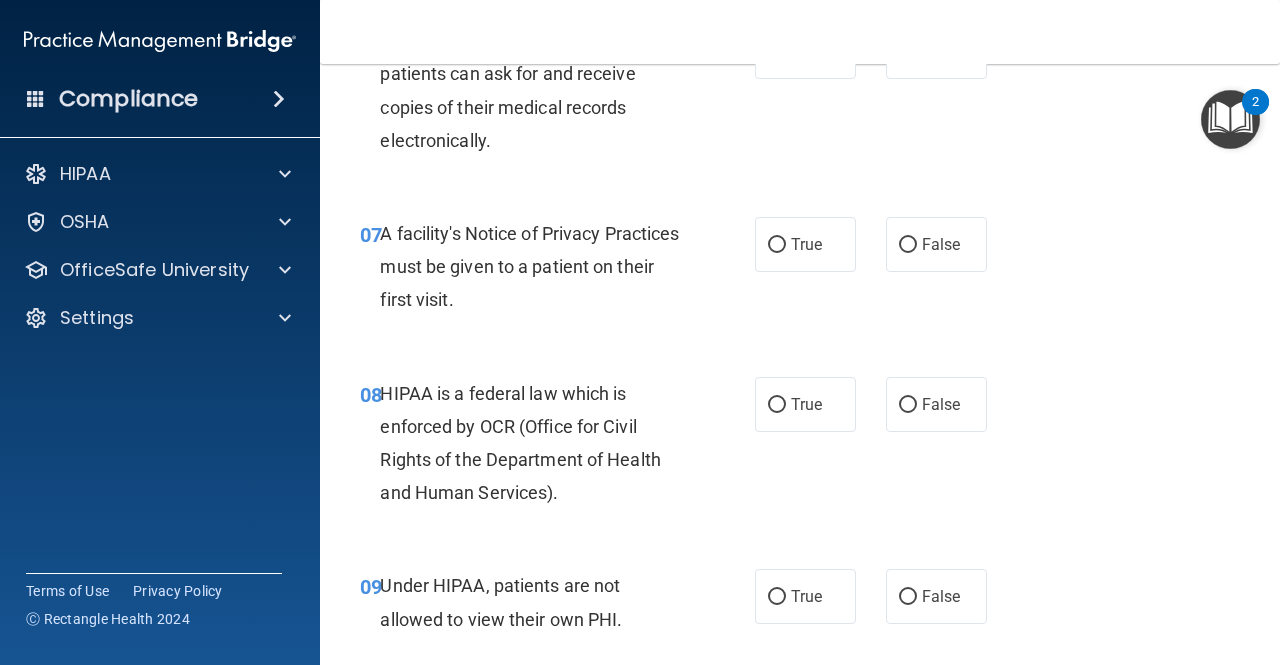 scroll, scrollTop: 1300, scrollLeft: 0, axis: vertical 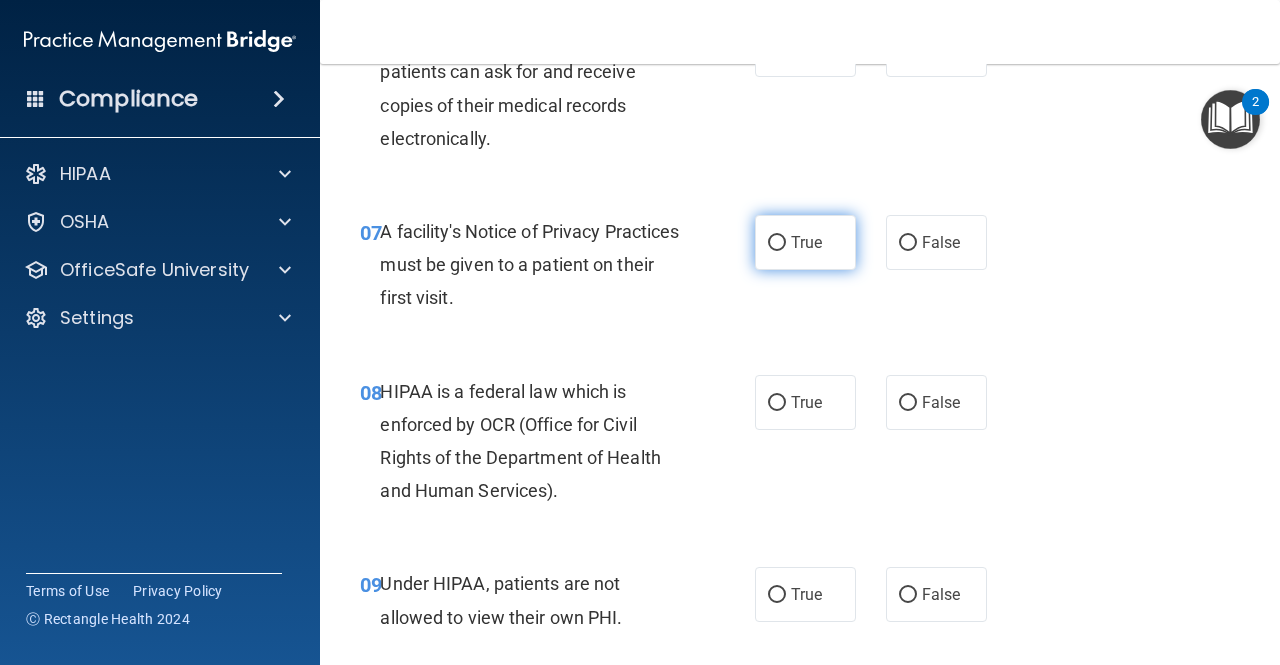 click on "True" at bounding box center (806, 242) 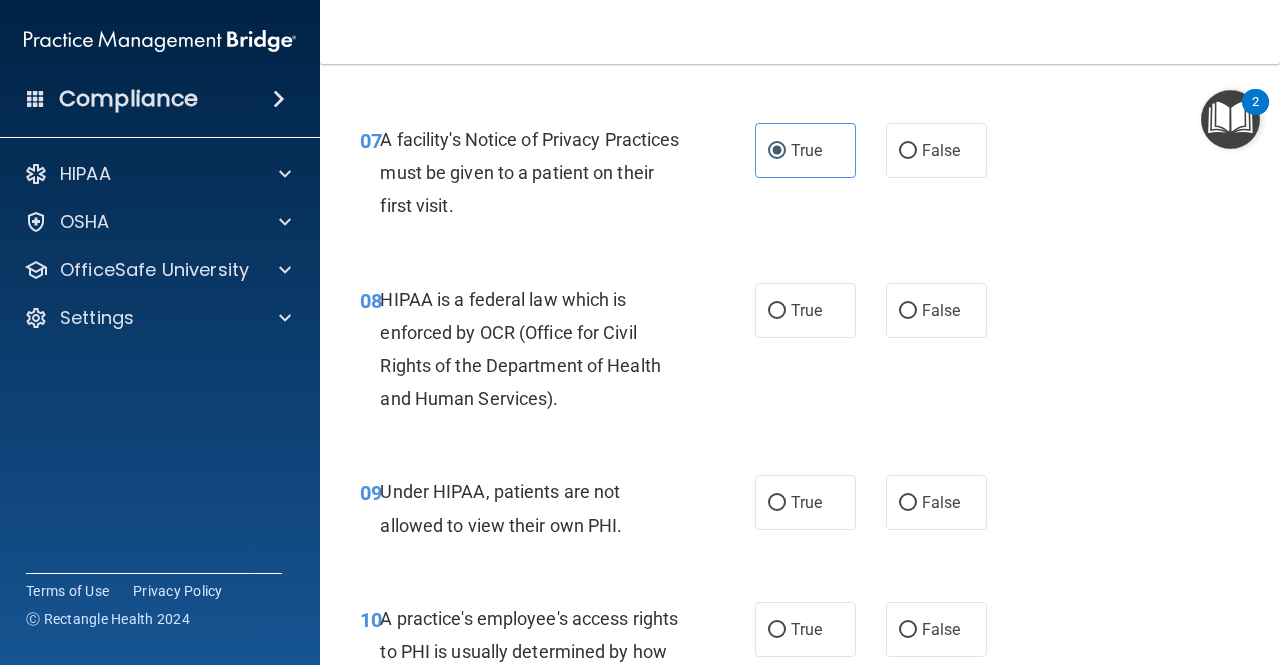 scroll, scrollTop: 1500, scrollLeft: 0, axis: vertical 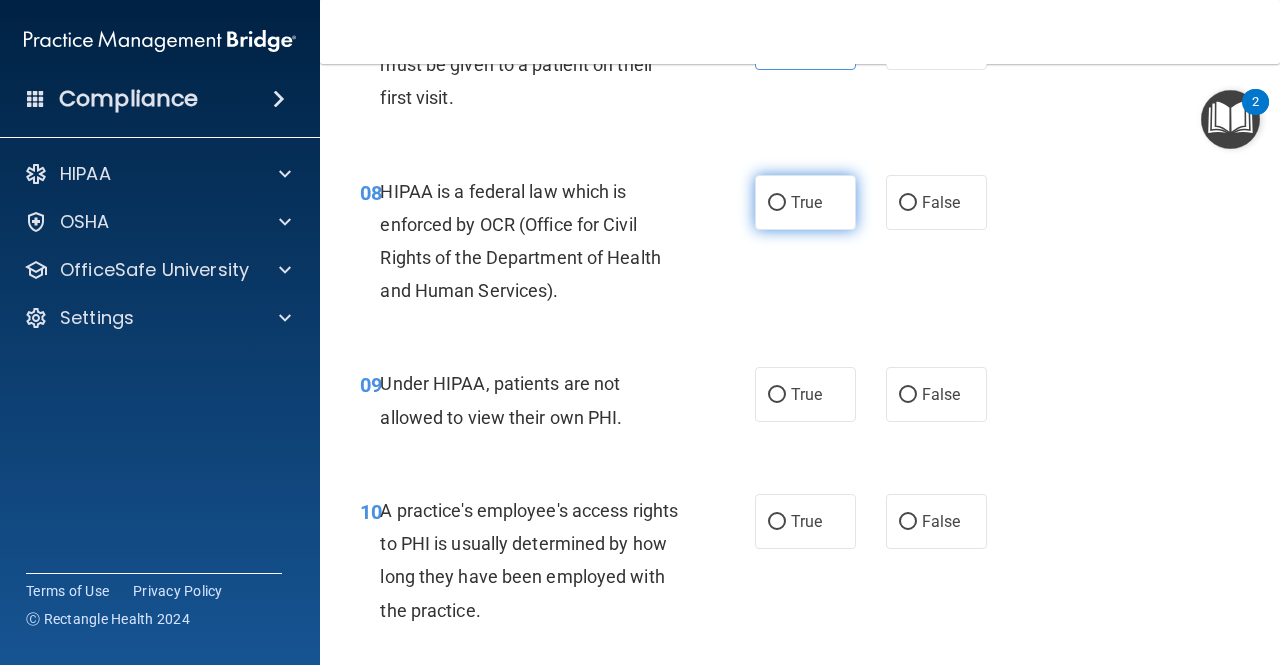 click on "True" at bounding box center (777, 203) 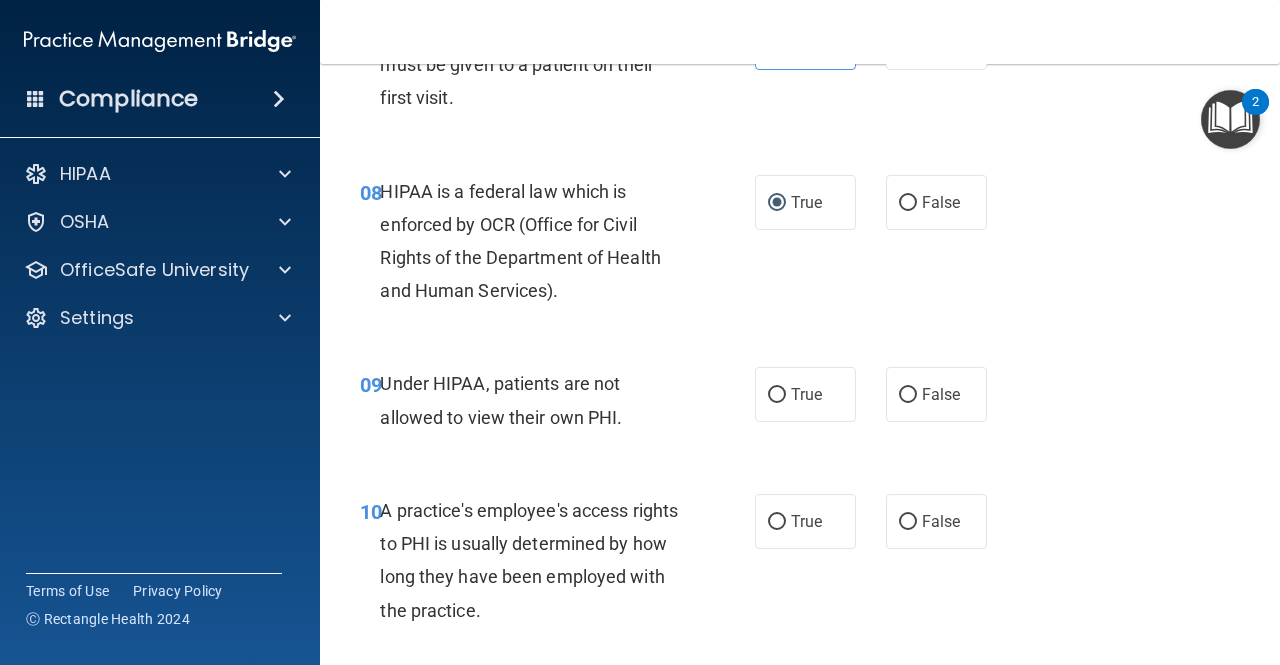 scroll, scrollTop: 1700, scrollLeft: 0, axis: vertical 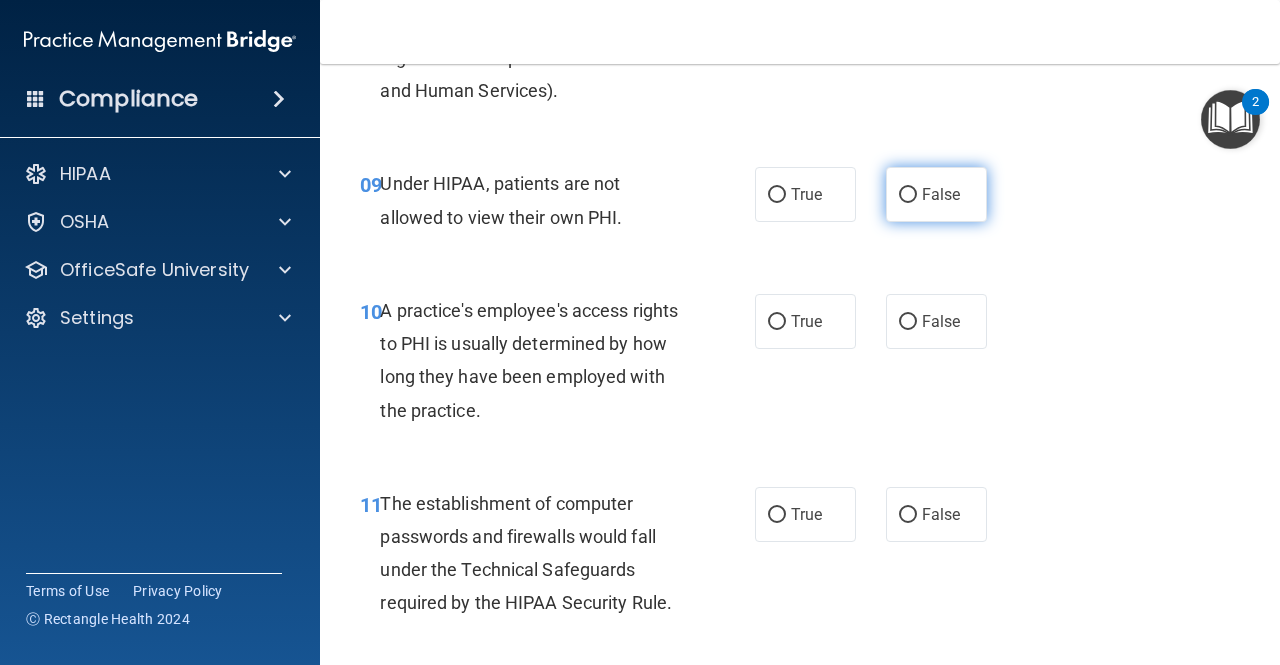 click on "False" at bounding box center (936, 194) 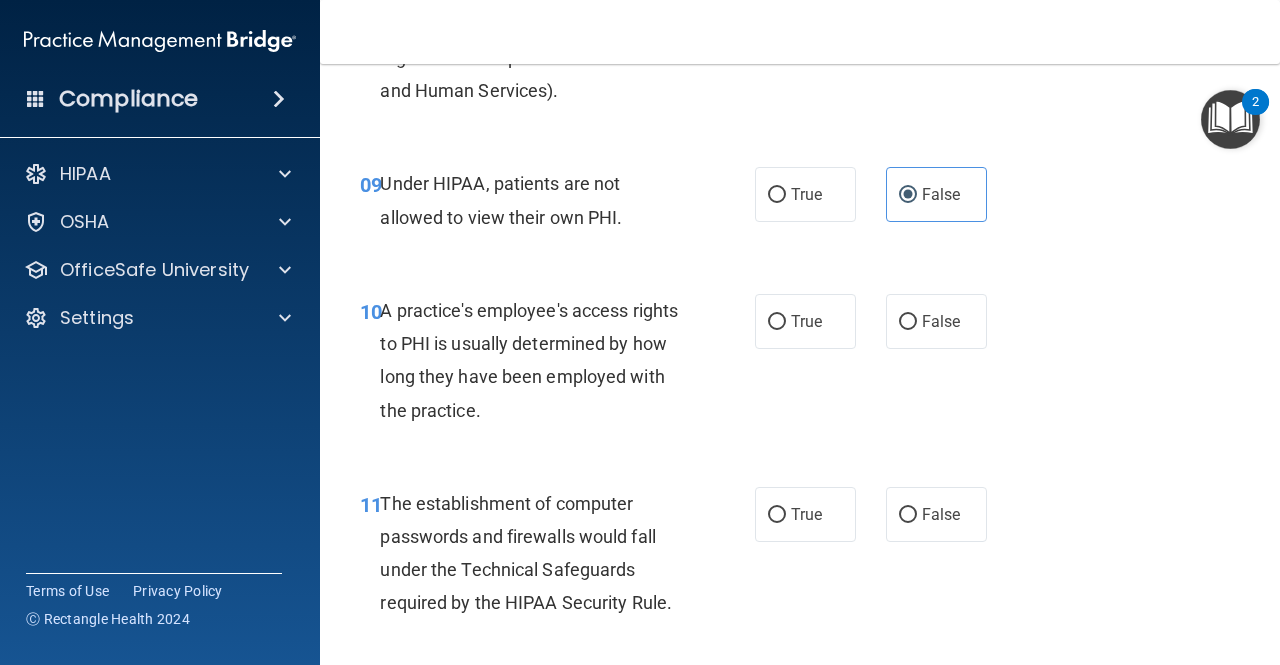scroll, scrollTop: 1800, scrollLeft: 0, axis: vertical 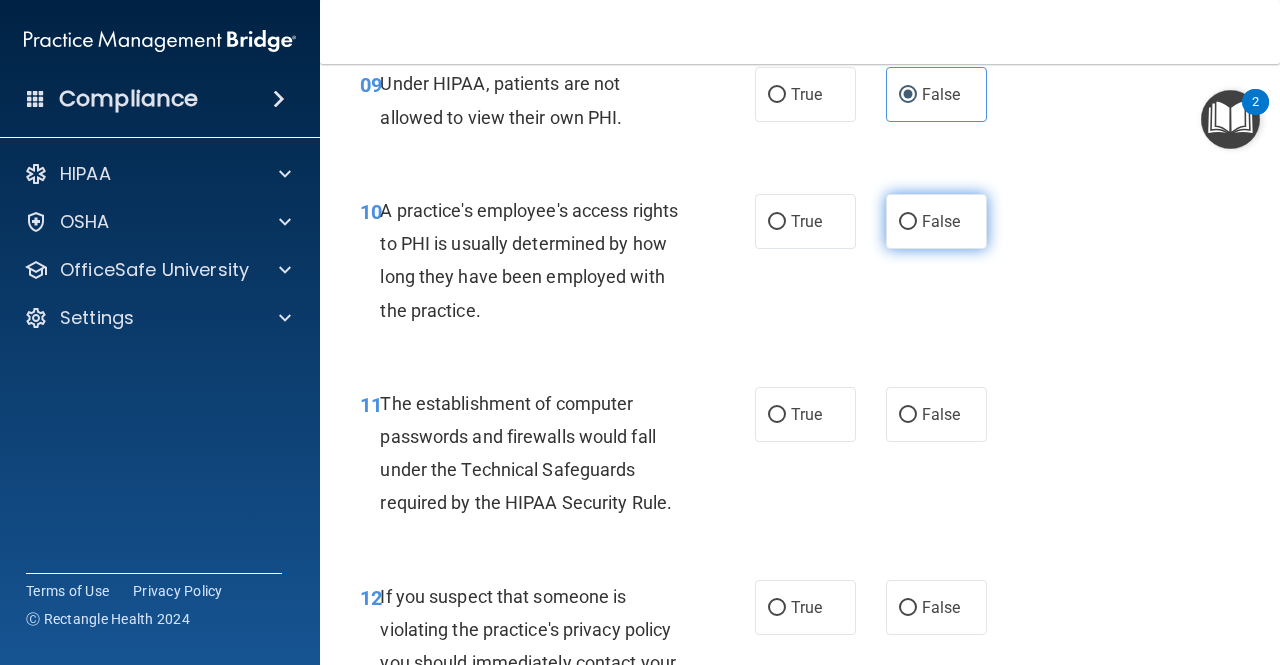 click on "False" at bounding box center (936, 221) 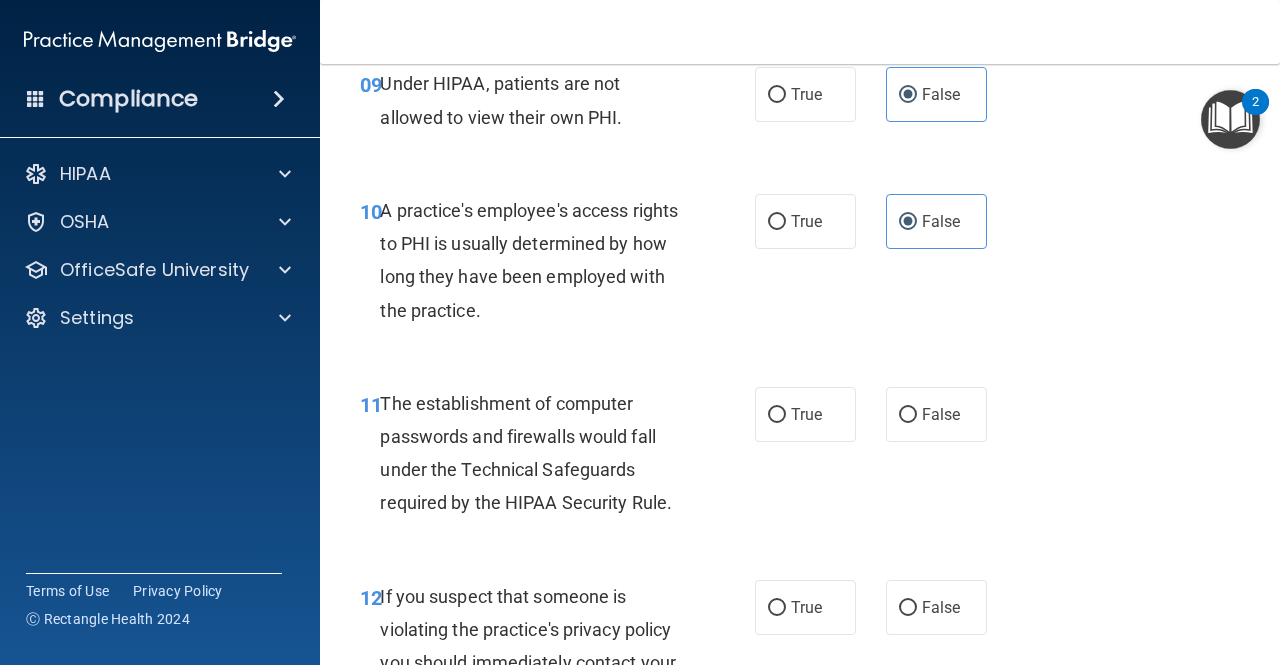 scroll, scrollTop: 1900, scrollLeft: 0, axis: vertical 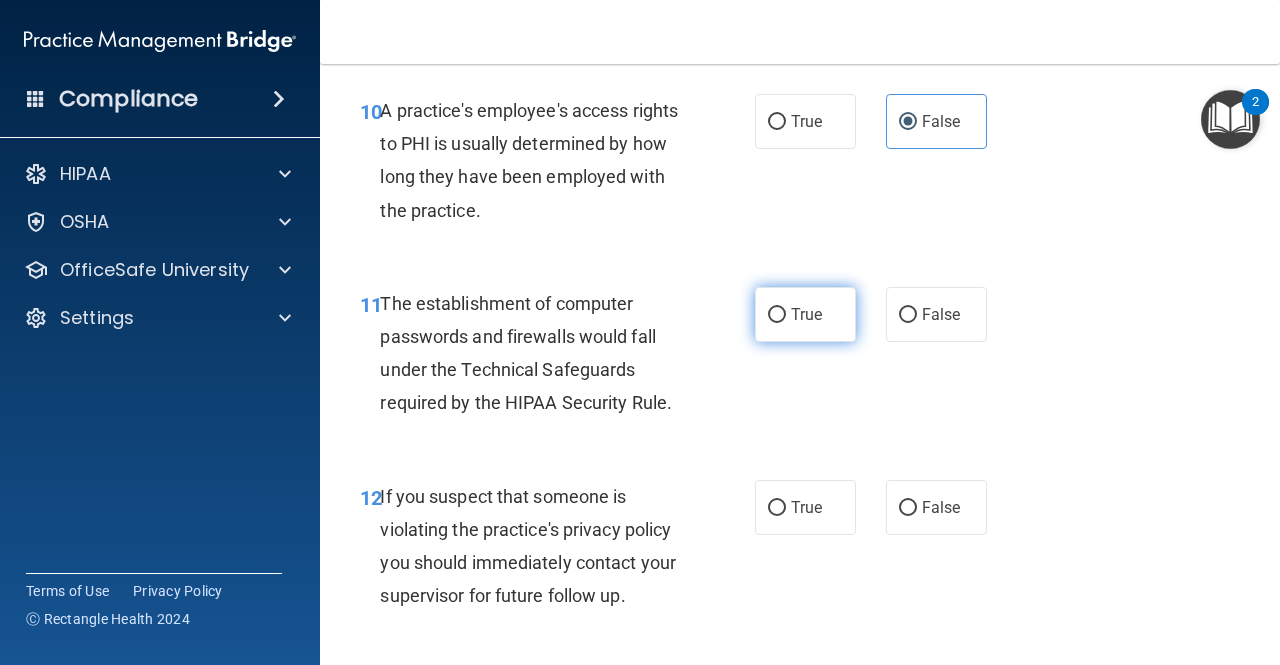 click on "True" at bounding box center (805, 314) 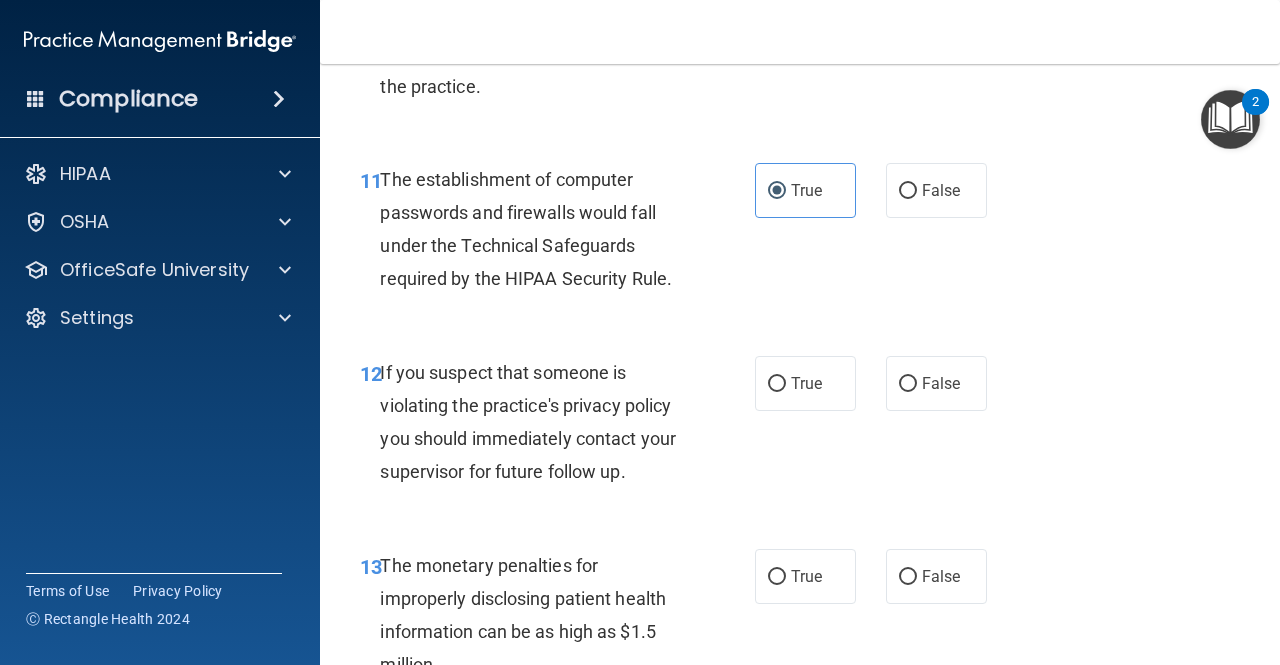 scroll, scrollTop: 2100, scrollLeft: 0, axis: vertical 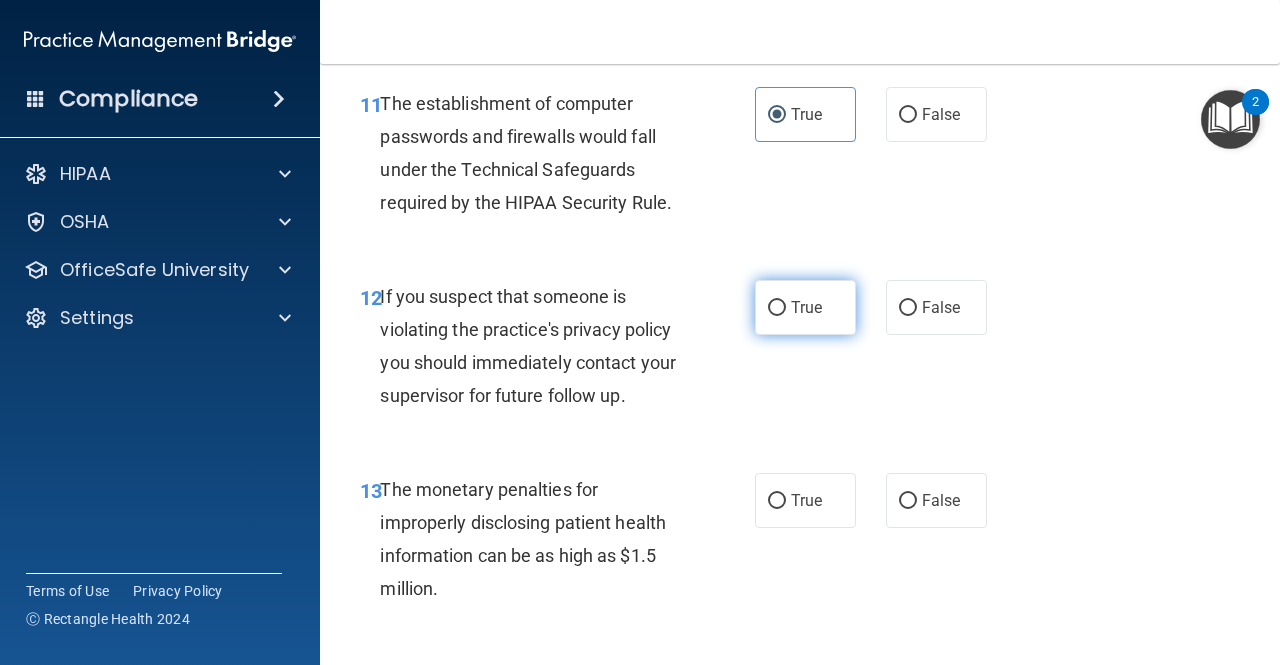 click on "True" at bounding box center (806, 307) 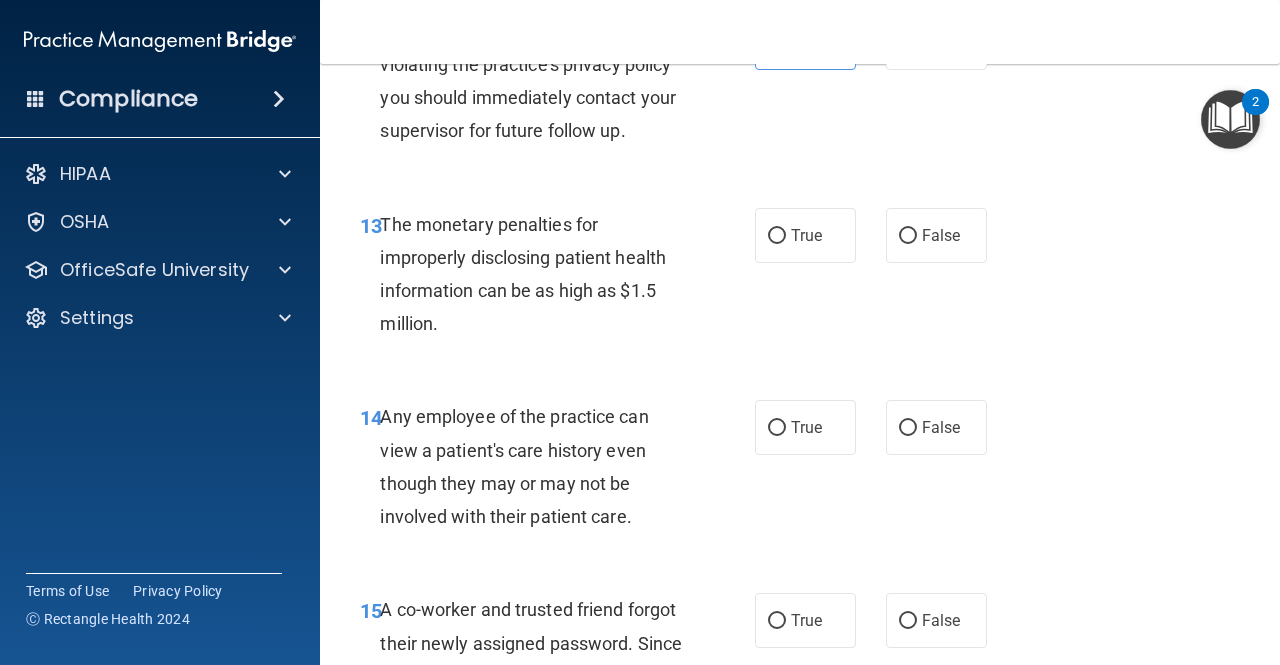 scroll, scrollTop: 2400, scrollLeft: 0, axis: vertical 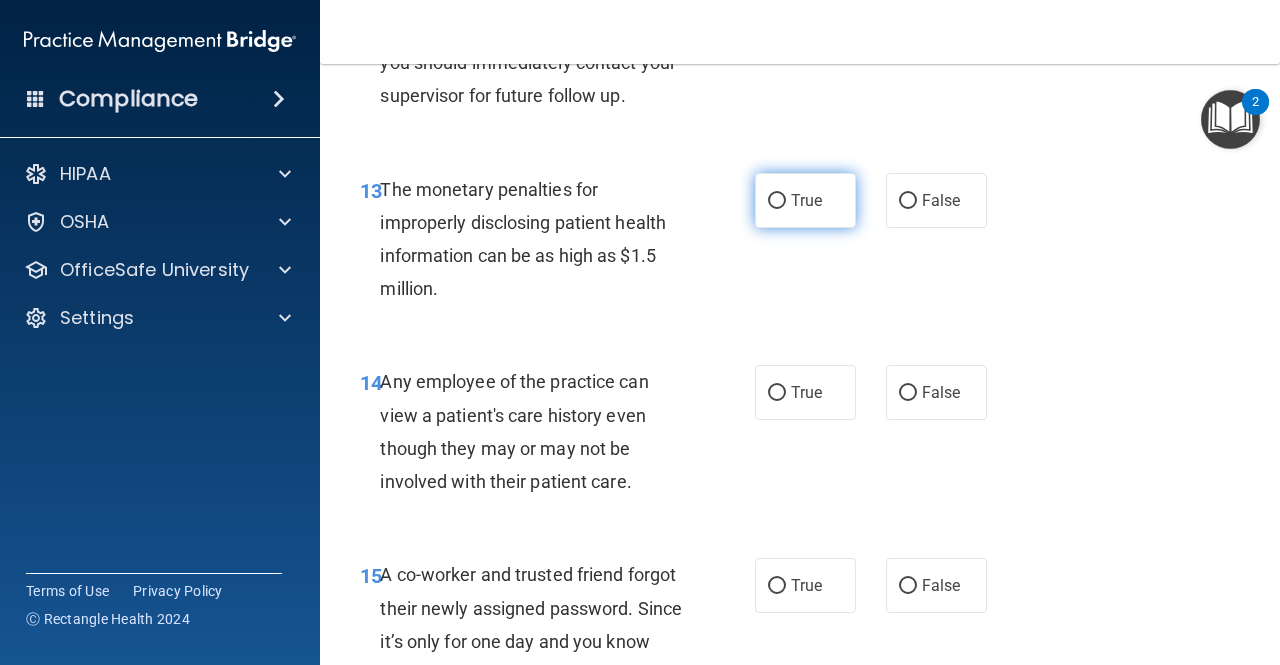 click on "True" at bounding box center [806, 200] 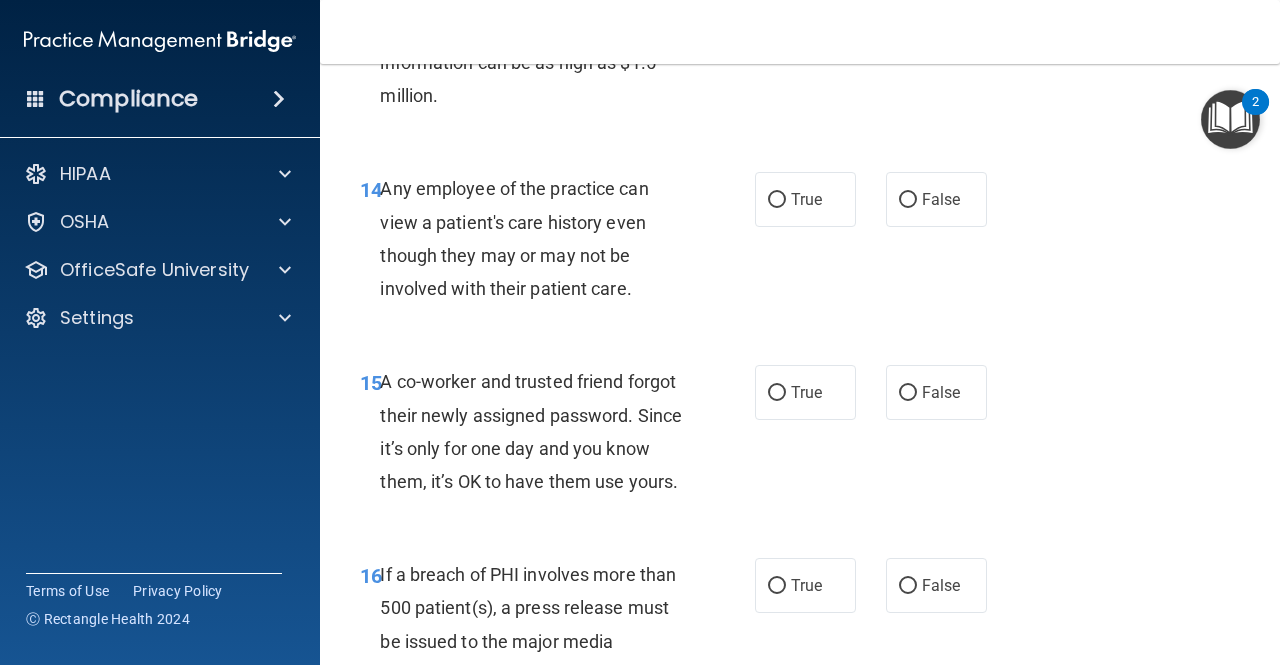 scroll, scrollTop: 2600, scrollLeft: 0, axis: vertical 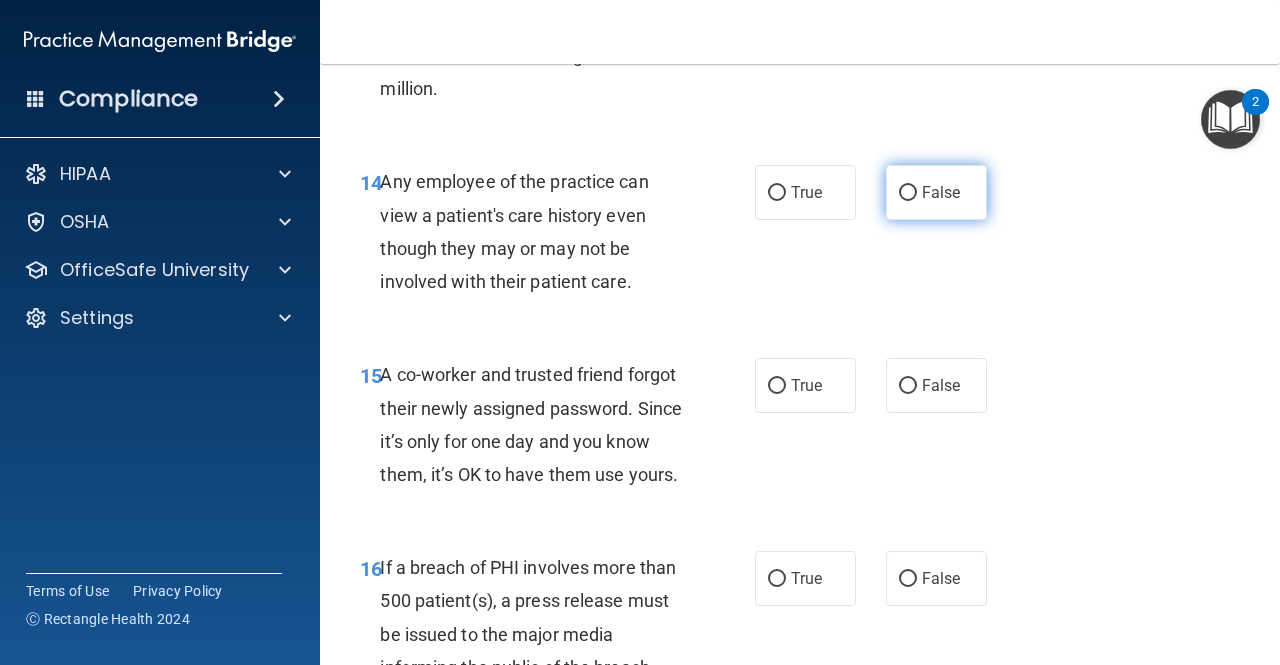 click on "False" at bounding box center (941, 192) 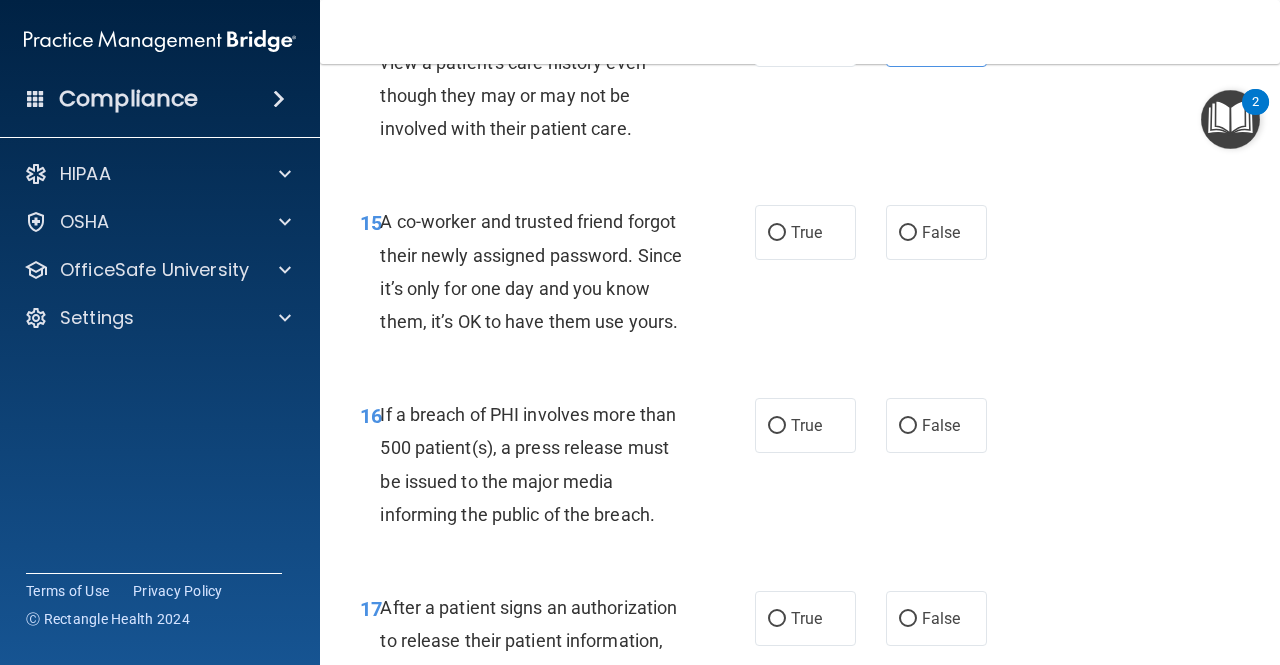 scroll, scrollTop: 2800, scrollLeft: 0, axis: vertical 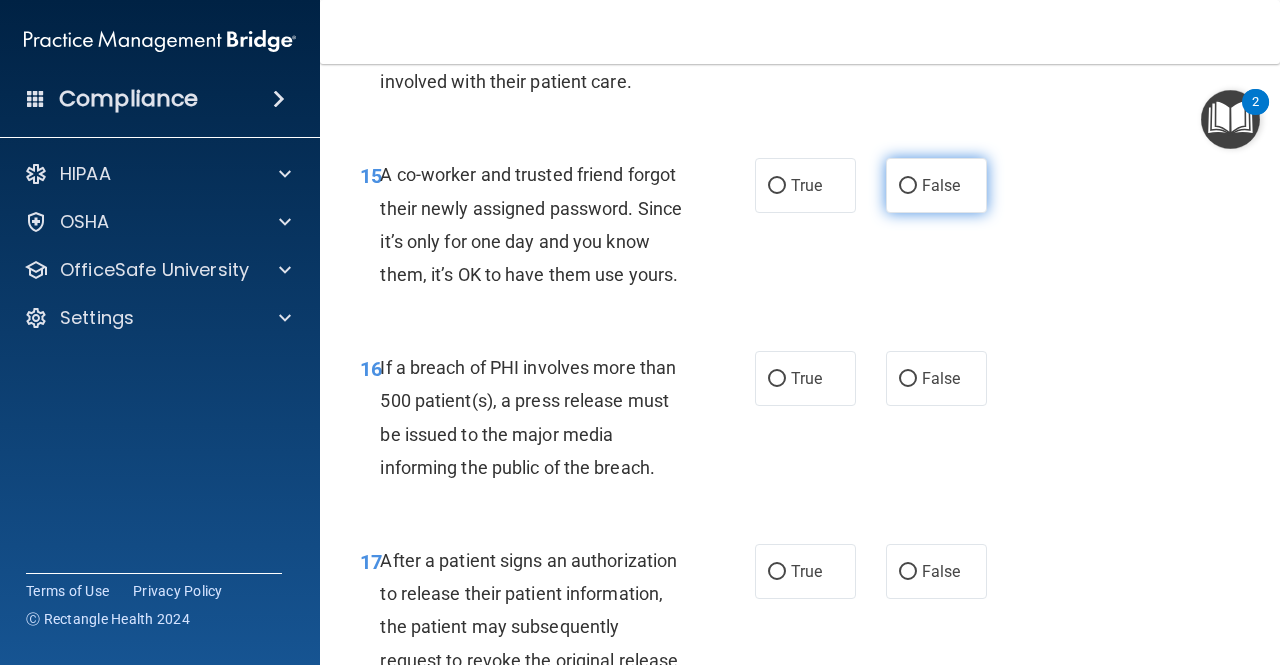 click on "False" at bounding box center [941, 185] 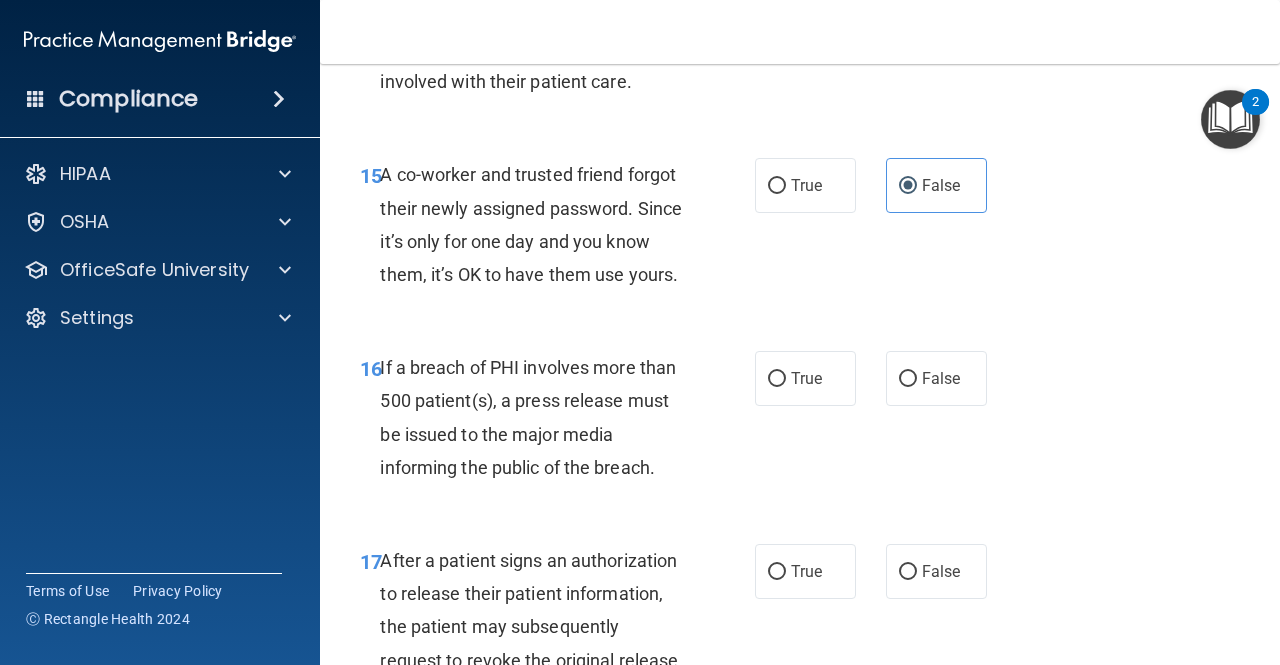 scroll, scrollTop: 2900, scrollLeft: 0, axis: vertical 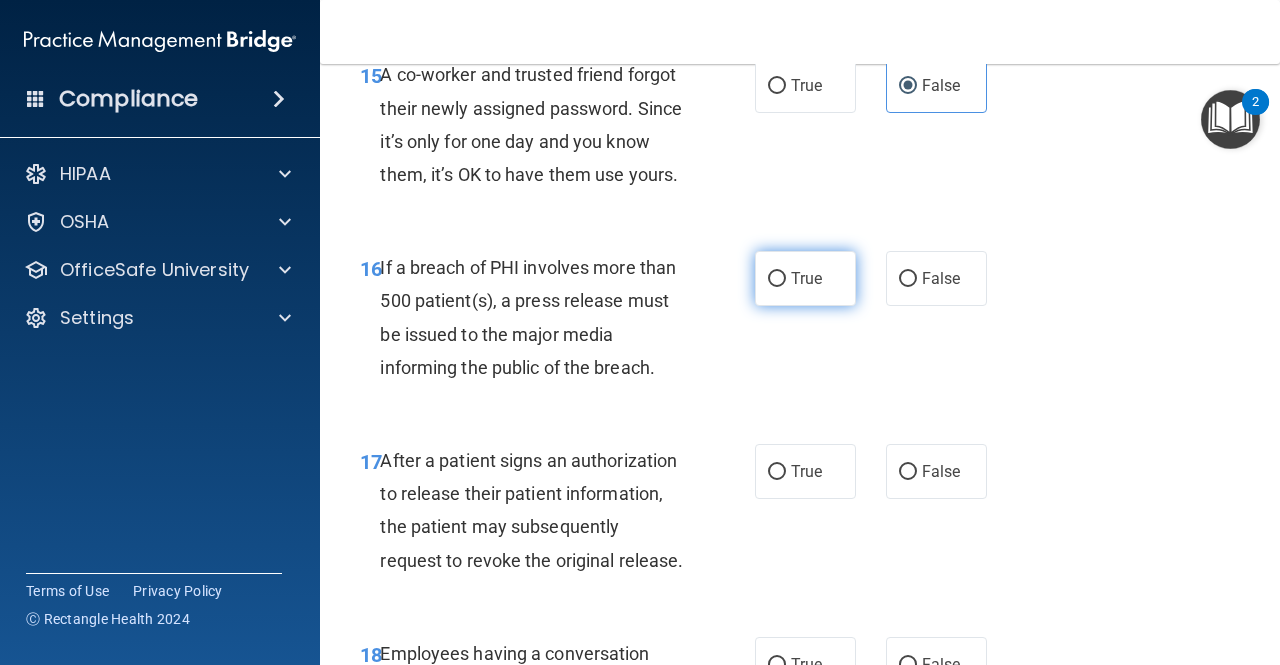 click on "True" at bounding box center [777, 279] 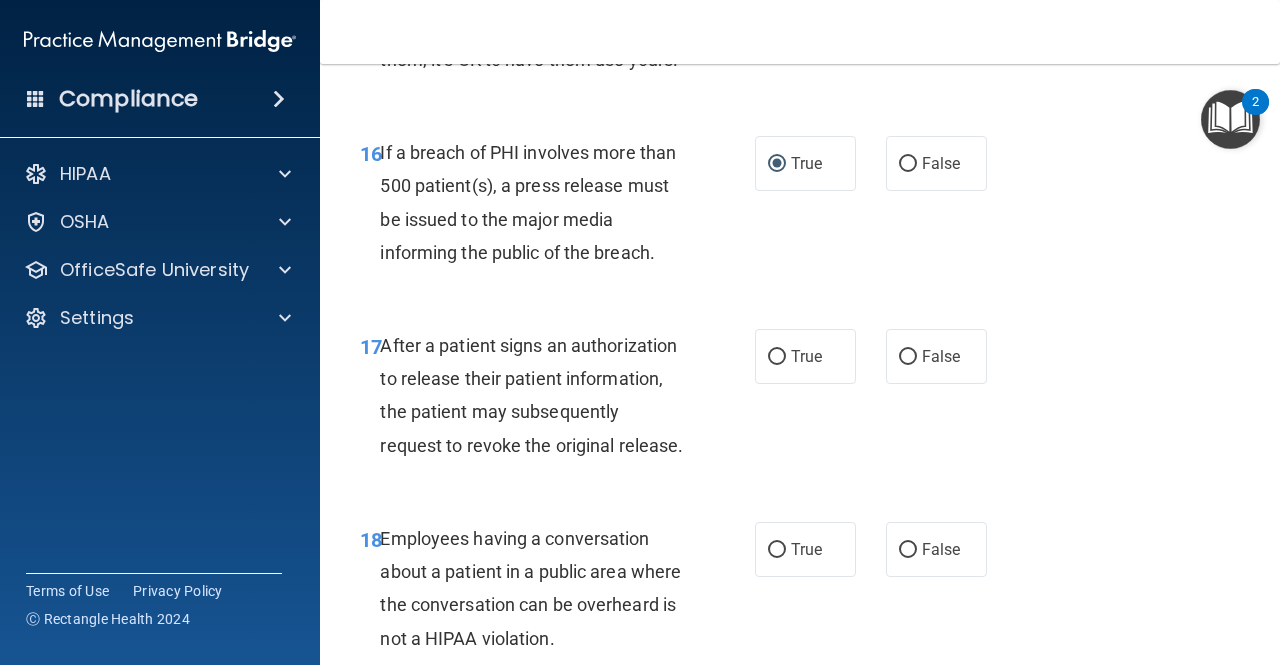scroll, scrollTop: 3100, scrollLeft: 0, axis: vertical 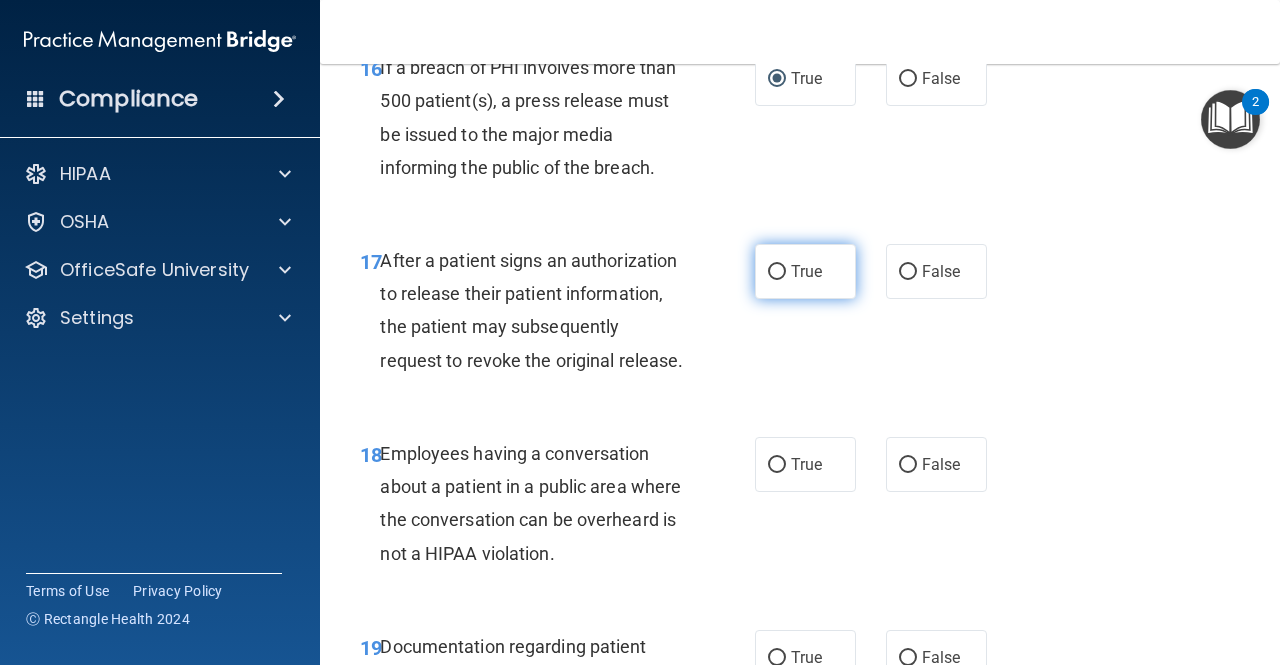 click on "True" at bounding box center [805, 271] 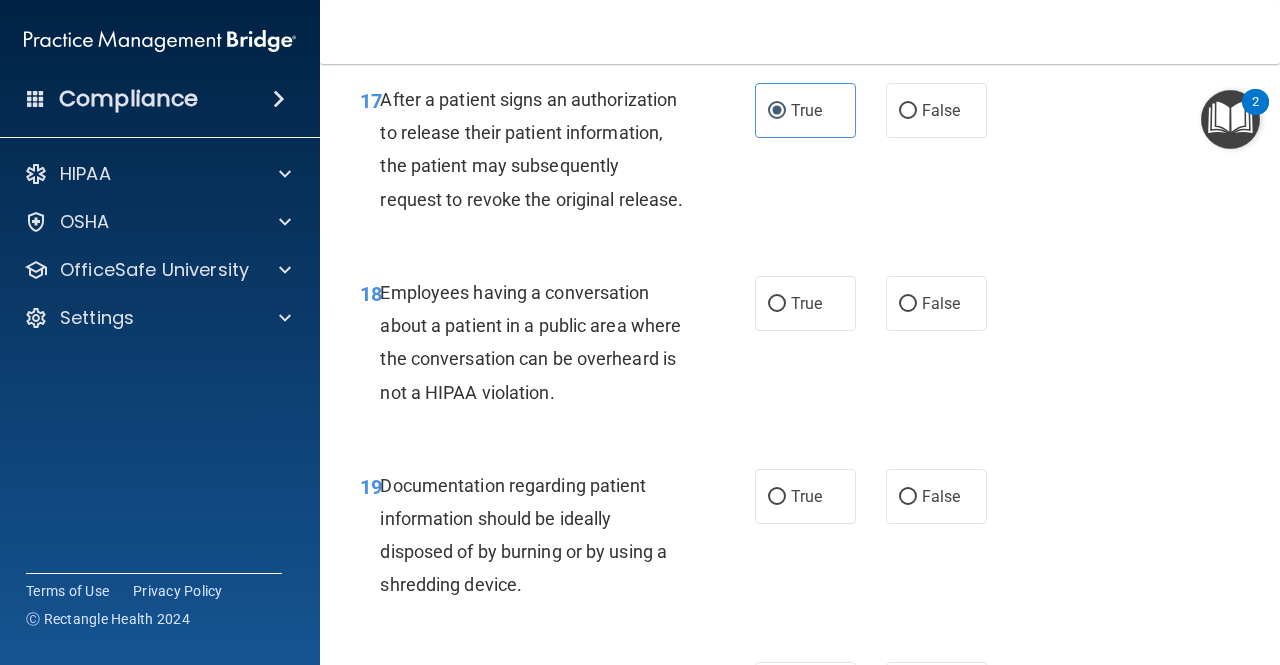 scroll, scrollTop: 3300, scrollLeft: 0, axis: vertical 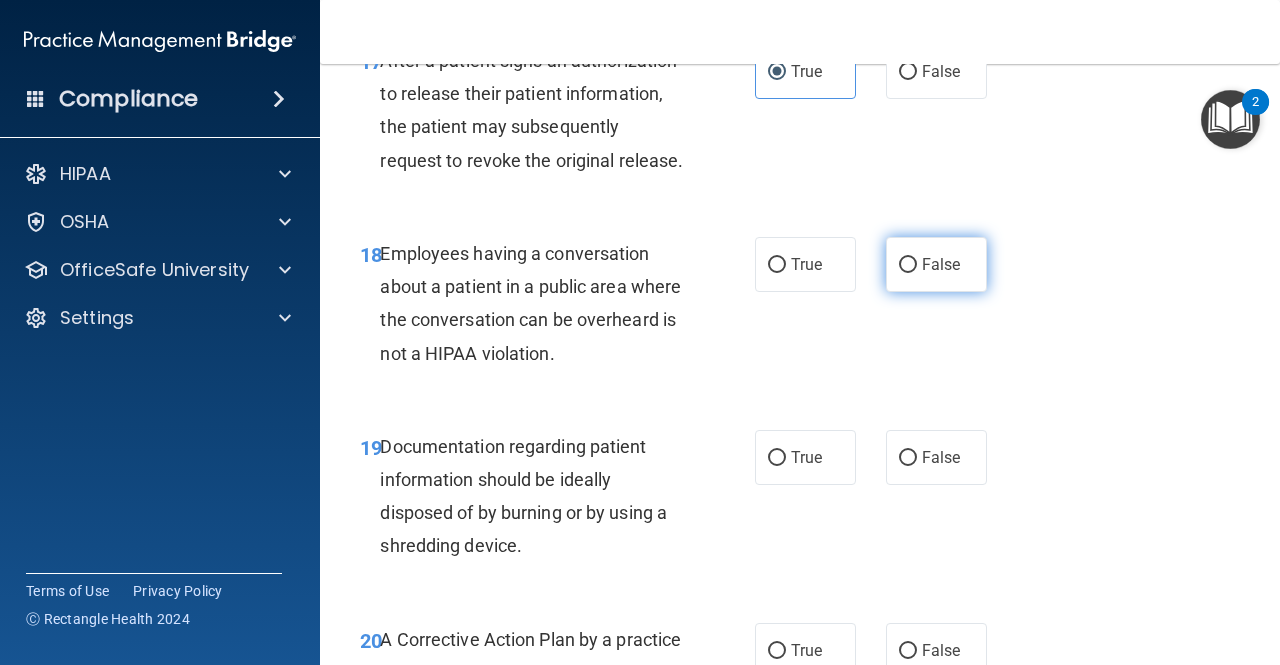 click on "False" at bounding box center [936, 264] 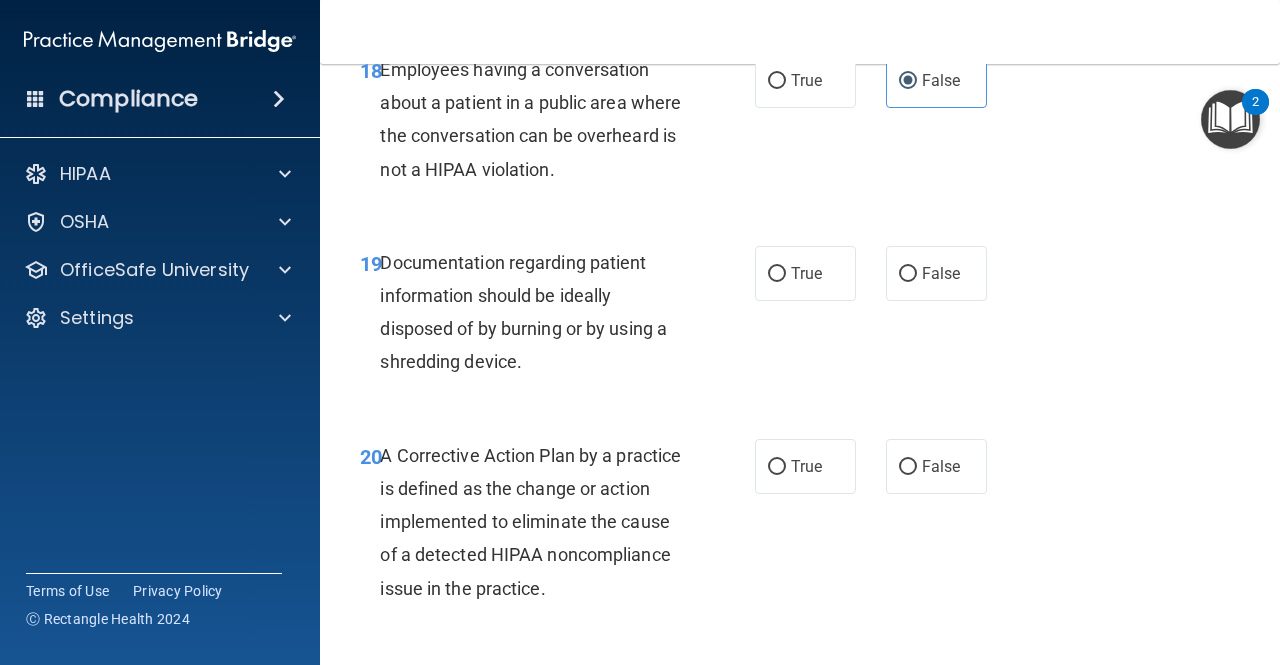 scroll, scrollTop: 3500, scrollLeft: 0, axis: vertical 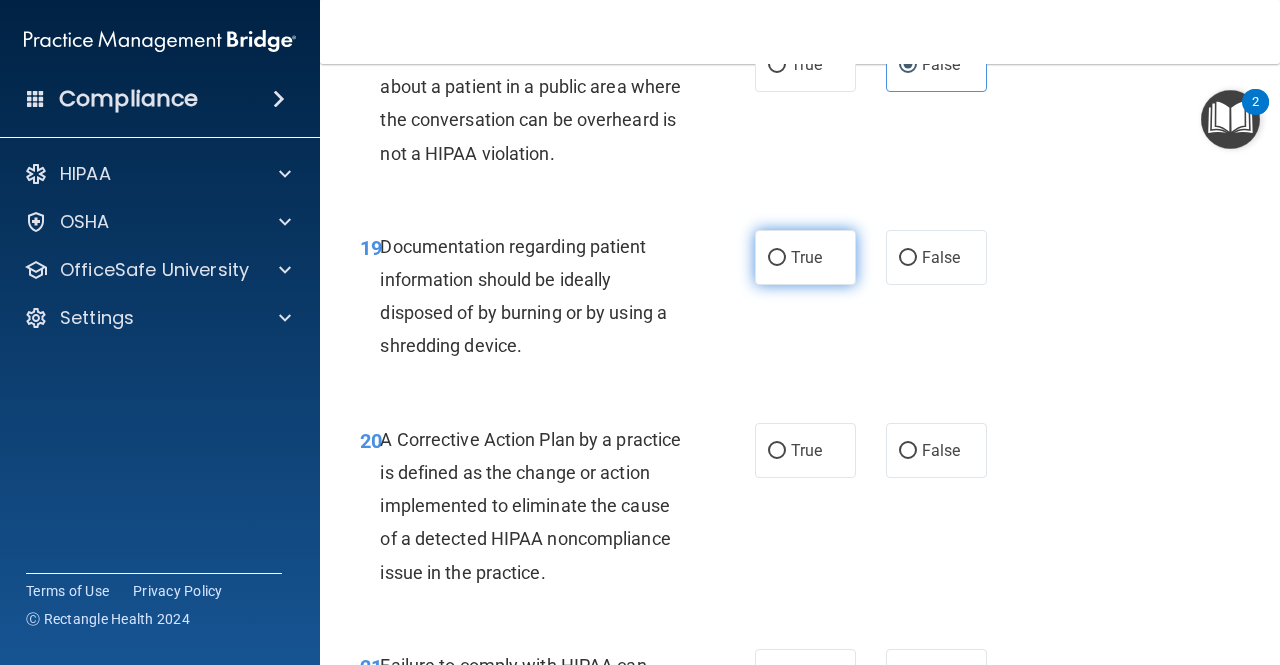 click on "True" at bounding box center (777, 258) 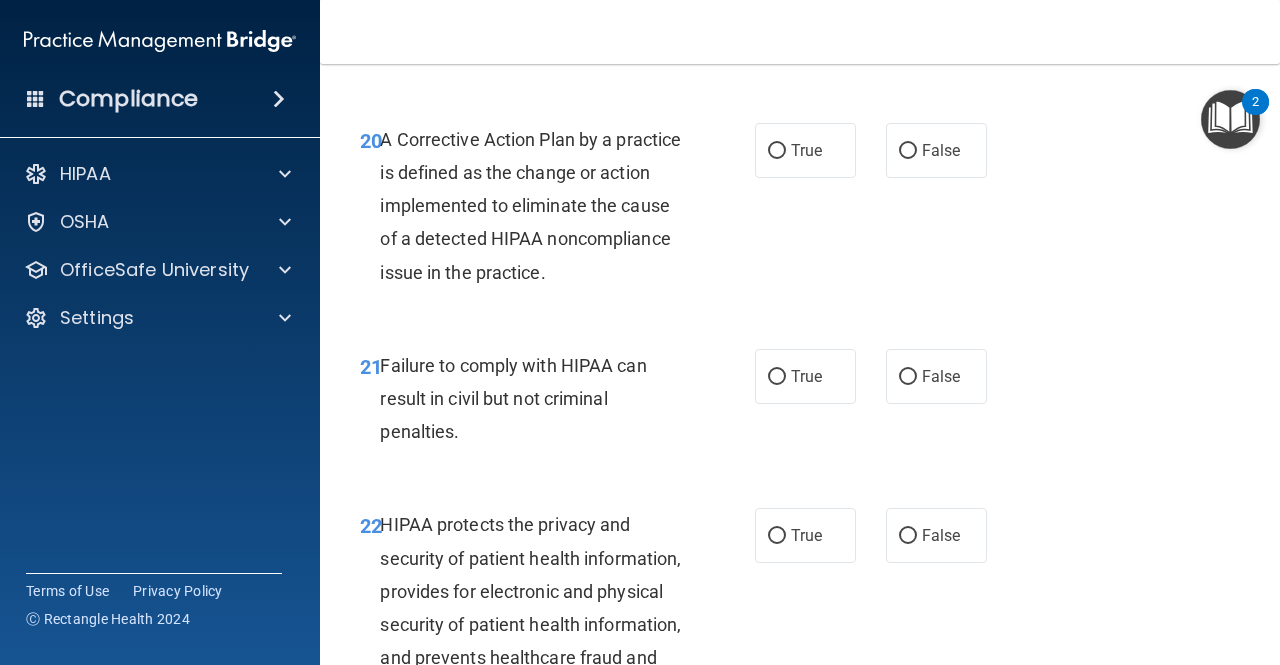 scroll, scrollTop: 3700, scrollLeft: 0, axis: vertical 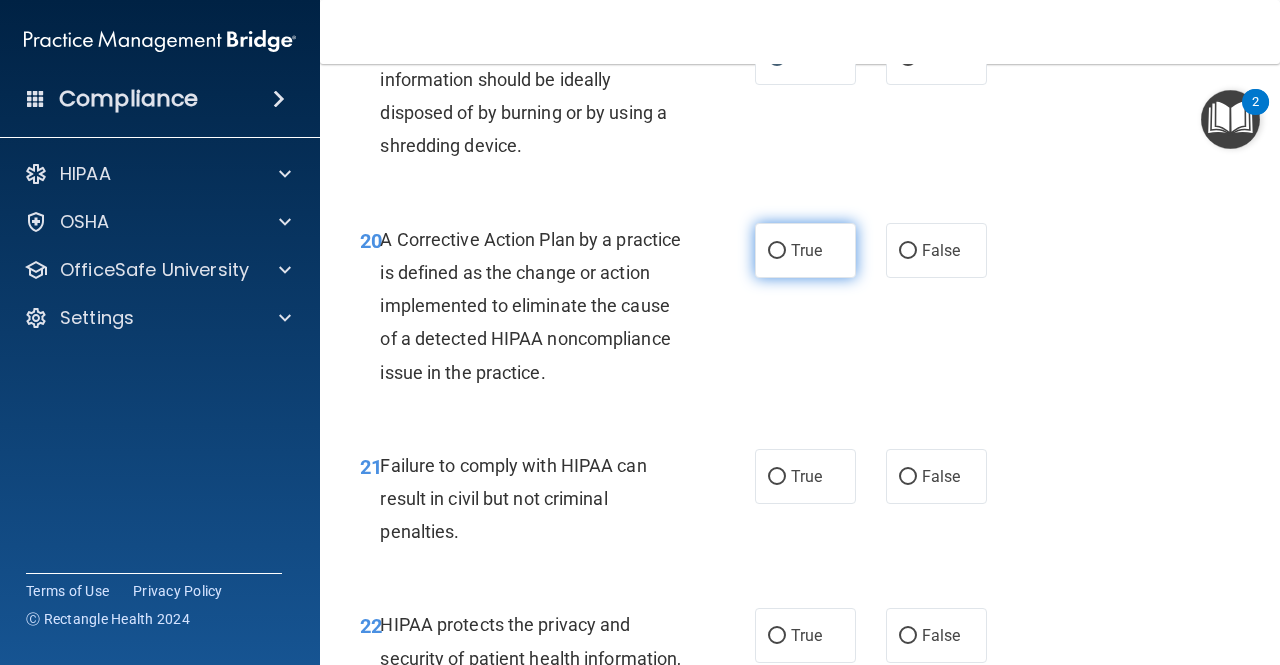 click on "True" at bounding box center (806, 250) 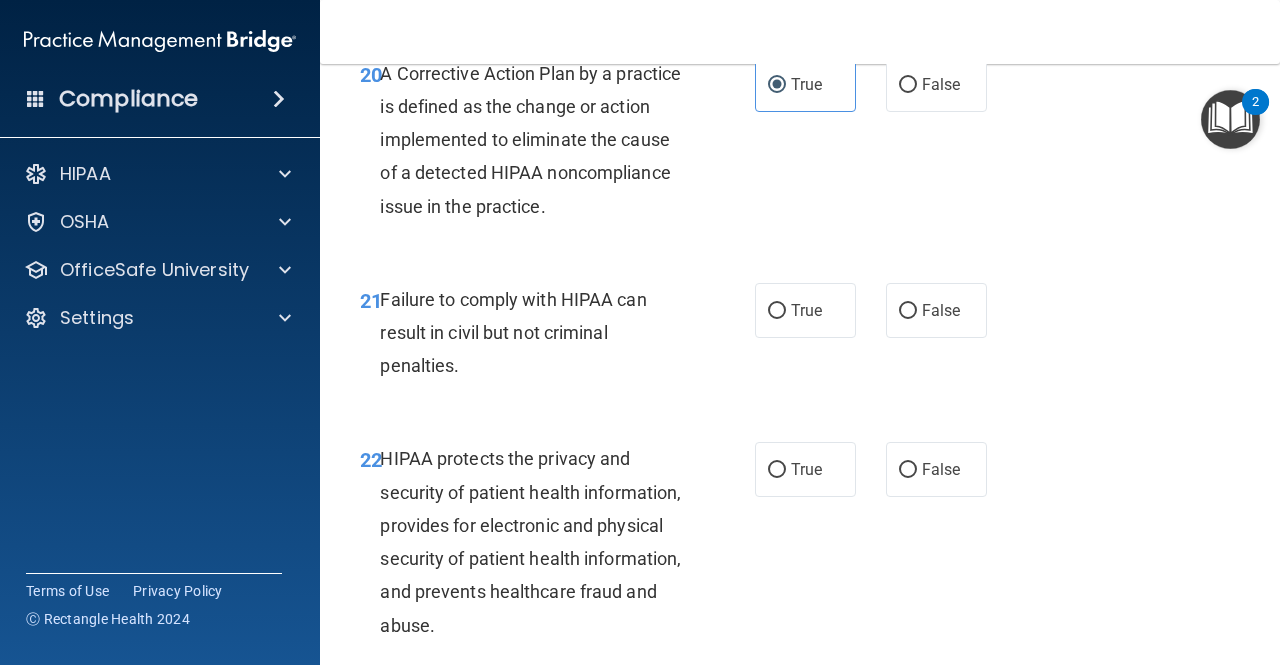 scroll, scrollTop: 3900, scrollLeft: 0, axis: vertical 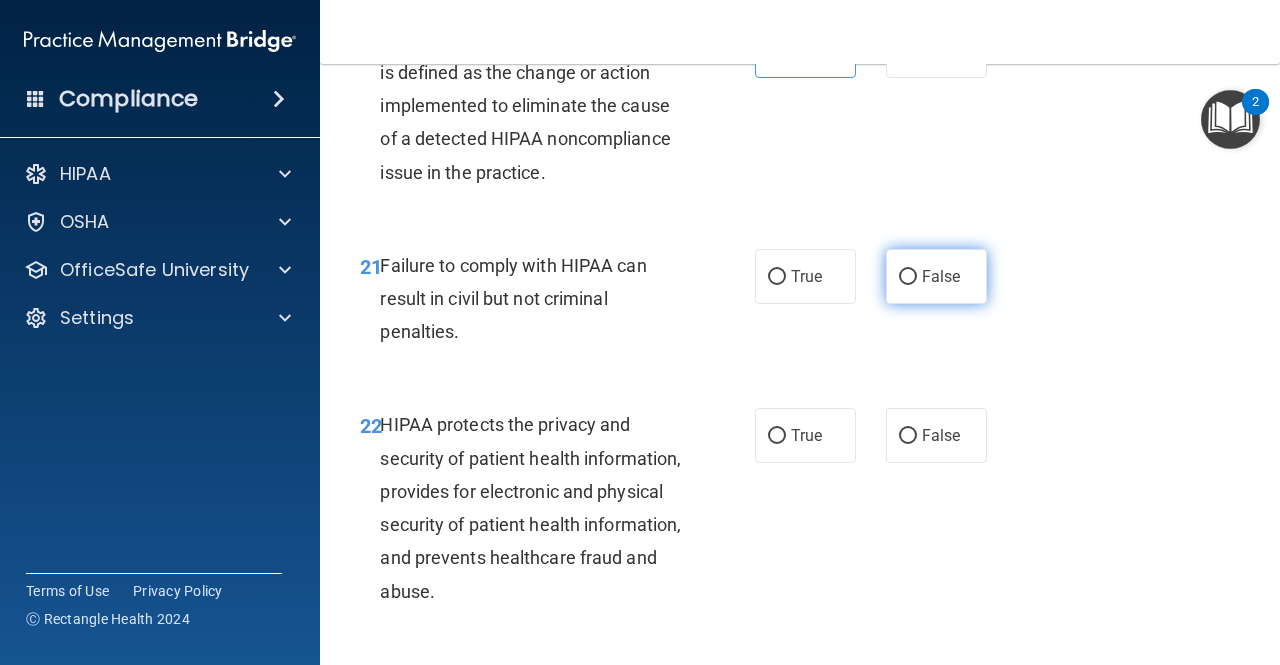 click on "False" at bounding box center [936, 276] 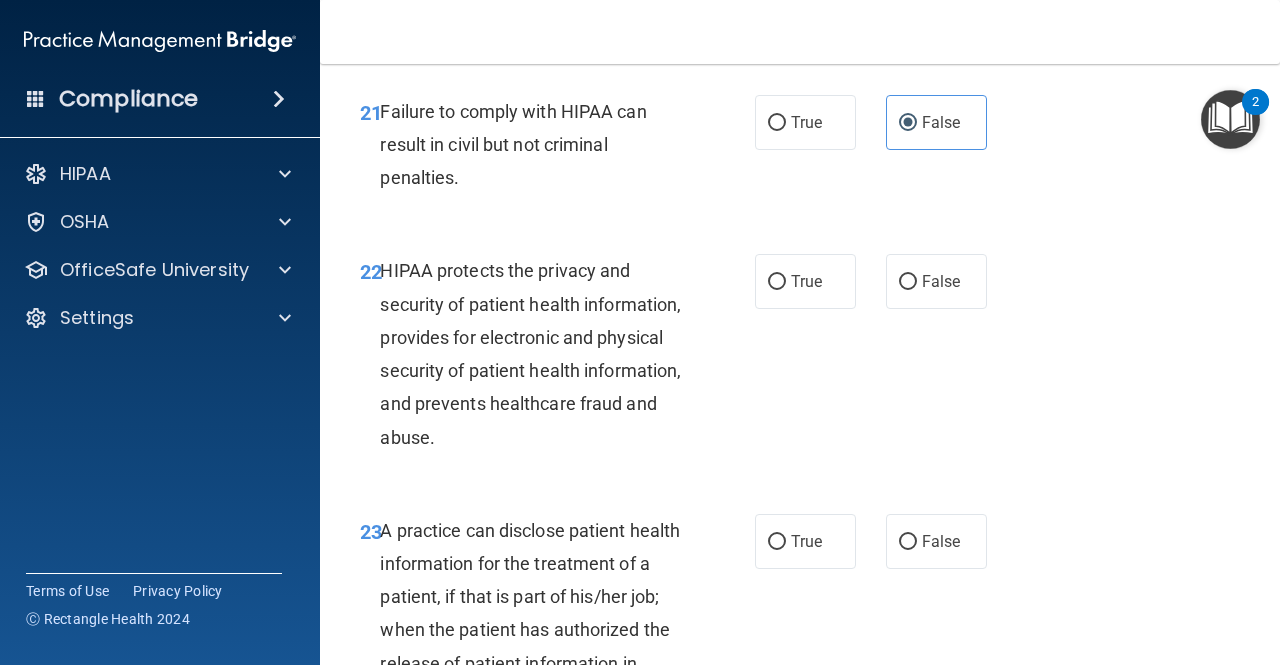 scroll, scrollTop: 4100, scrollLeft: 0, axis: vertical 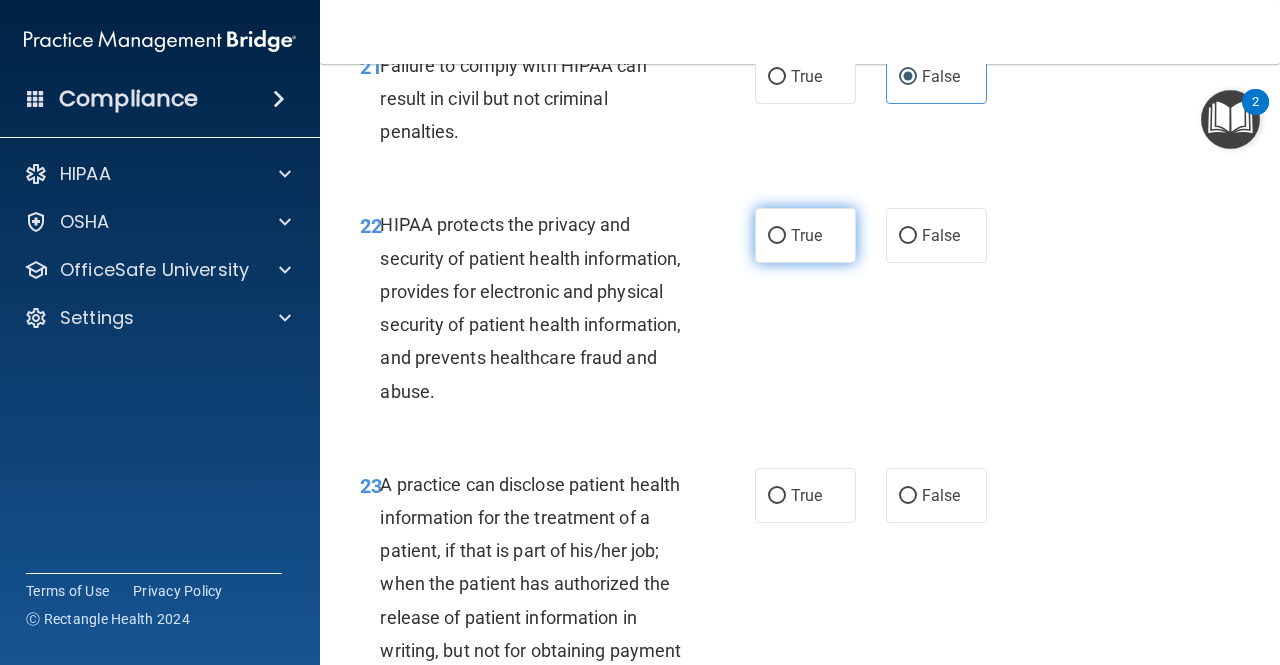 click on "True" at bounding box center (805, 235) 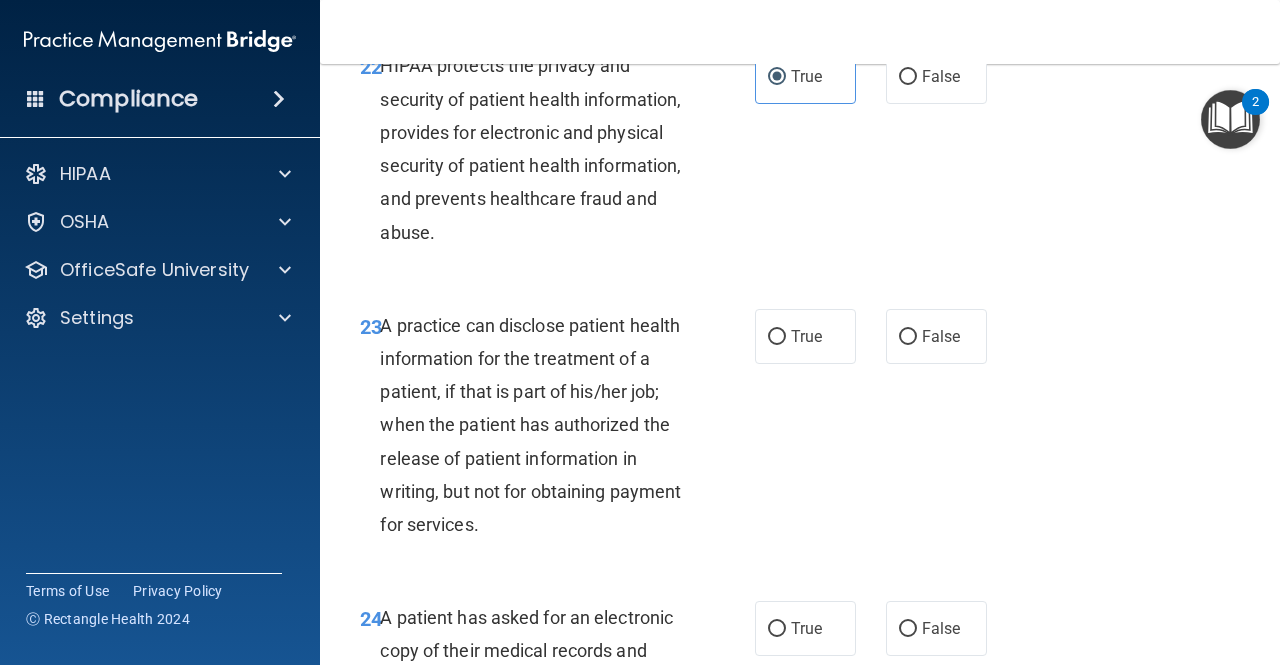 scroll, scrollTop: 4300, scrollLeft: 0, axis: vertical 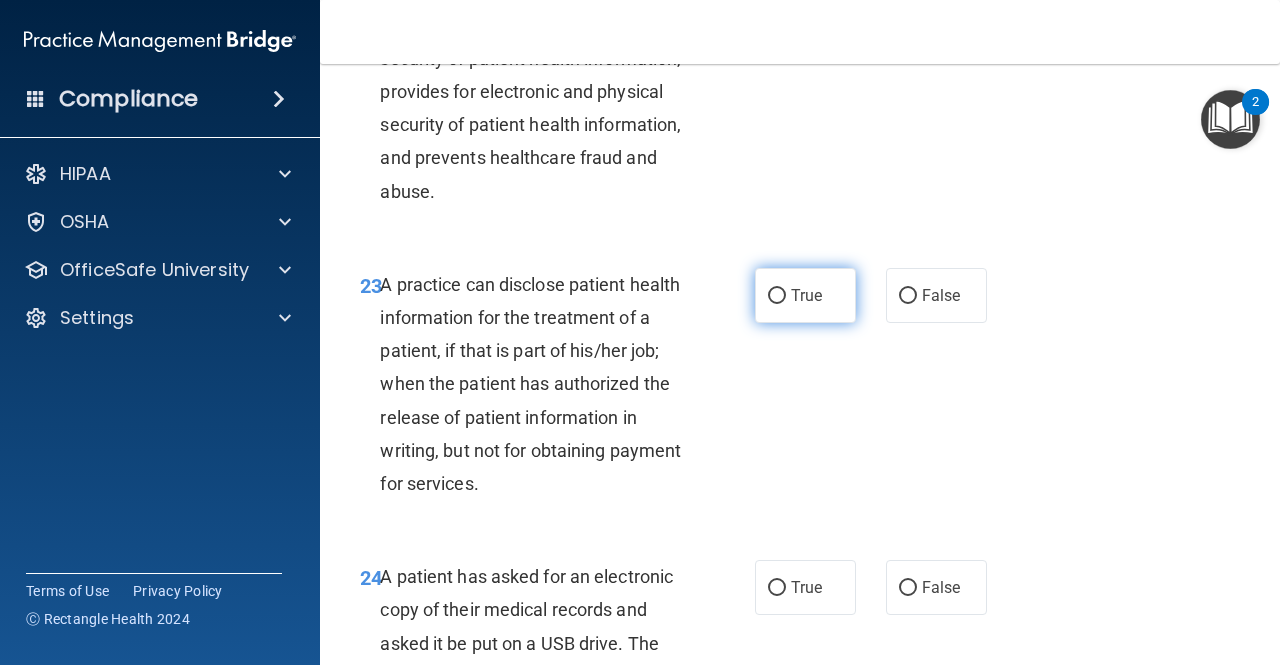 click on "True" at bounding box center [805, 295] 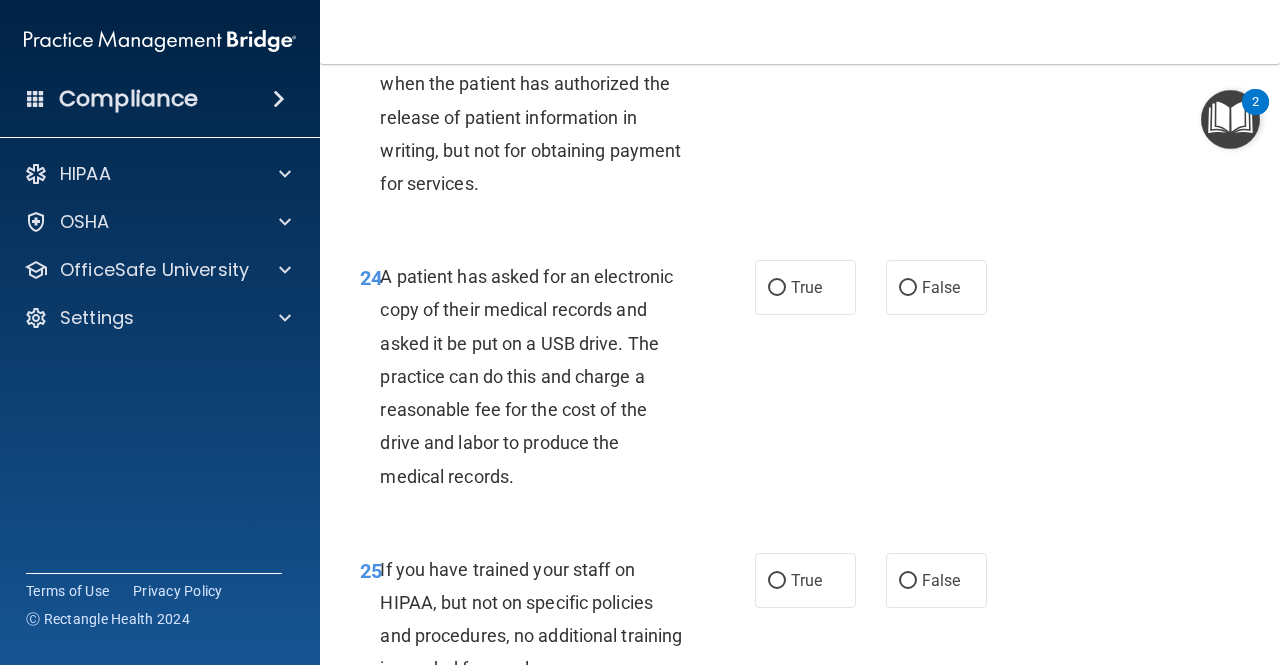 scroll, scrollTop: 4700, scrollLeft: 0, axis: vertical 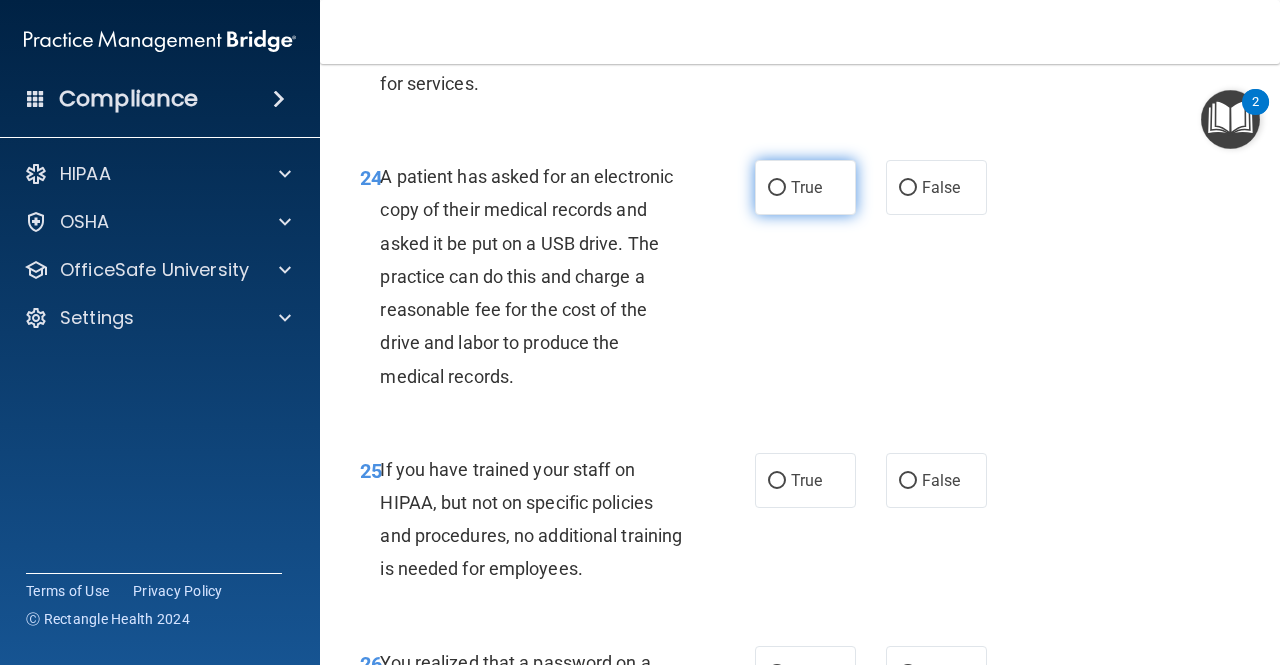 click on "True" at bounding box center [806, 187] 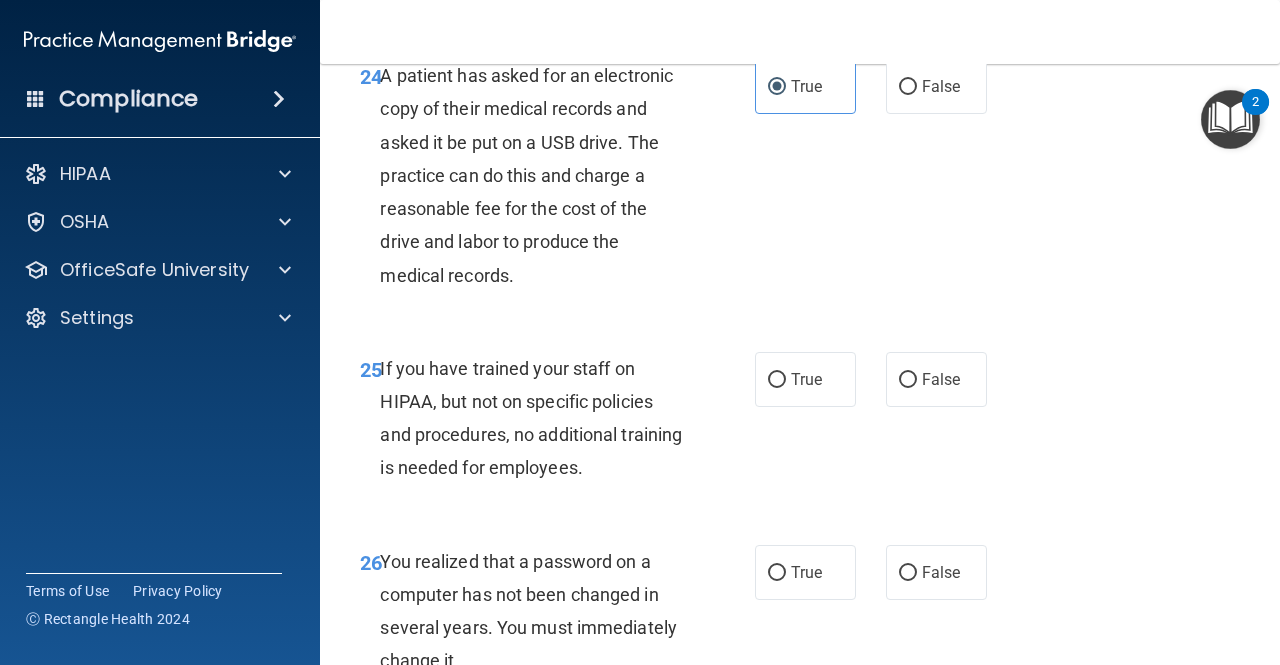 scroll, scrollTop: 4900, scrollLeft: 0, axis: vertical 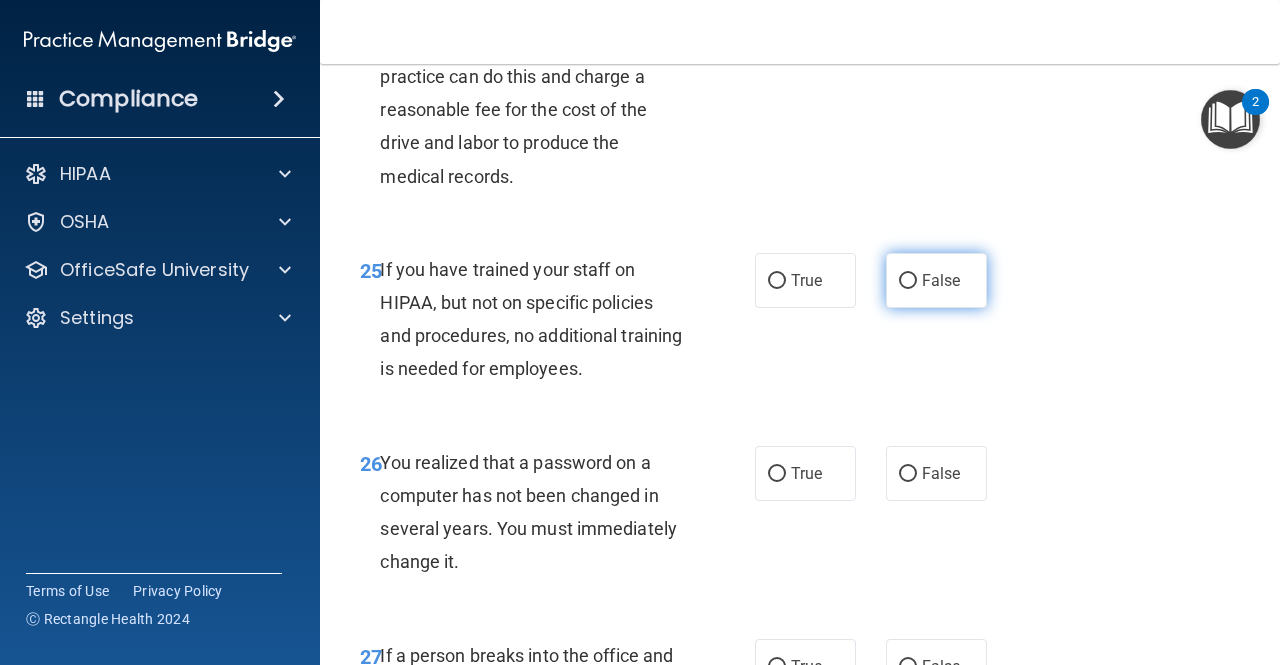 click on "False" at bounding box center [936, 280] 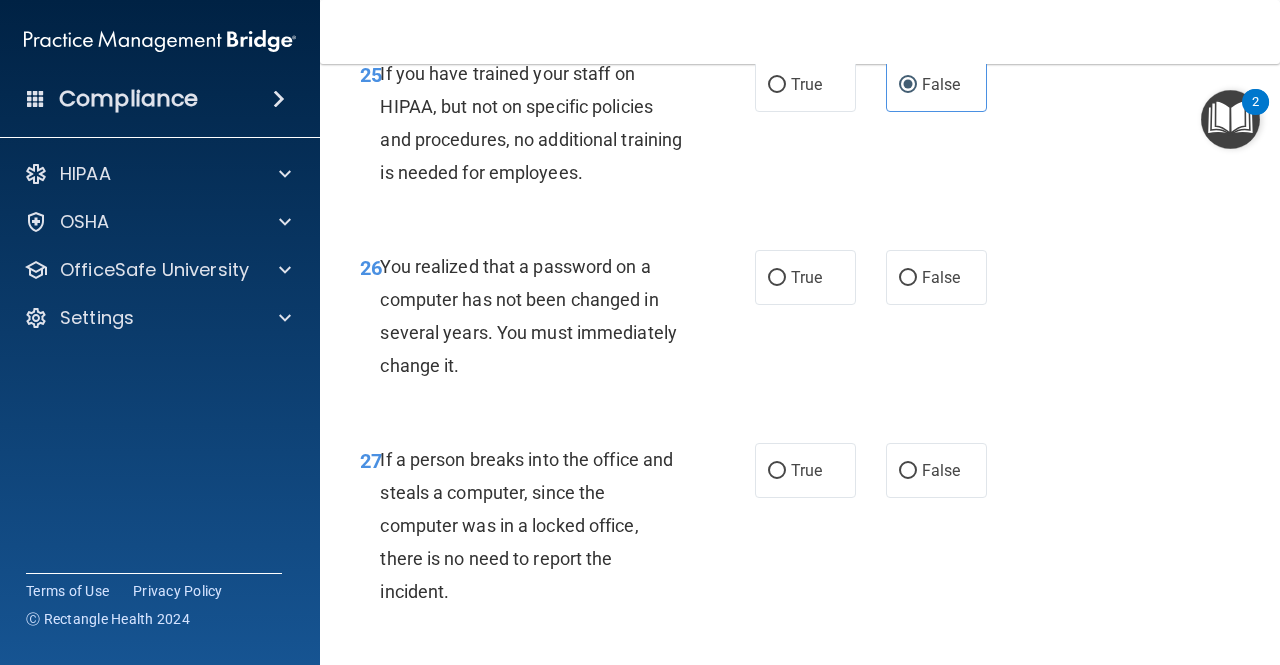 scroll, scrollTop: 5200, scrollLeft: 0, axis: vertical 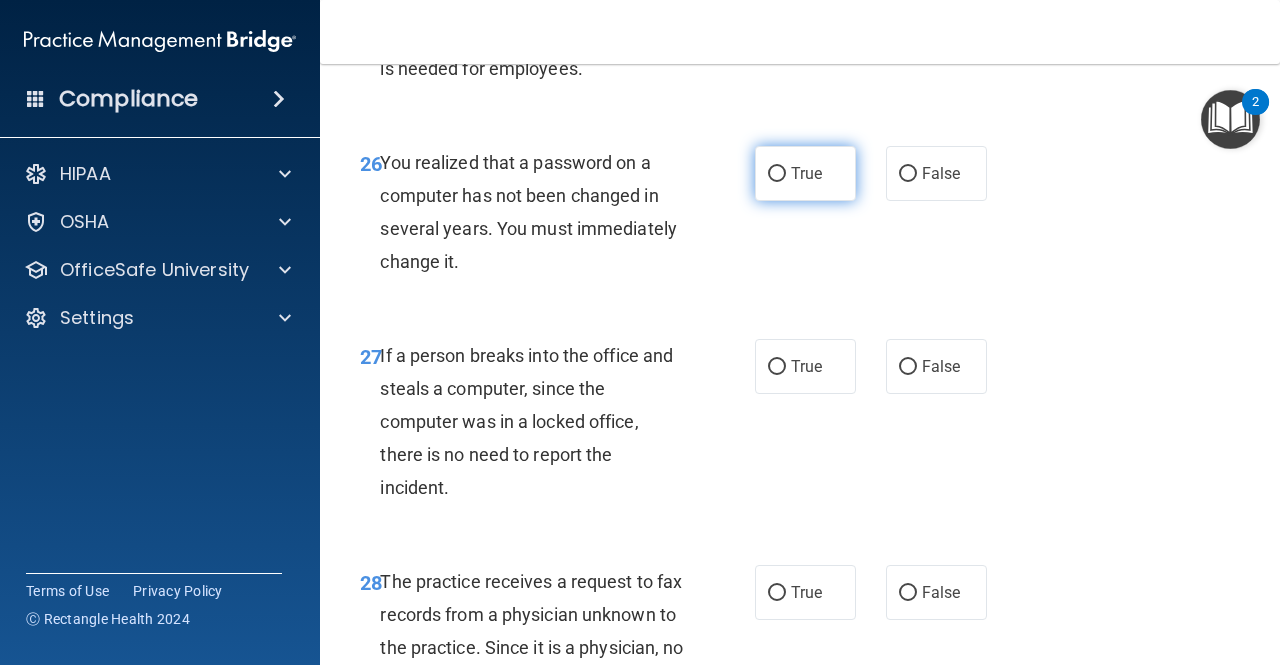 click on "True" at bounding box center (806, 173) 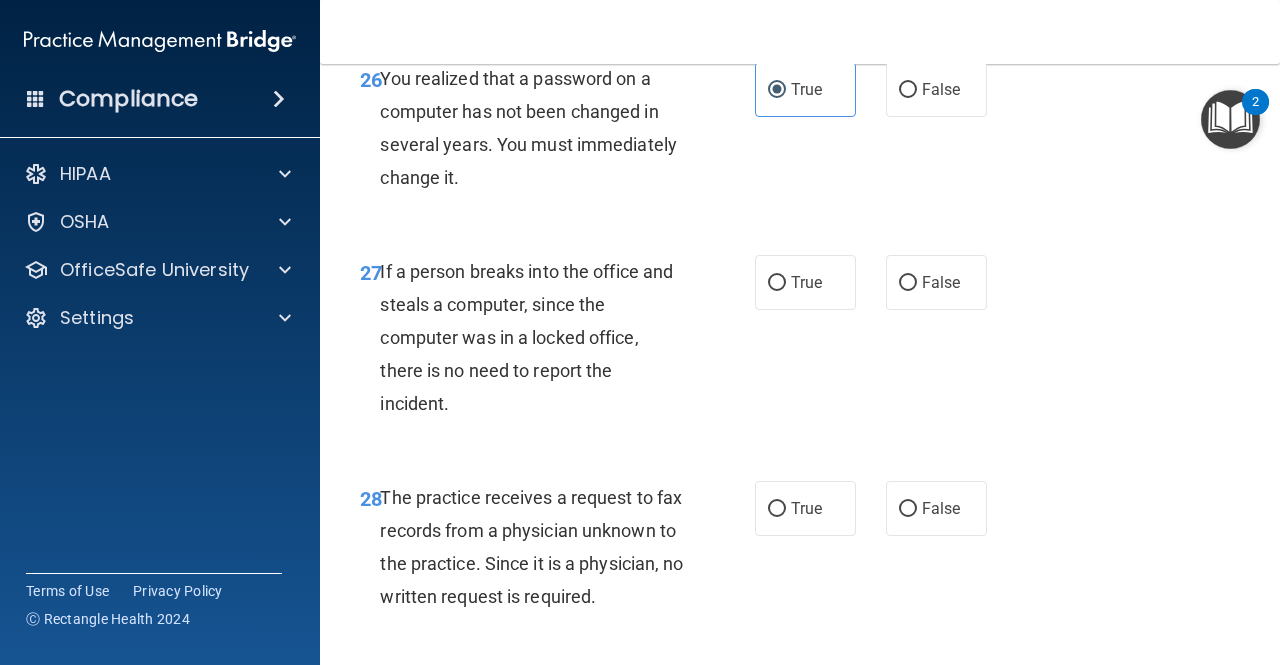 scroll, scrollTop: 5400, scrollLeft: 0, axis: vertical 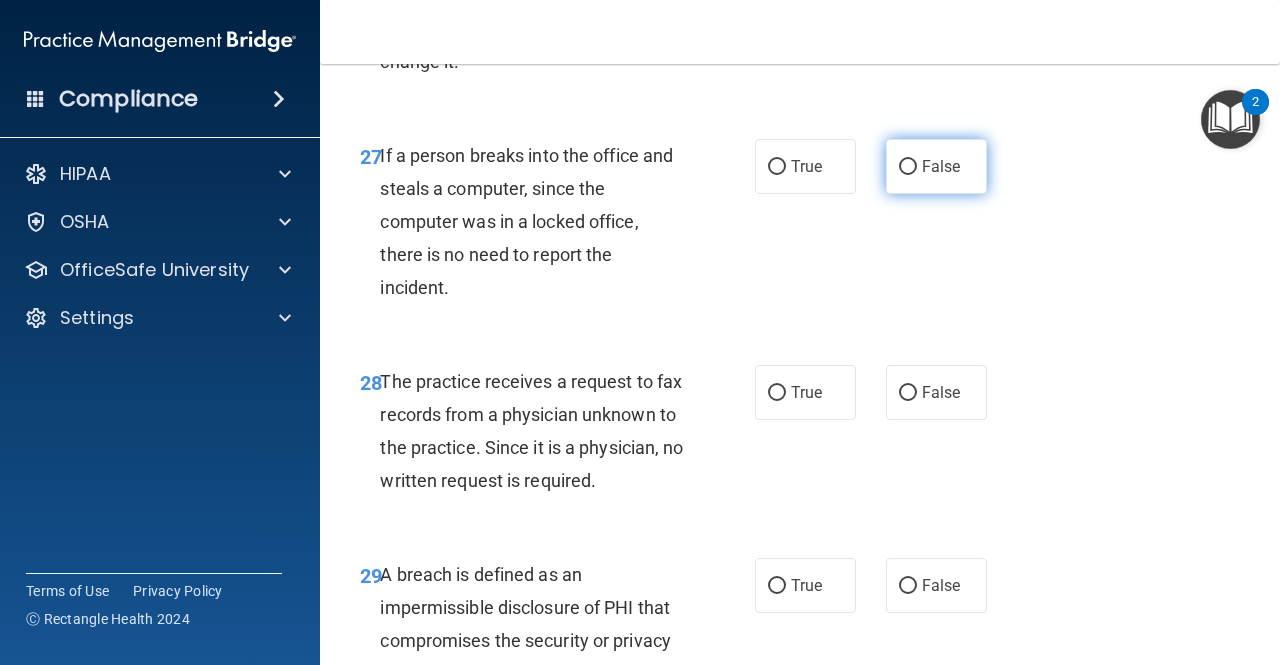 click on "False" at bounding box center [936, 166] 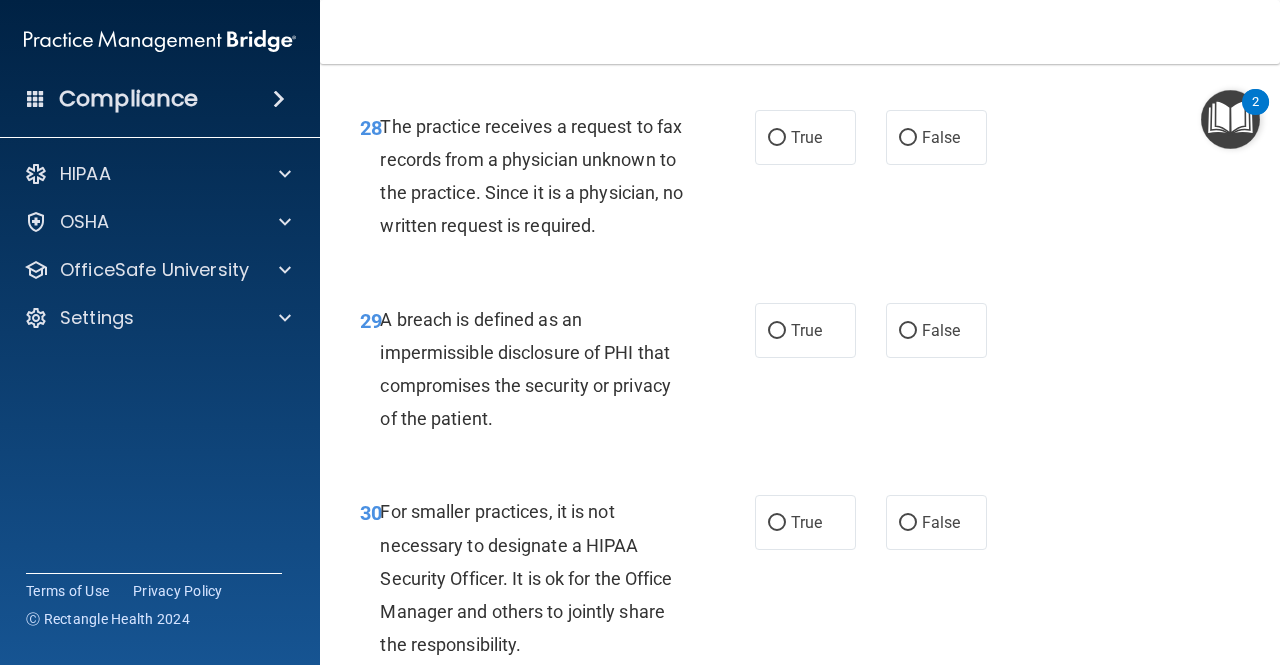scroll, scrollTop: 5700, scrollLeft: 0, axis: vertical 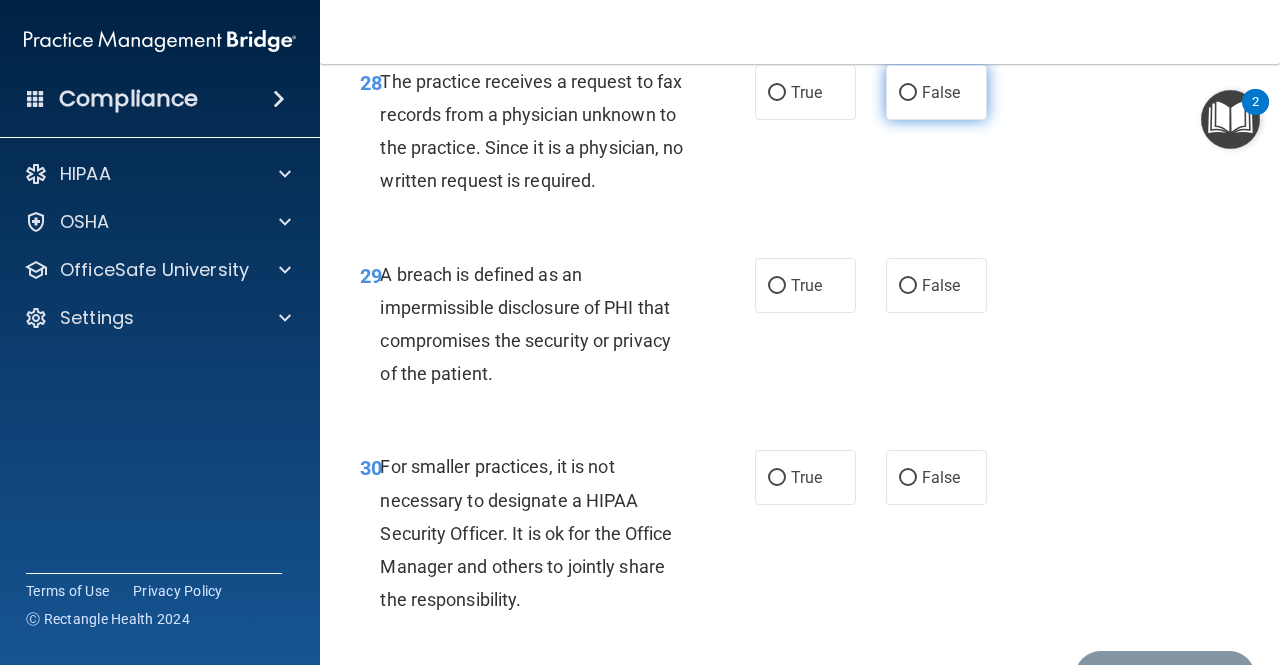 click on "False" at bounding box center (908, 93) 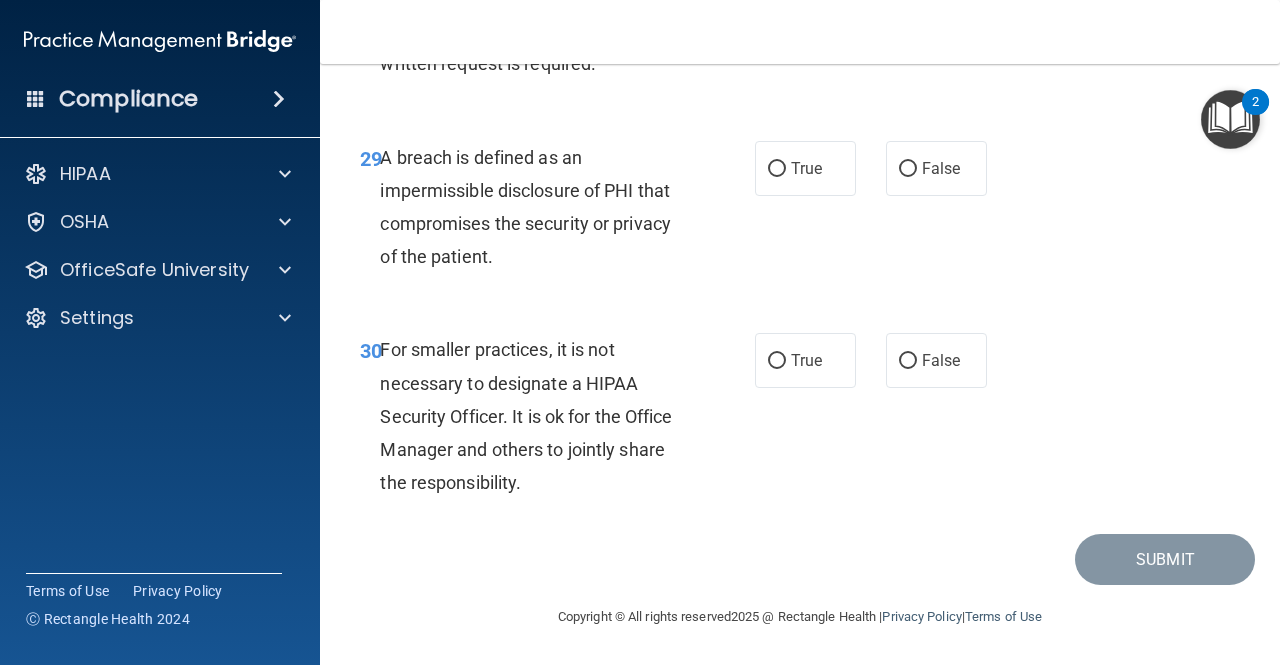 scroll, scrollTop: 5900, scrollLeft: 0, axis: vertical 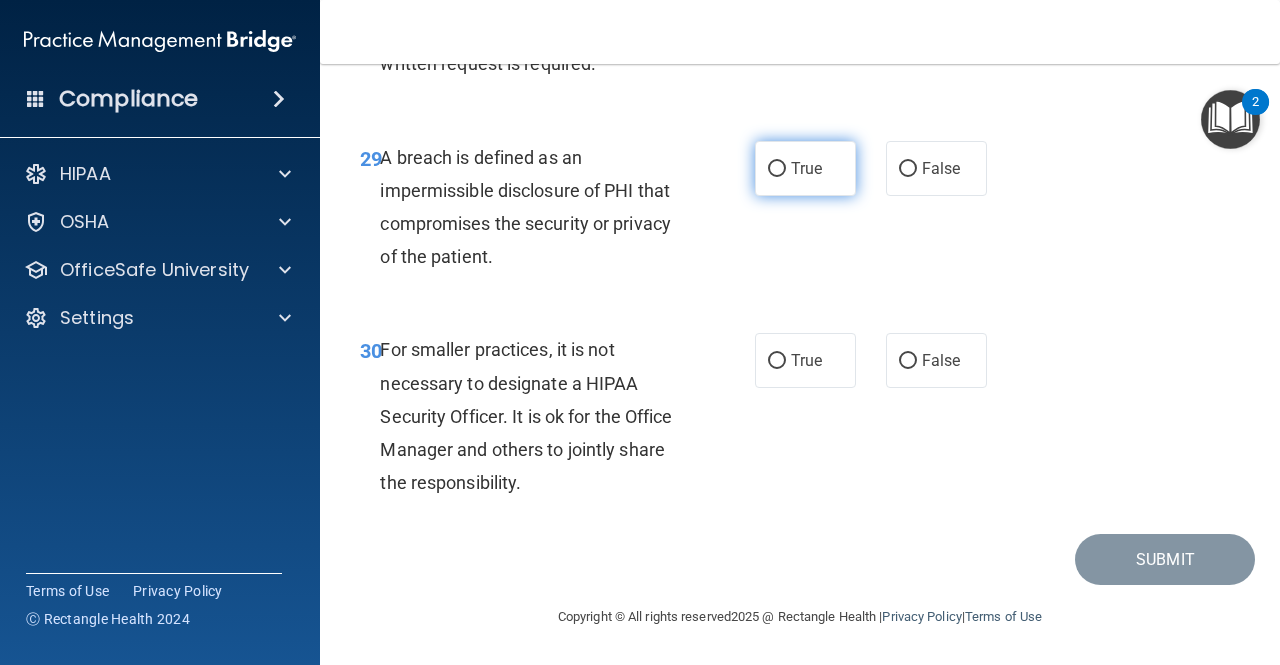 click on "True" at bounding box center [777, 169] 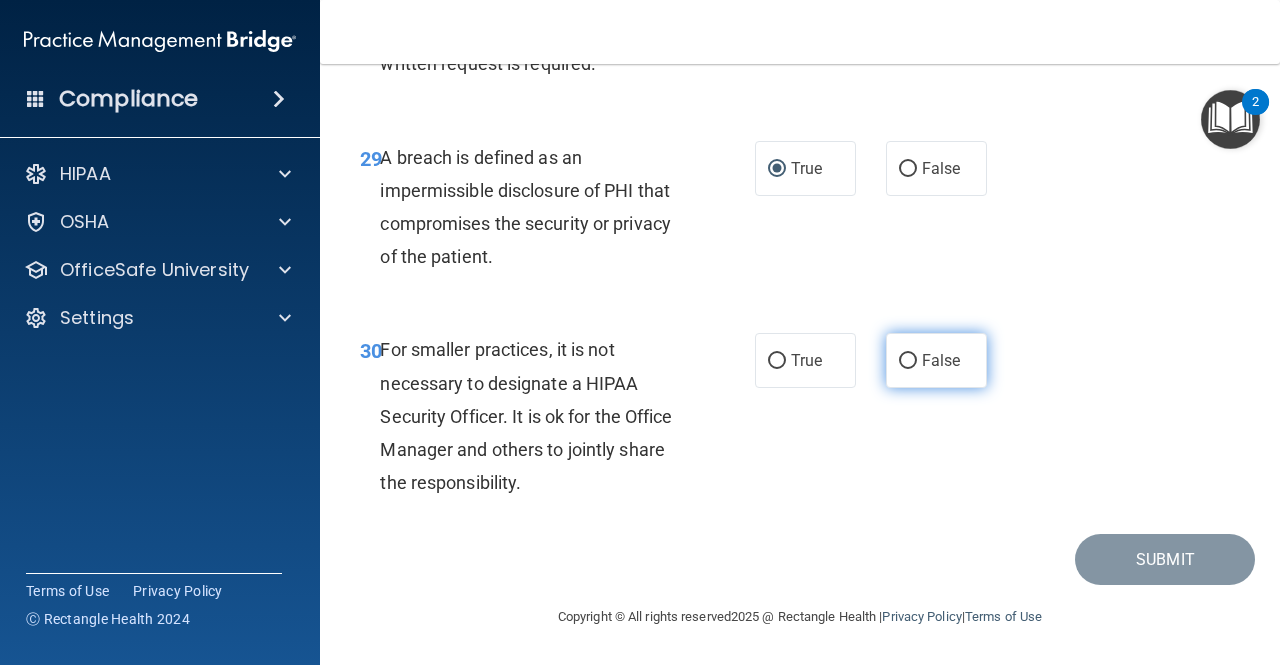click on "False" at bounding box center (936, 360) 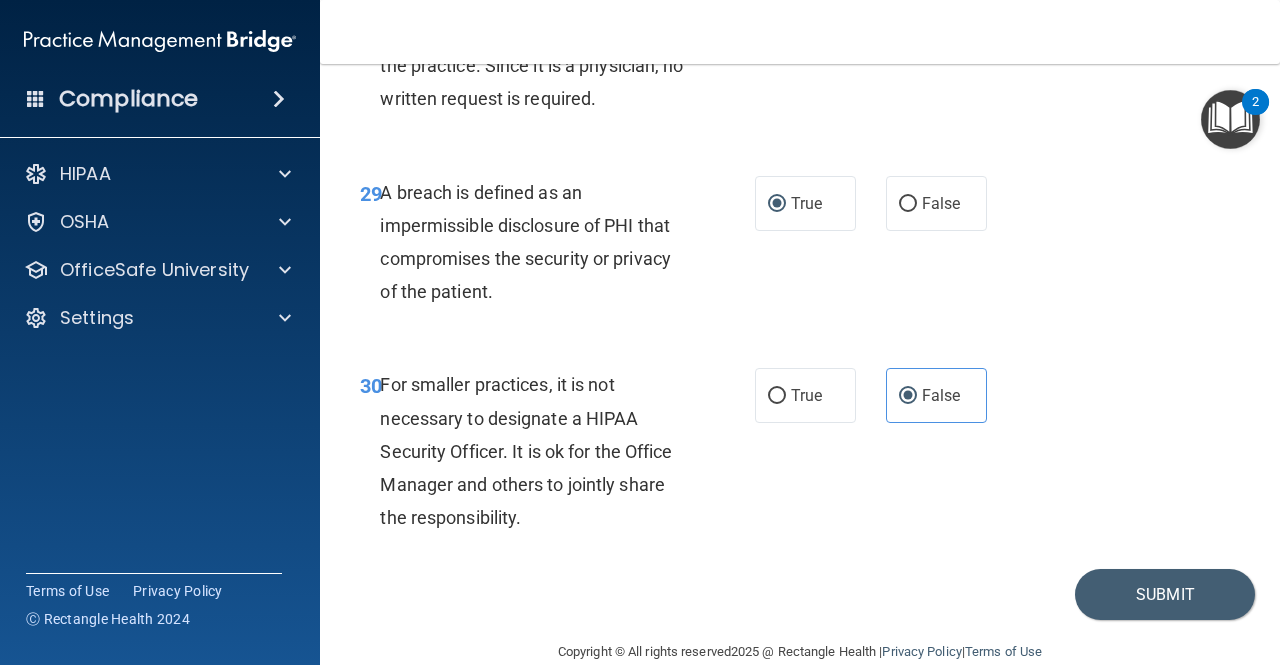 scroll, scrollTop: 5916, scrollLeft: 0, axis: vertical 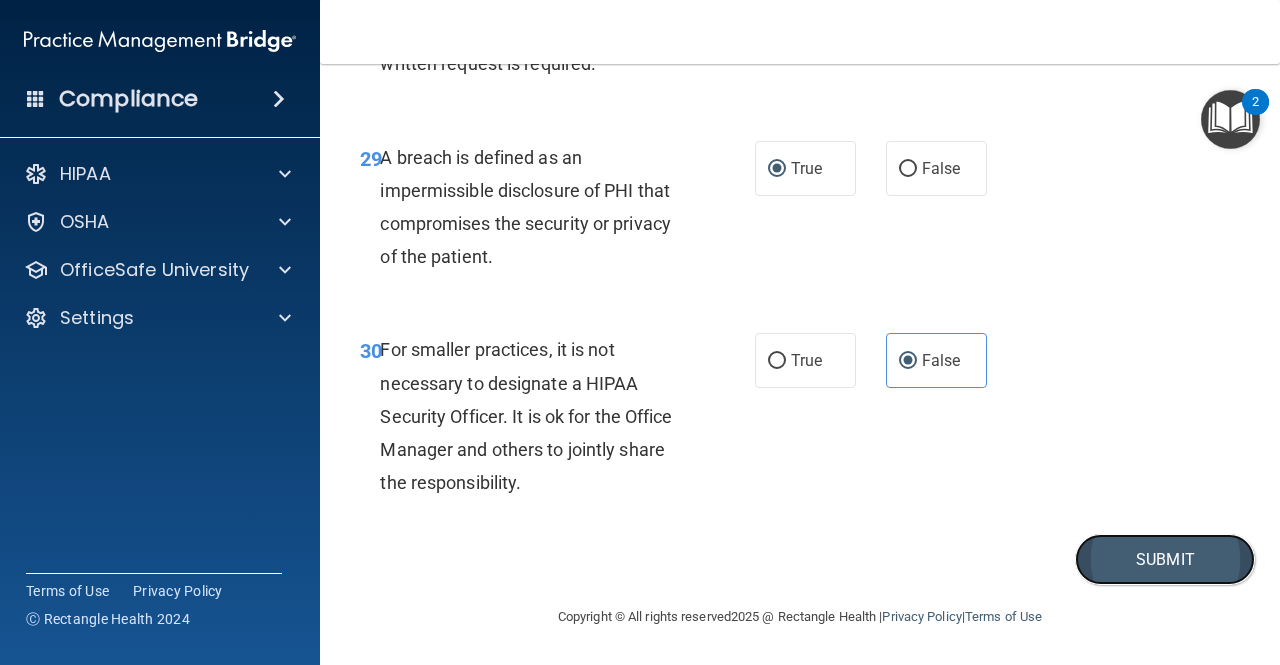 click on "Submit" at bounding box center (1165, 559) 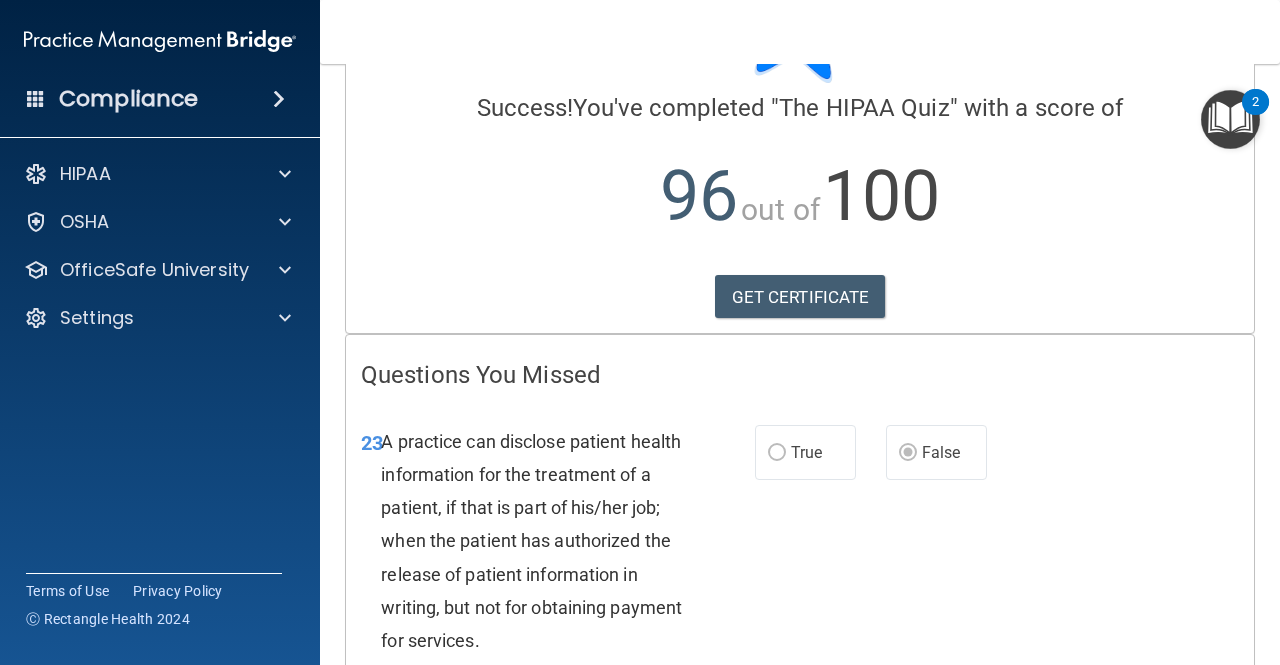 scroll, scrollTop: 0, scrollLeft: 0, axis: both 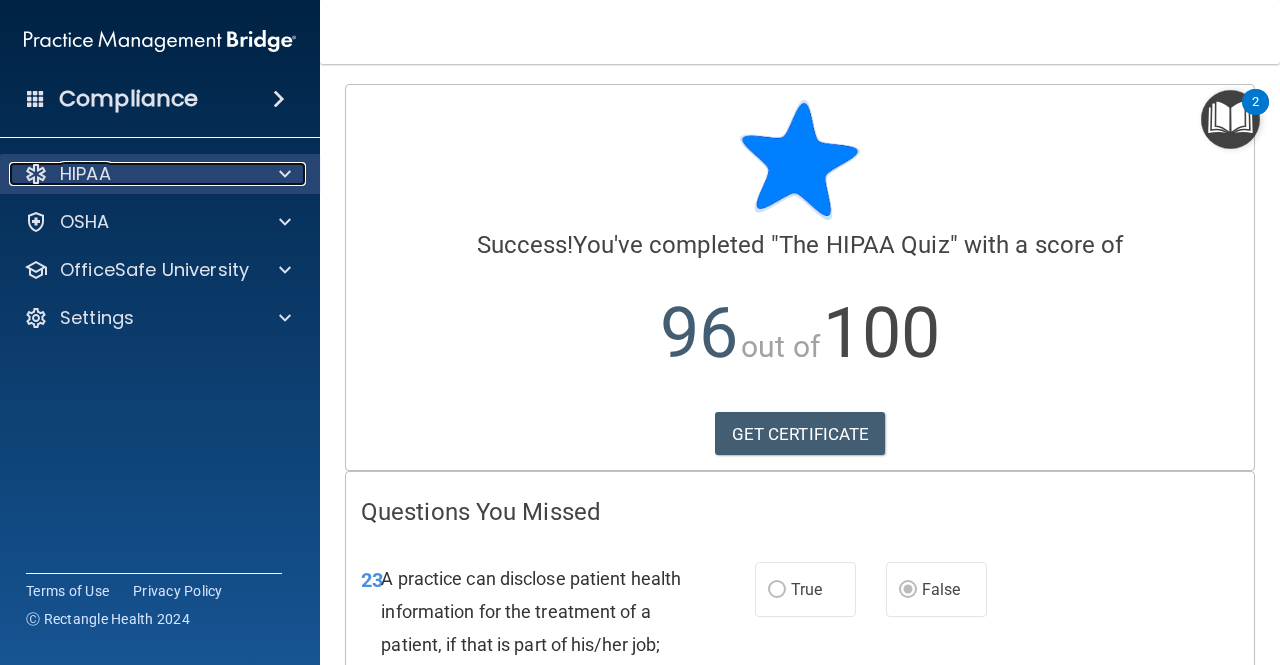 click at bounding box center (285, 174) 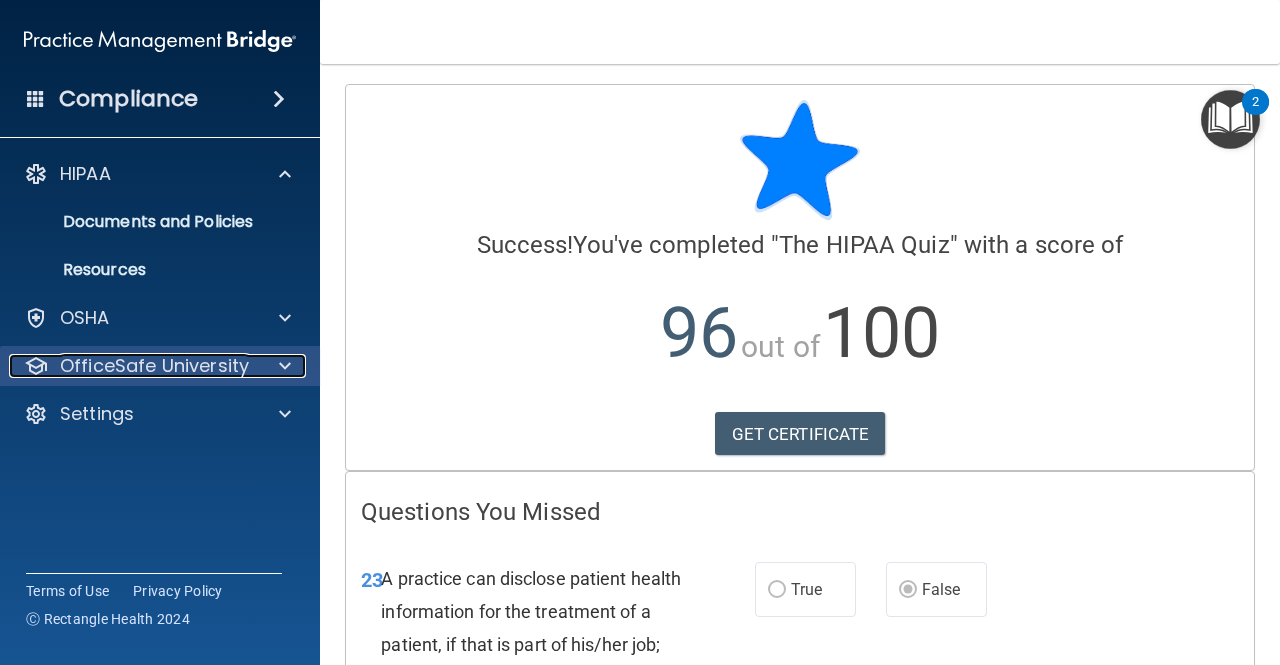 click at bounding box center (285, 366) 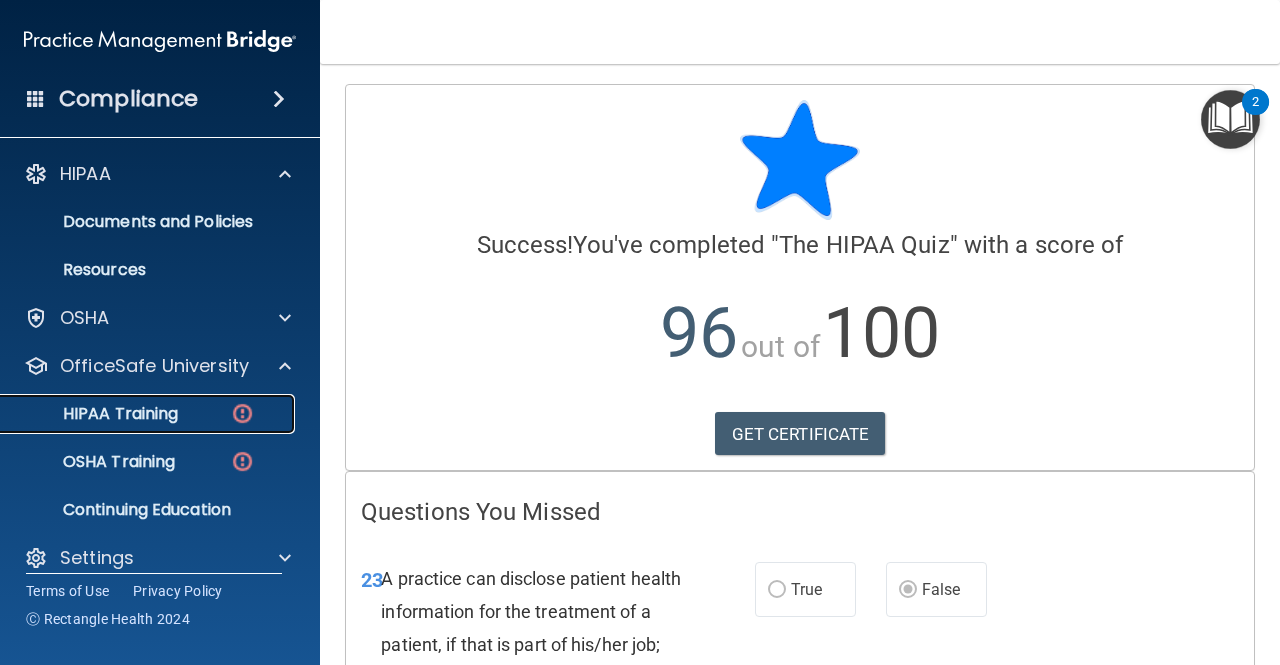 click on "HIPAA Training" at bounding box center [137, 414] 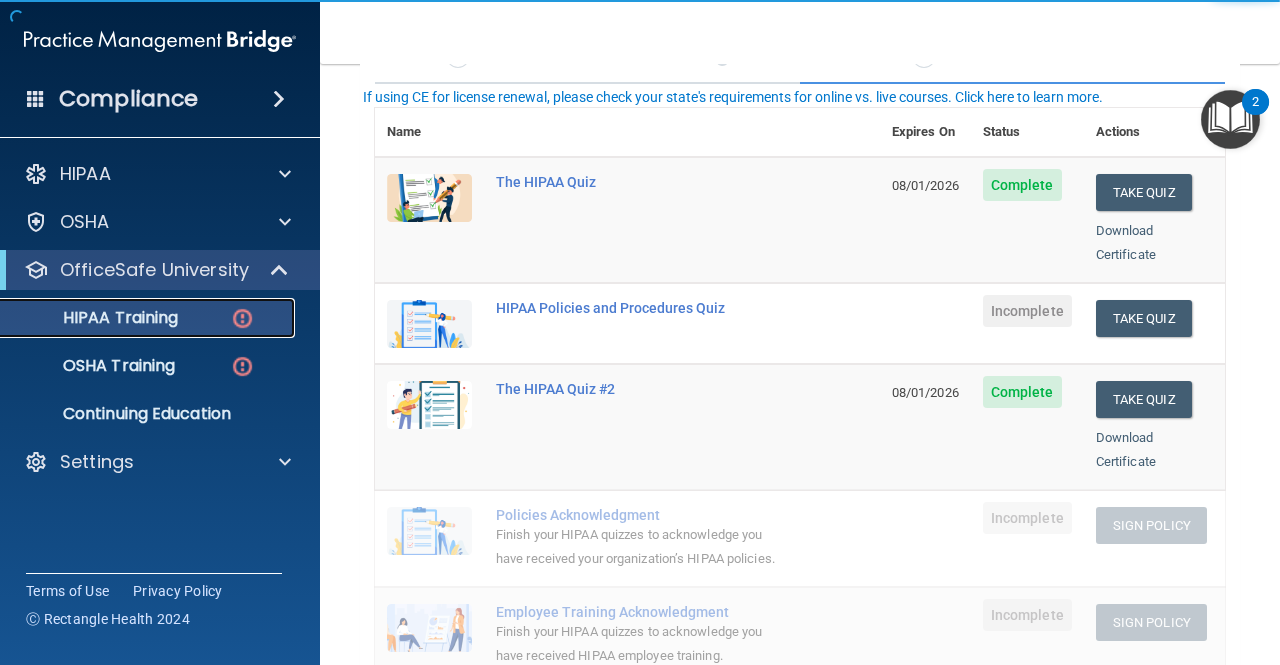 scroll, scrollTop: 200, scrollLeft: 0, axis: vertical 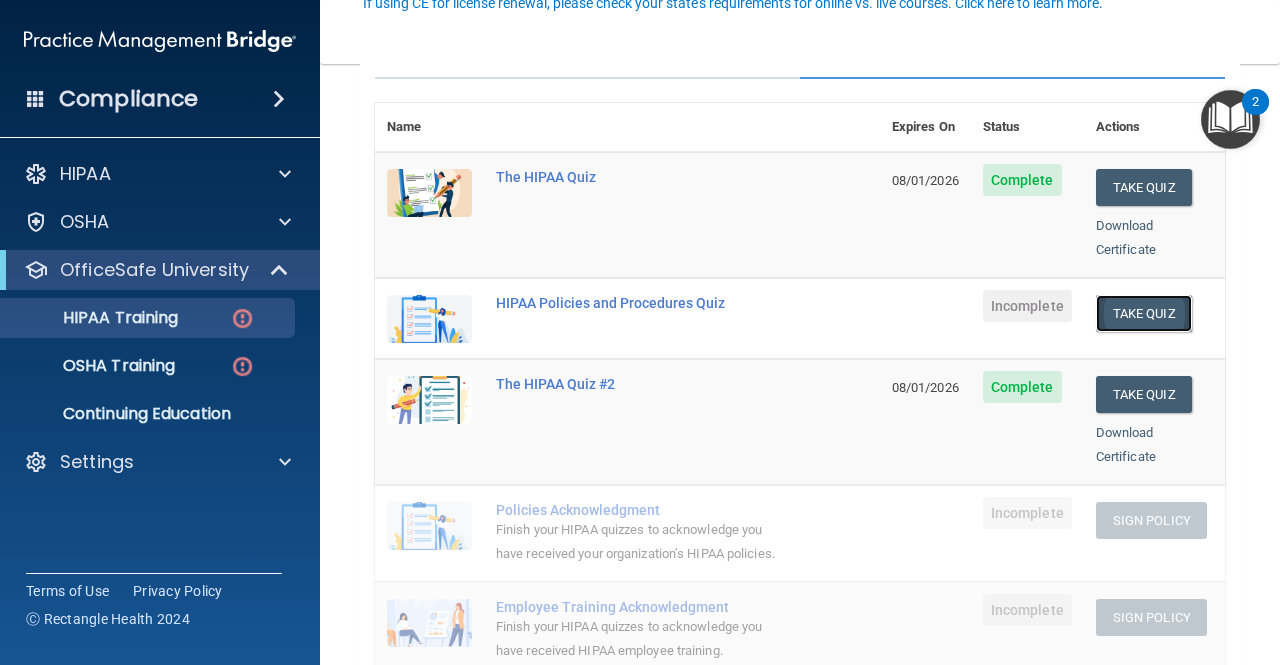click on "Take Quiz" at bounding box center [1144, 313] 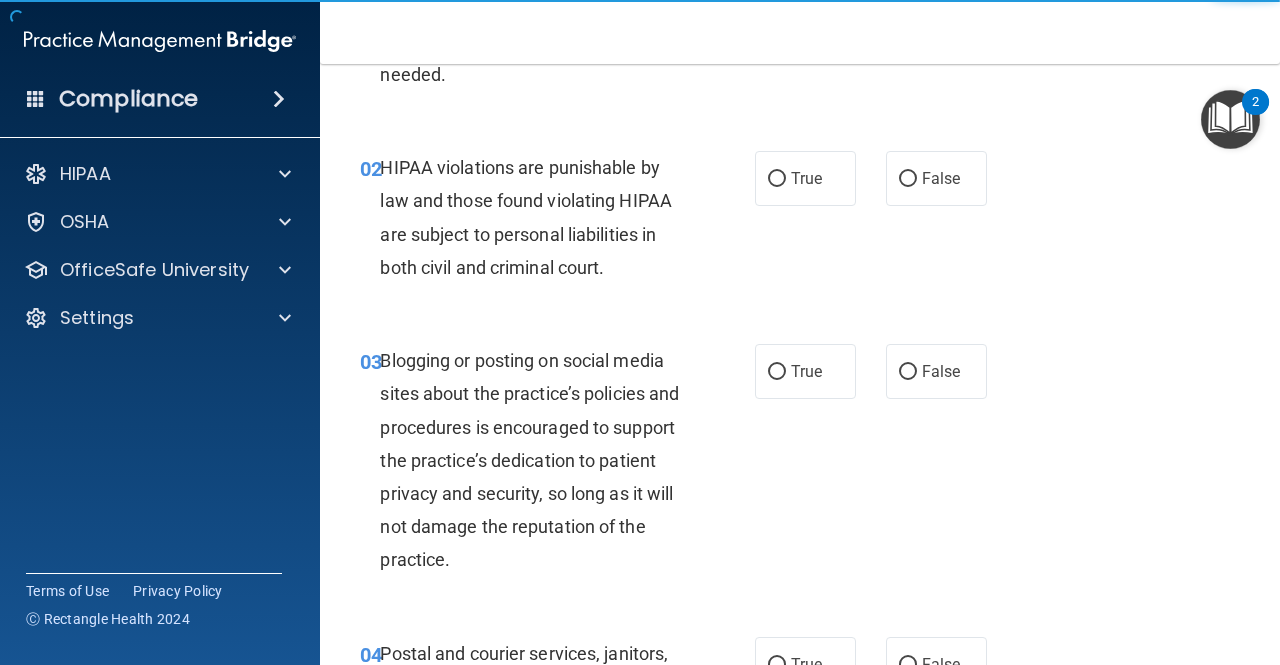 scroll, scrollTop: 0, scrollLeft: 0, axis: both 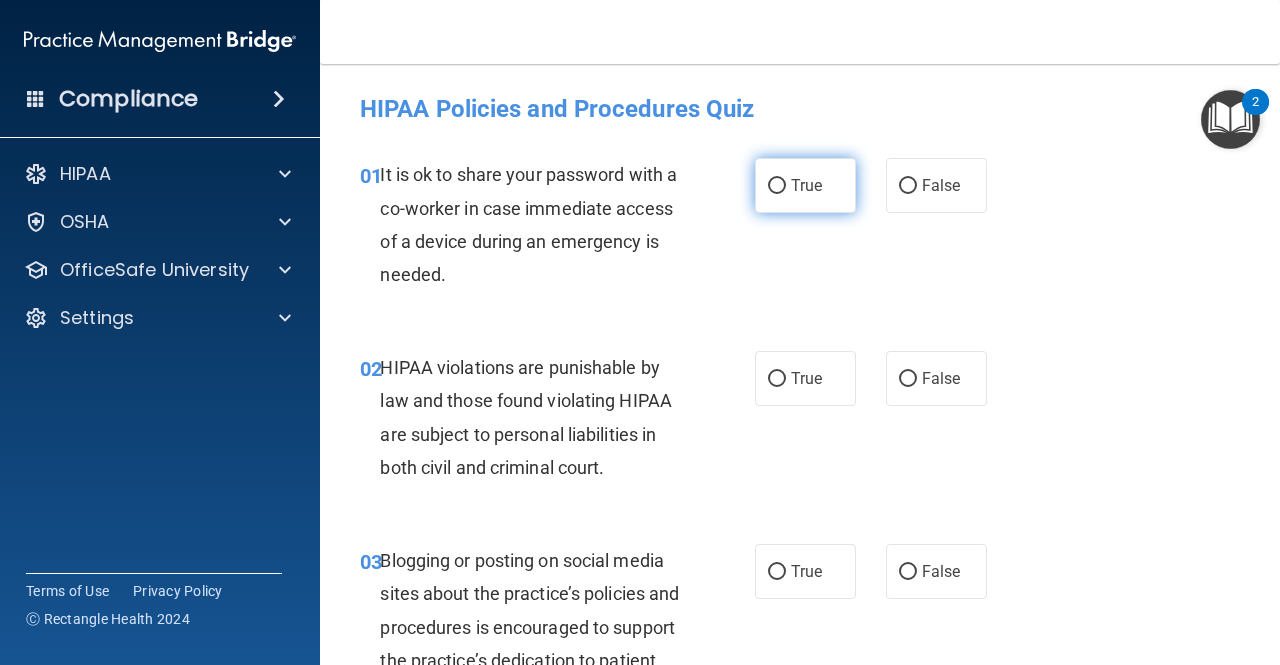 click on "True" at bounding box center [805, 185] 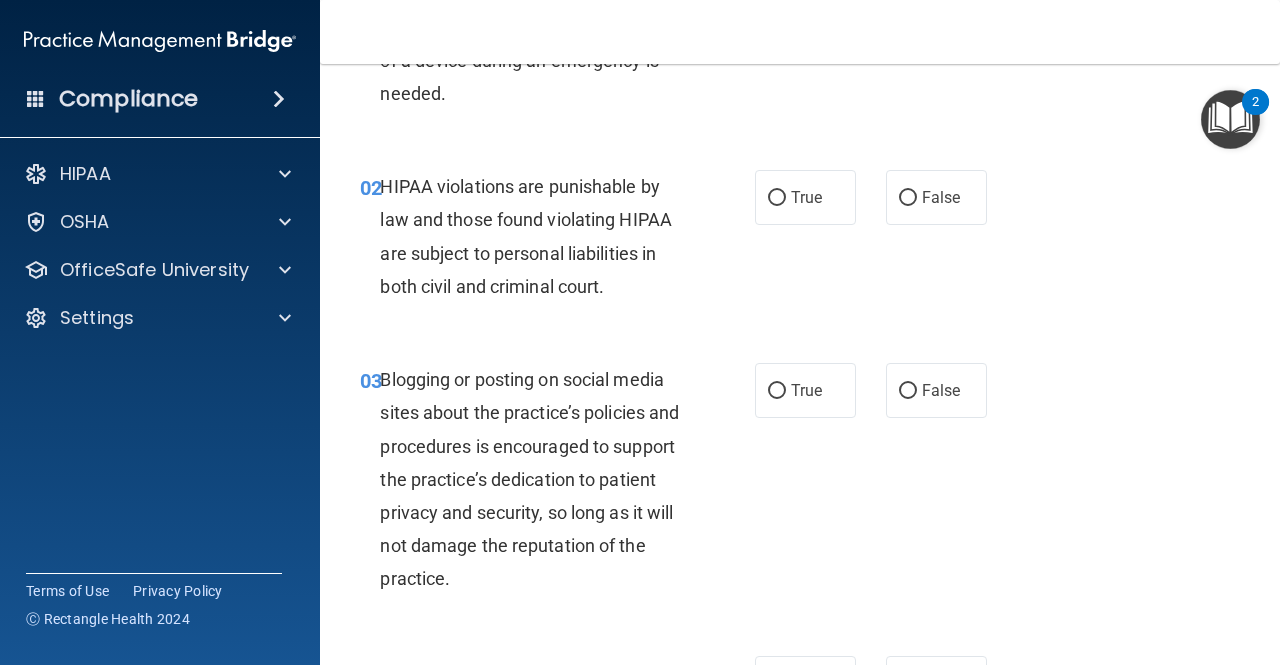 scroll, scrollTop: 200, scrollLeft: 0, axis: vertical 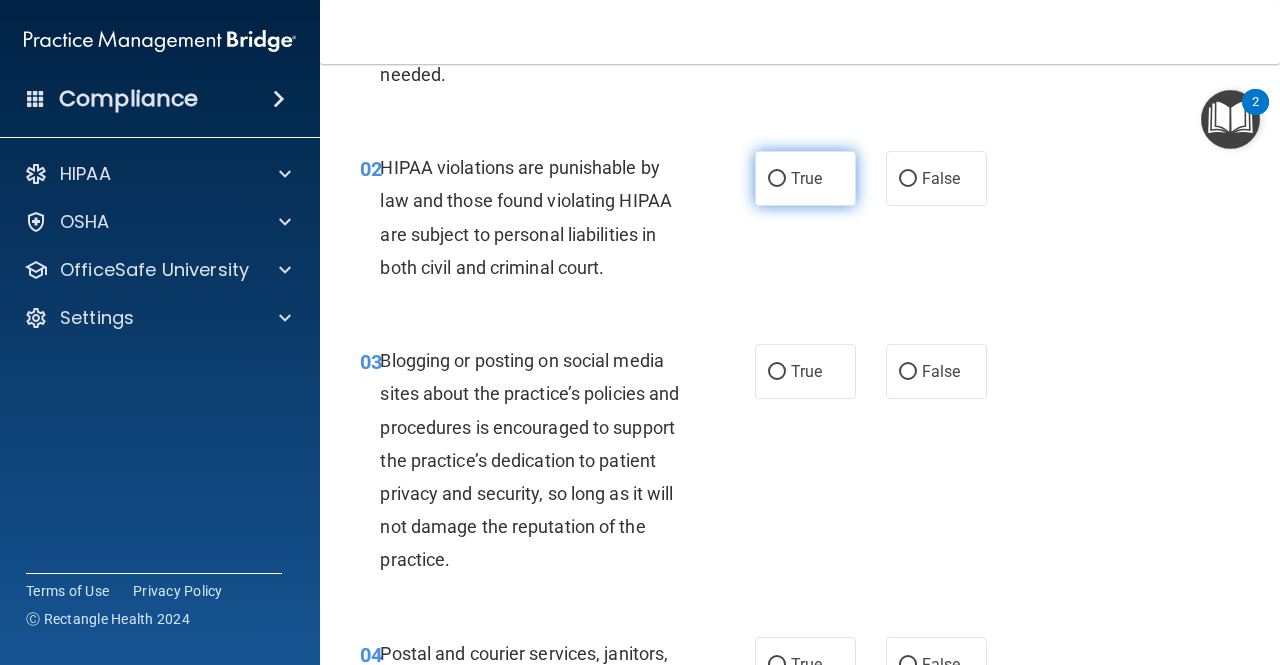 click on "True" at bounding box center (805, 178) 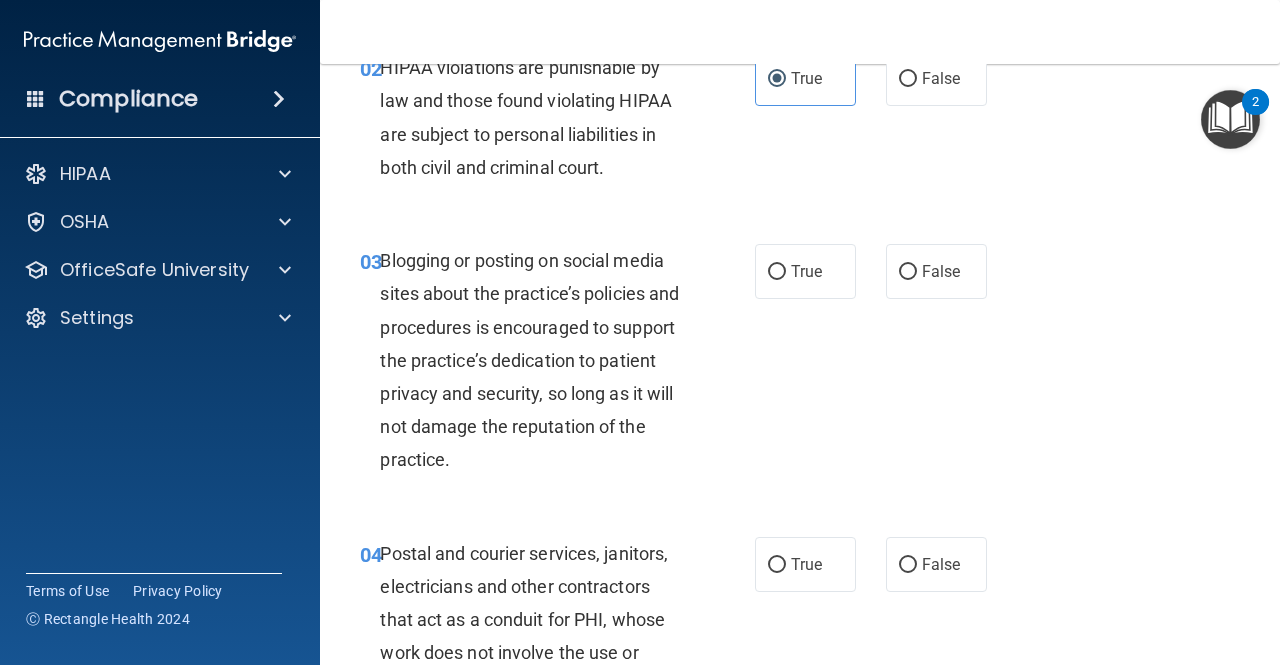 scroll, scrollTop: 400, scrollLeft: 0, axis: vertical 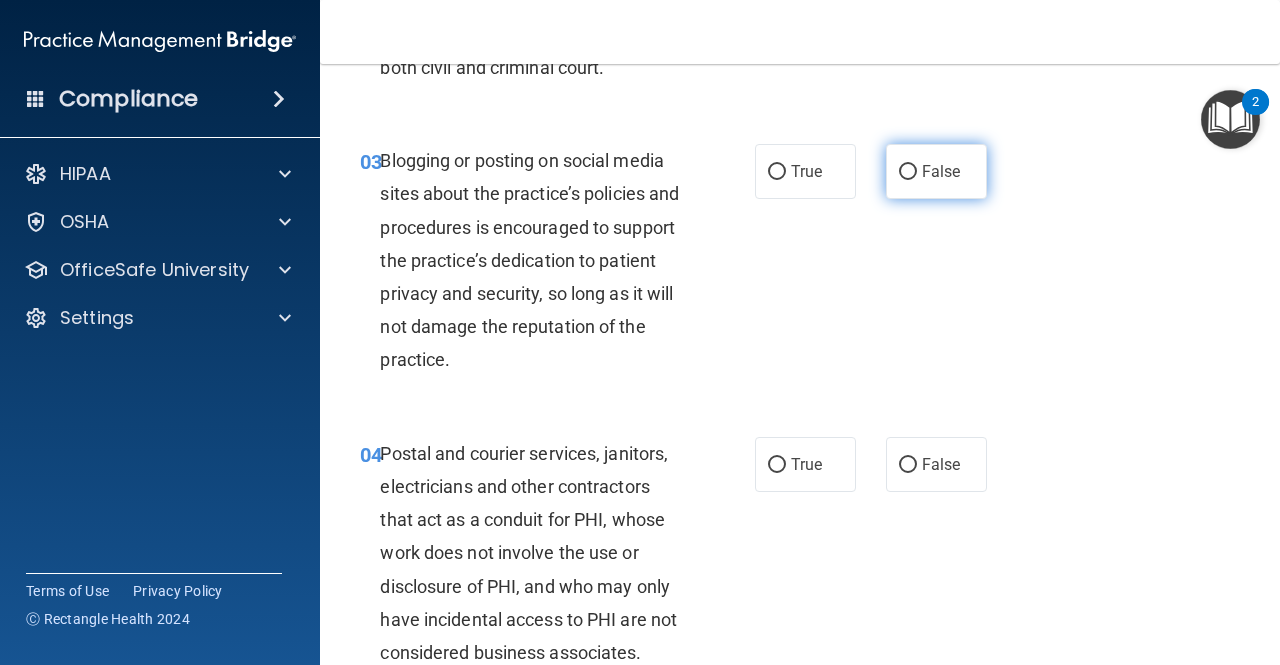 click on "False" at bounding box center (936, 171) 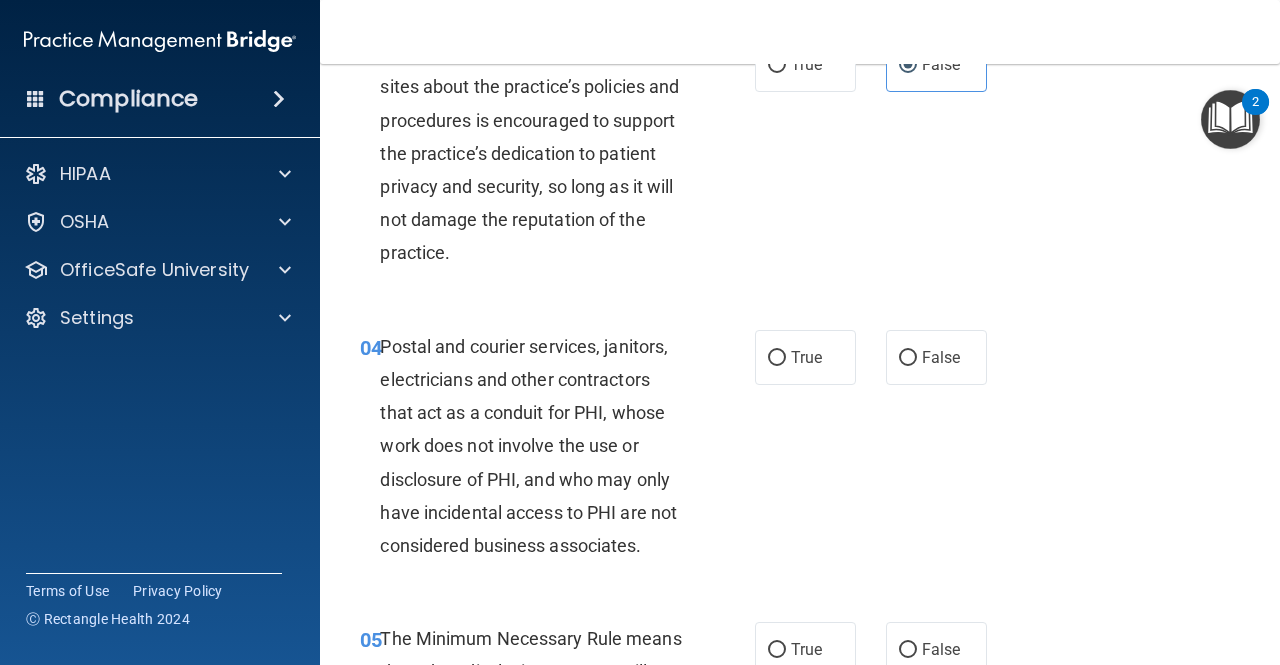 scroll, scrollTop: 400, scrollLeft: 0, axis: vertical 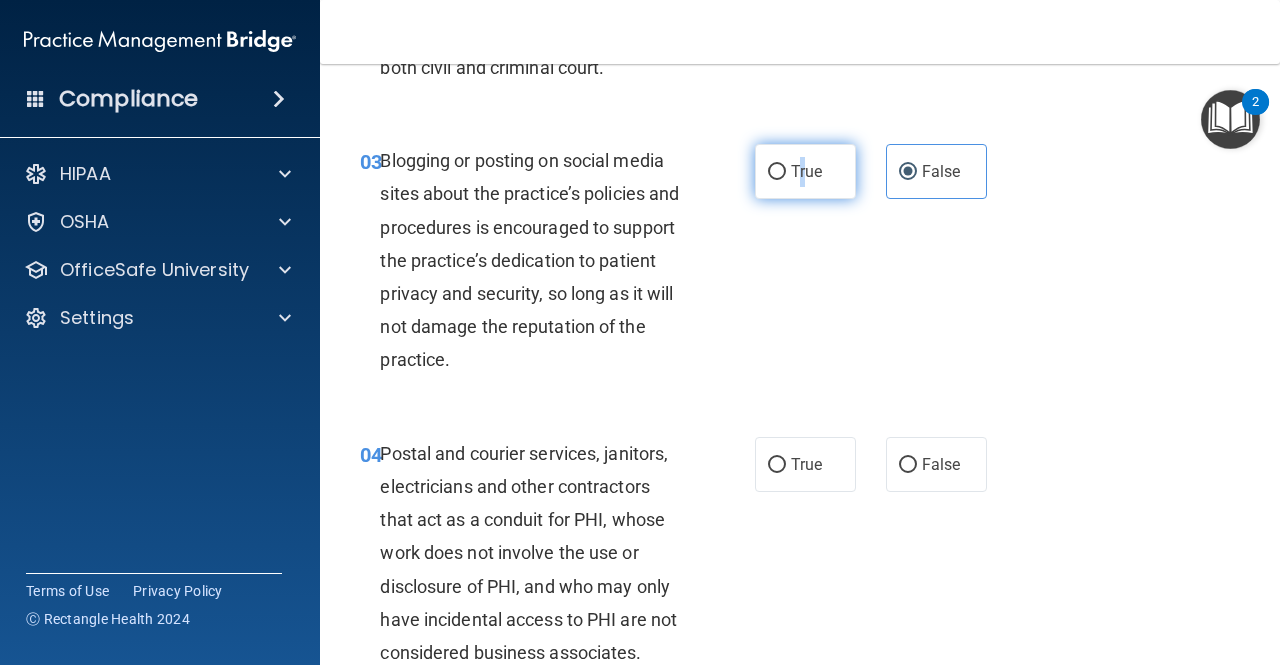 click on "True" at bounding box center (805, 171) 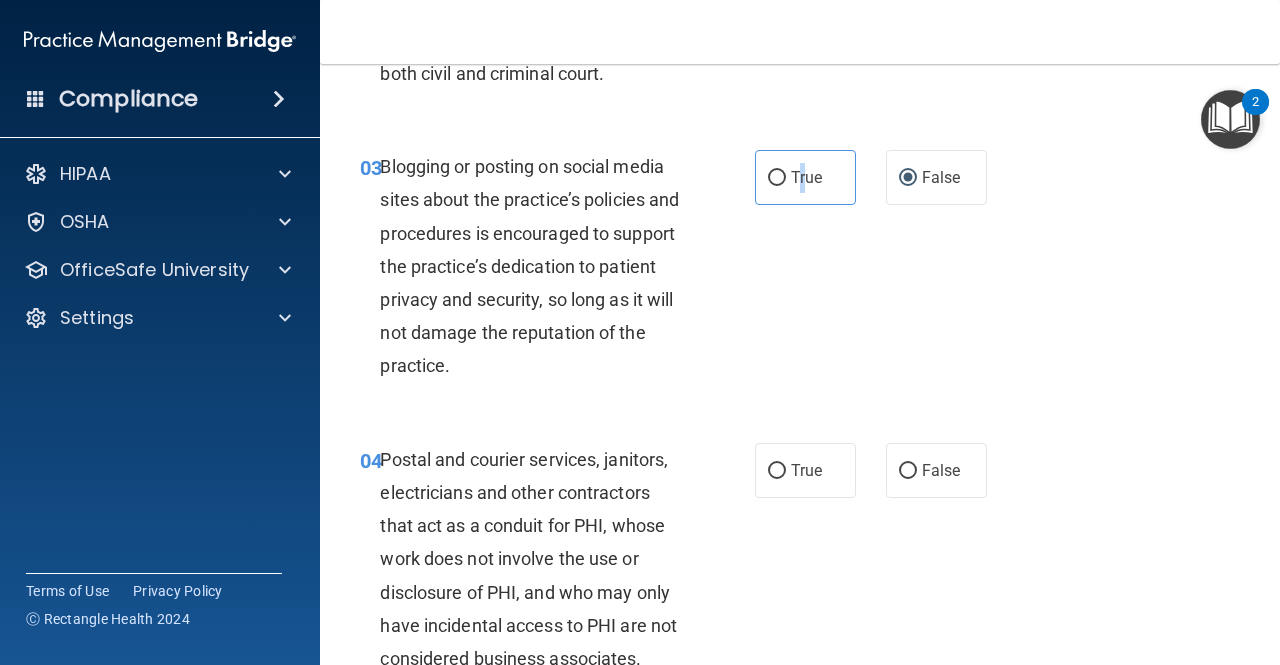 scroll, scrollTop: 300, scrollLeft: 0, axis: vertical 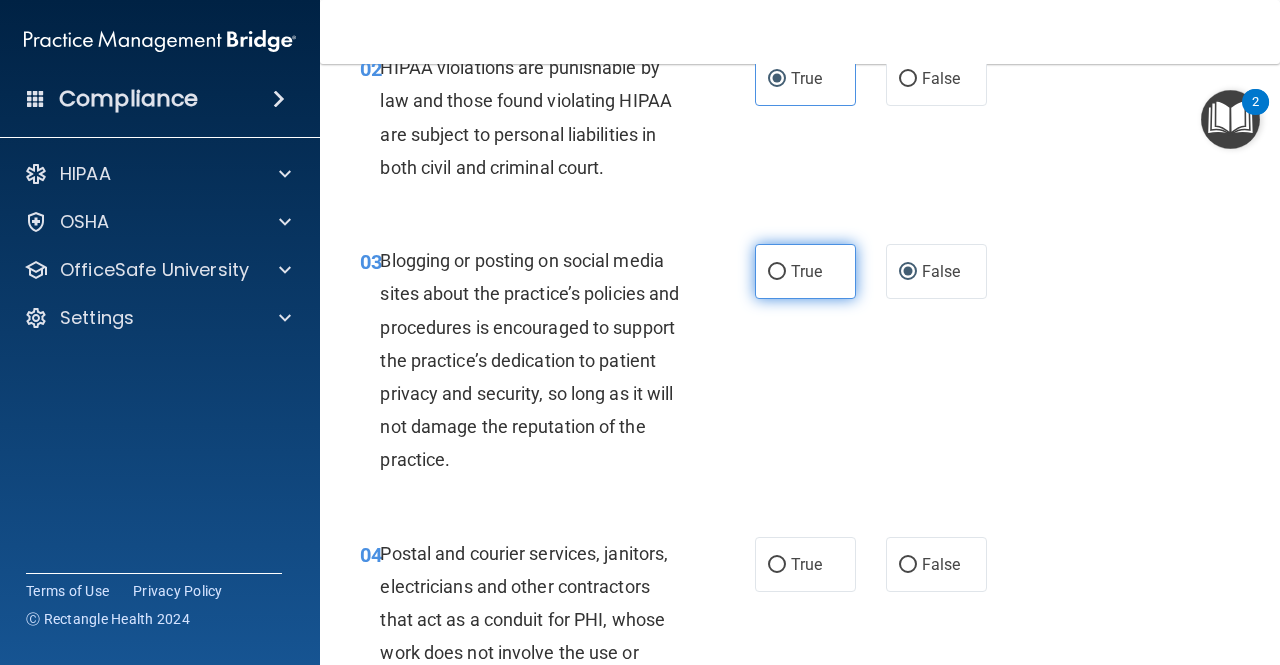 click on "True" at bounding box center (805, 271) 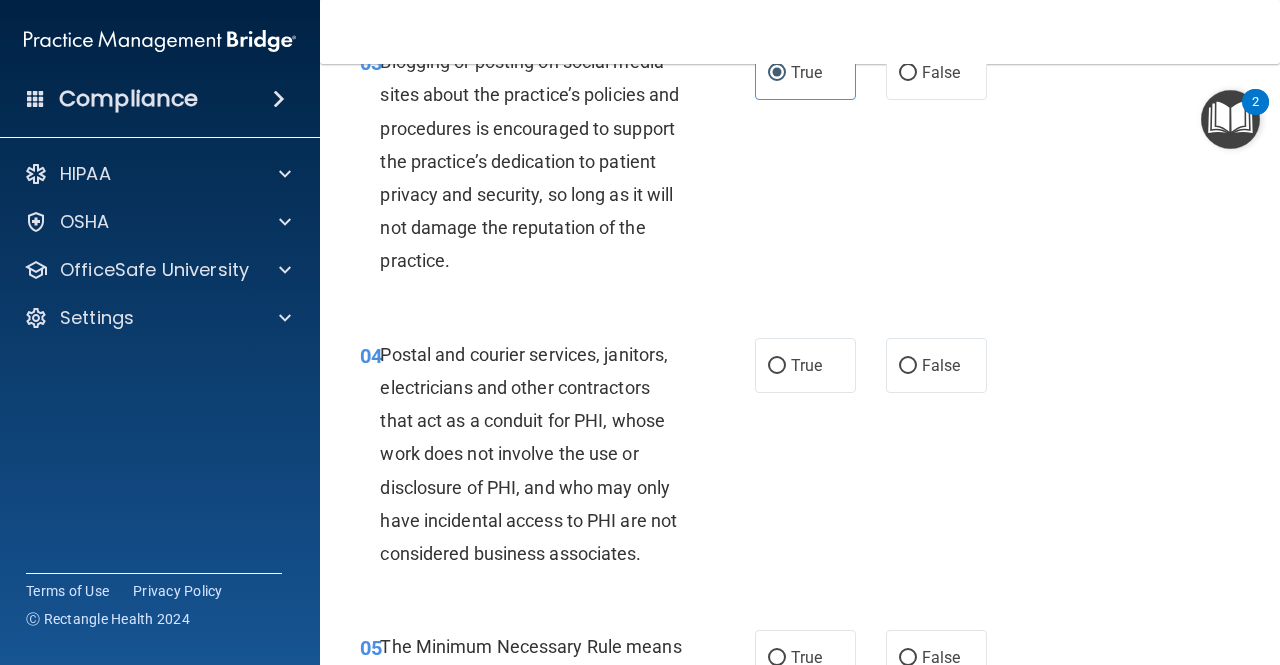scroll, scrollTop: 500, scrollLeft: 0, axis: vertical 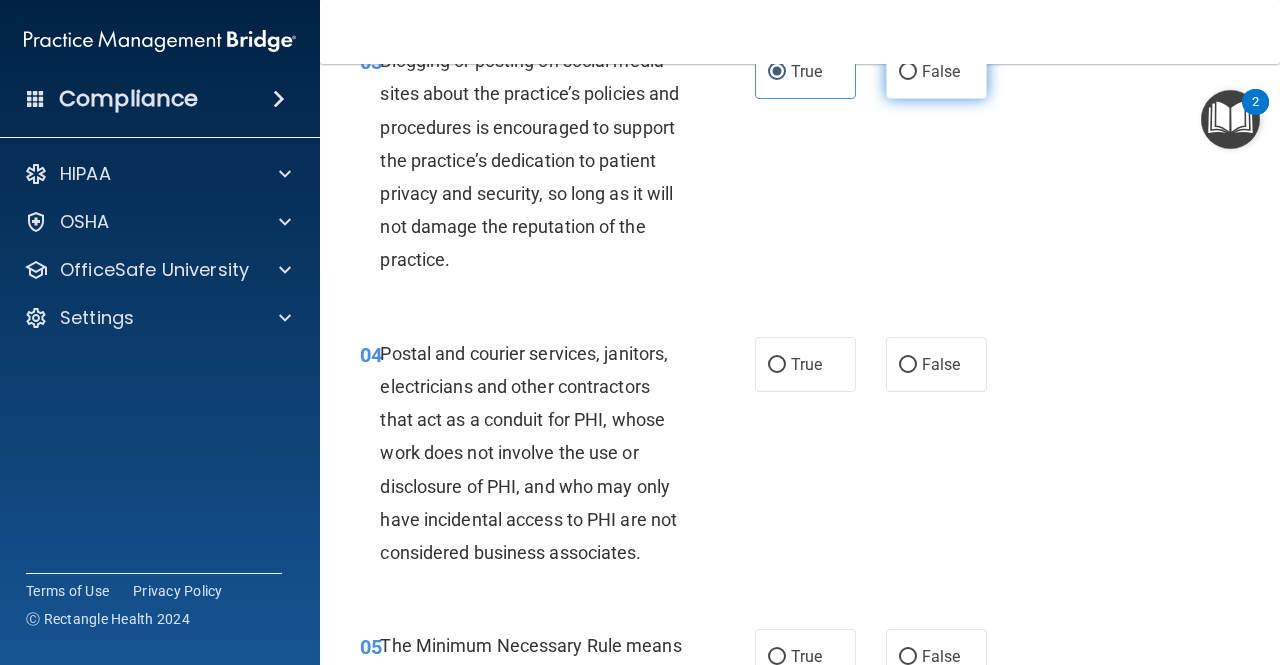 click on "False" at bounding box center (941, 71) 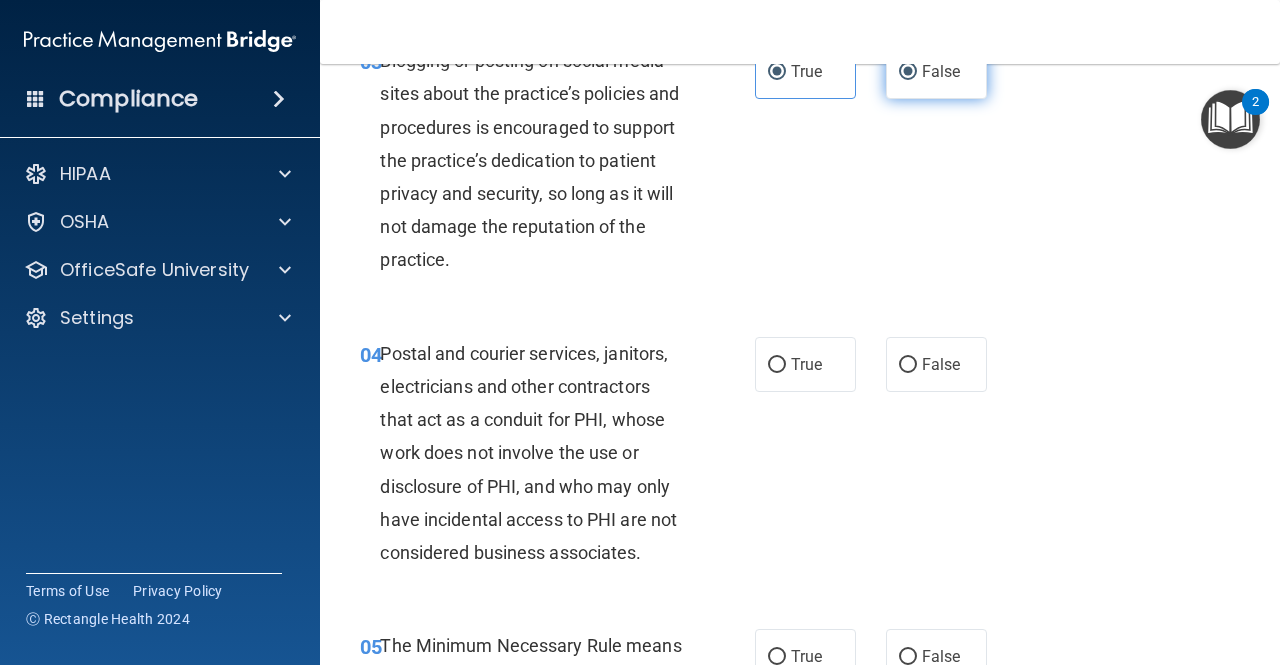 radio on "false" 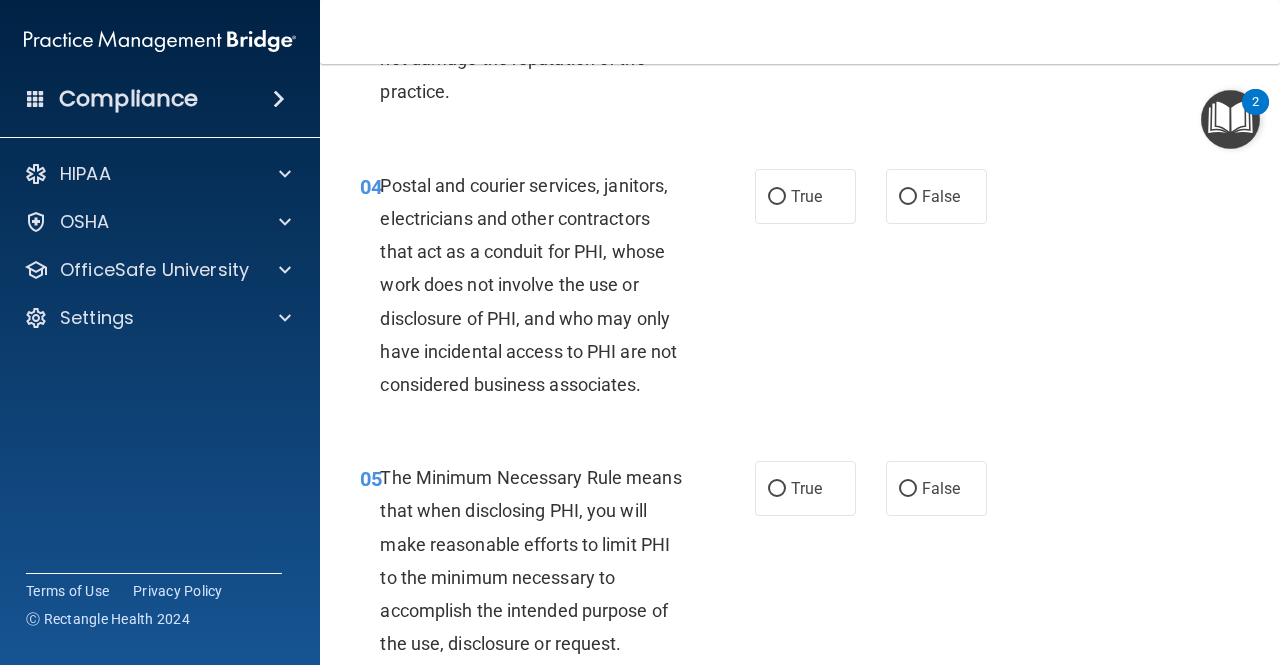 scroll, scrollTop: 700, scrollLeft: 0, axis: vertical 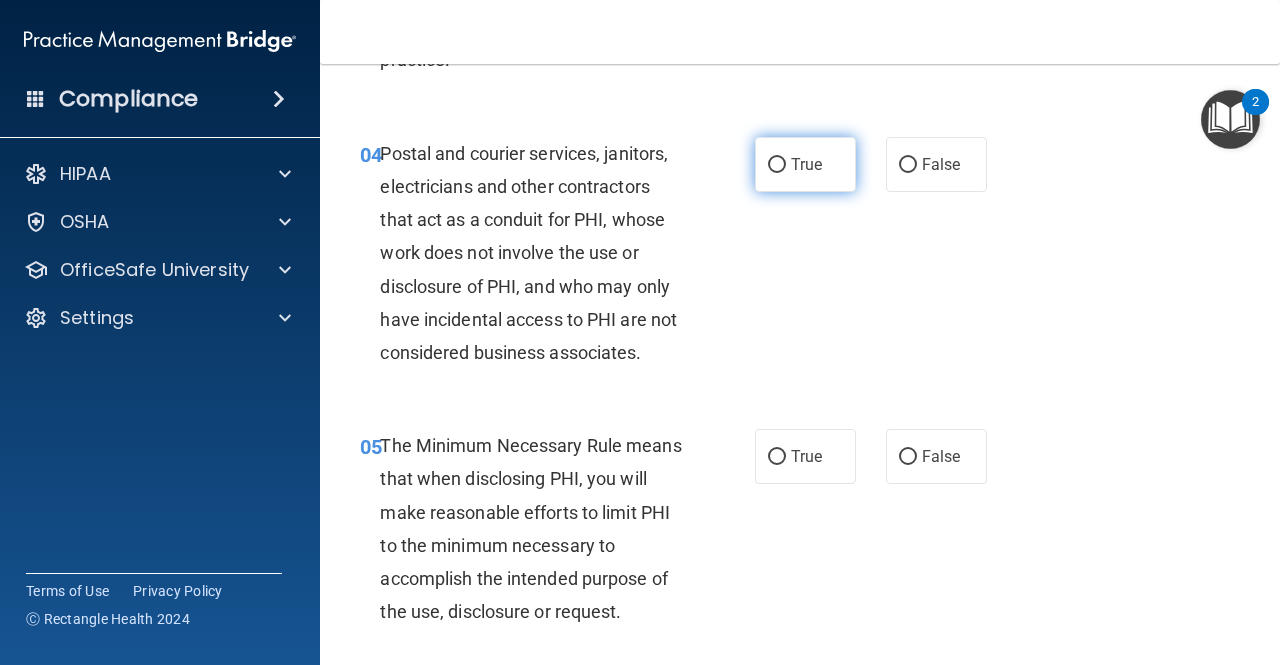 click on "True" at bounding box center (805, 164) 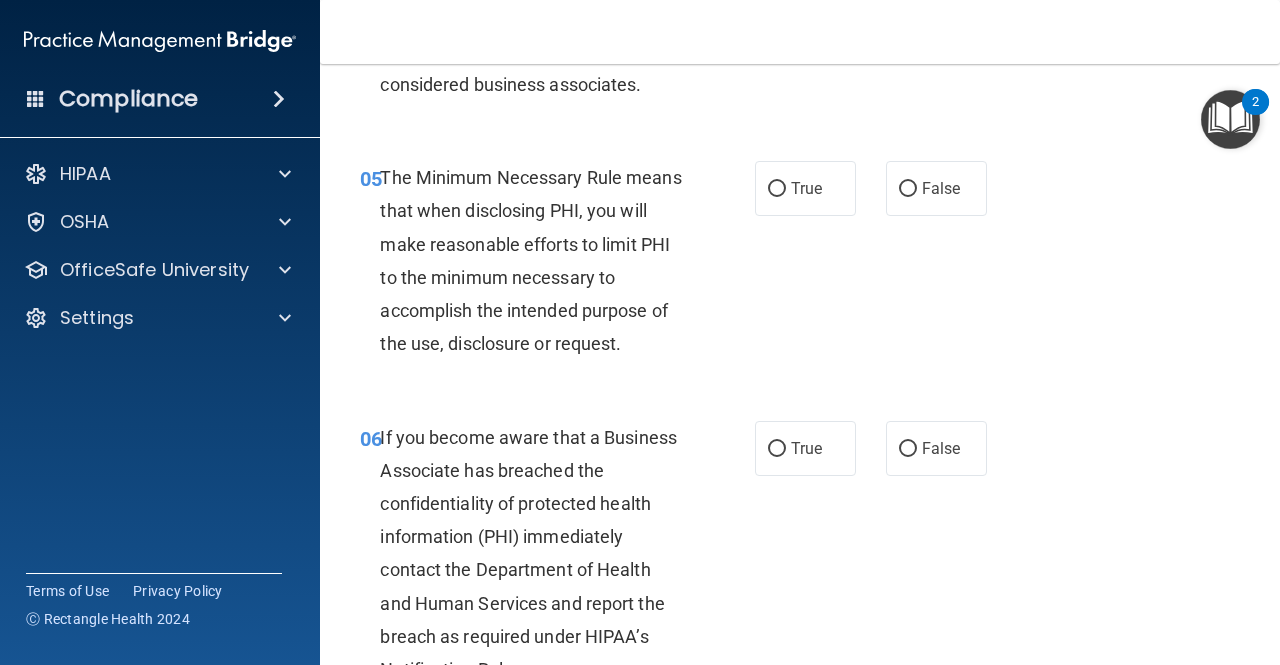 scroll, scrollTop: 1000, scrollLeft: 0, axis: vertical 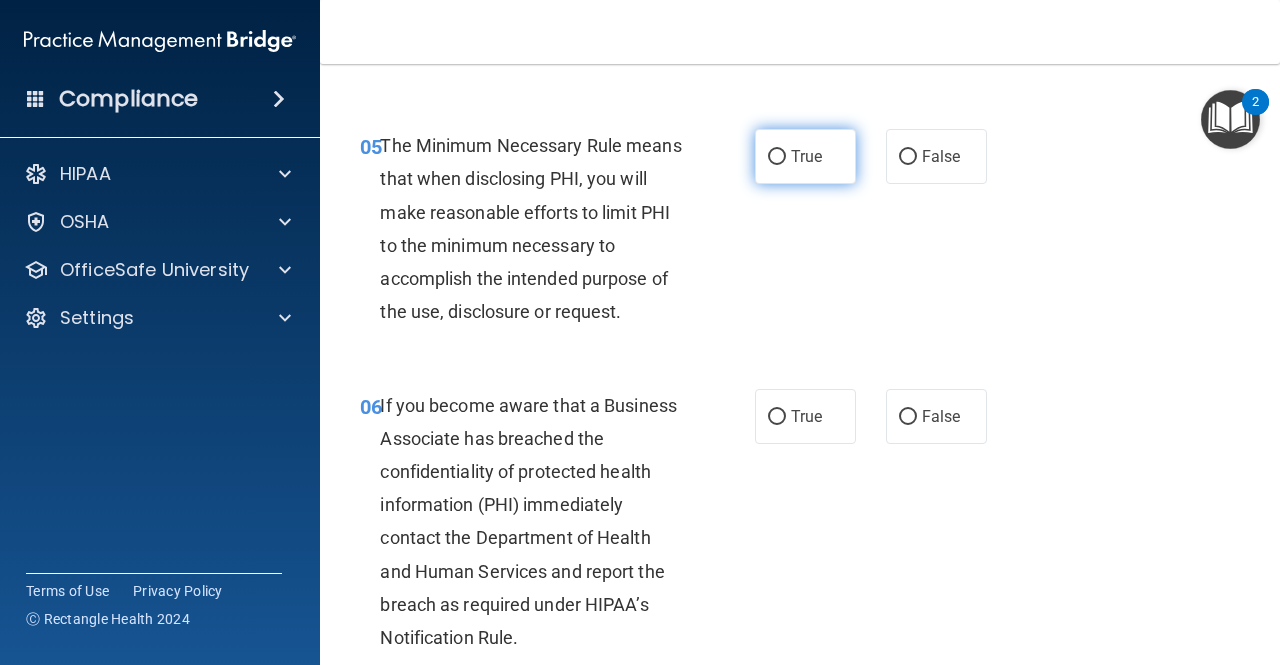 click on "True" at bounding box center (777, 157) 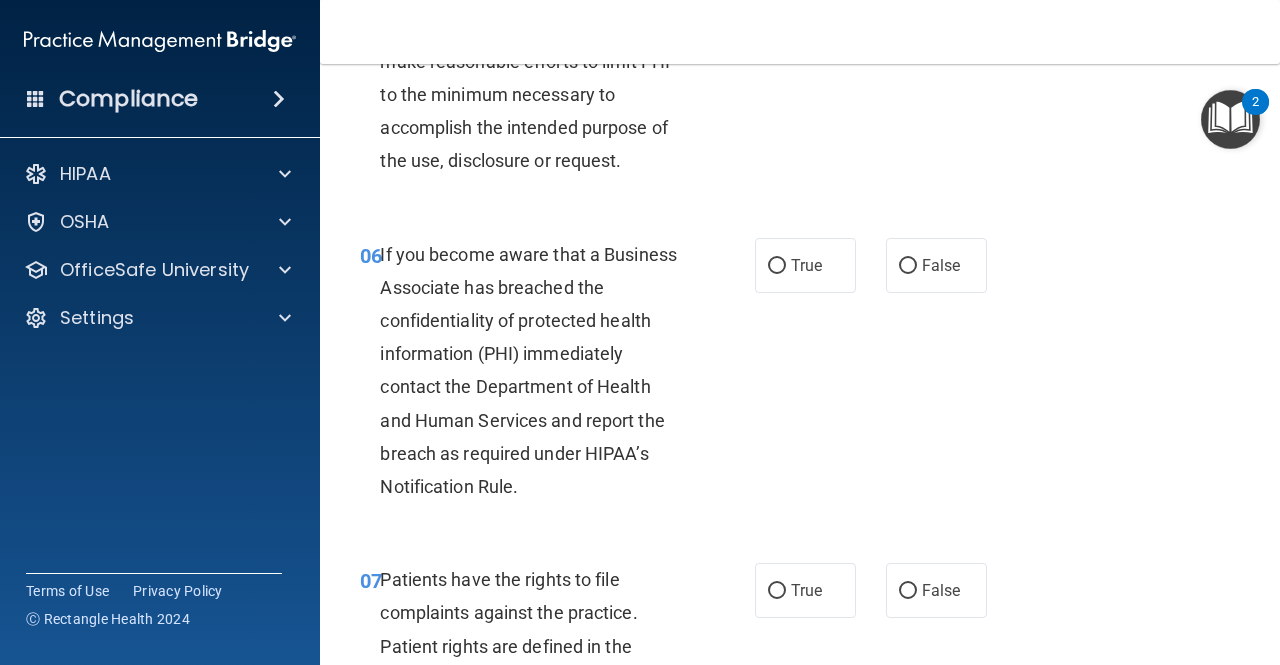 scroll, scrollTop: 1200, scrollLeft: 0, axis: vertical 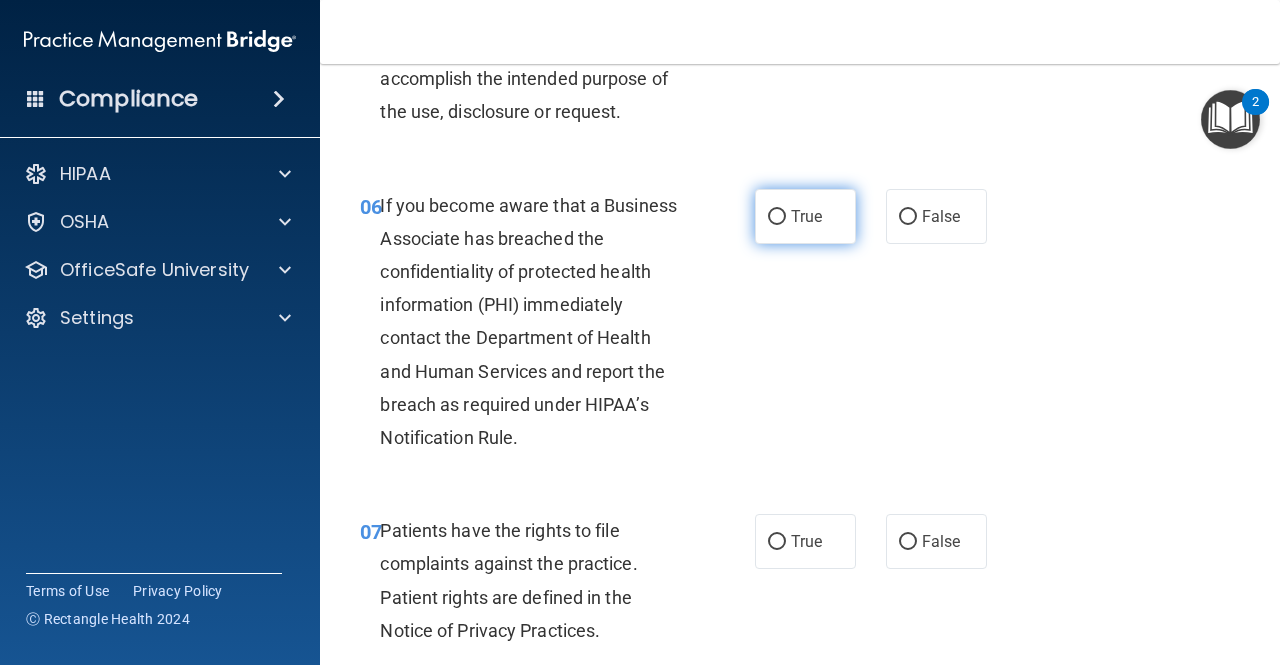 click on "True" at bounding box center [806, 216] 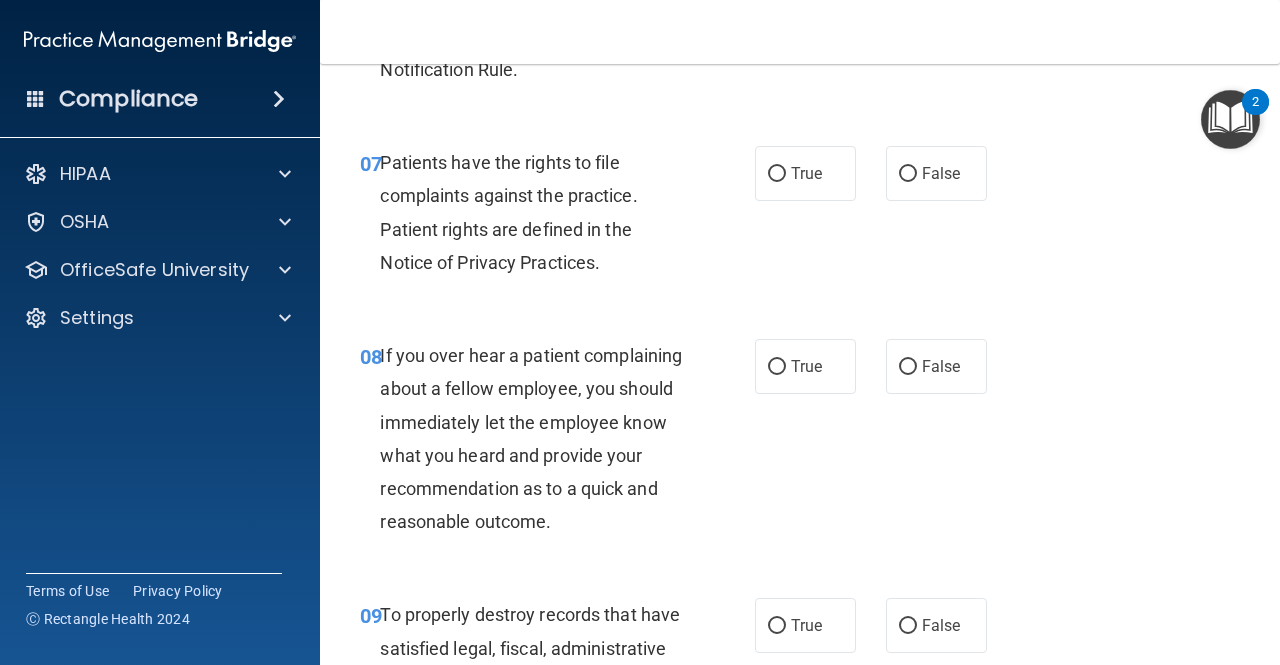 scroll, scrollTop: 1600, scrollLeft: 0, axis: vertical 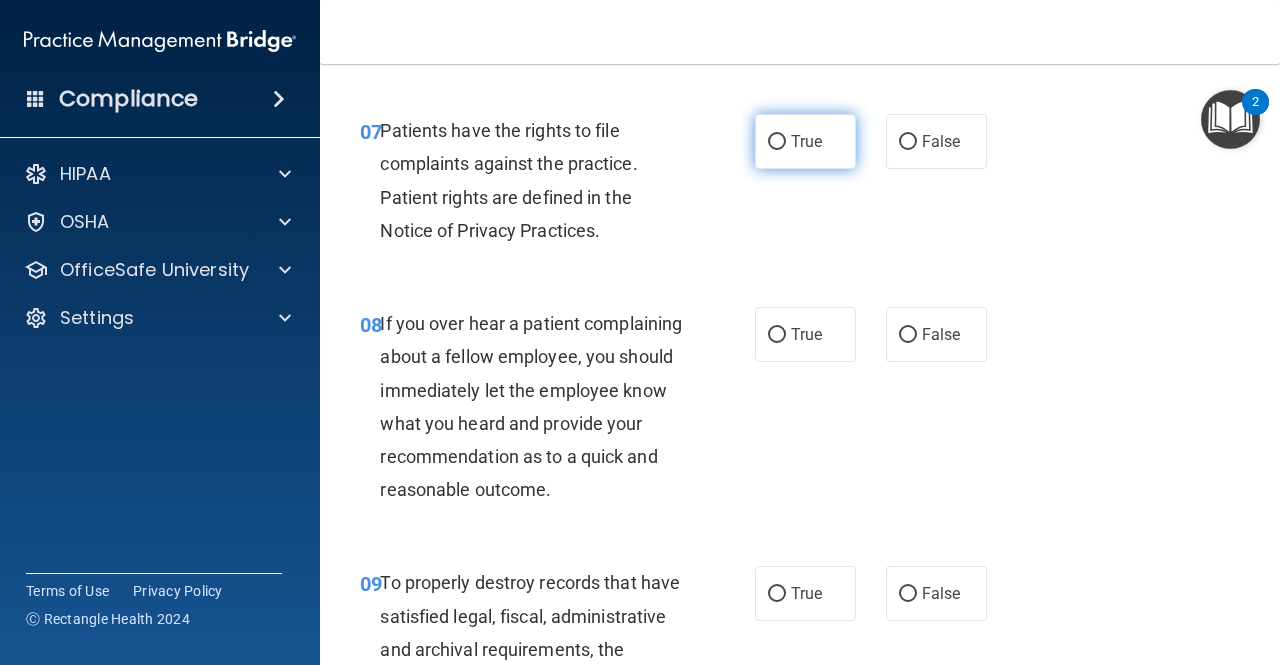 click on "True" at bounding box center [805, 141] 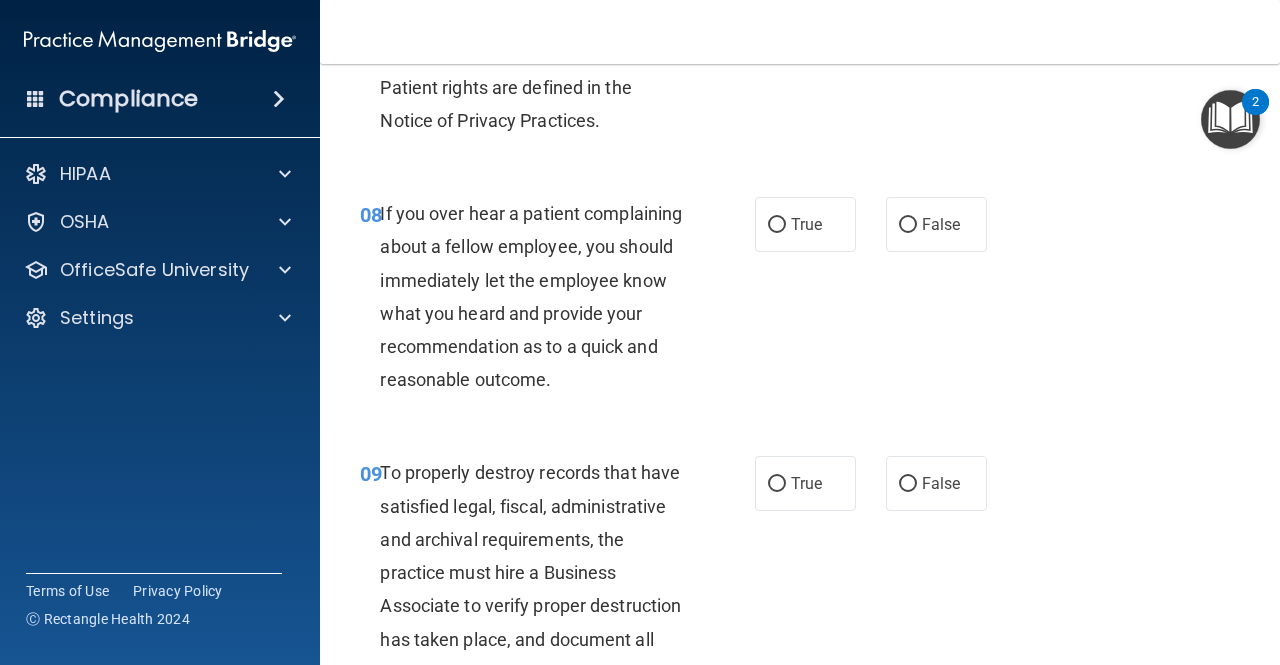 scroll, scrollTop: 1800, scrollLeft: 0, axis: vertical 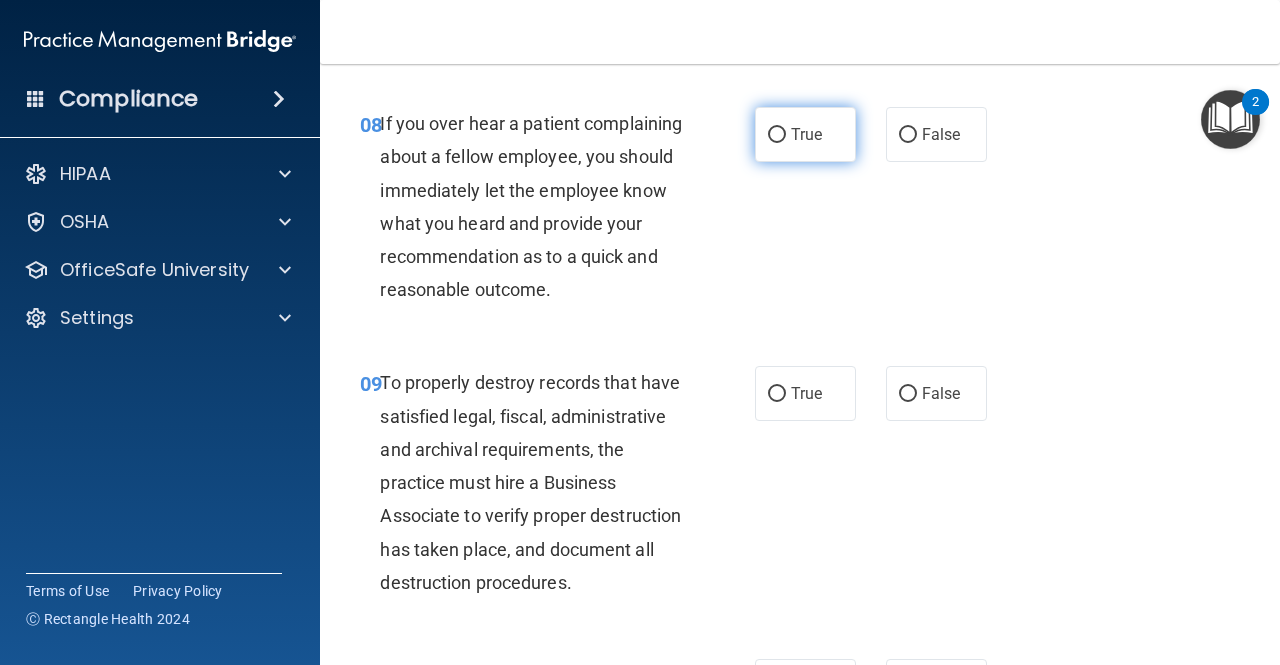 click on "True" at bounding box center (805, 134) 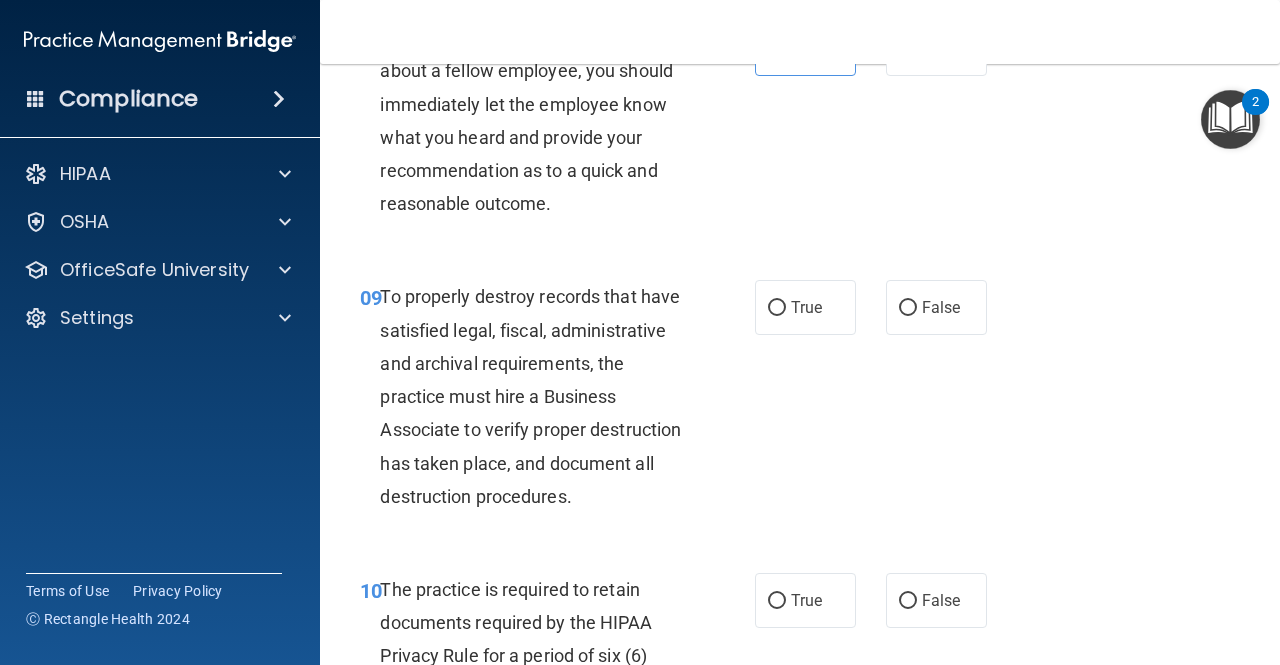 scroll, scrollTop: 1900, scrollLeft: 0, axis: vertical 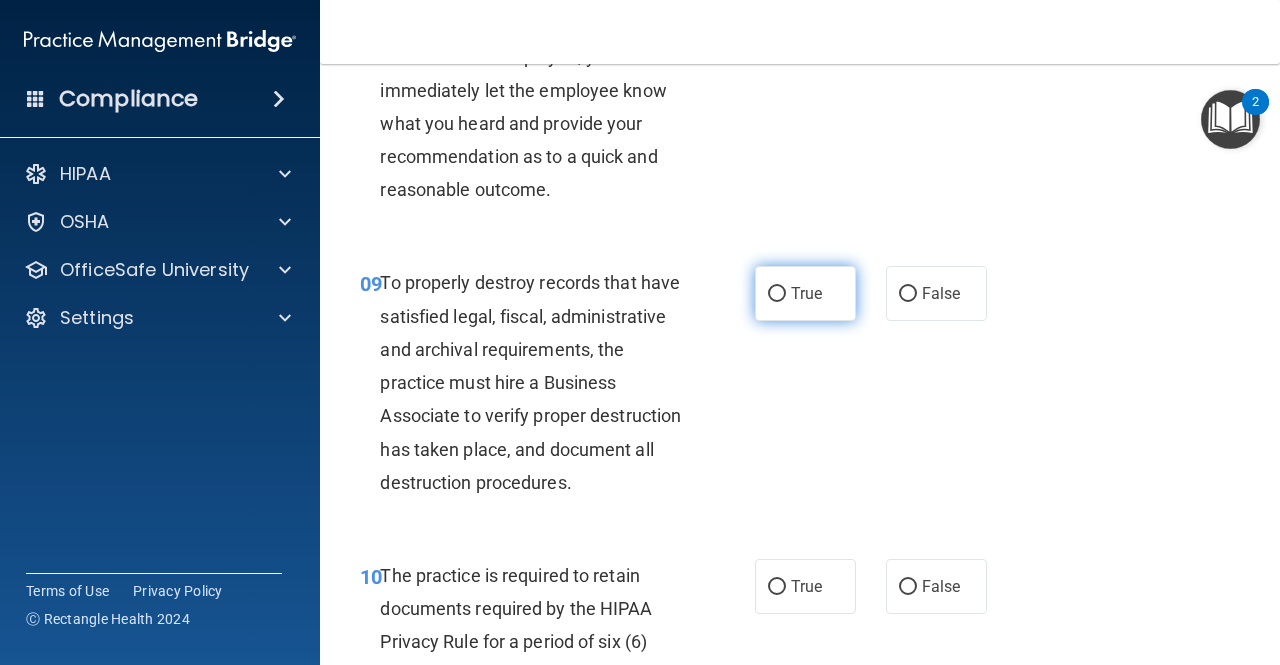 click on "True" at bounding box center (805, 293) 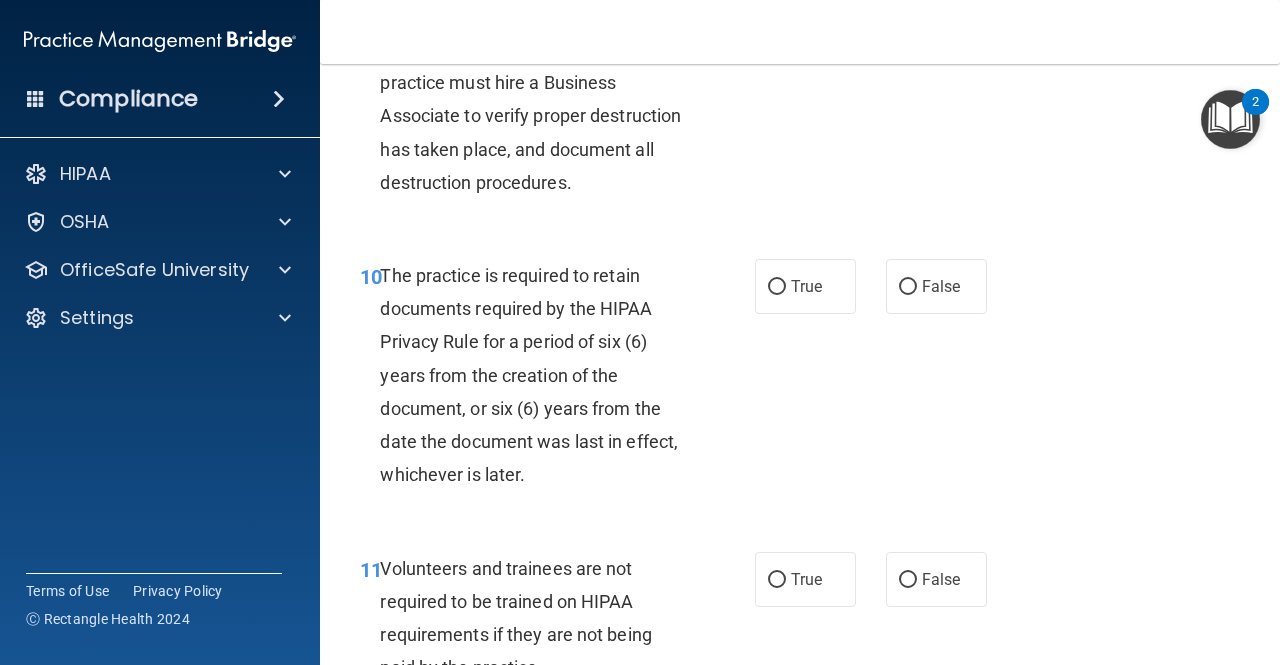 scroll, scrollTop: 2300, scrollLeft: 0, axis: vertical 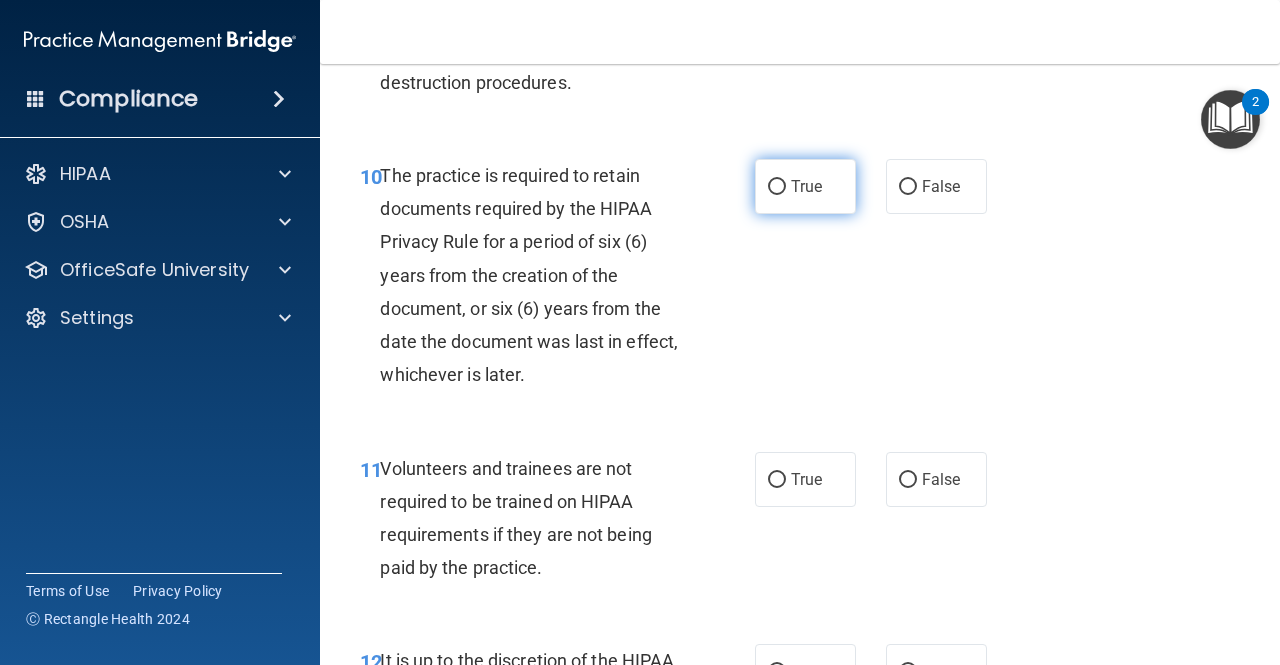 click on "True" at bounding box center [805, 186] 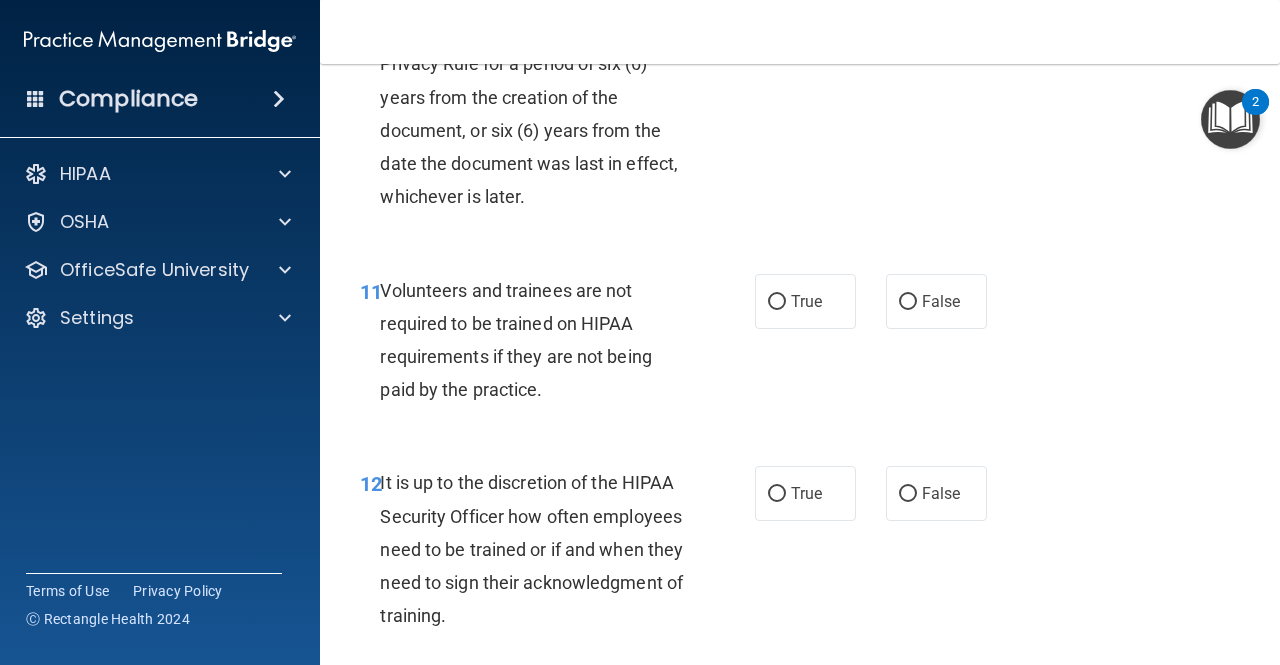 scroll, scrollTop: 2600, scrollLeft: 0, axis: vertical 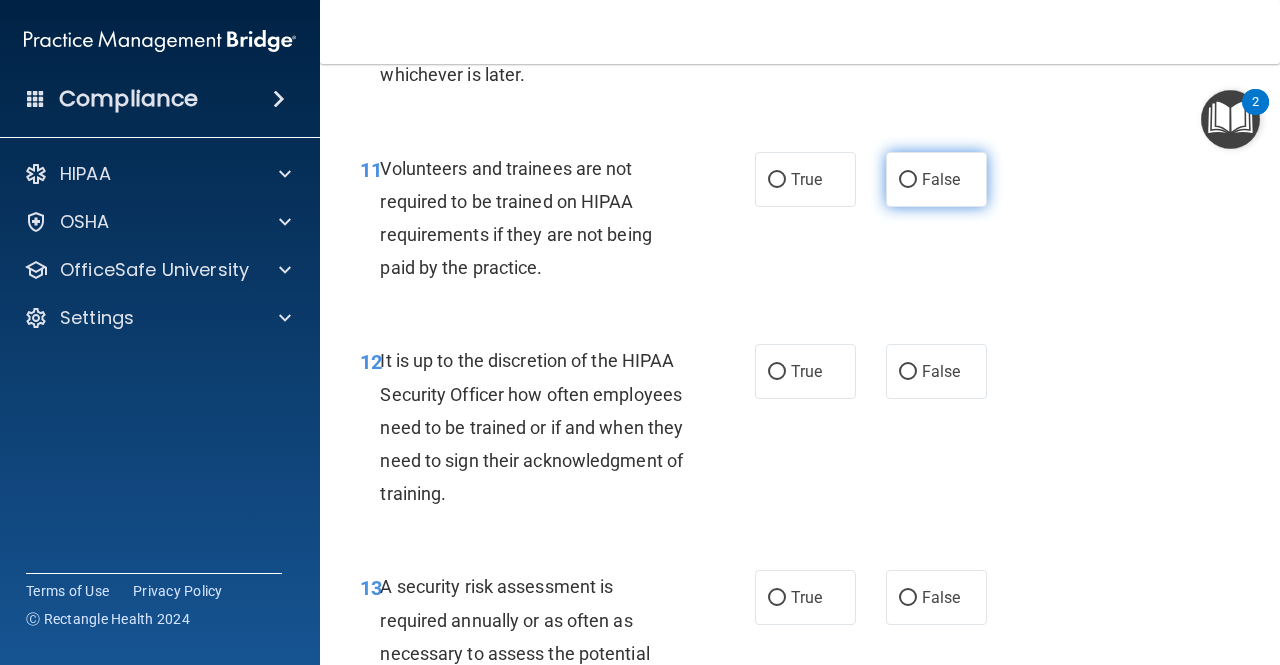 click on "False" at bounding box center [936, 179] 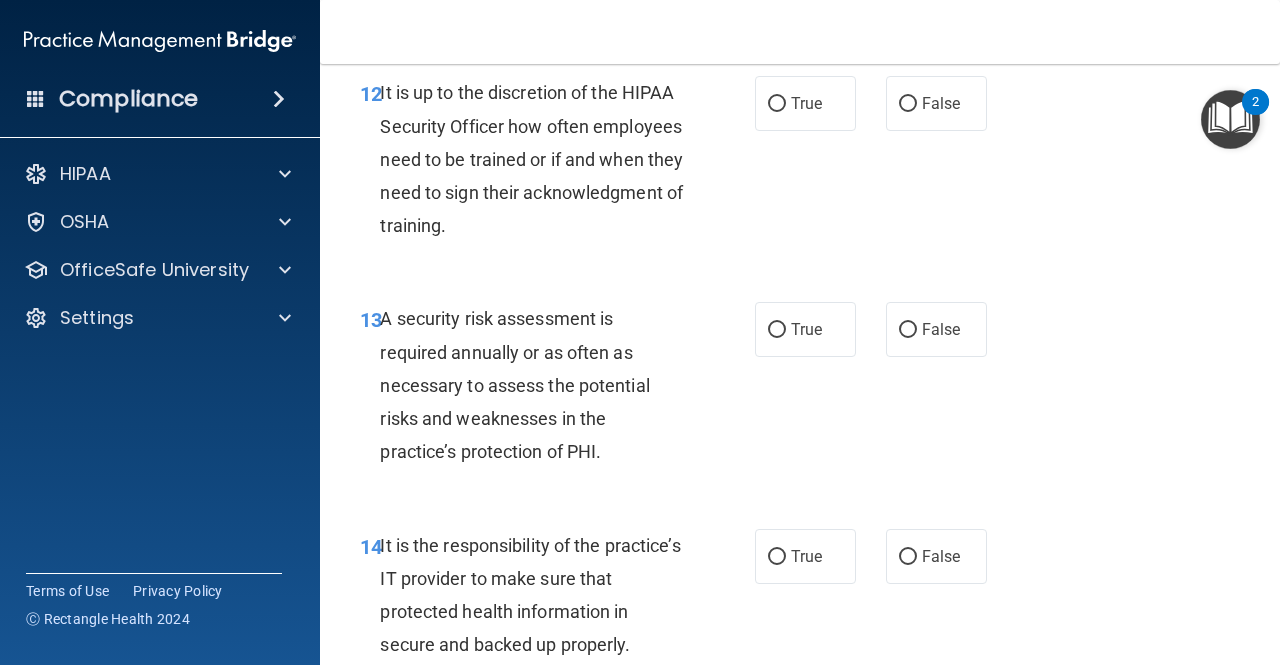 scroll, scrollTop: 2900, scrollLeft: 0, axis: vertical 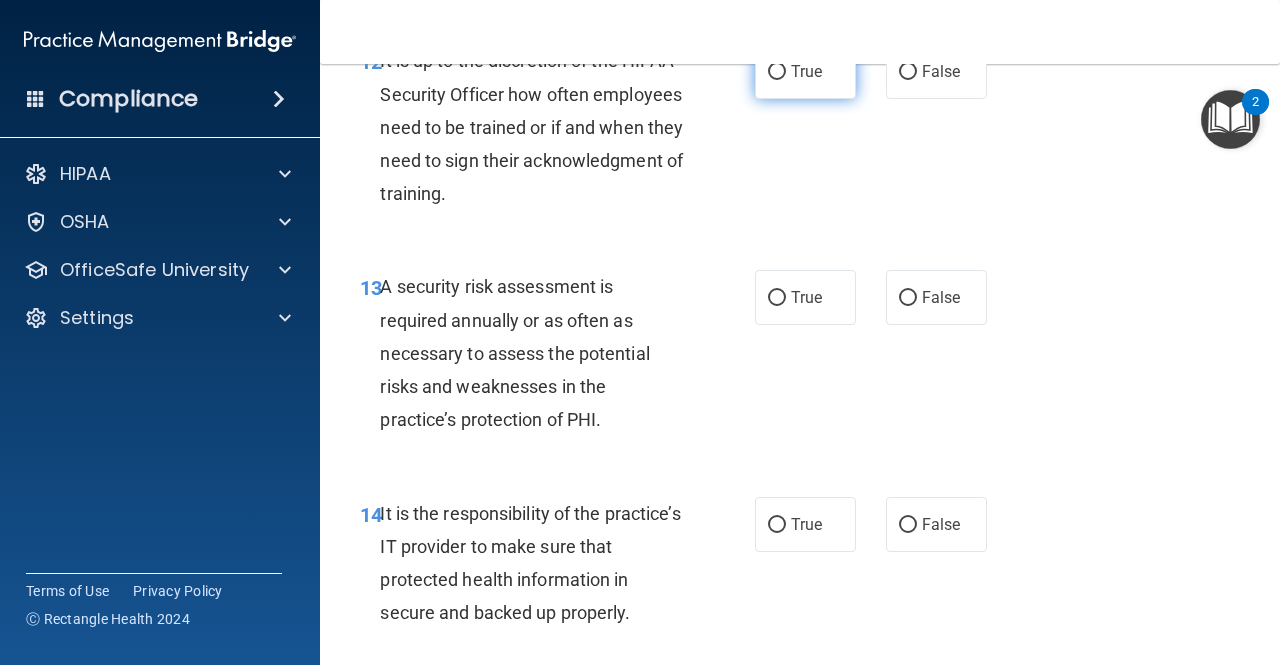 click on "True" at bounding box center [806, 71] 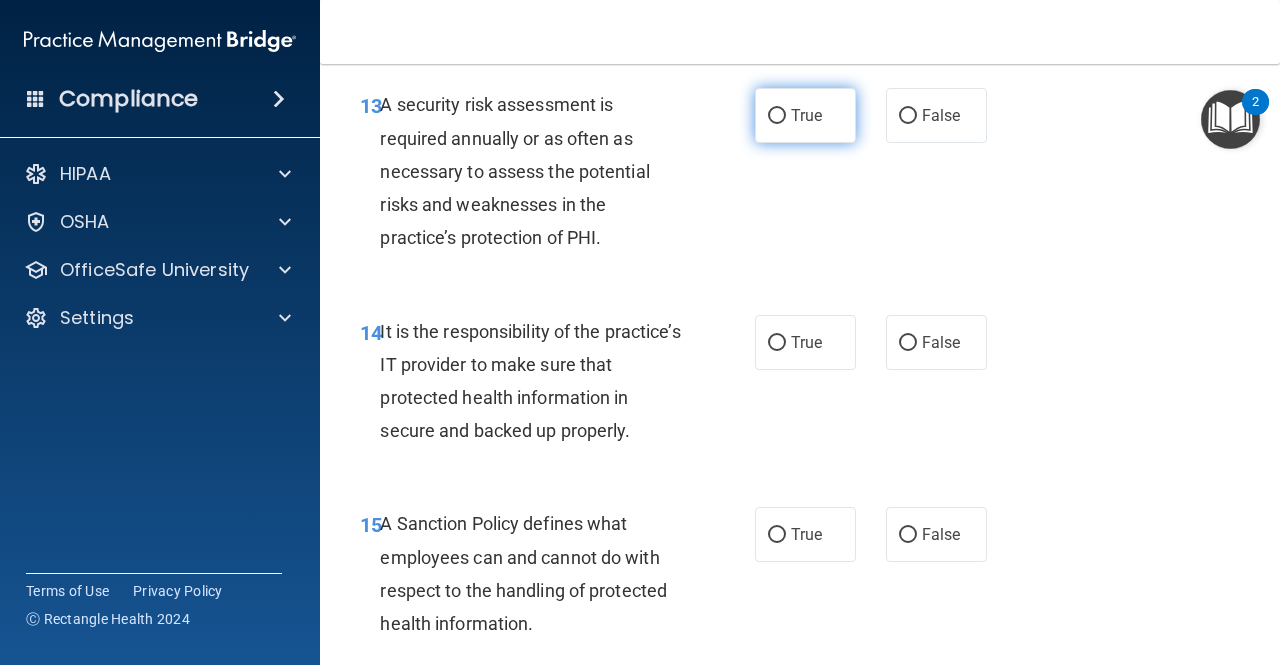 scroll, scrollTop: 3100, scrollLeft: 0, axis: vertical 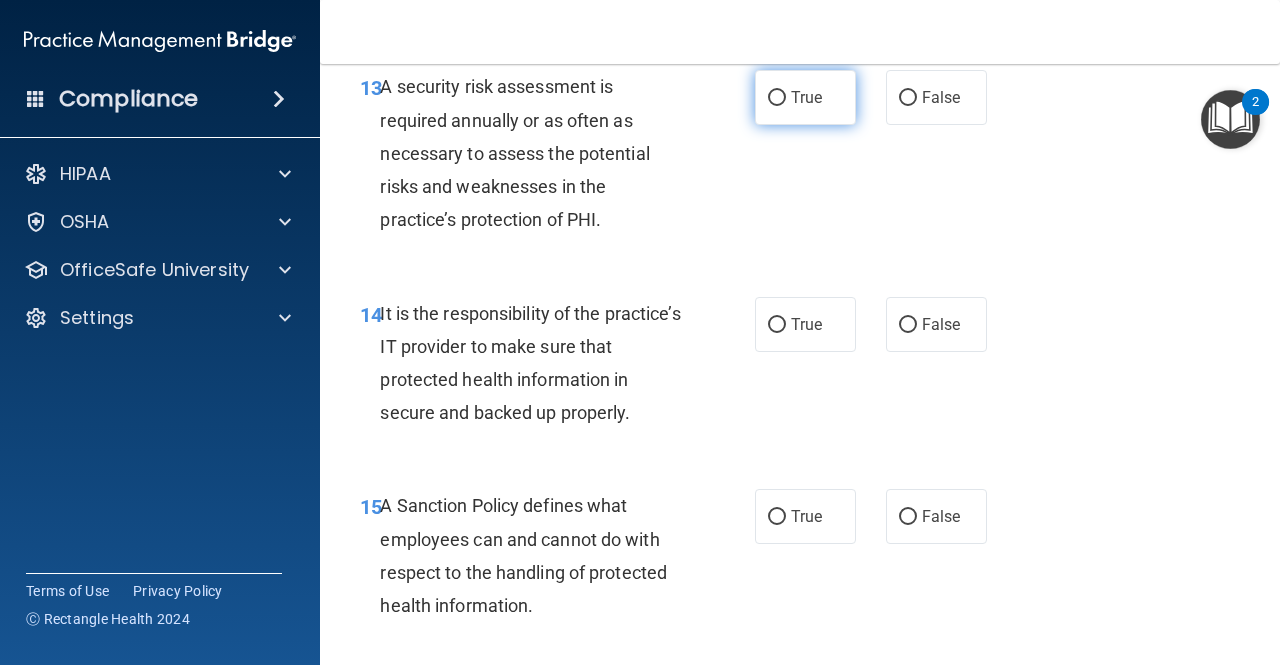 click on "True" at bounding box center [806, 97] 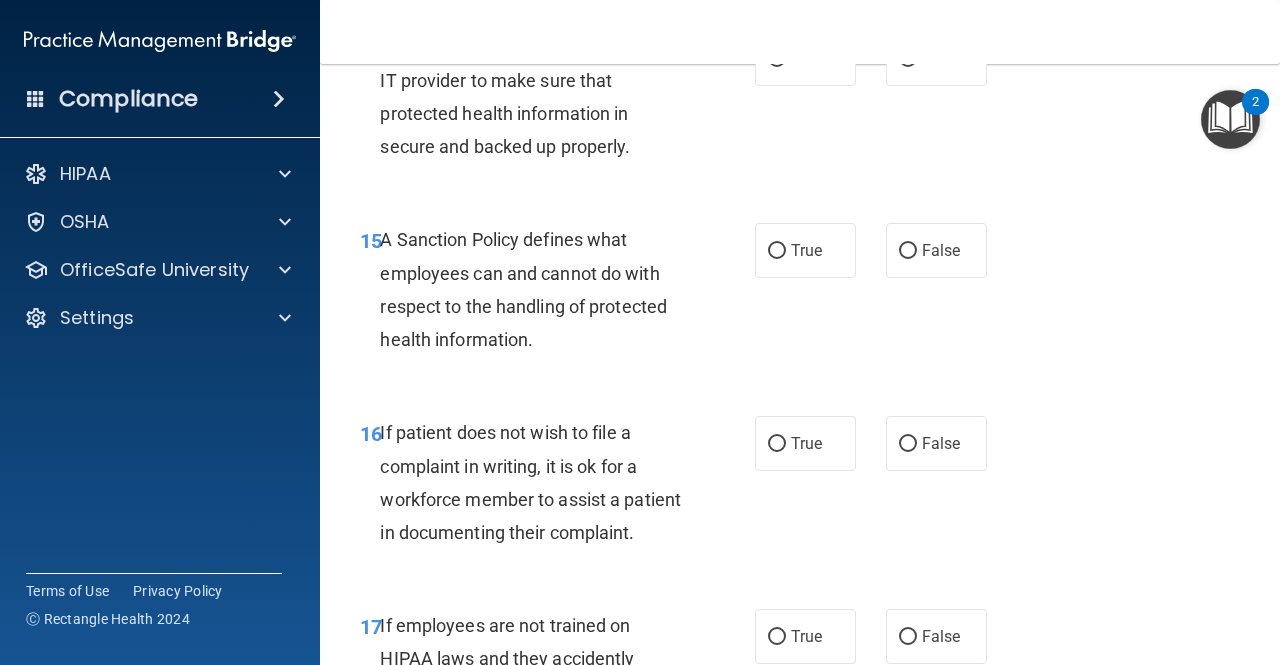 scroll, scrollTop: 3400, scrollLeft: 0, axis: vertical 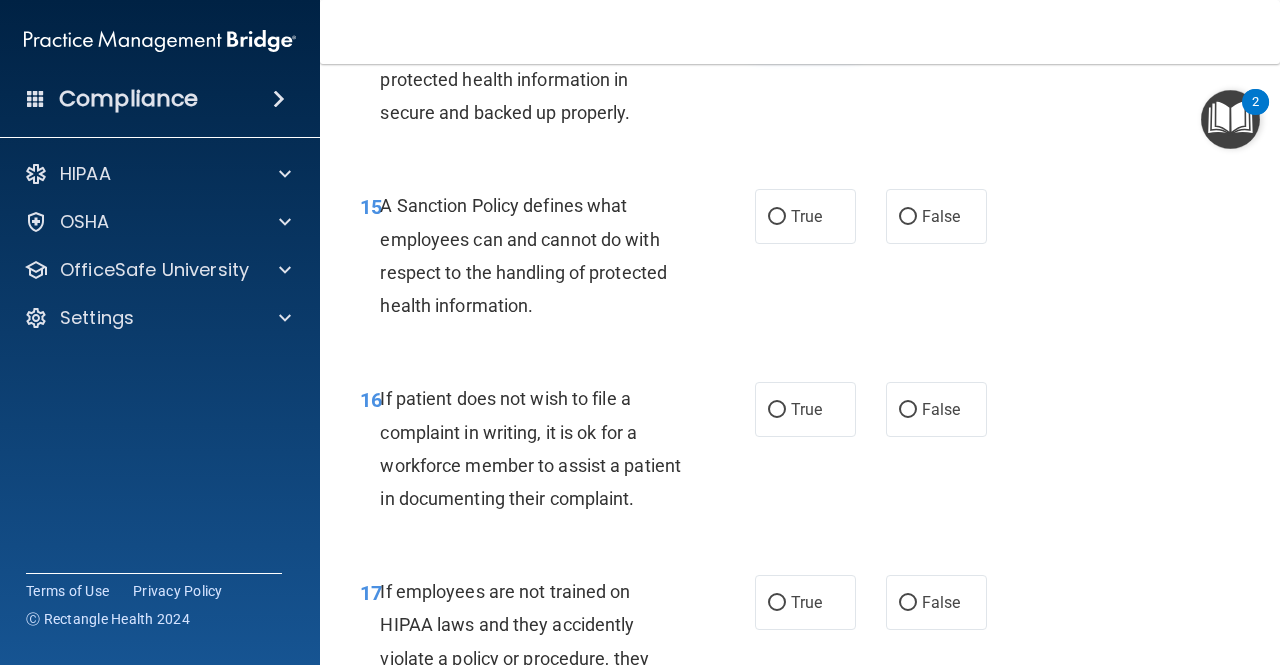 click on "True" at bounding box center [806, 24] 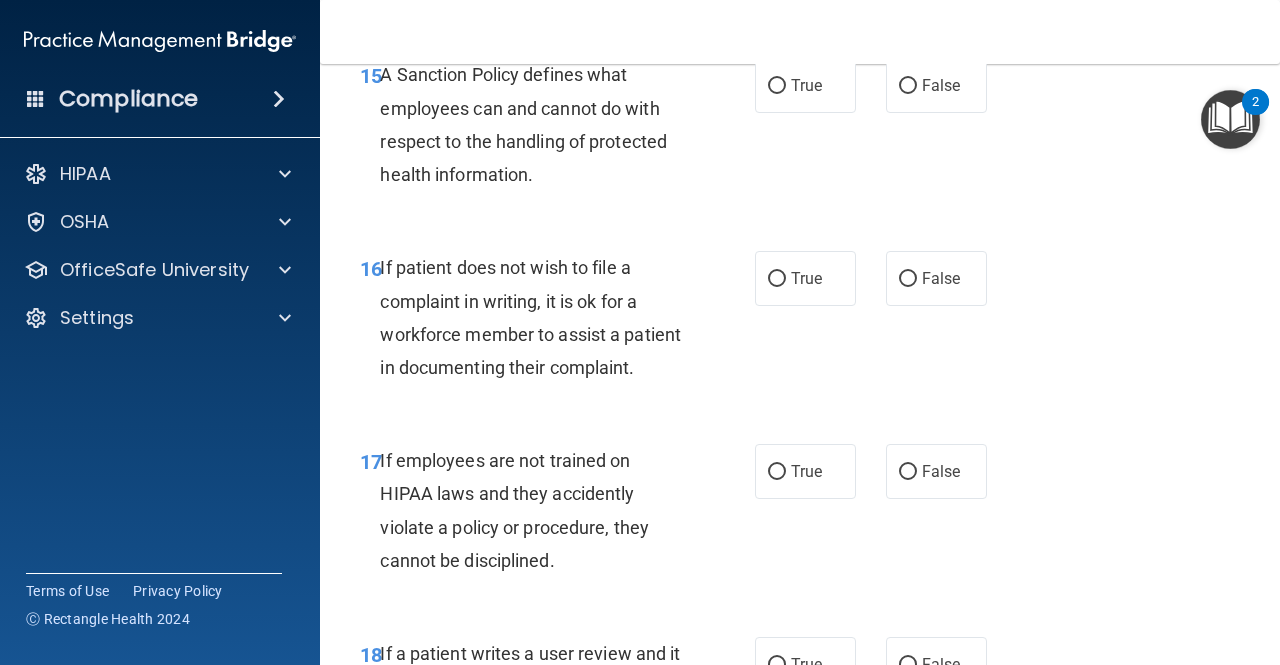 scroll, scrollTop: 3500, scrollLeft: 0, axis: vertical 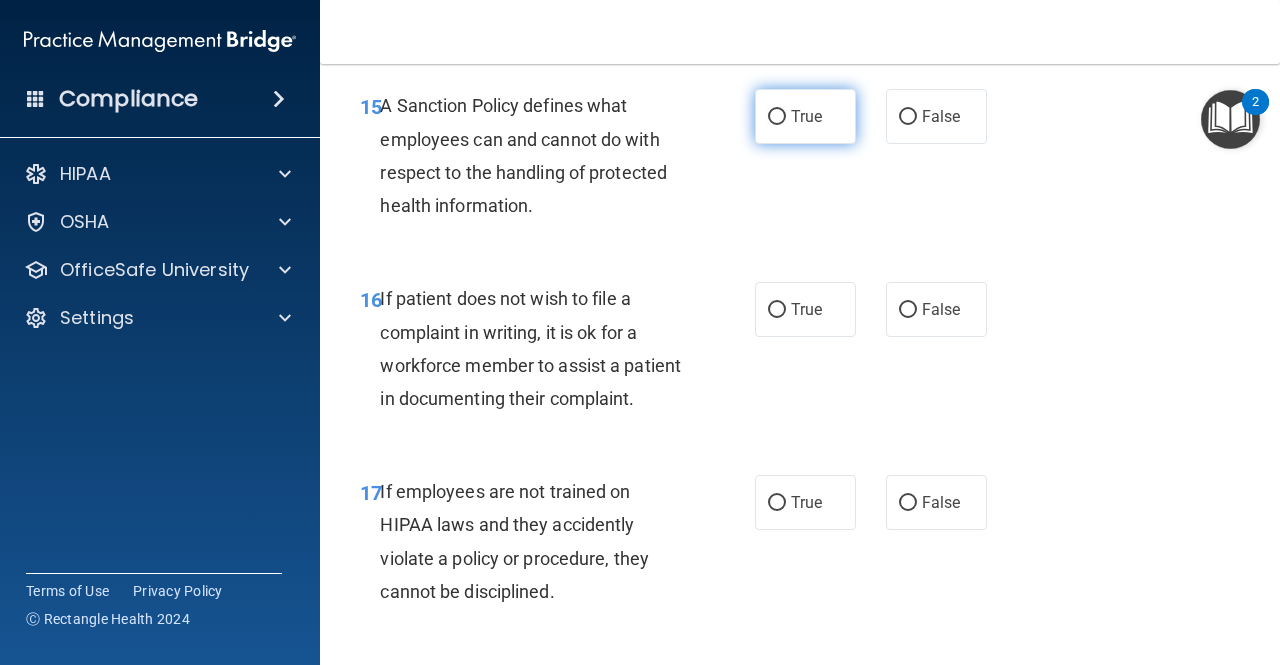 click on "True" at bounding box center [806, 116] 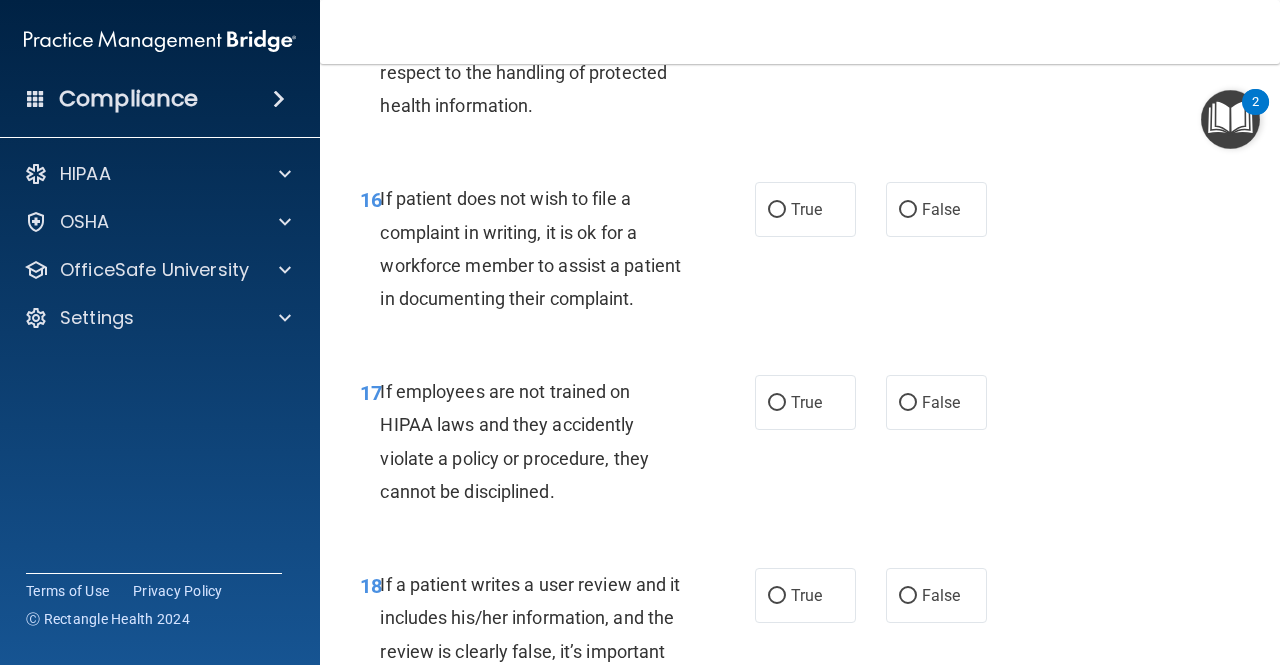 scroll, scrollTop: 3700, scrollLeft: 0, axis: vertical 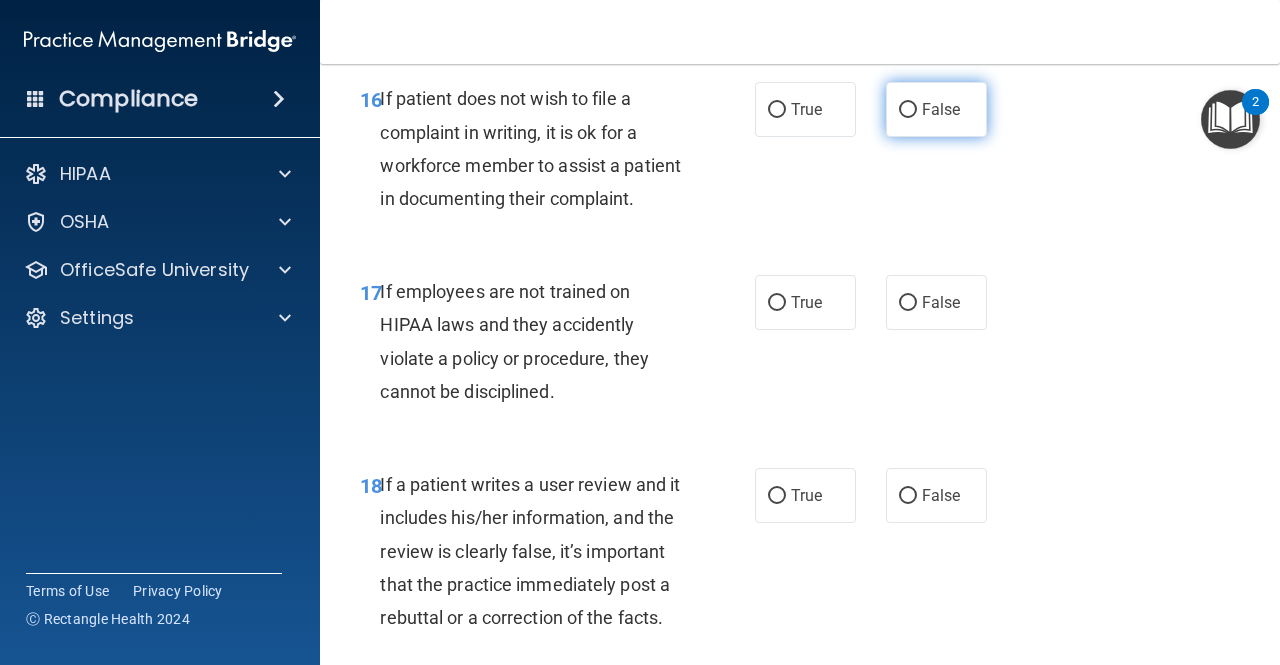 click on "False" at bounding box center (936, 109) 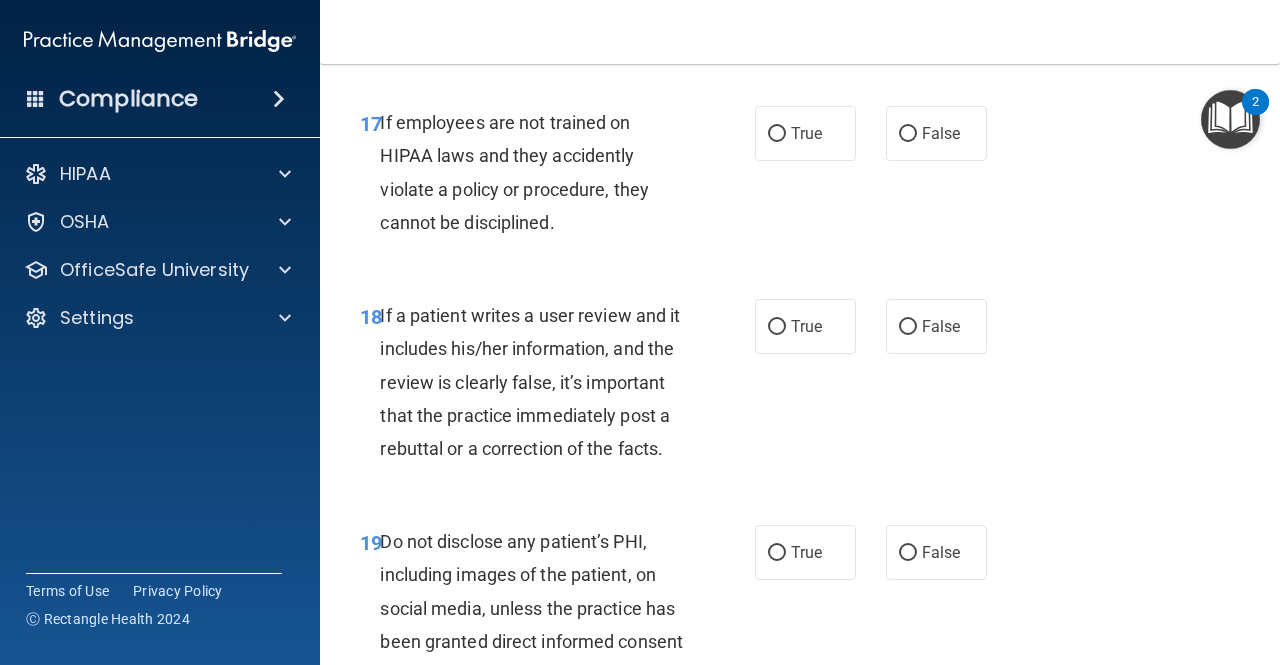 scroll, scrollTop: 3900, scrollLeft: 0, axis: vertical 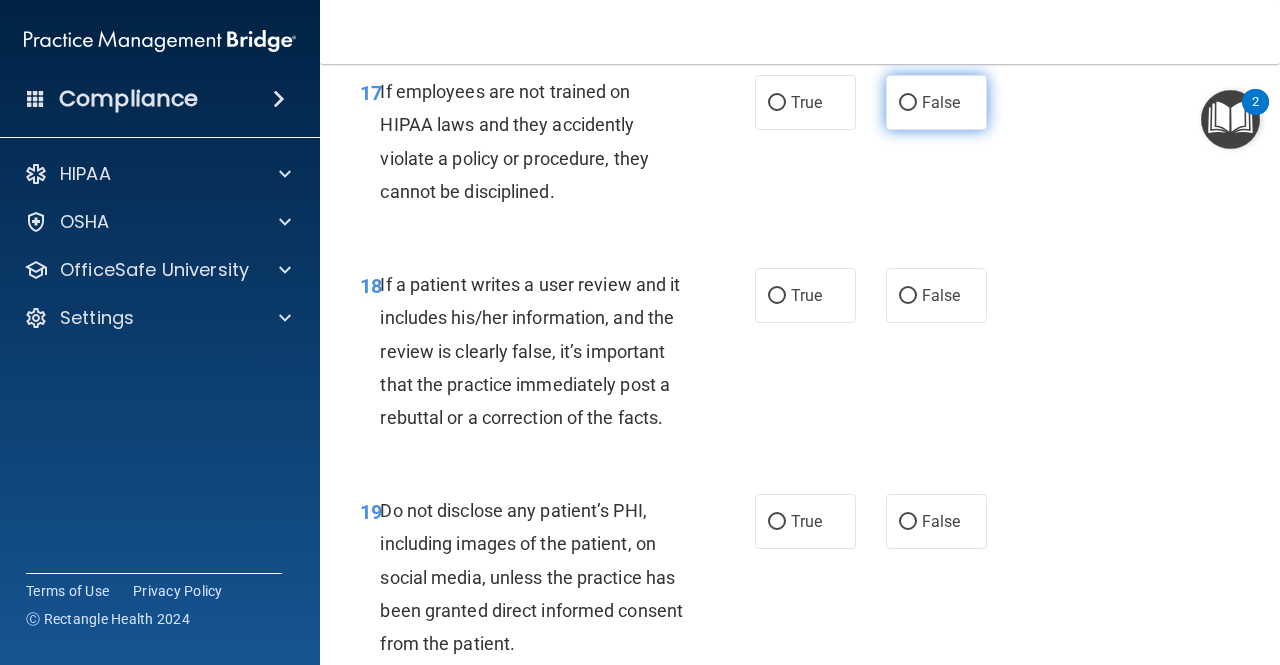 click on "False" at bounding box center [936, 102] 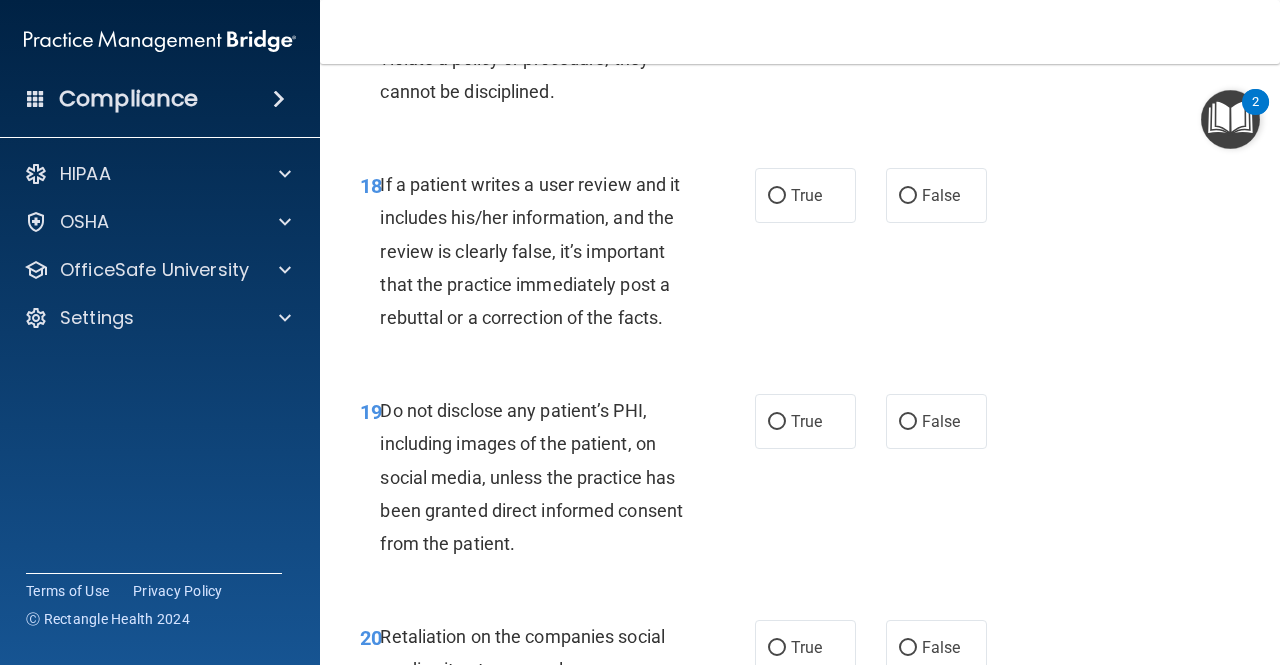 scroll, scrollTop: 4100, scrollLeft: 0, axis: vertical 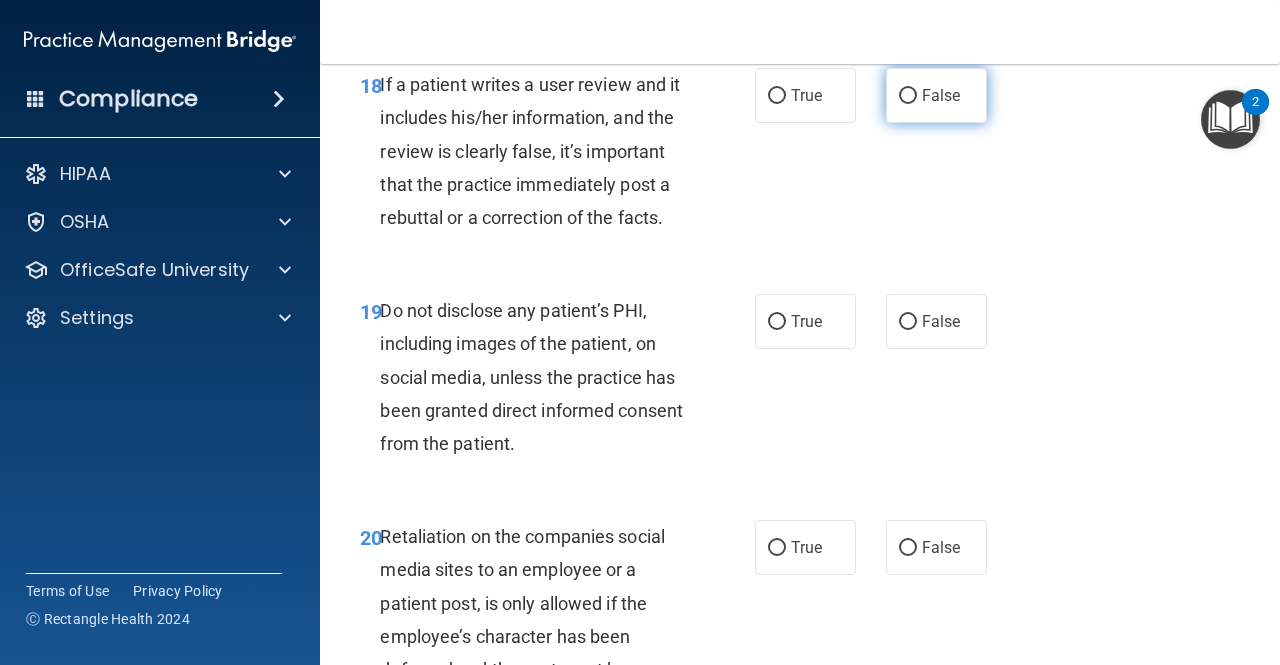 click on "False" at bounding box center [936, 95] 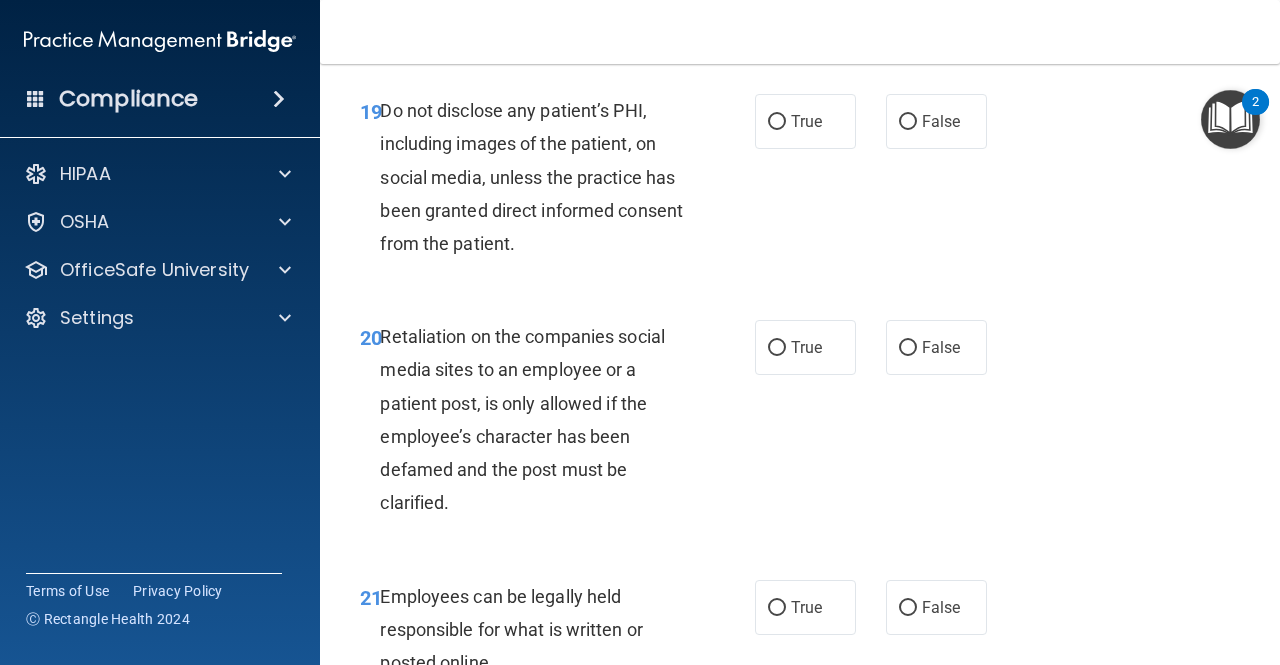 scroll, scrollTop: 4400, scrollLeft: 0, axis: vertical 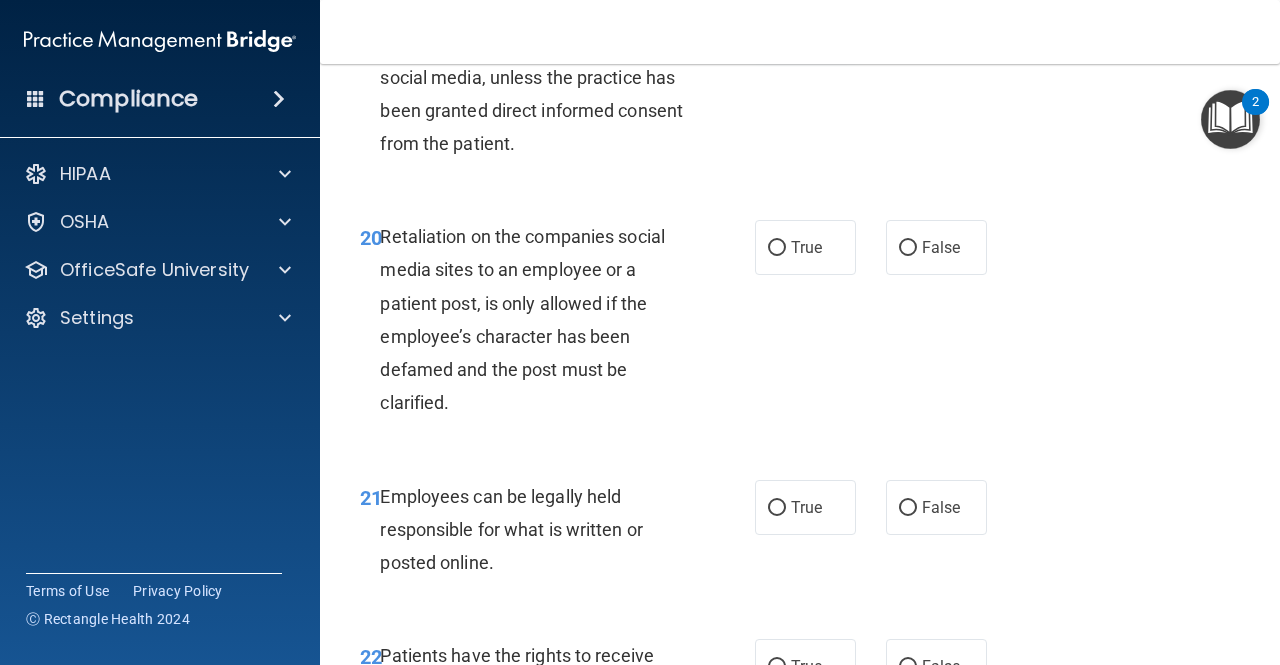 click on "True" at bounding box center (806, 21) 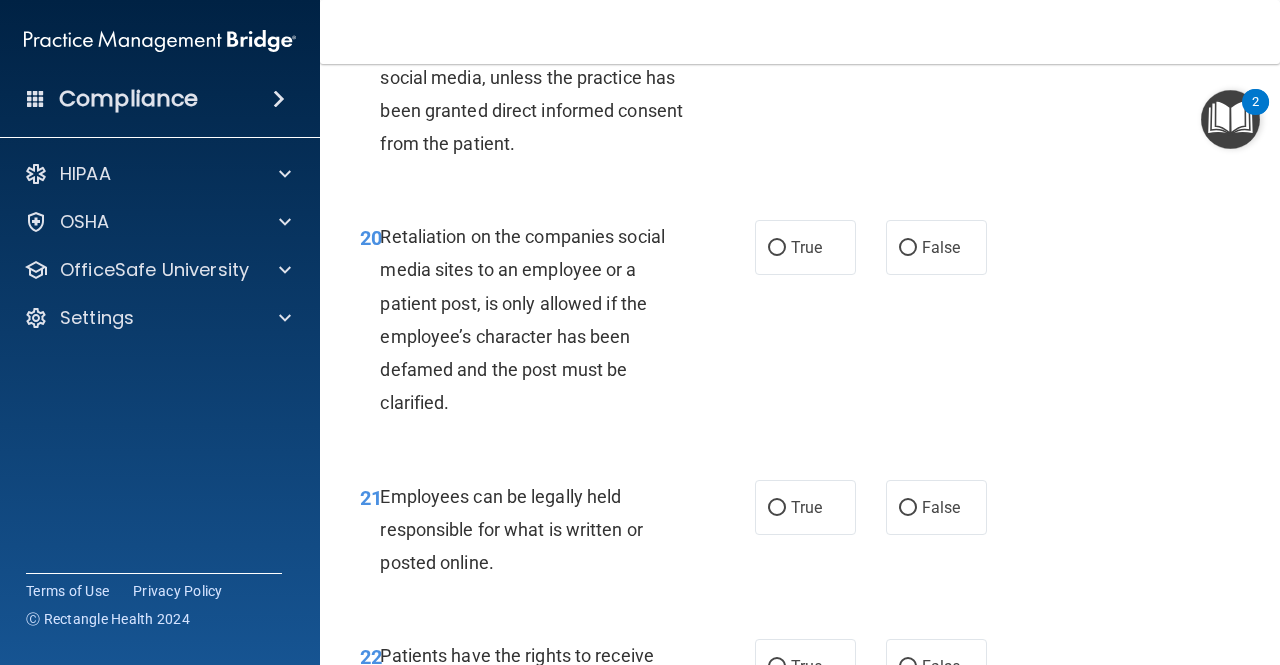 scroll, scrollTop: 4500, scrollLeft: 0, axis: vertical 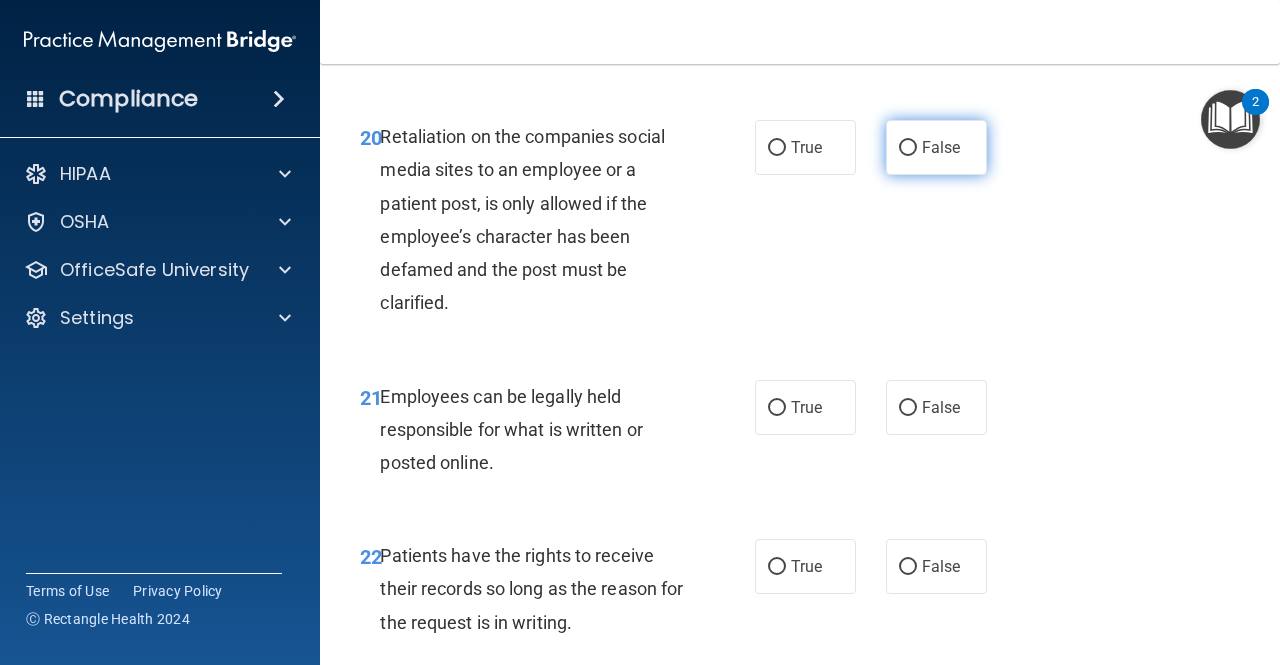 click on "False" at bounding box center (936, 147) 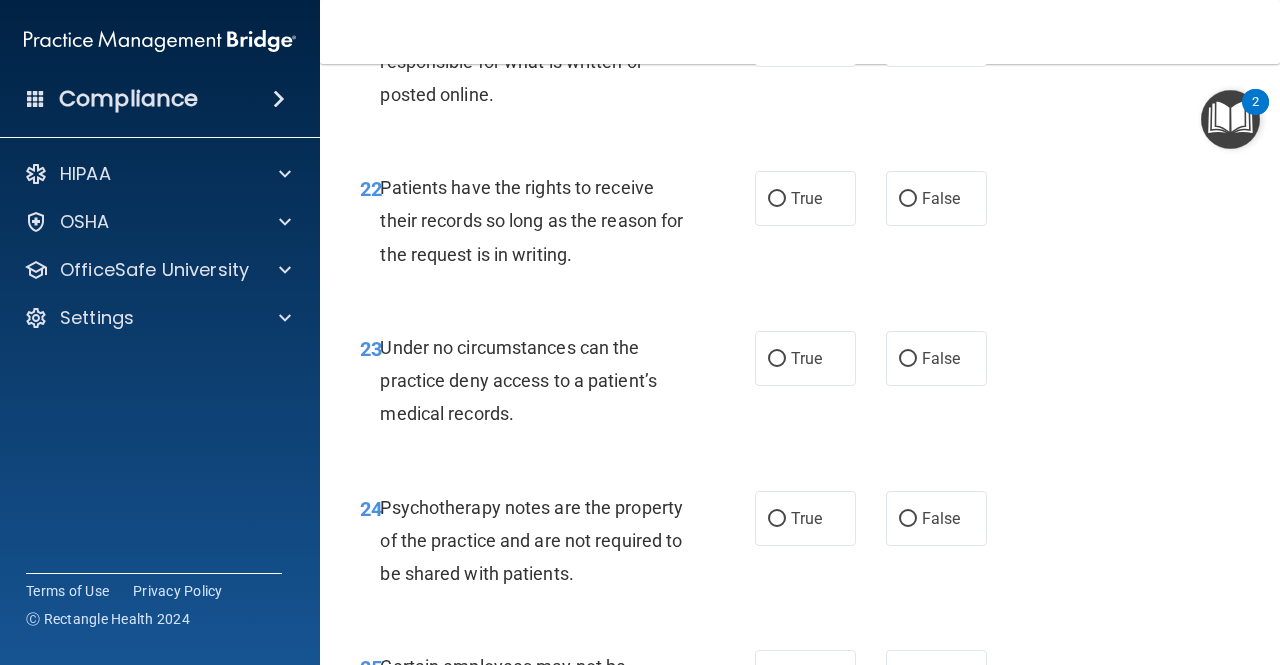 scroll, scrollTop: 4900, scrollLeft: 0, axis: vertical 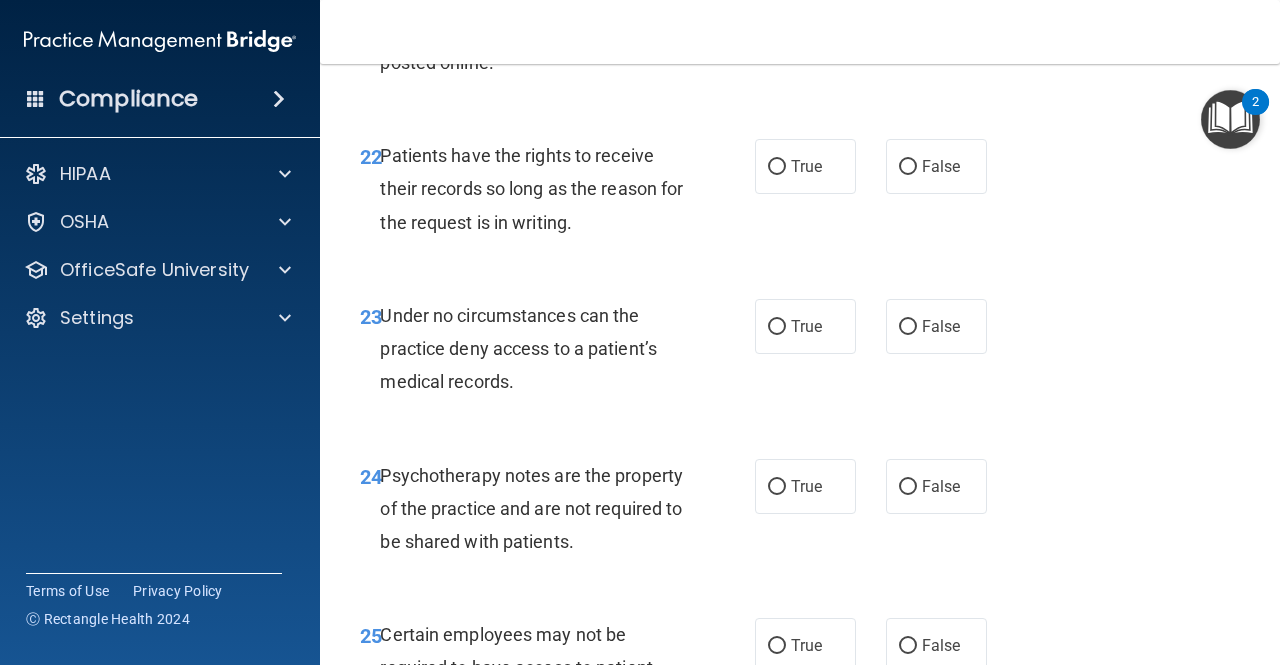 click on "True" at bounding box center [806, 7] 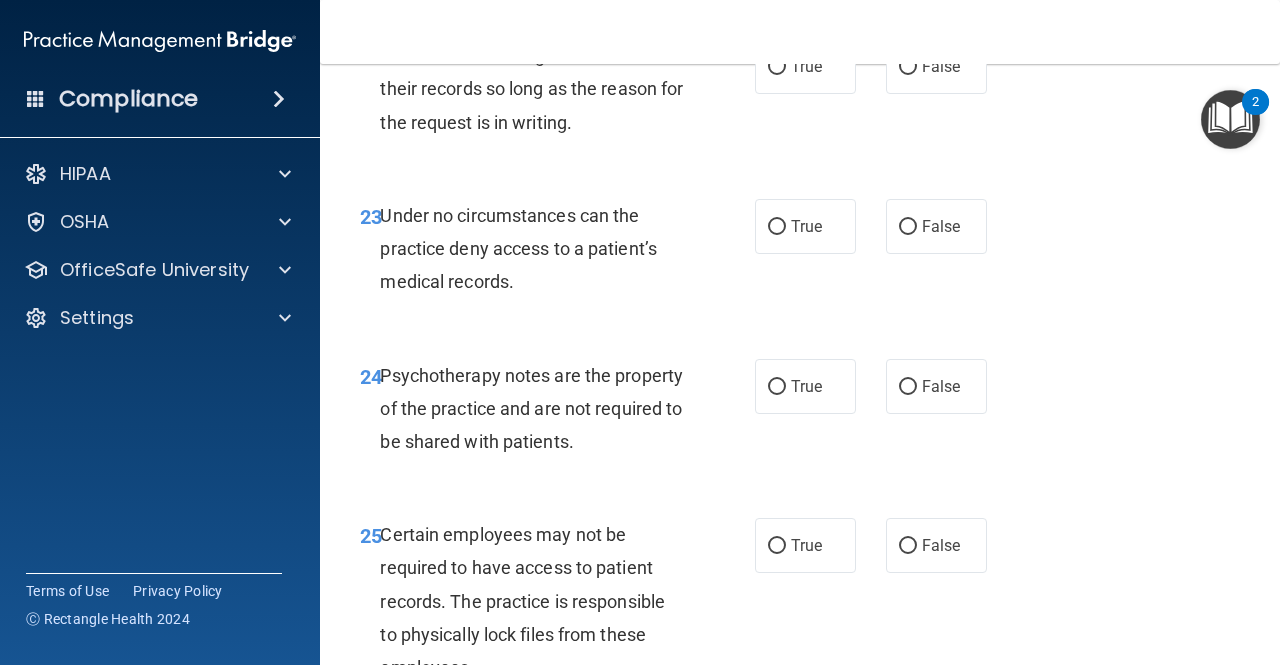 scroll, scrollTop: 5100, scrollLeft: 0, axis: vertical 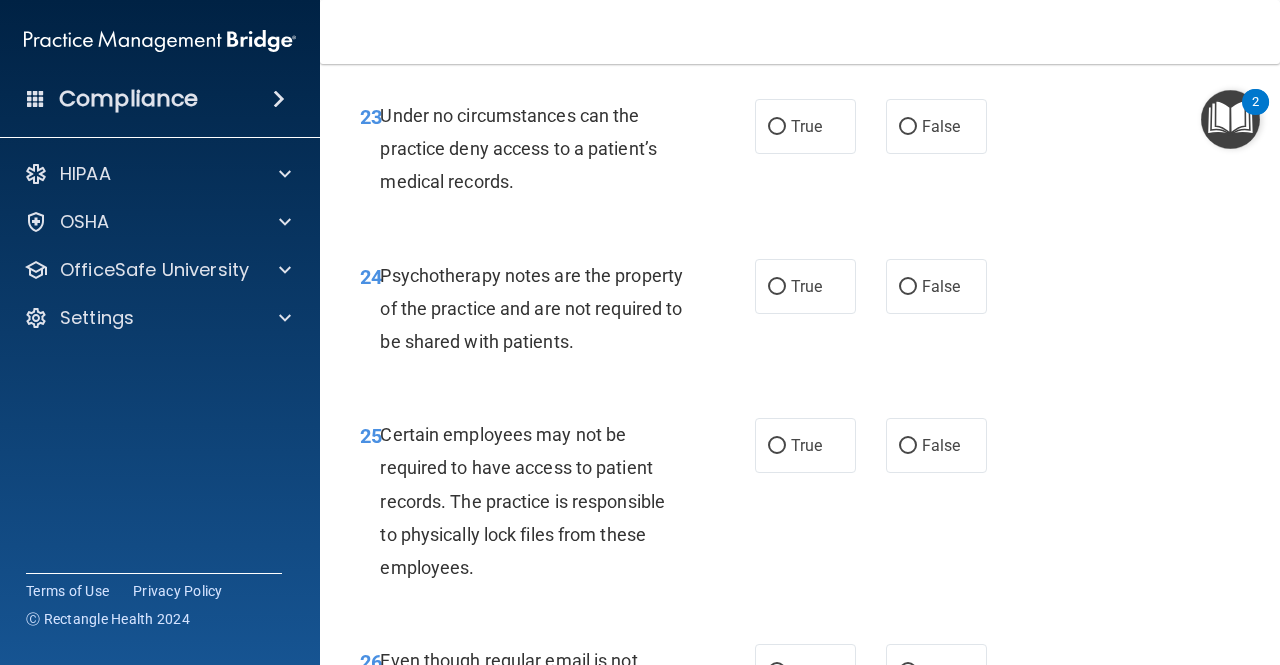 click on "False" at bounding box center [941, -34] 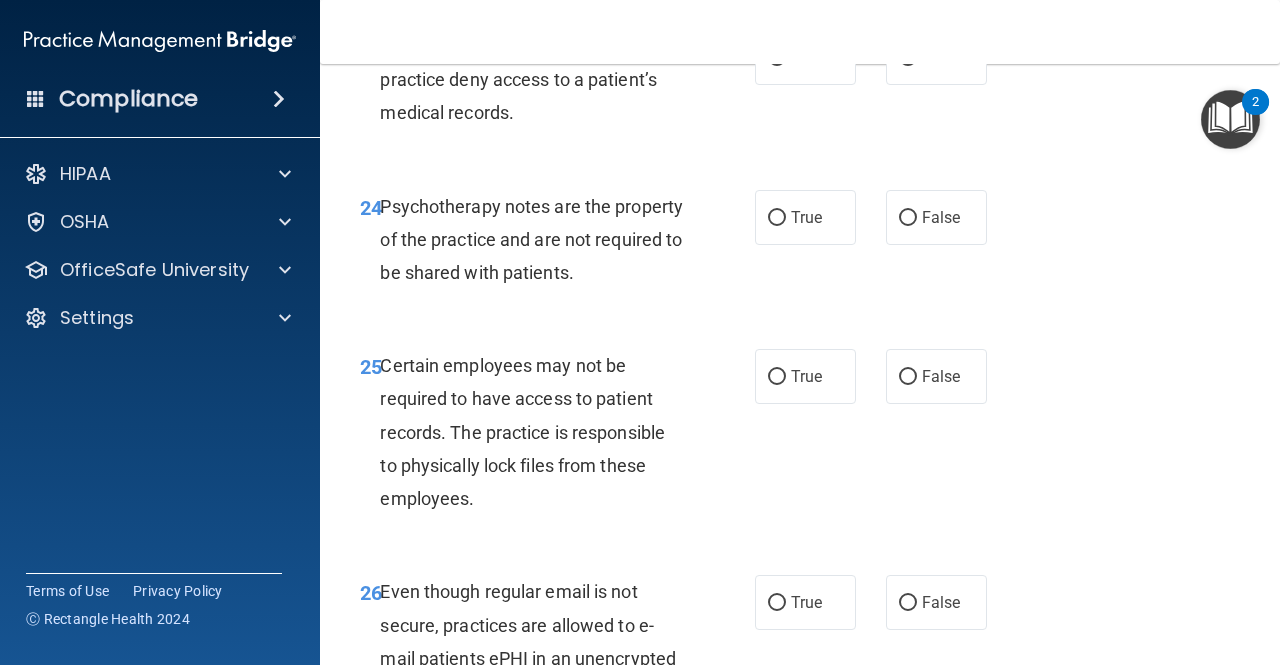 scroll, scrollTop: 5200, scrollLeft: 0, axis: vertical 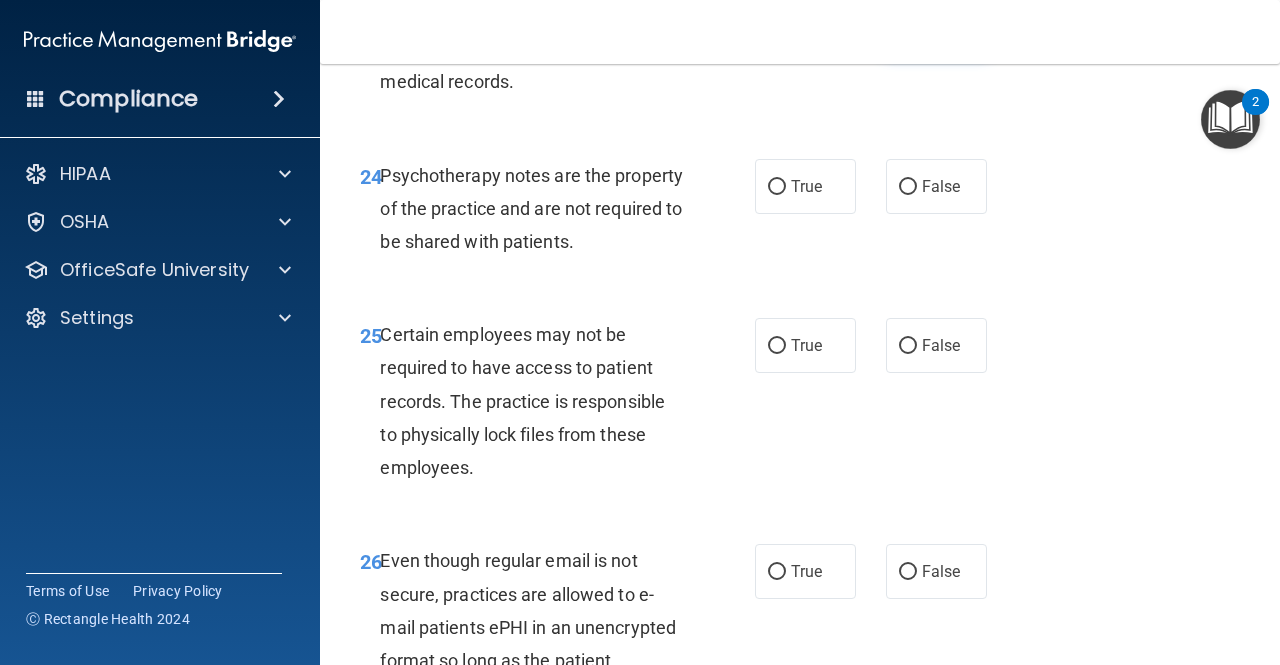 click on "False" at bounding box center (941, 26) 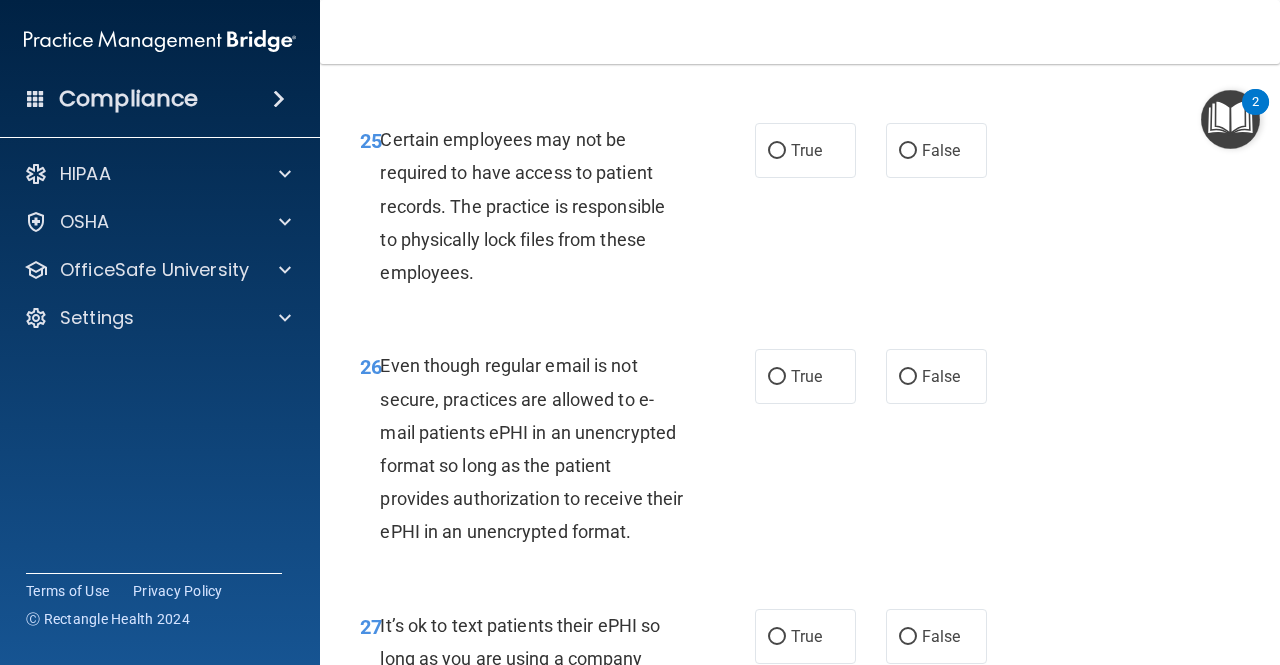 scroll, scrollTop: 5400, scrollLeft: 0, axis: vertical 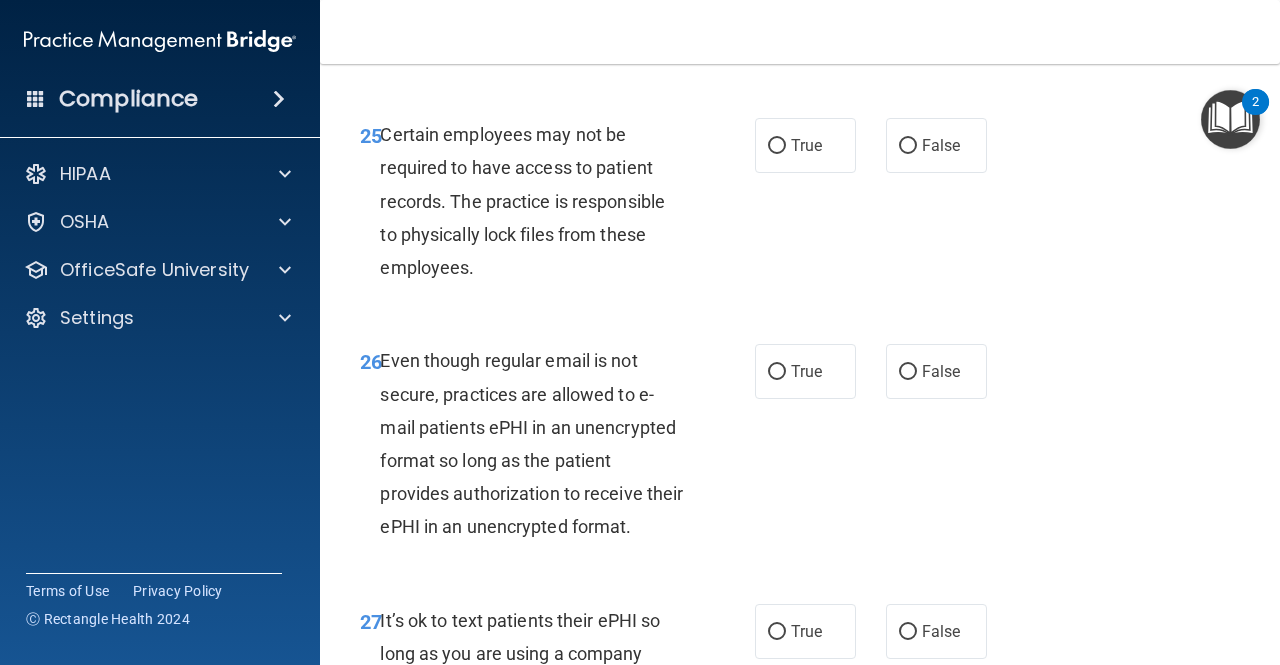 click on "True" at bounding box center (806, -14) 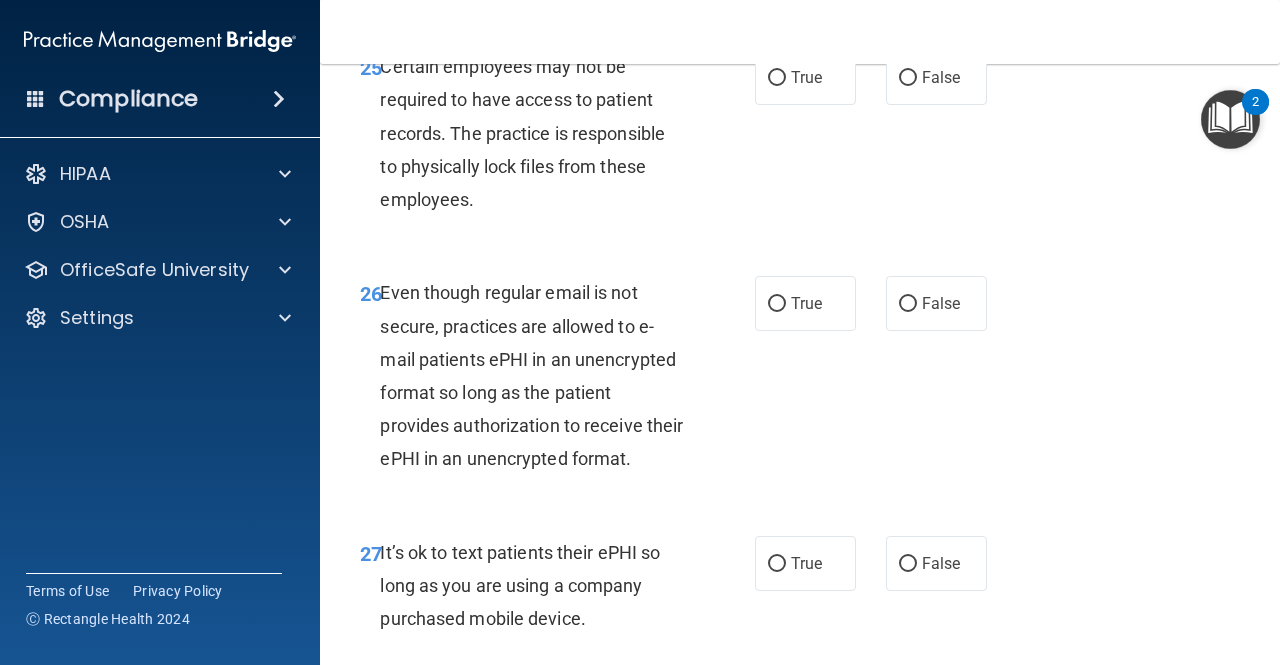 scroll, scrollTop: 5500, scrollLeft: 0, axis: vertical 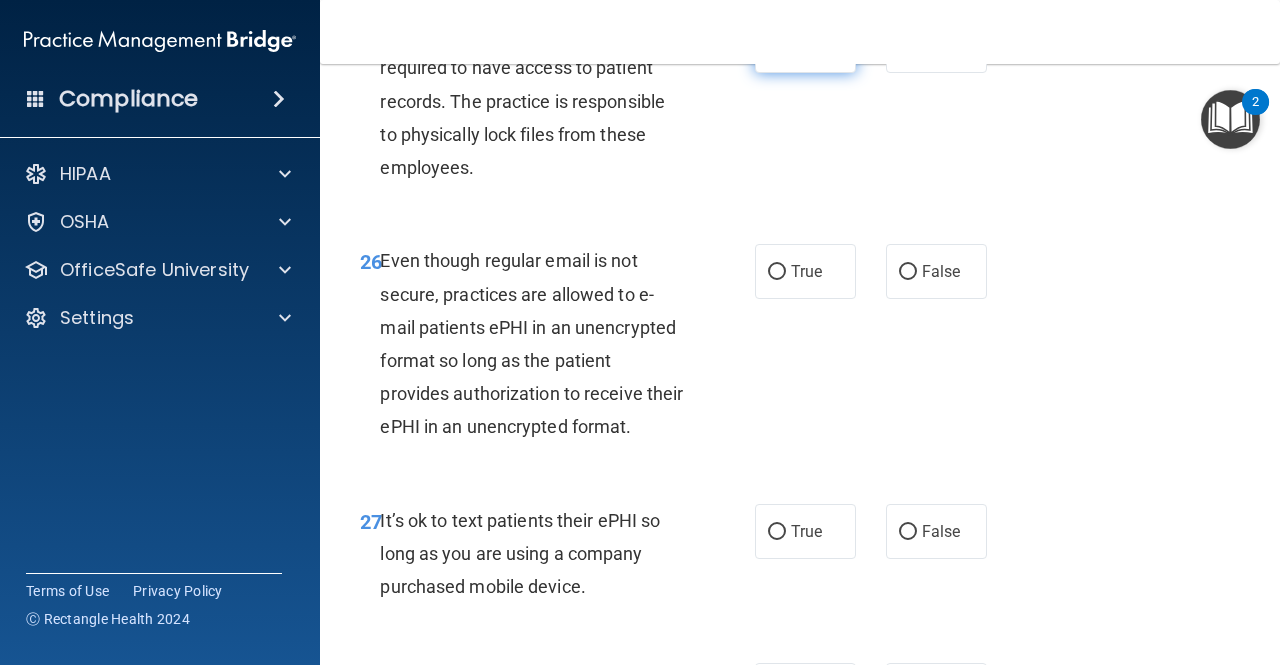 click on "True" at bounding box center (805, 45) 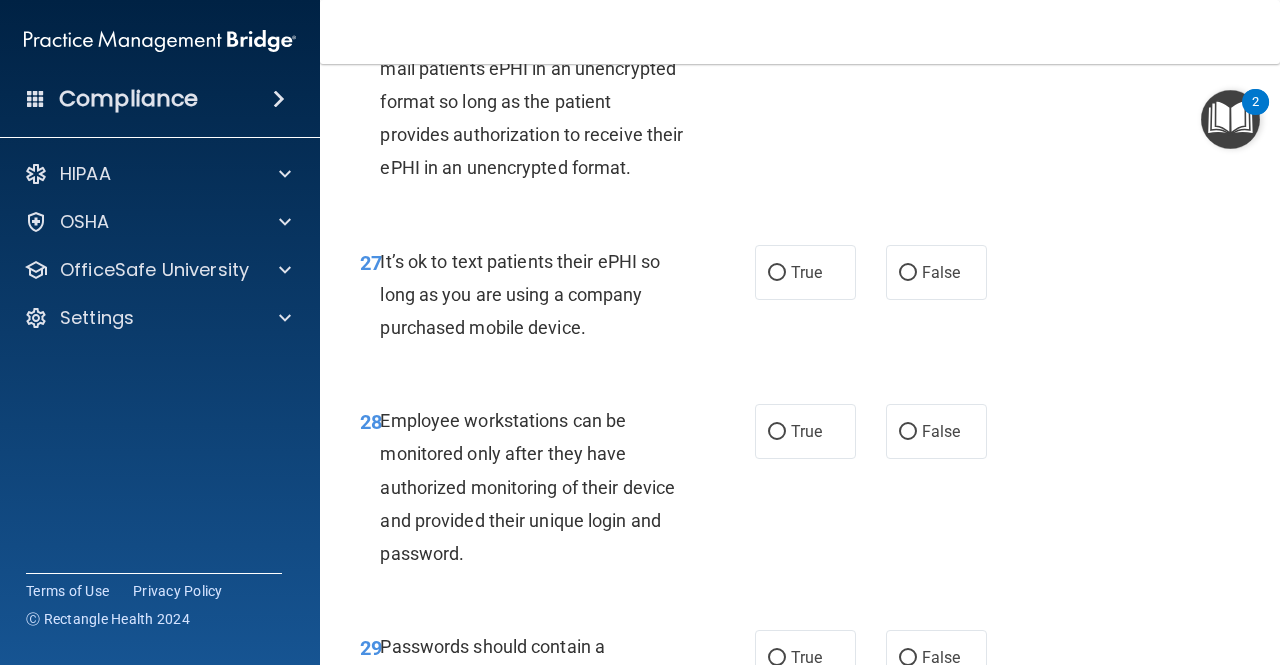 scroll, scrollTop: 5800, scrollLeft: 0, axis: vertical 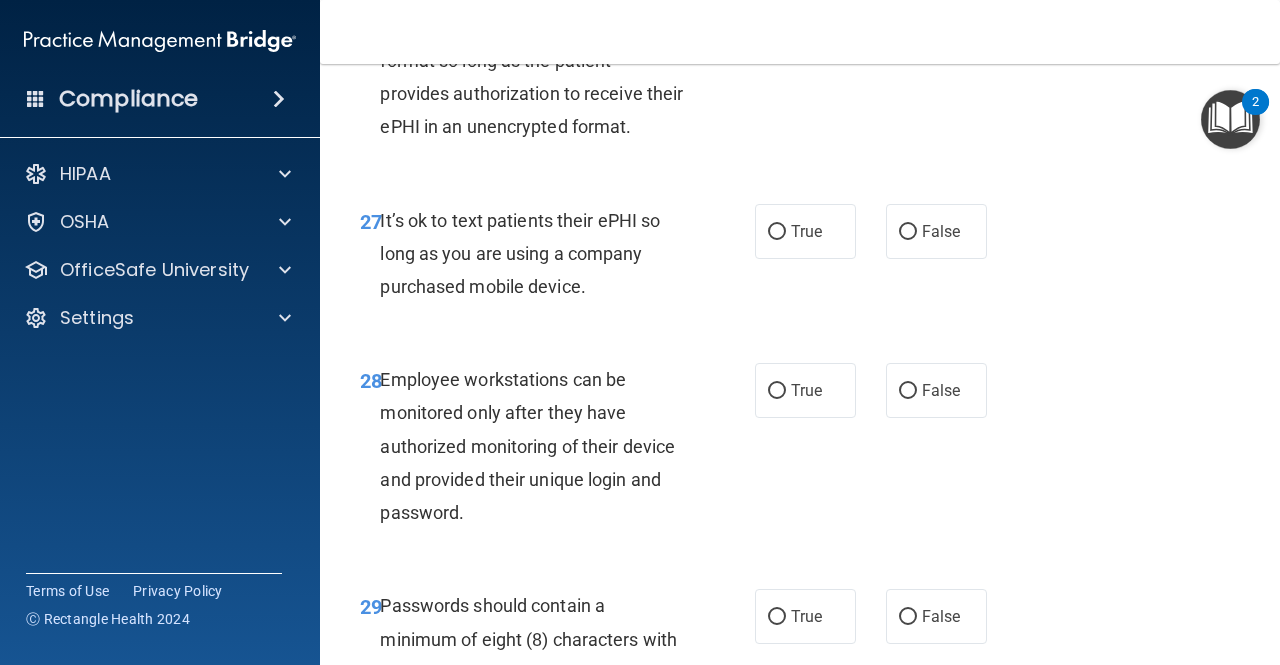 click on "False" at bounding box center (936, -29) 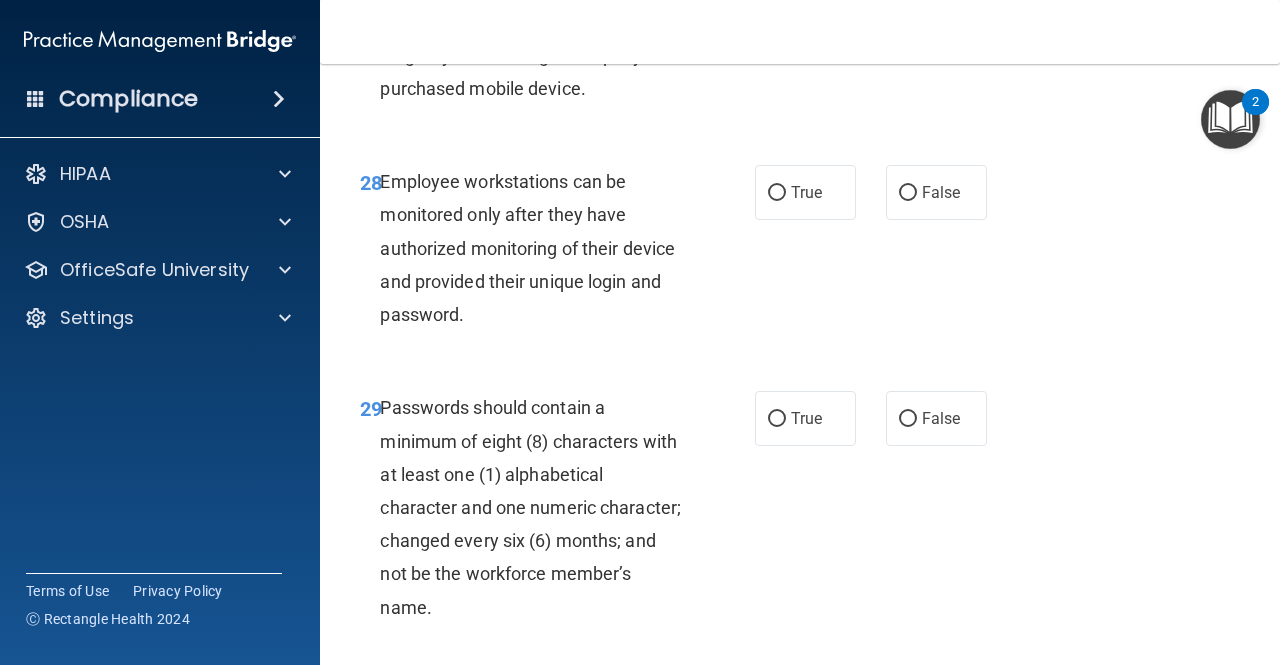 scroll, scrollTop: 6000, scrollLeft: 0, axis: vertical 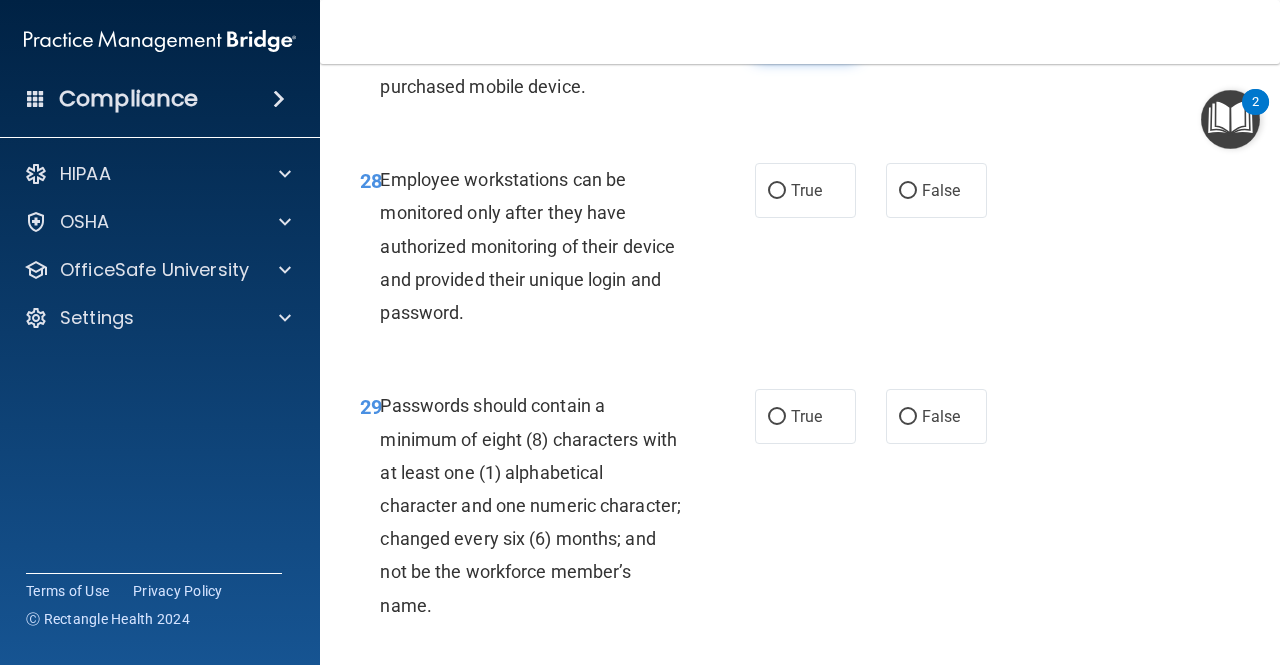 click on "True" at bounding box center [805, 31] 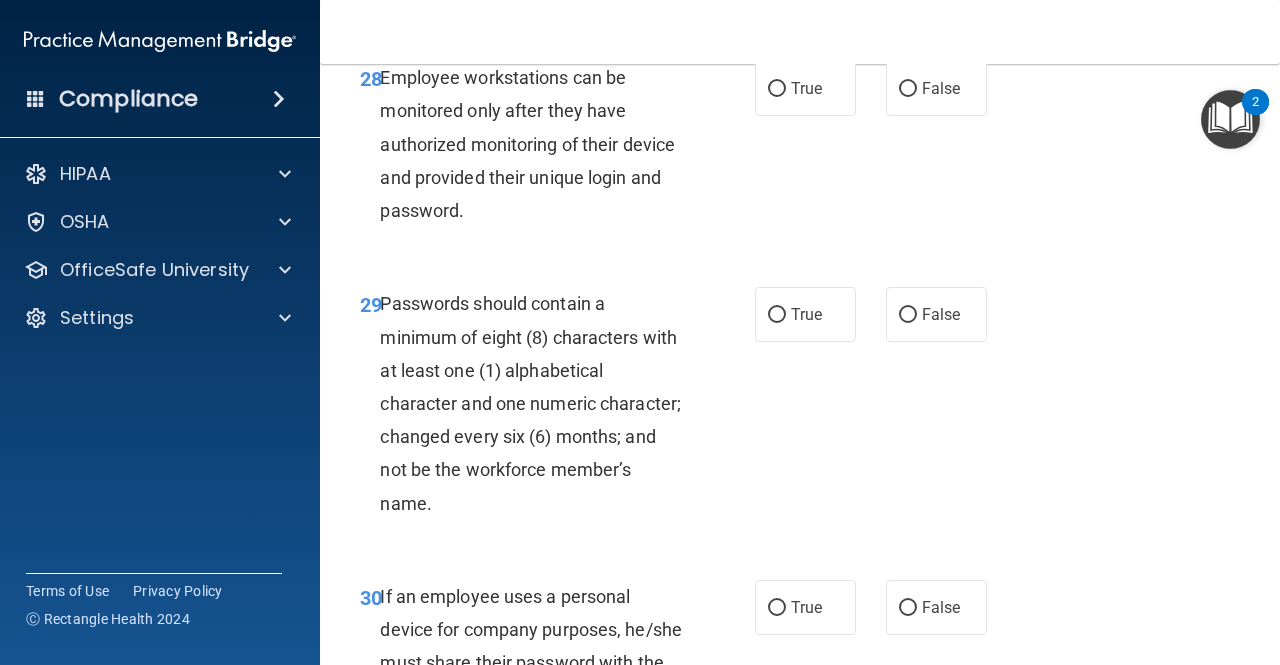scroll, scrollTop: 6200, scrollLeft: 0, axis: vertical 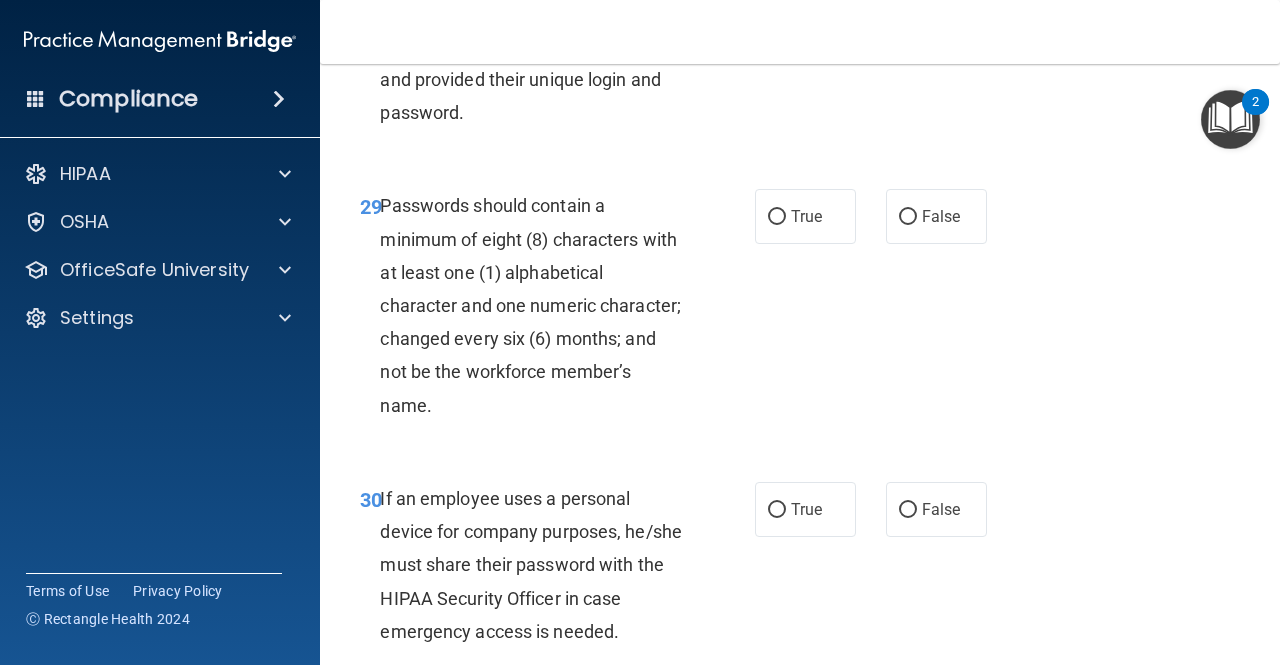 click on "False" at bounding box center (941, -10) 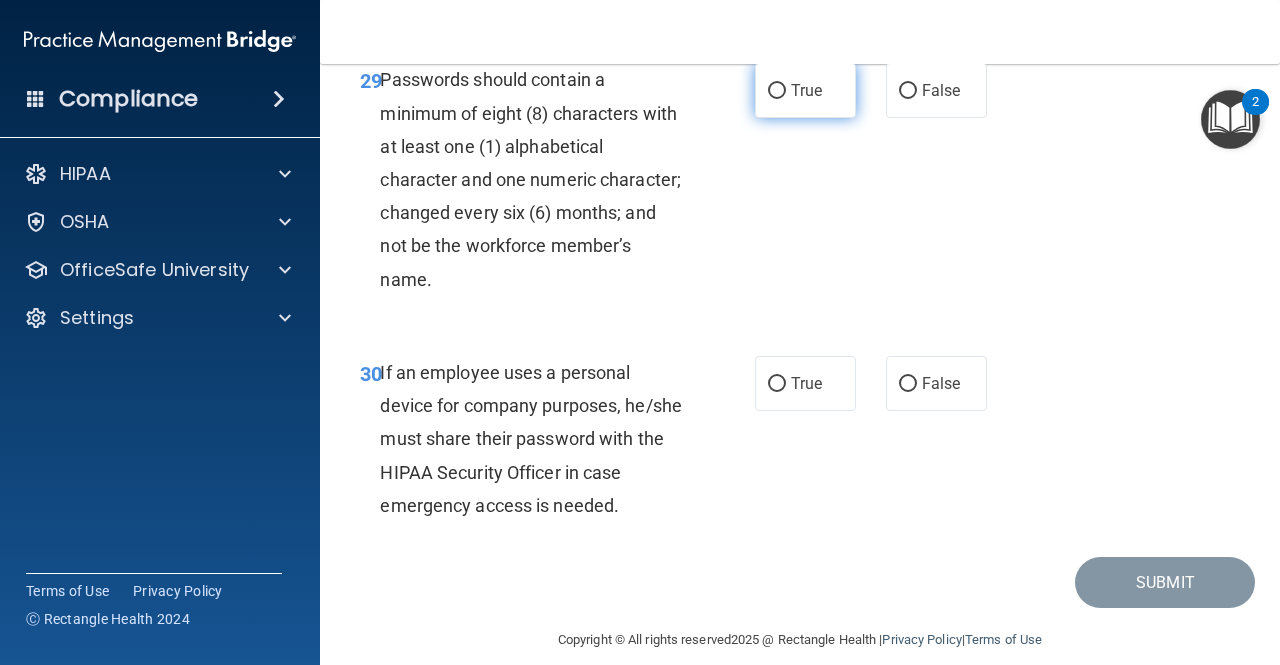 scroll, scrollTop: 6400, scrollLeft: 0, axis: vertical 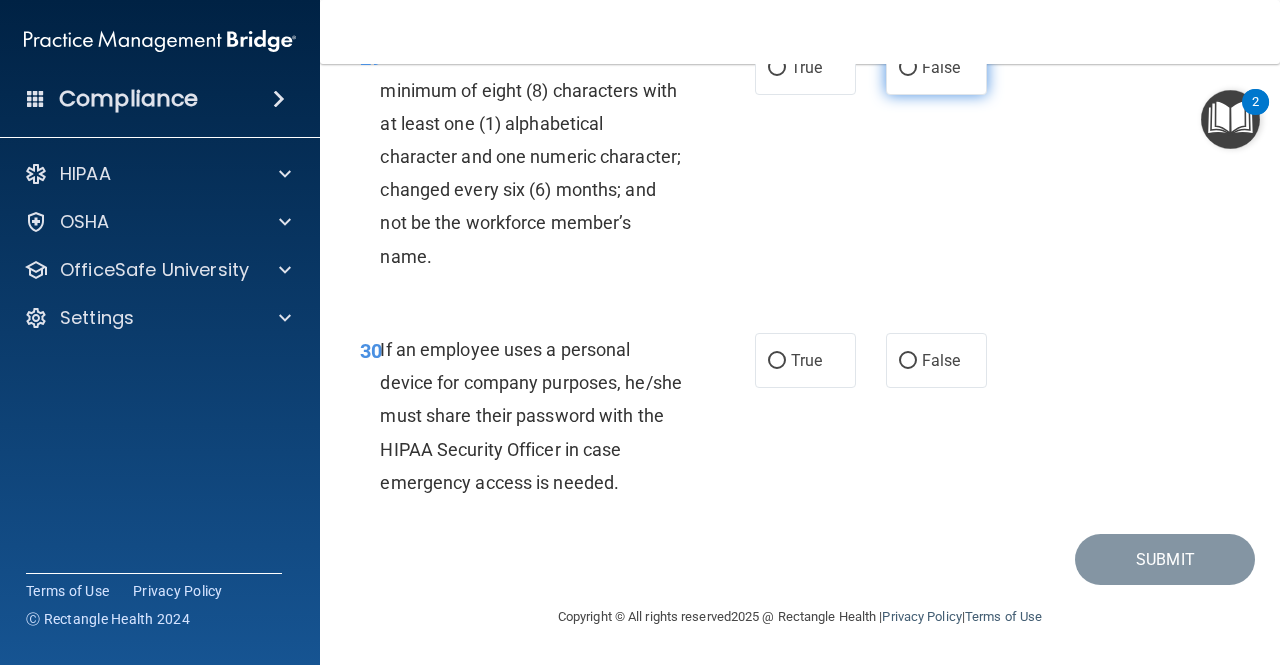 click on "False" at bounding box center (908, 68) 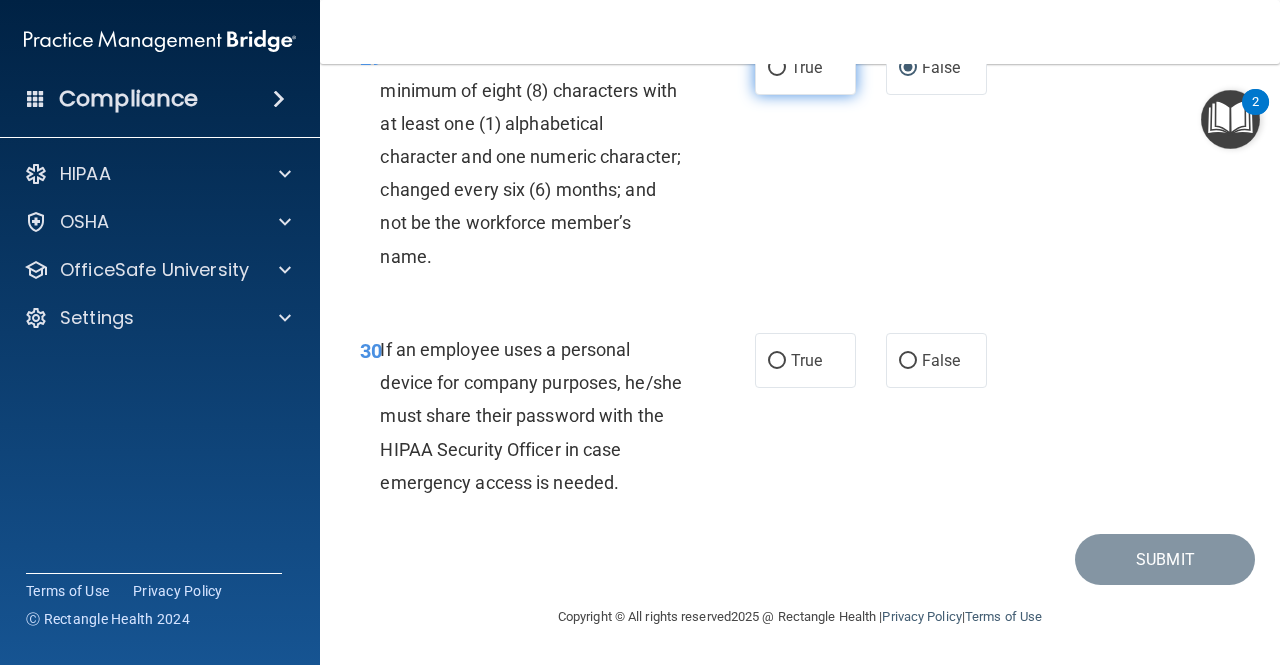 click on "True" at bounding box center (806, 67) 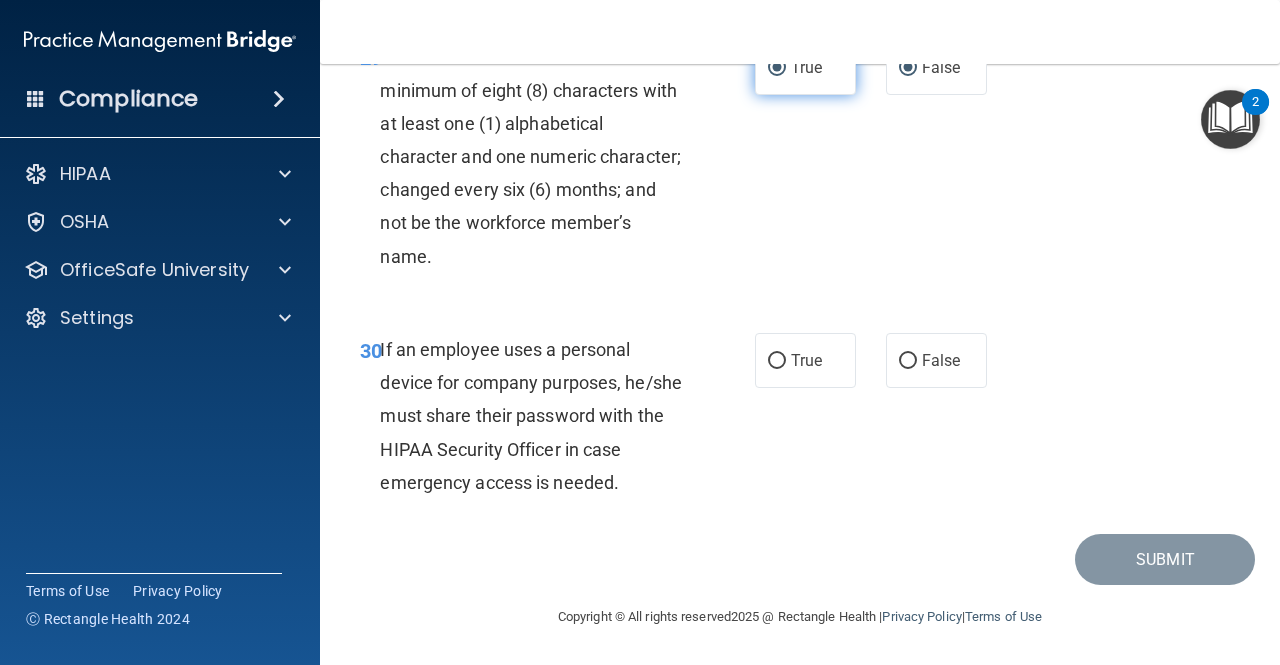 radio on "false" 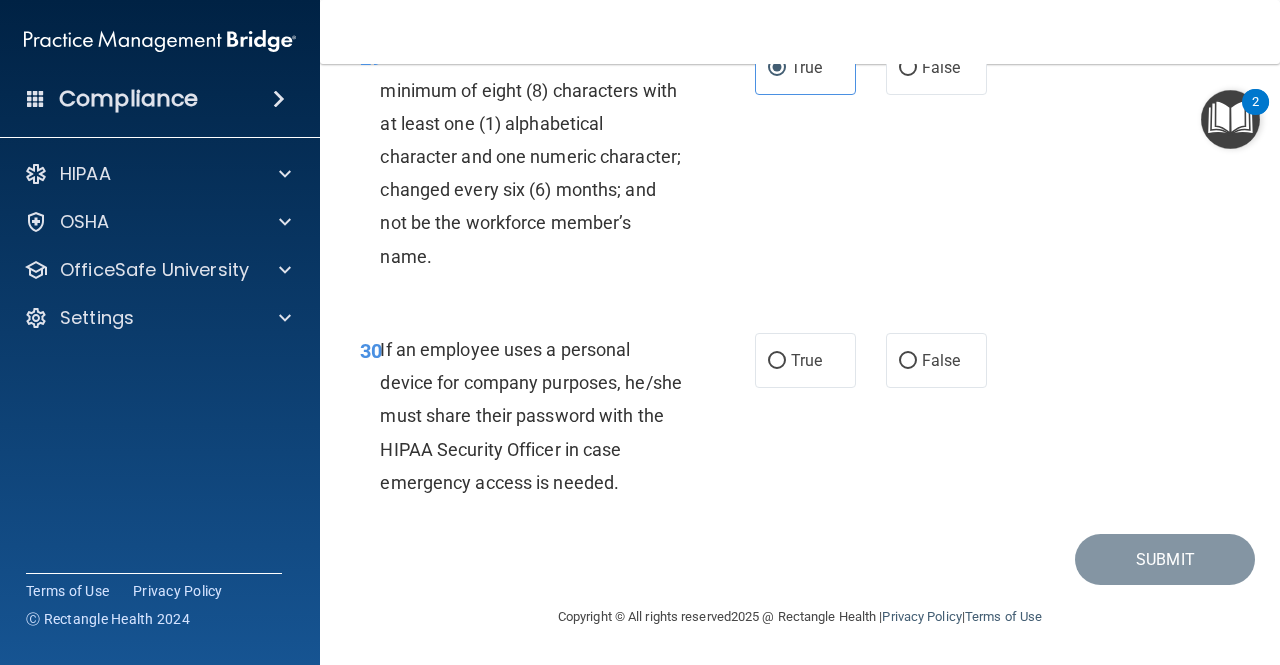 scroll, scrollTop: 6480, scrollLeft: 0, axis: vertical 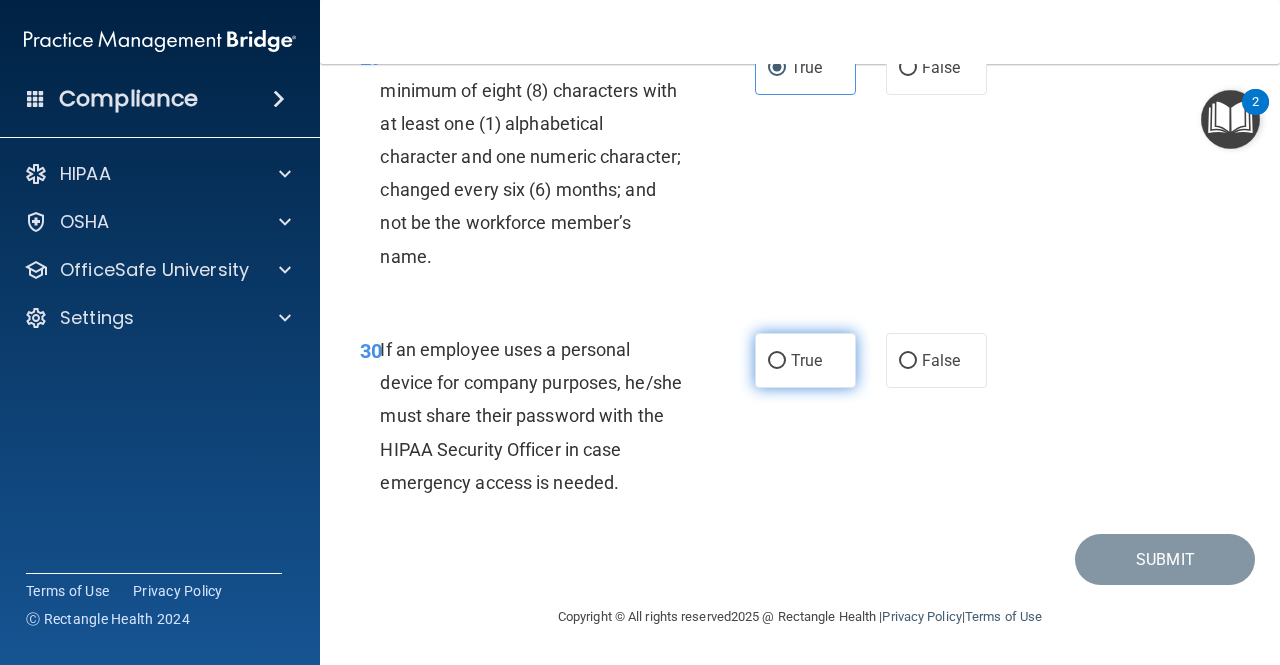 click on "True" at bounding box center [805, 360] 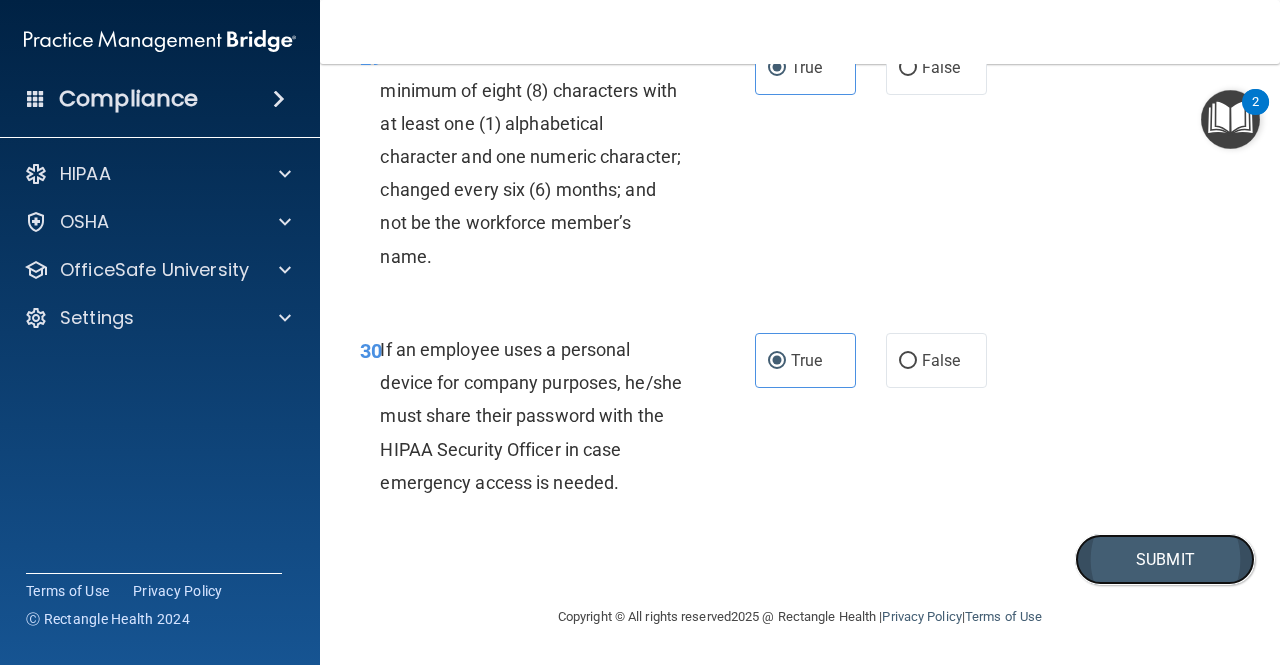 click on "Submit" at bounding box center (1165, 559) 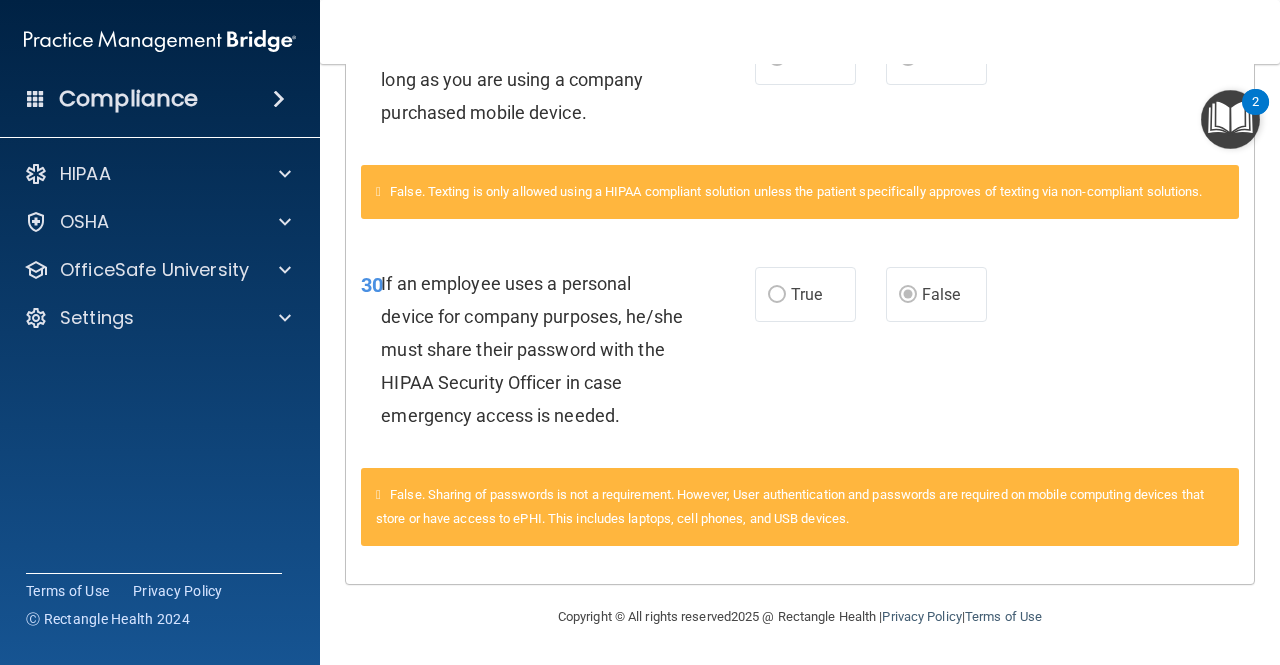 scroll, scrollTop: 3552, scrollLeft: 0, axis: vertical 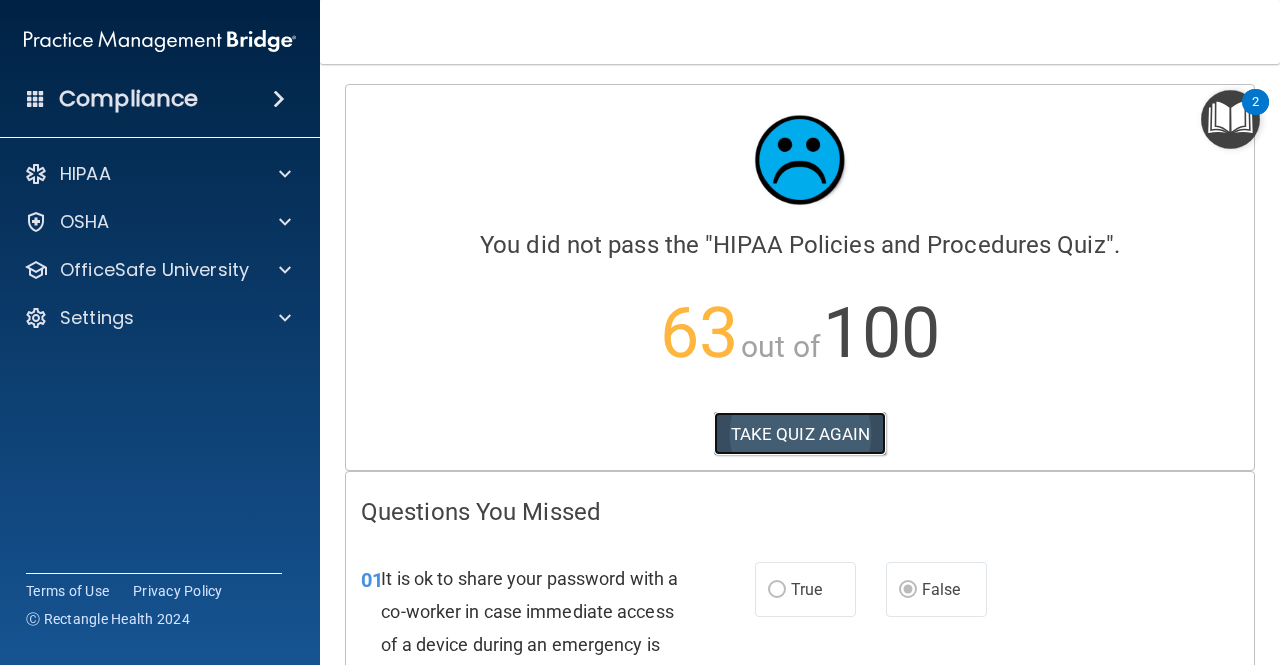 click on "TAKE QUIZ AGAIN" at bounding box center (800, 434) 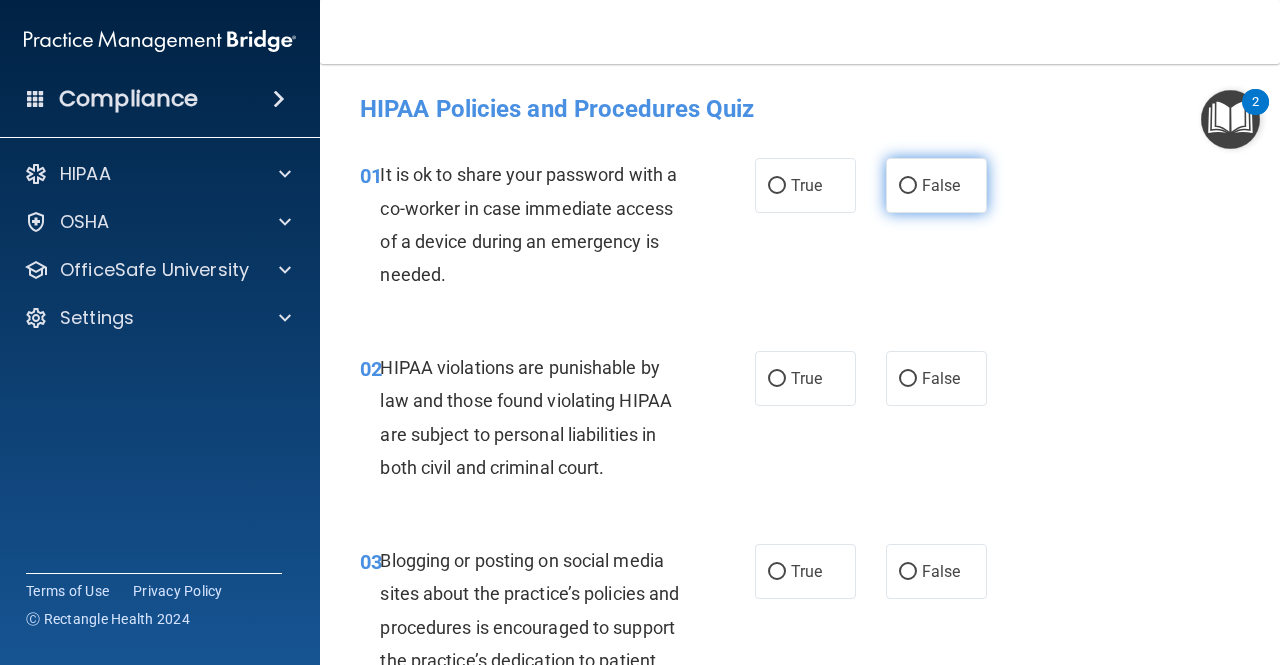 click on "False" at bounding box center [941, 185] 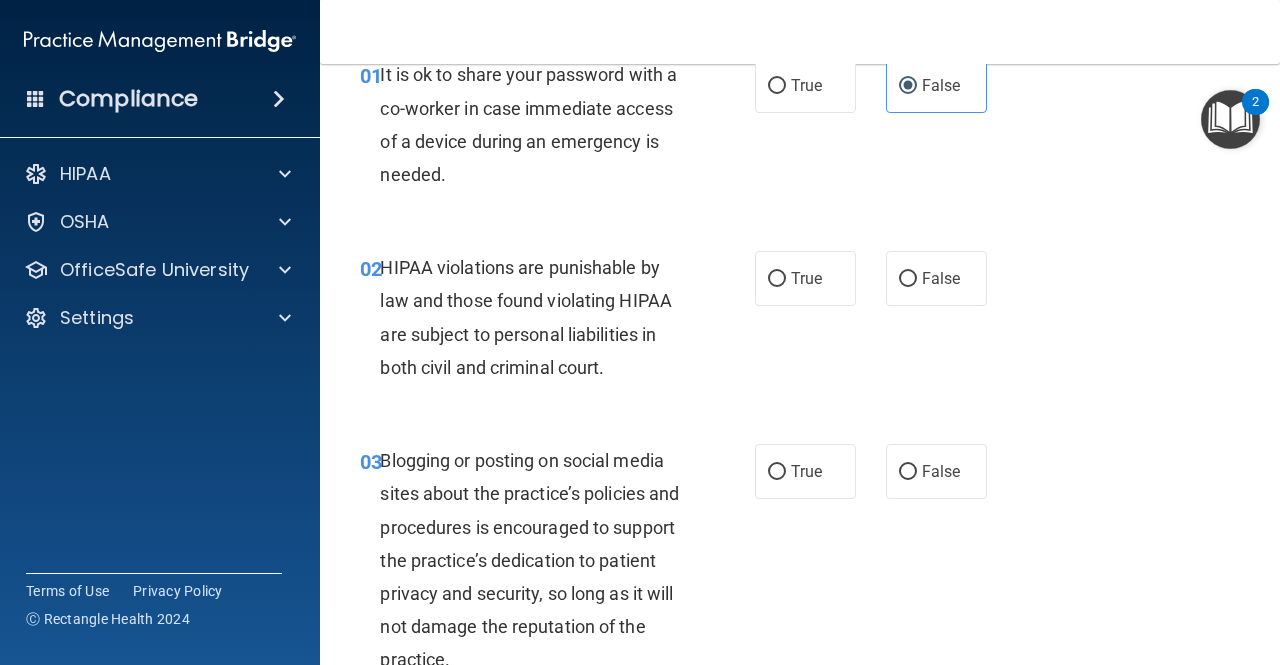 scroll, scrollTop: 200, scrollLeft: 0, axis: vertical 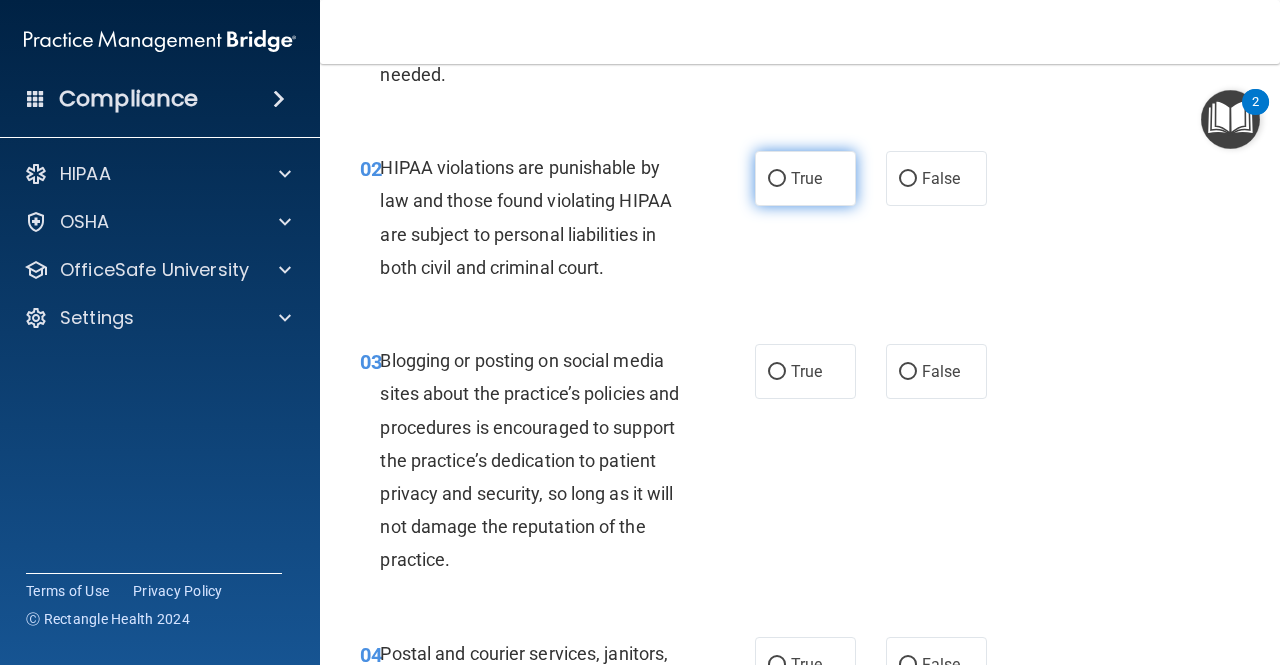 click on "True" at bounding box center (805, 178) 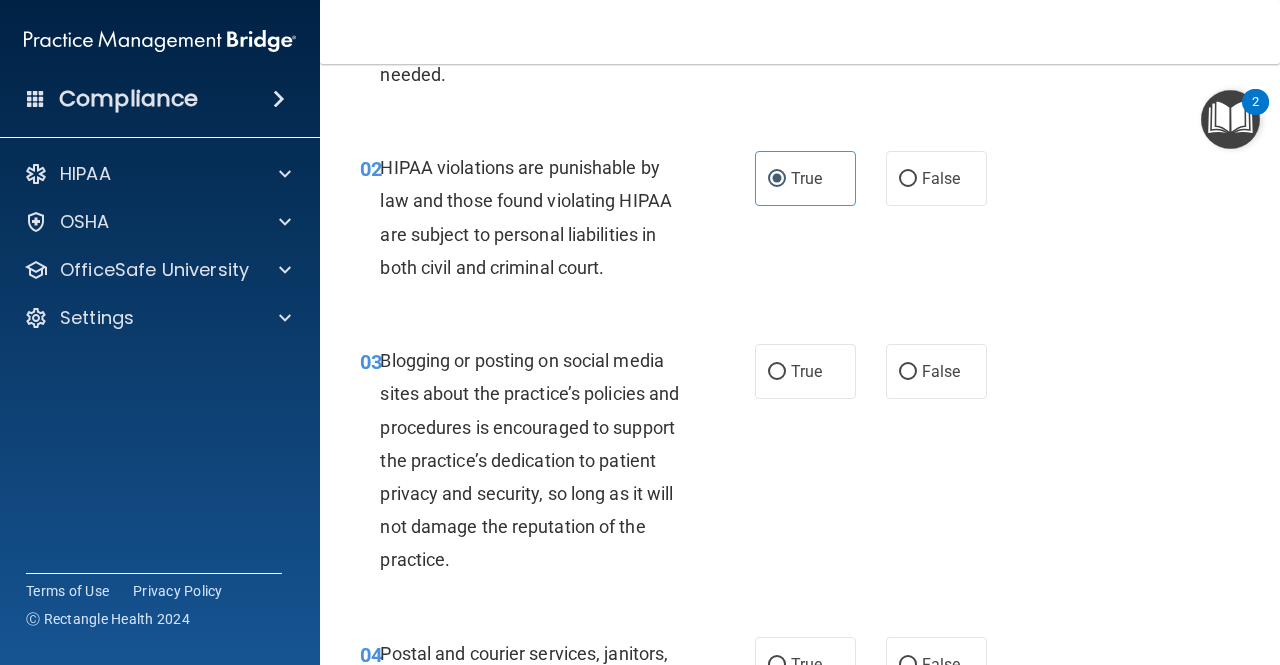 scroll, scrollTop: 300, scrollLeft: 0, axis: vertical 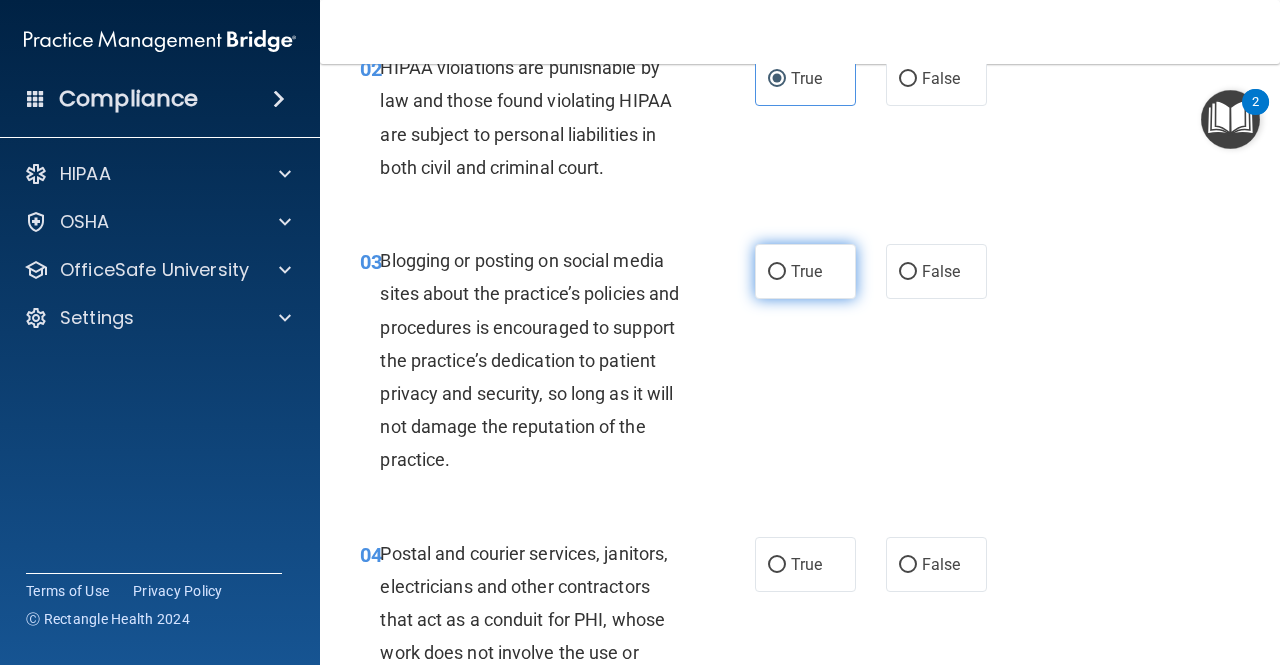 click on "True" at bounding box center (806, 271) 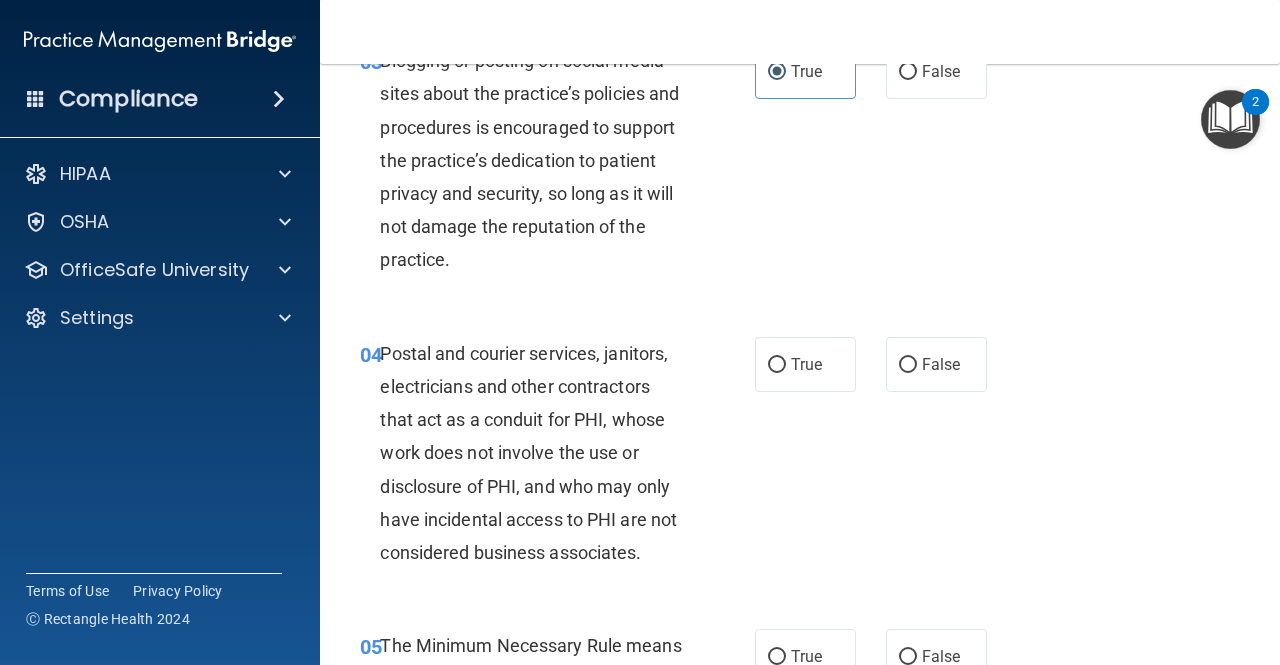 scroll, scrollTop: 600, scrollLeft: 0, axis: vertical 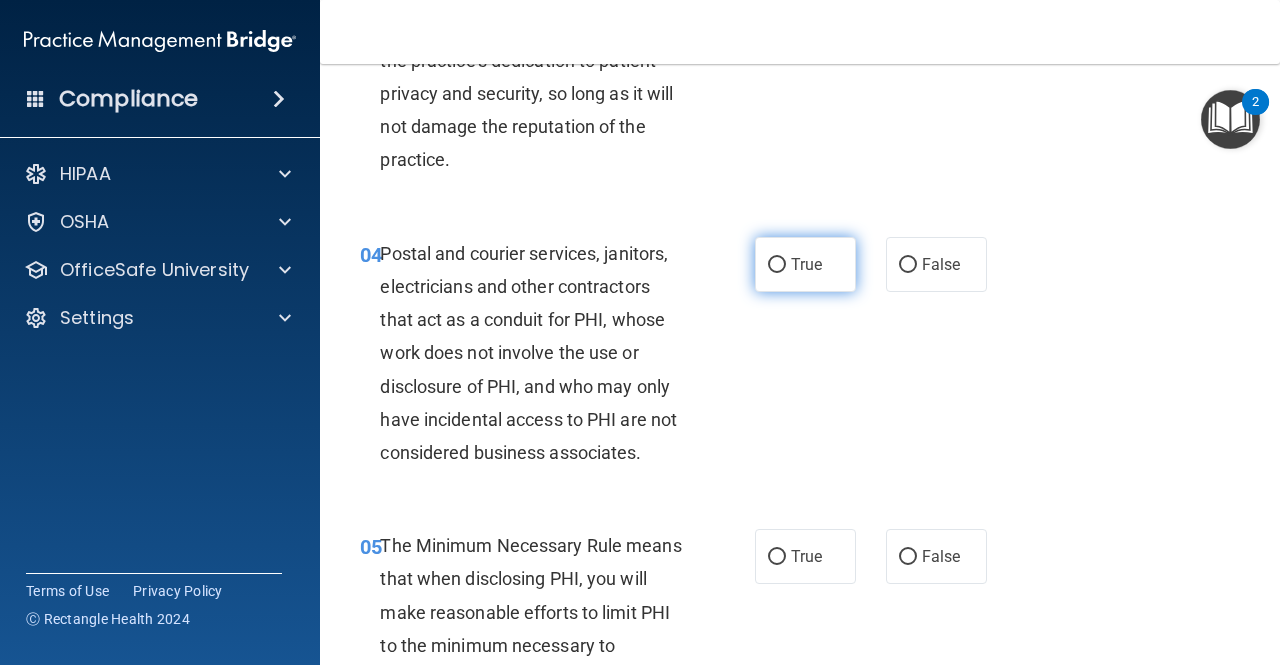 click on "True" at bounding box center [806, 264] 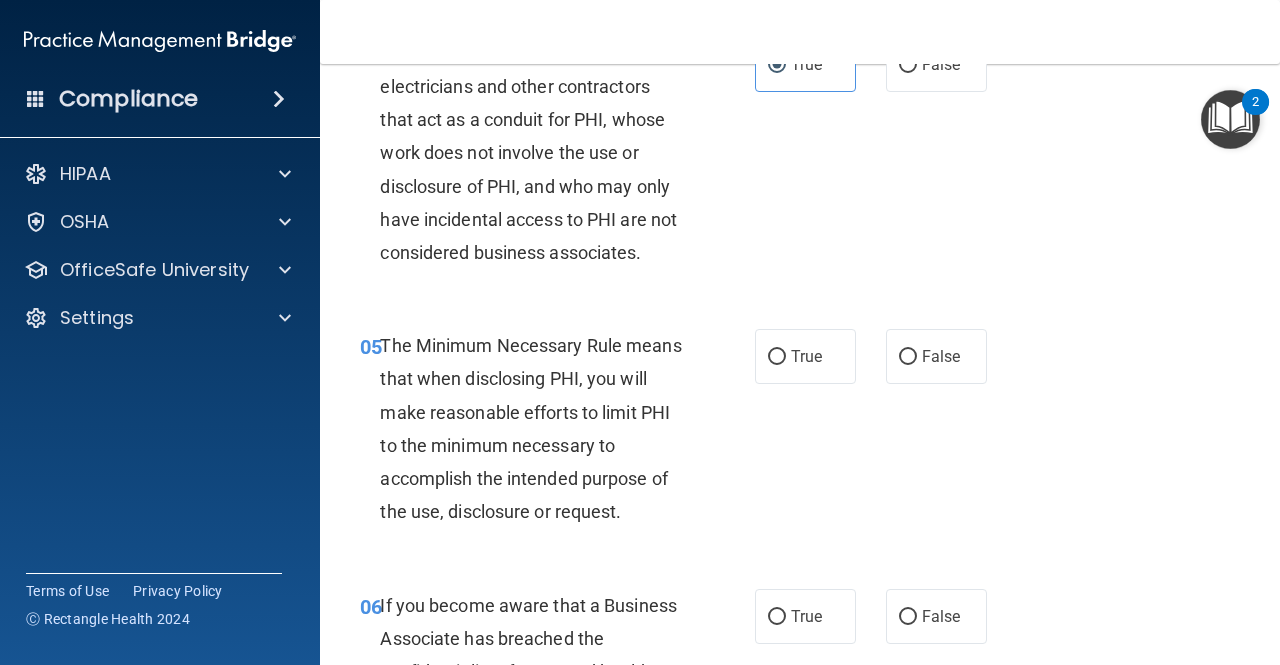 scroll, scrollTop: 900, scrollLeft: 0, axis: vertical 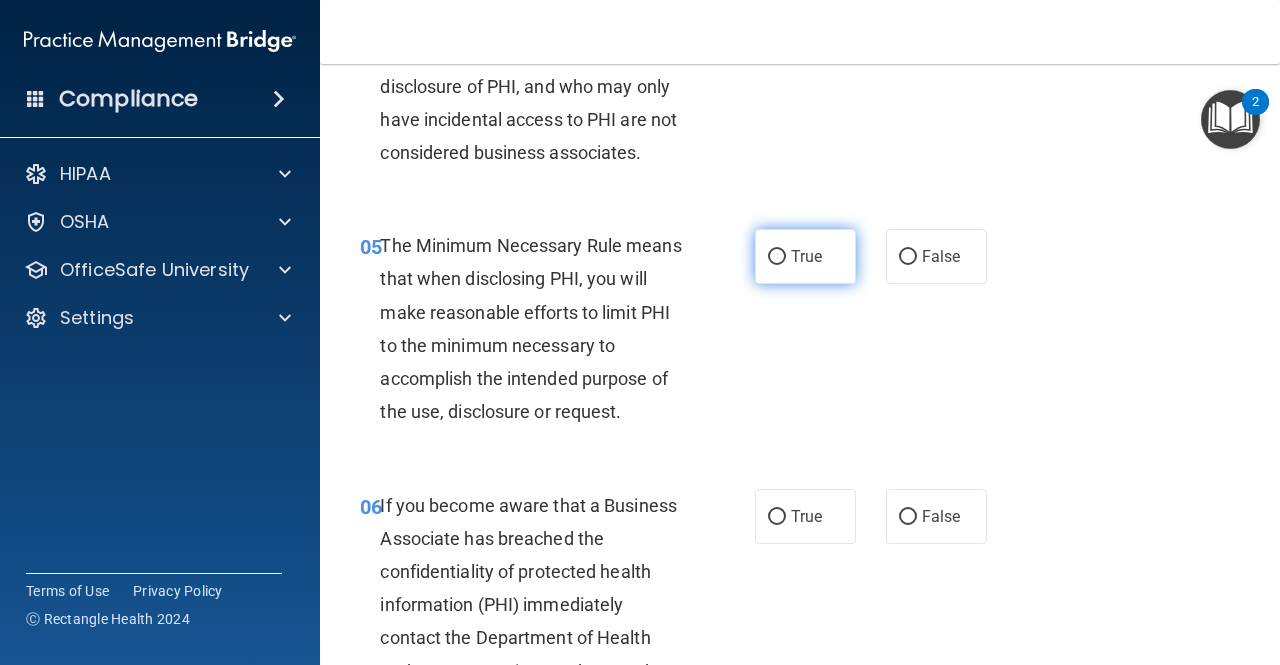 click on "True" at bounding box center [805, 256] 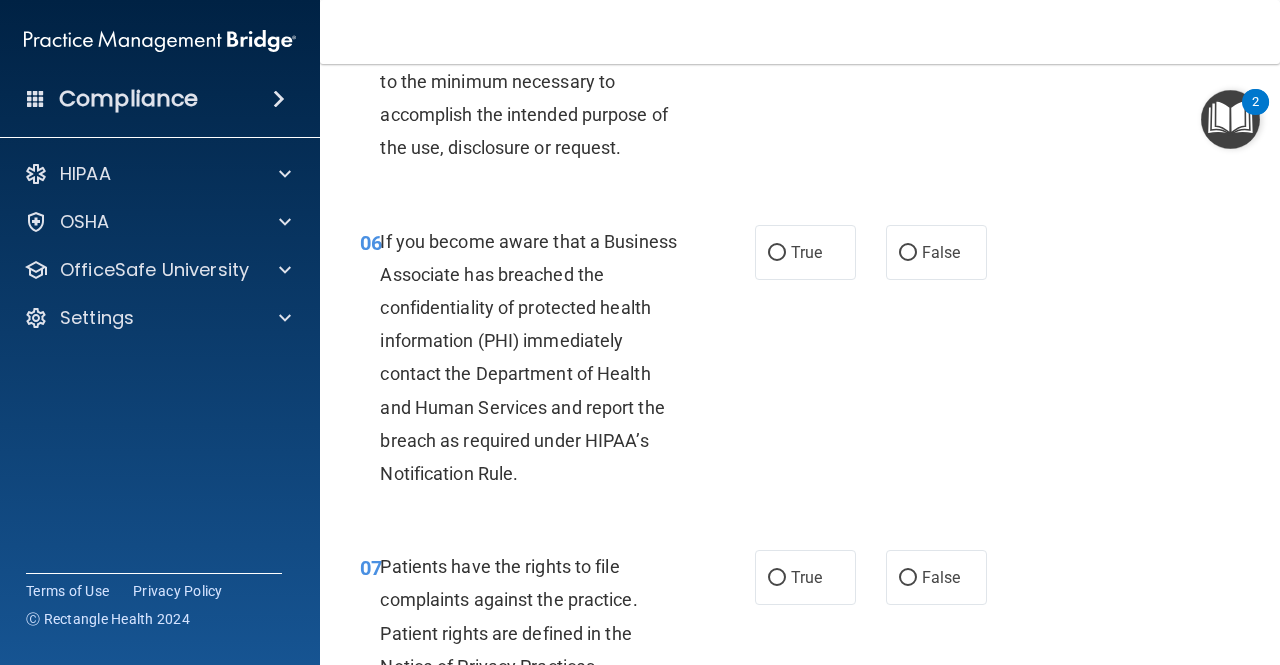 scroll, scrollTop: 1200, scrollLeft: 0, axis: vertical 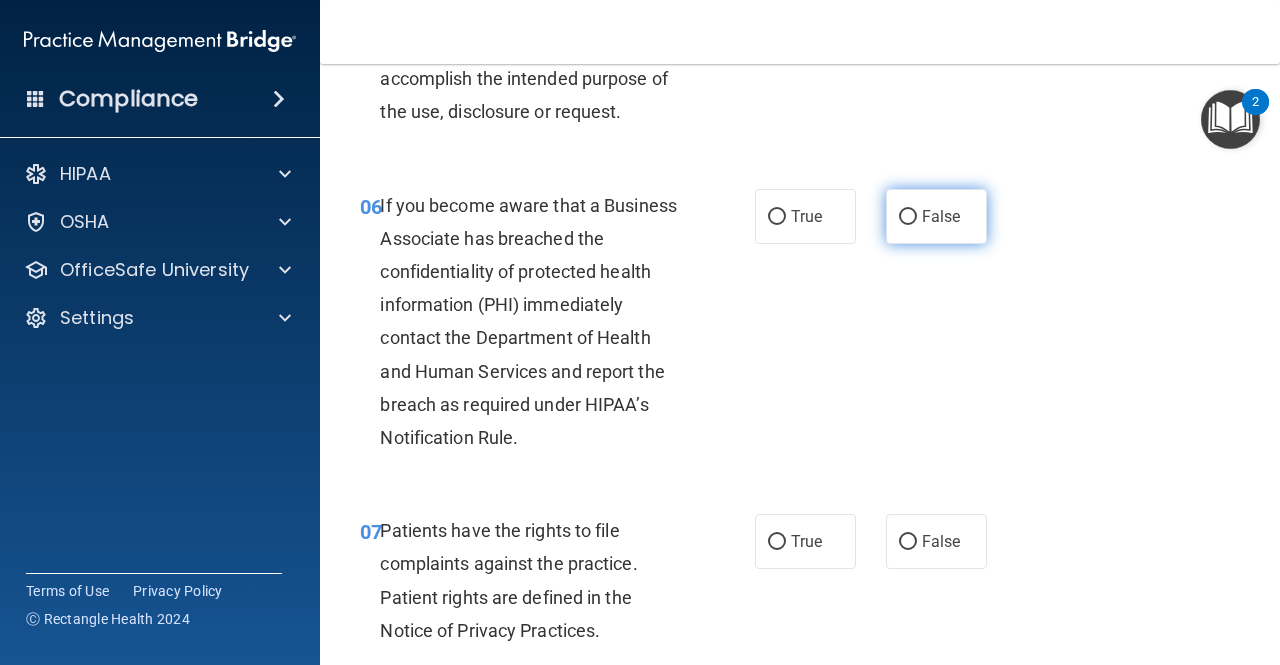 click on "False" at bounding box center [941, 216] 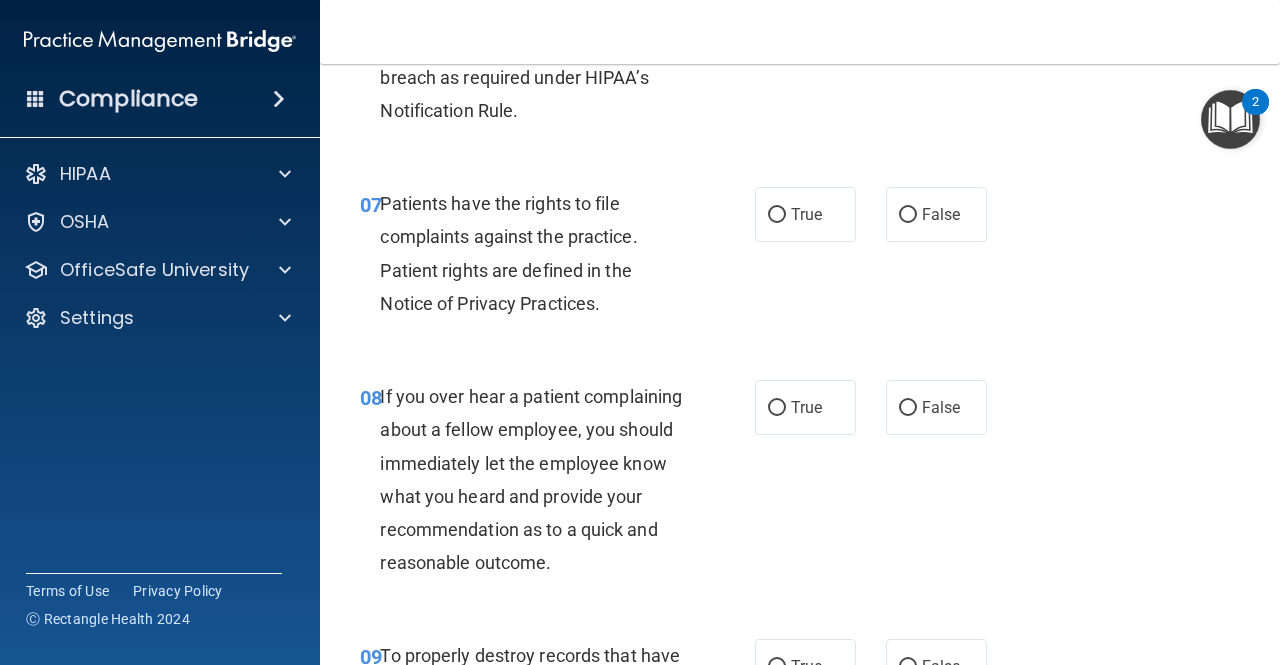 scroll, scrollTop: 1600, scrollLeft: 0, axis: vertical 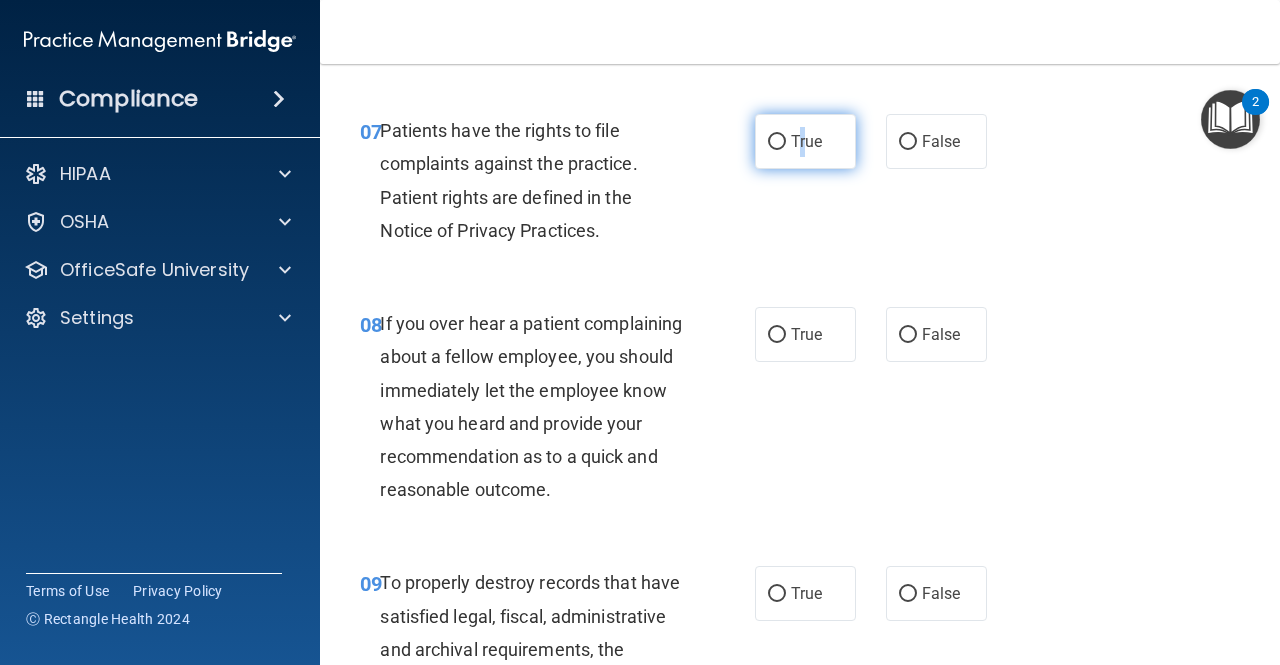 click on "True" at bounding box center [805, 141] 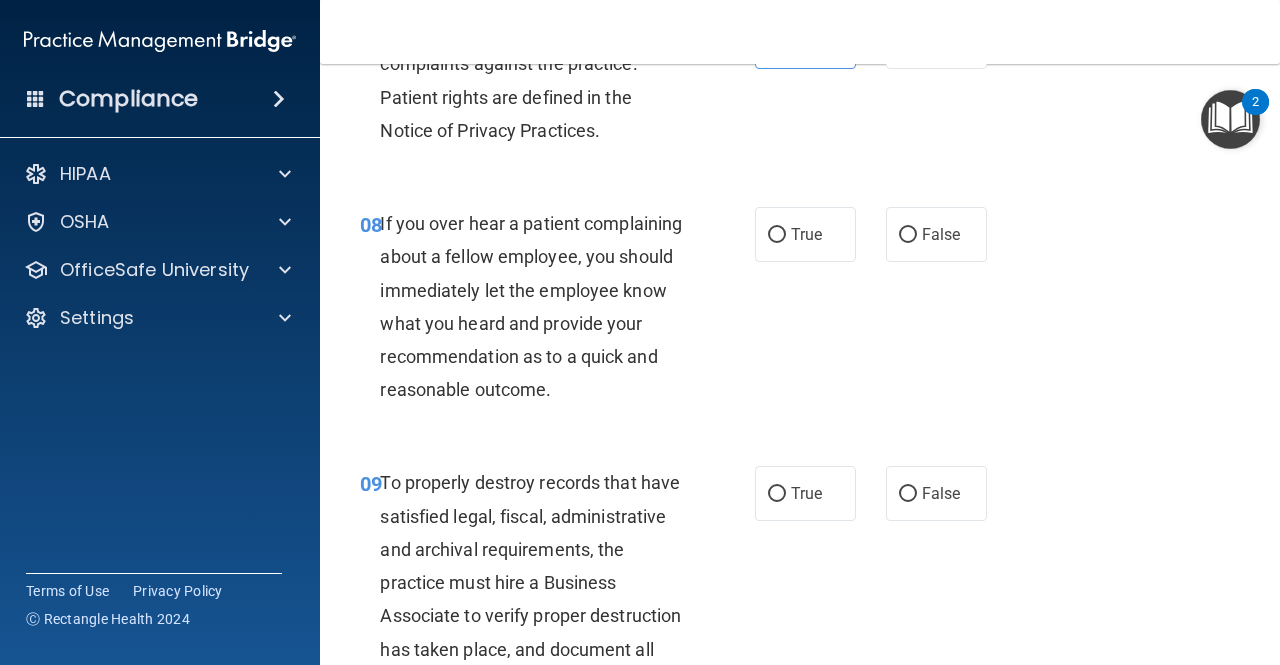 scroll, scrollTop: 1600, scrollLeft: 0, axis: vertical 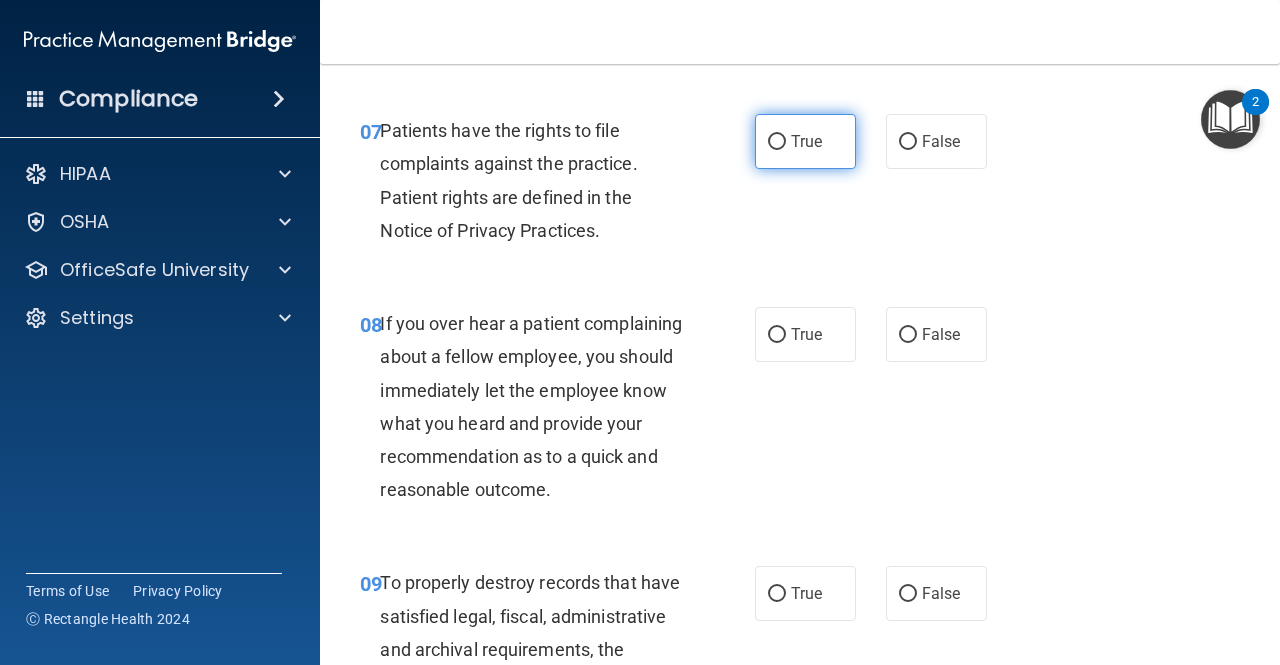 click on "True" at bounding box center [805, 141] 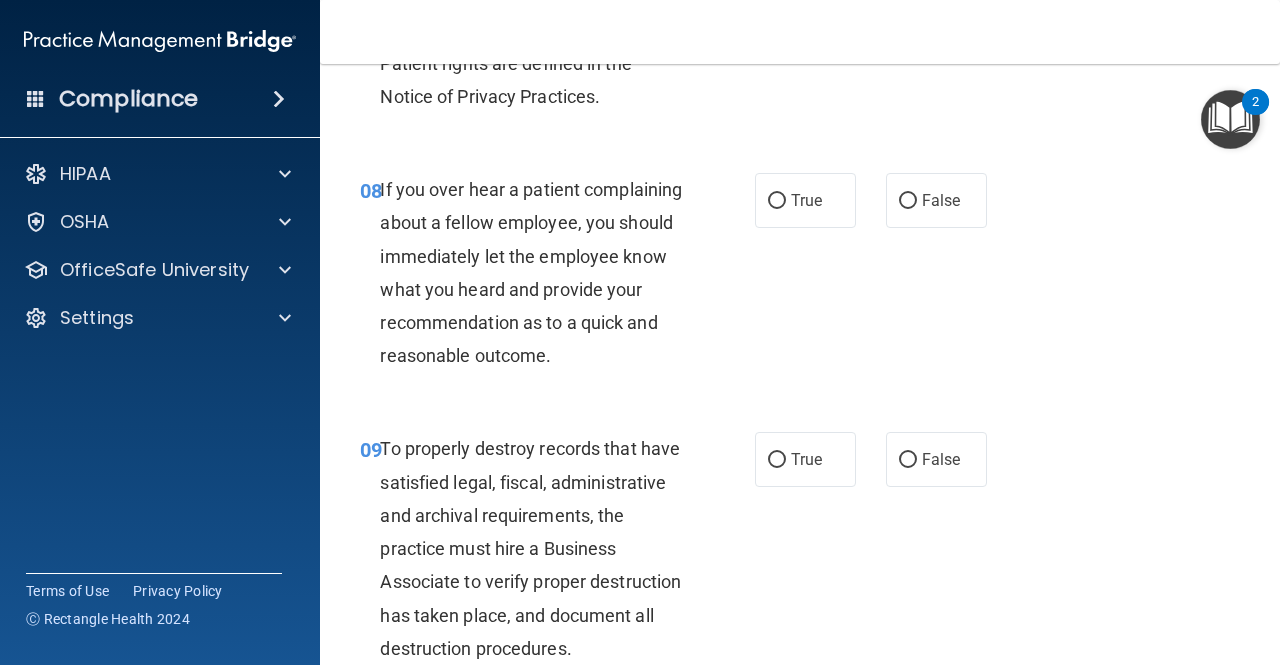 scroll, scrollTop: 1800, scrollLeft: 0, axis: vertical 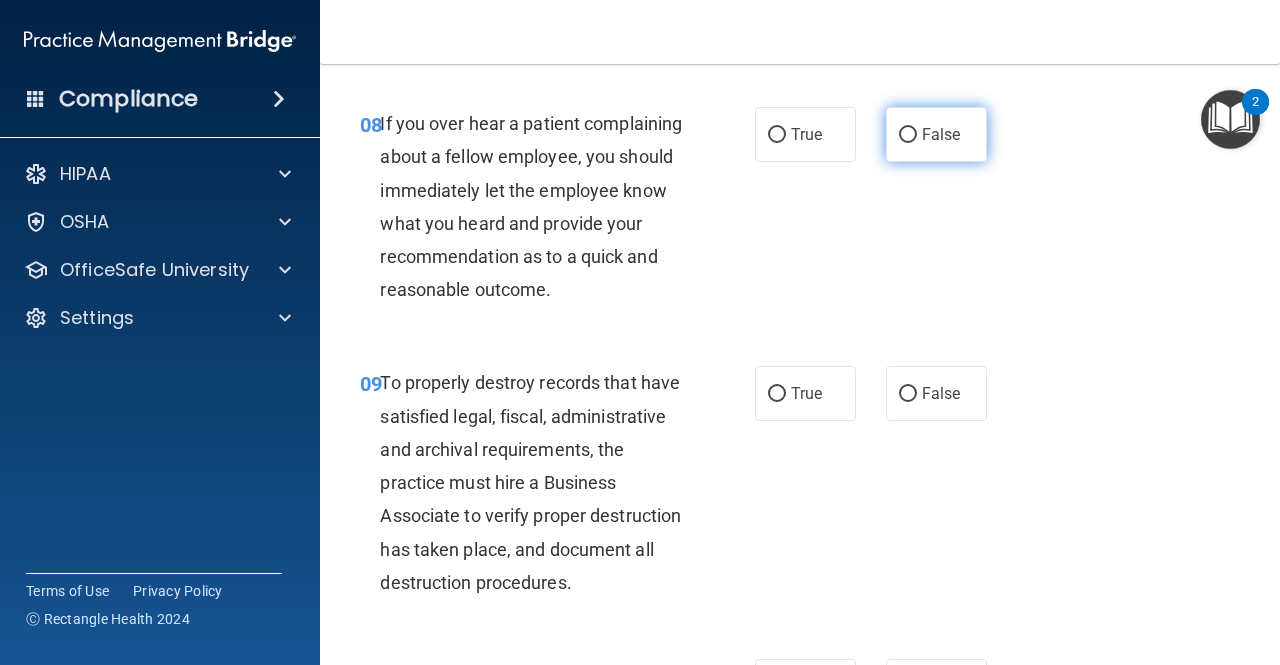 click on "False" at bounding box center [936, 134] 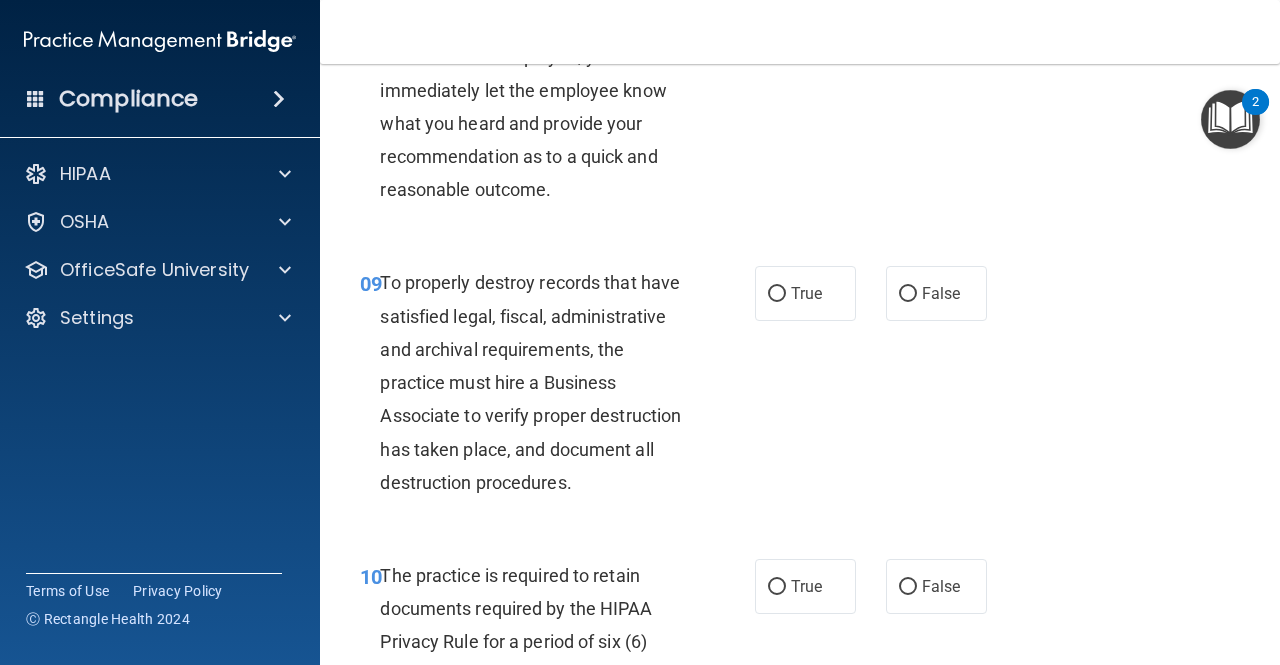 scroll, scrollTop: 2000, scrollLeft: 0, axis: vertical 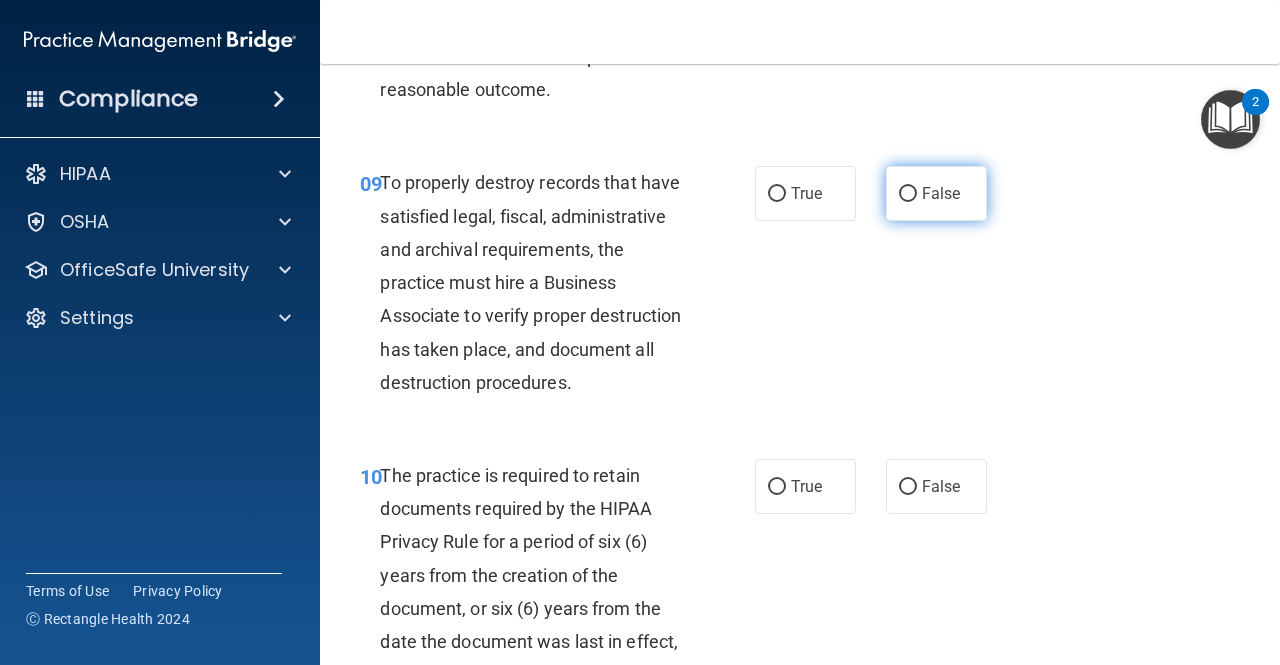 click on "False" at bounding box center (941, 193) 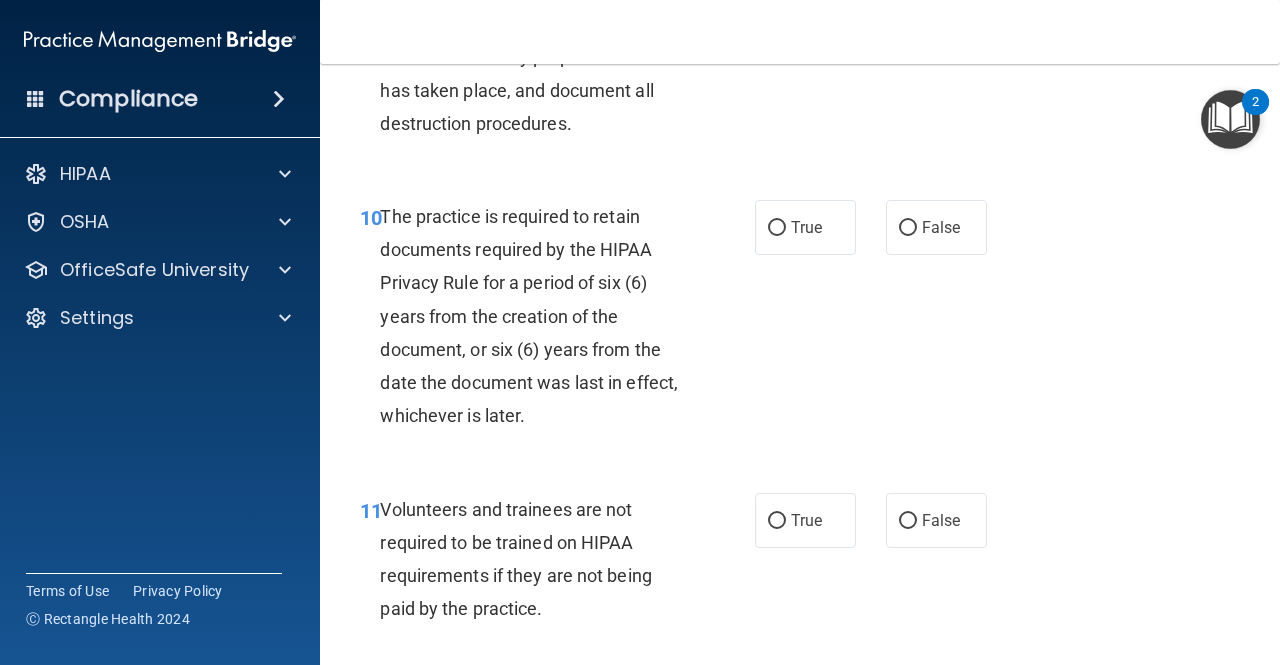 scroll, scrollTop: 2300, scrollLeft: 0, axis: vertical 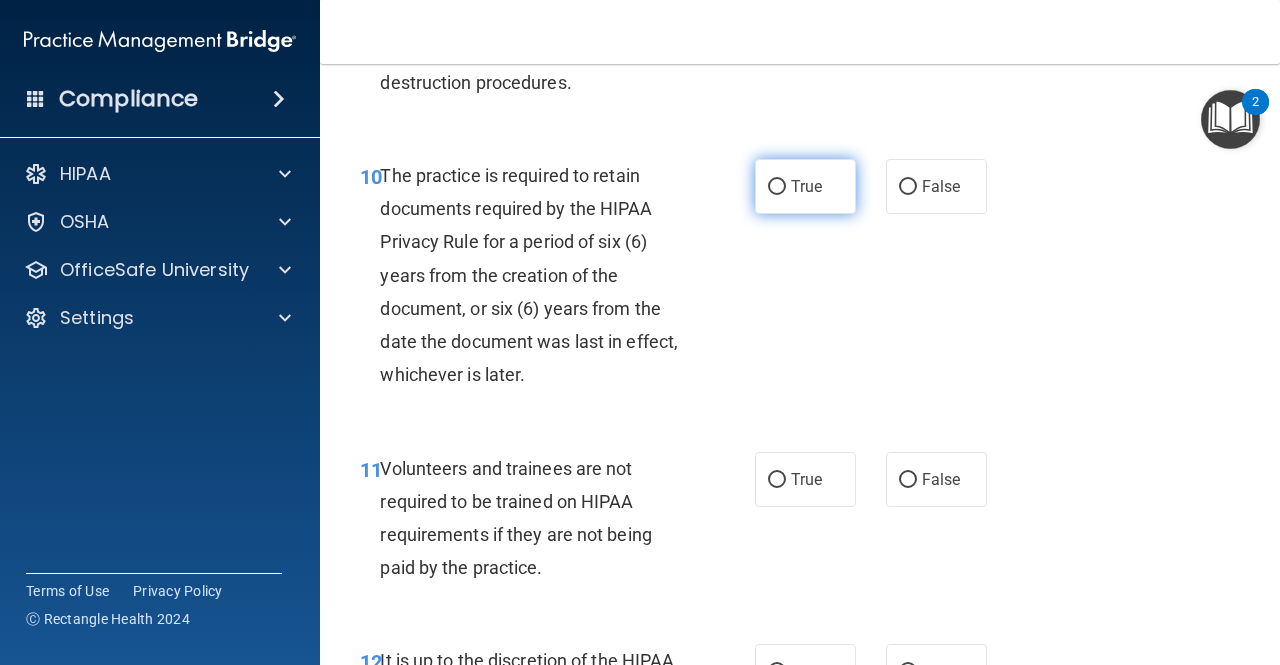 click on "True" at bounding box center (805, 186) 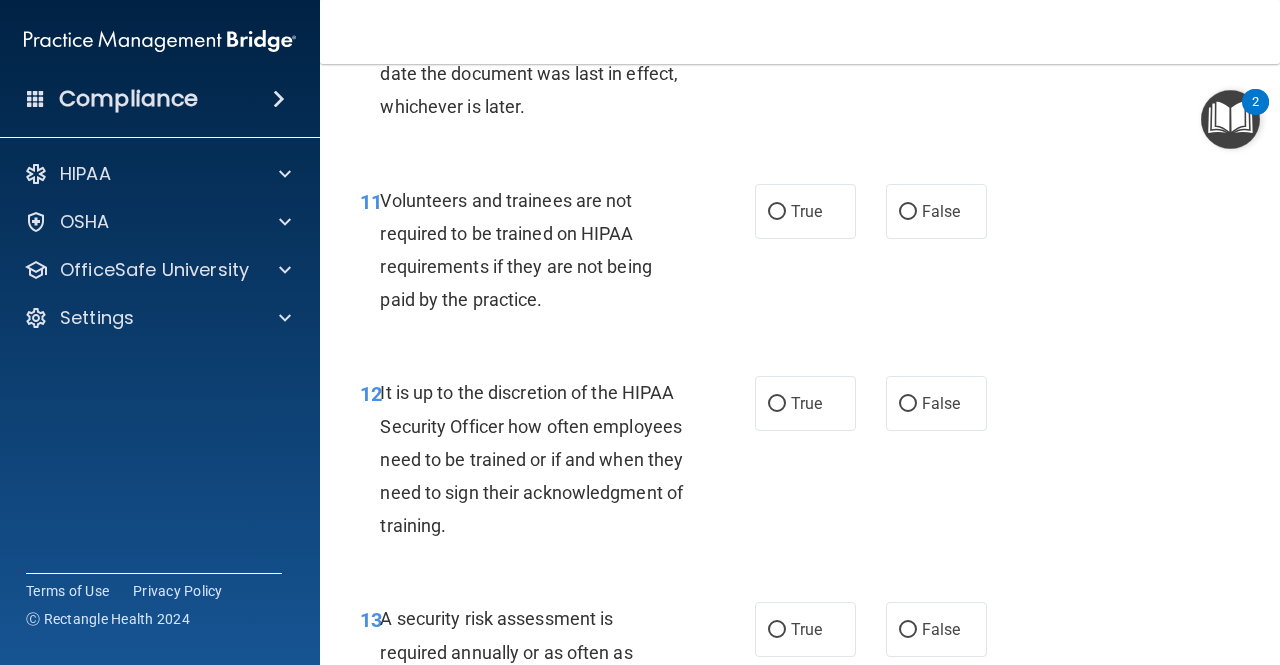 scroll, scrollTop: 2600, scrollLeft: 0, axis: vertical 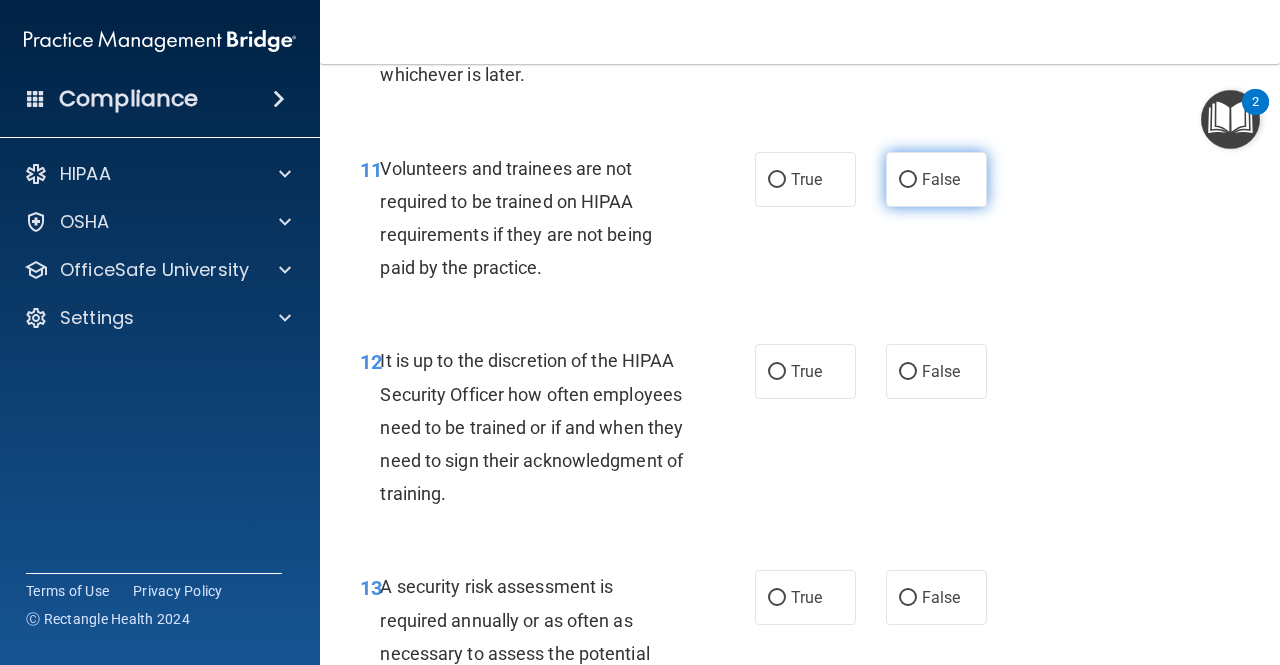 click on "False" at bounding box center (936, 179) 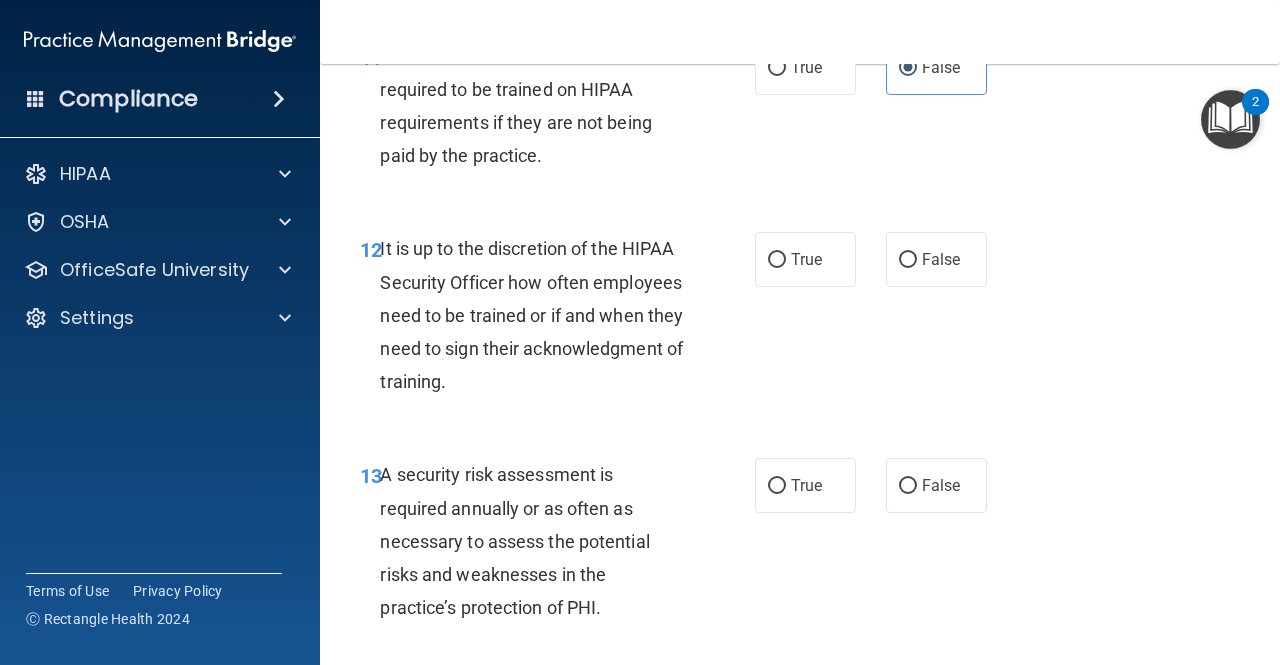 scroll, scrollTop: 2800, scrollLeft: 0, axis: vertical 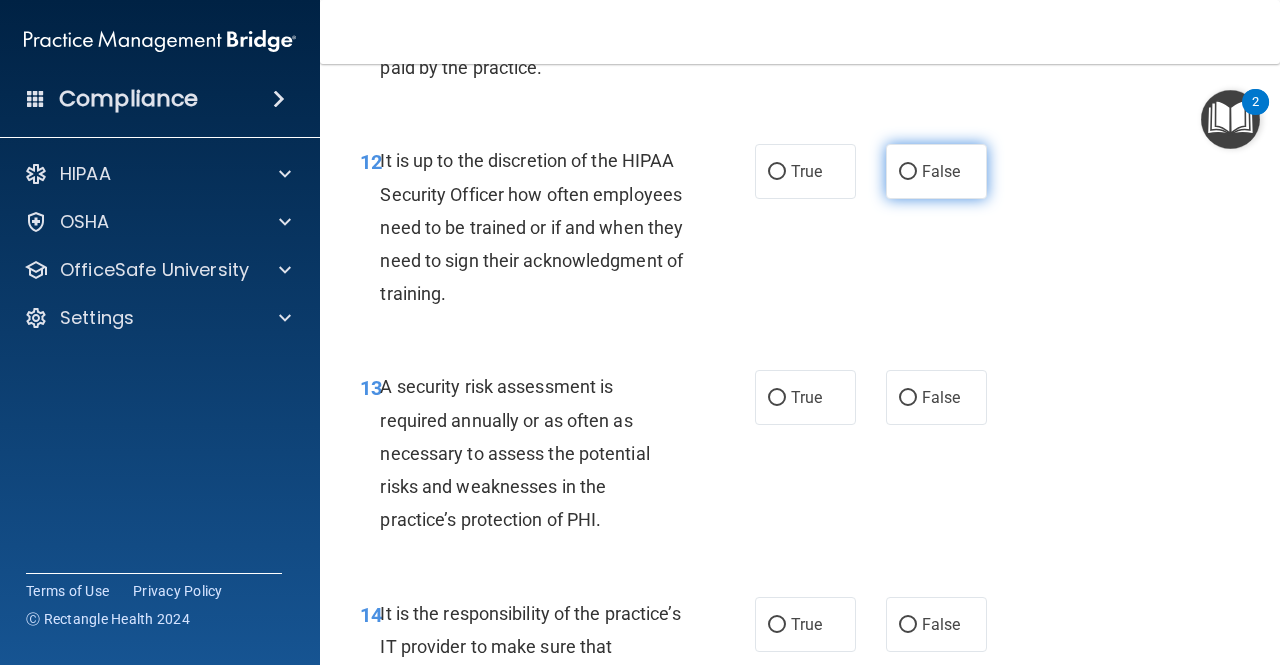 click on "False" at bounding box center [936, 171] 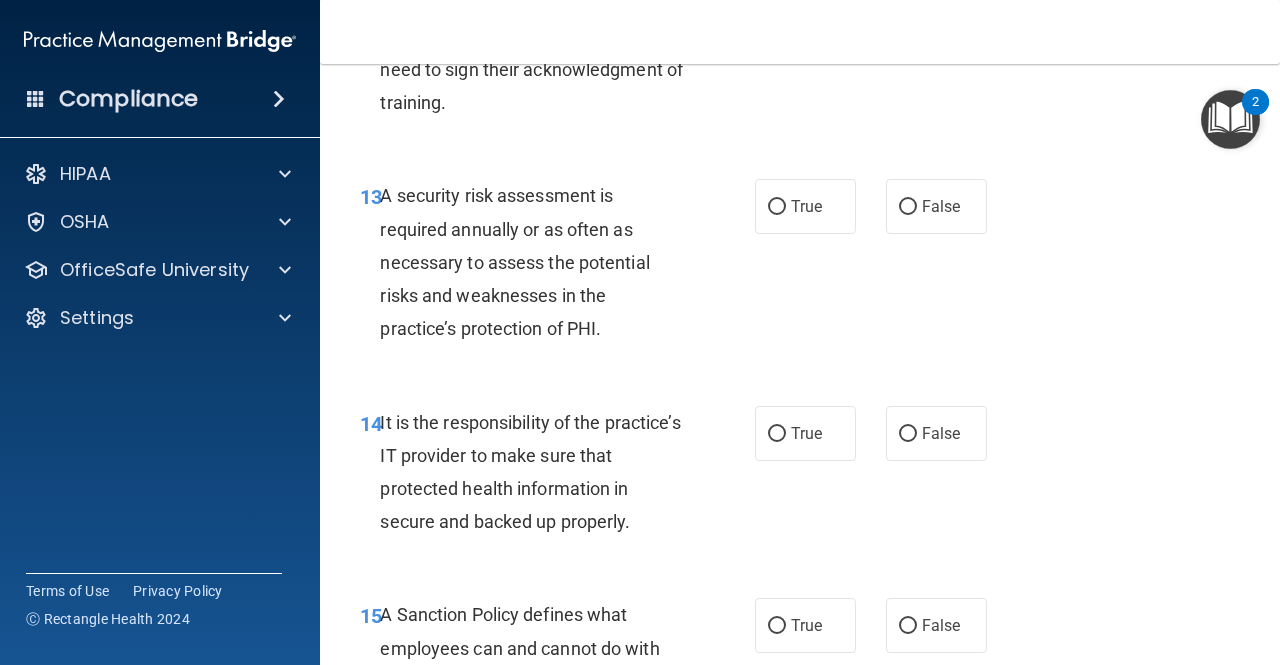 scroll, scrollTop: 3000, scrollLeft: 0, axis: vertical 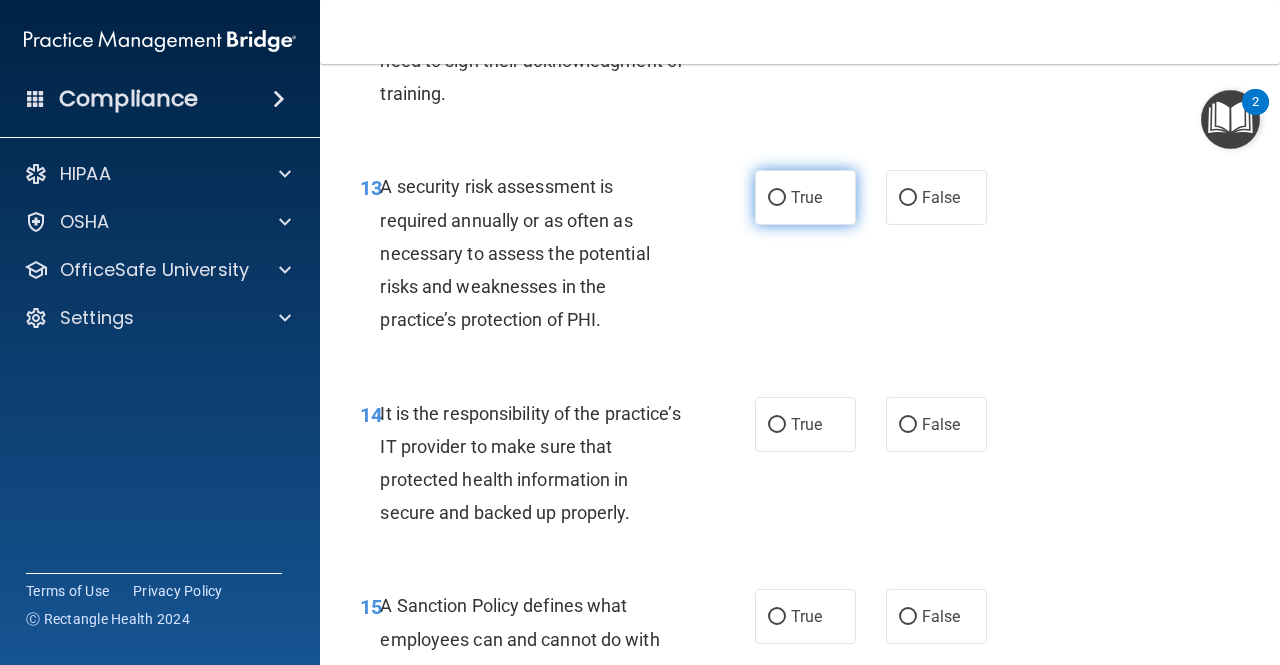 click on "True" at bounding box center [806, 197] 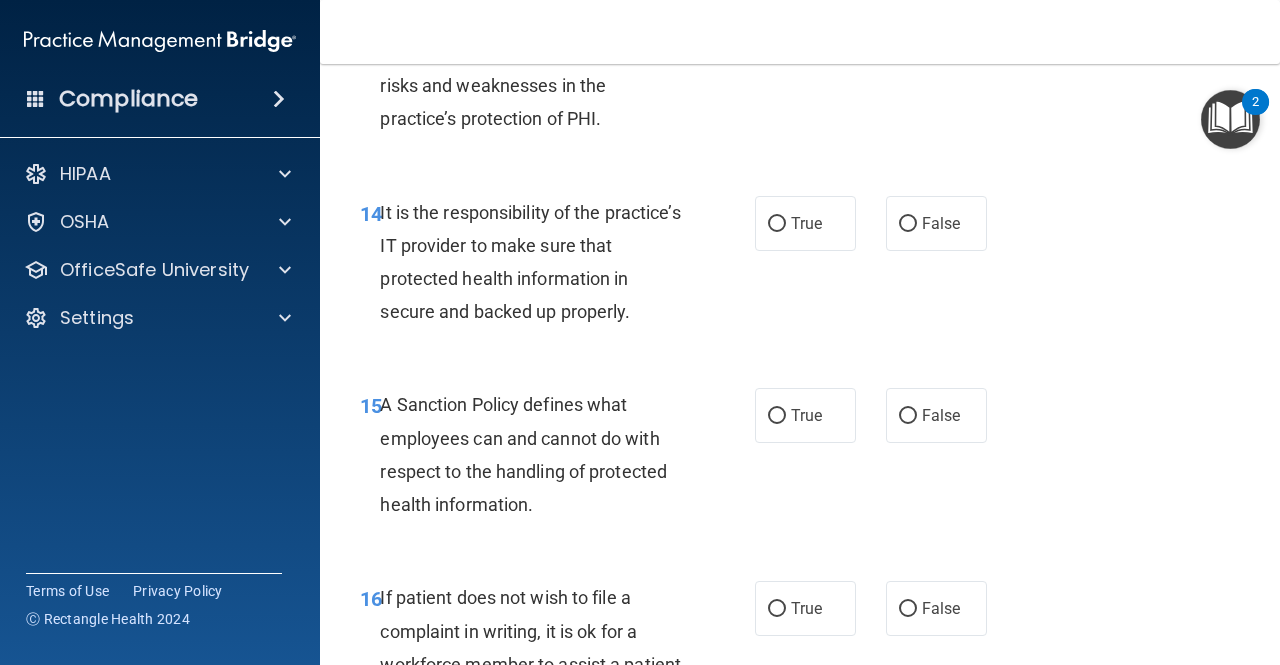 scroll, scrollTop: 3300, scrollLeft: 0, axis: vertical 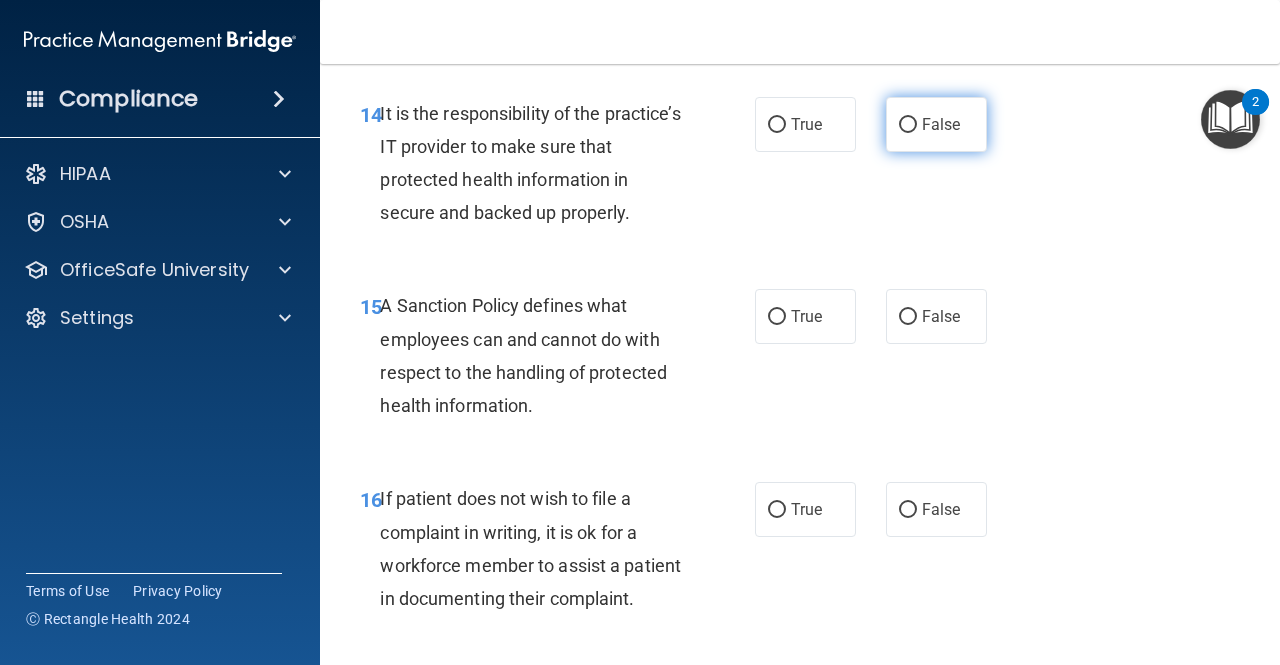 click on "False" at bounding box center [936, 124] 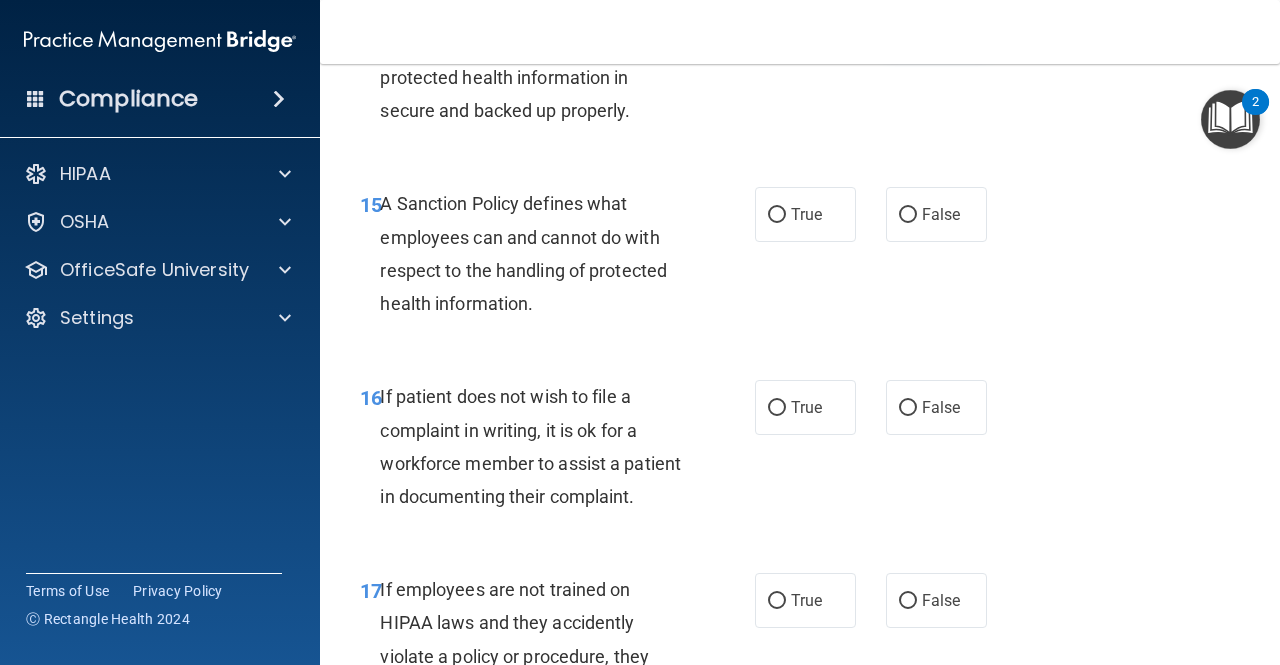 scroll, scrollTop: 3500, scrollLeft: 0, axis: vertical 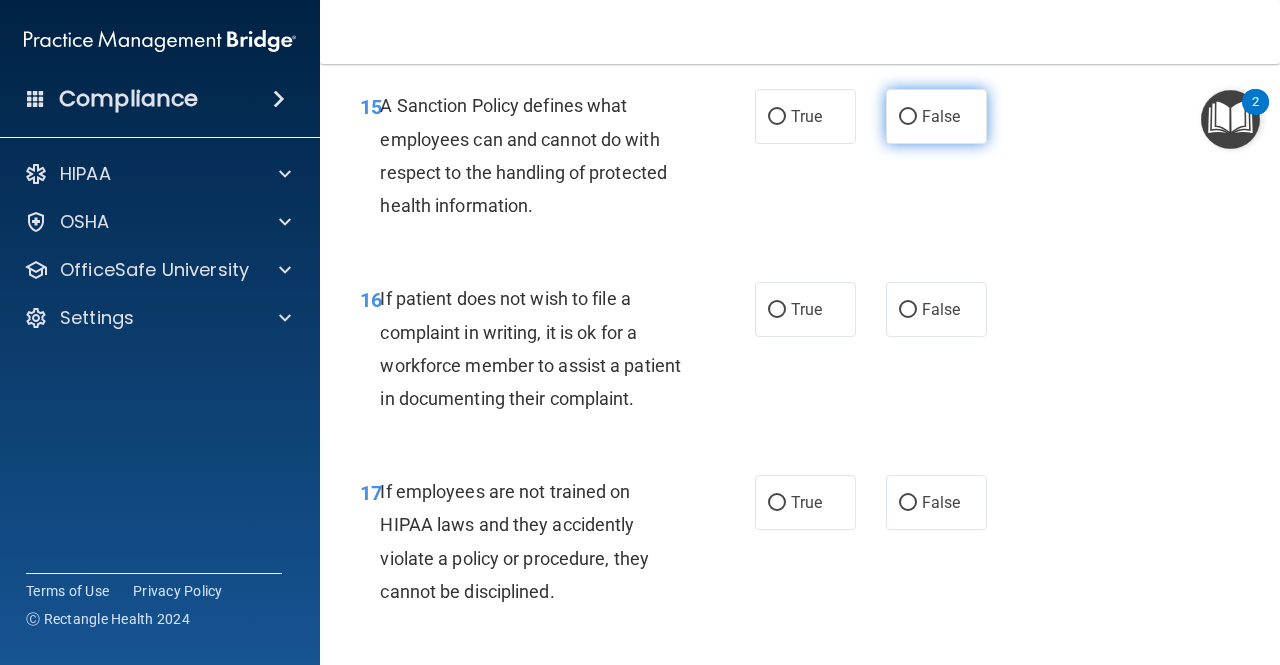 click on "False" at bounding box center [941, 116] 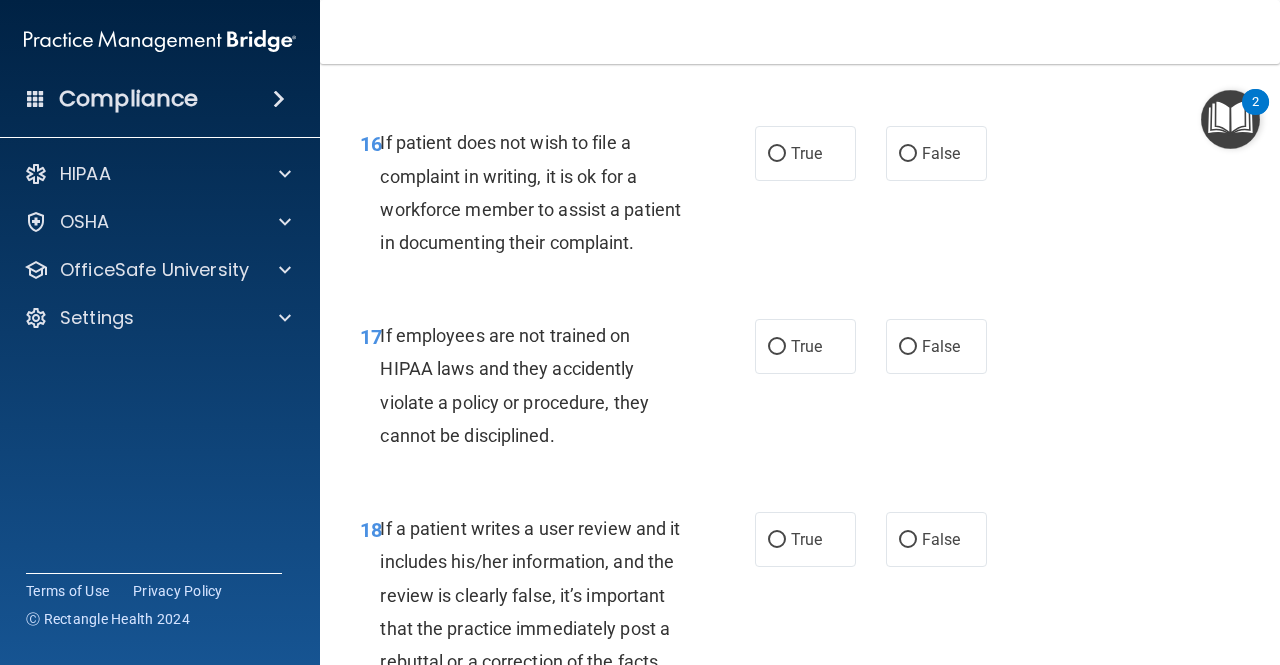 scroll, scrollTop: 3700, scrollLeft: 0, axis: vertical 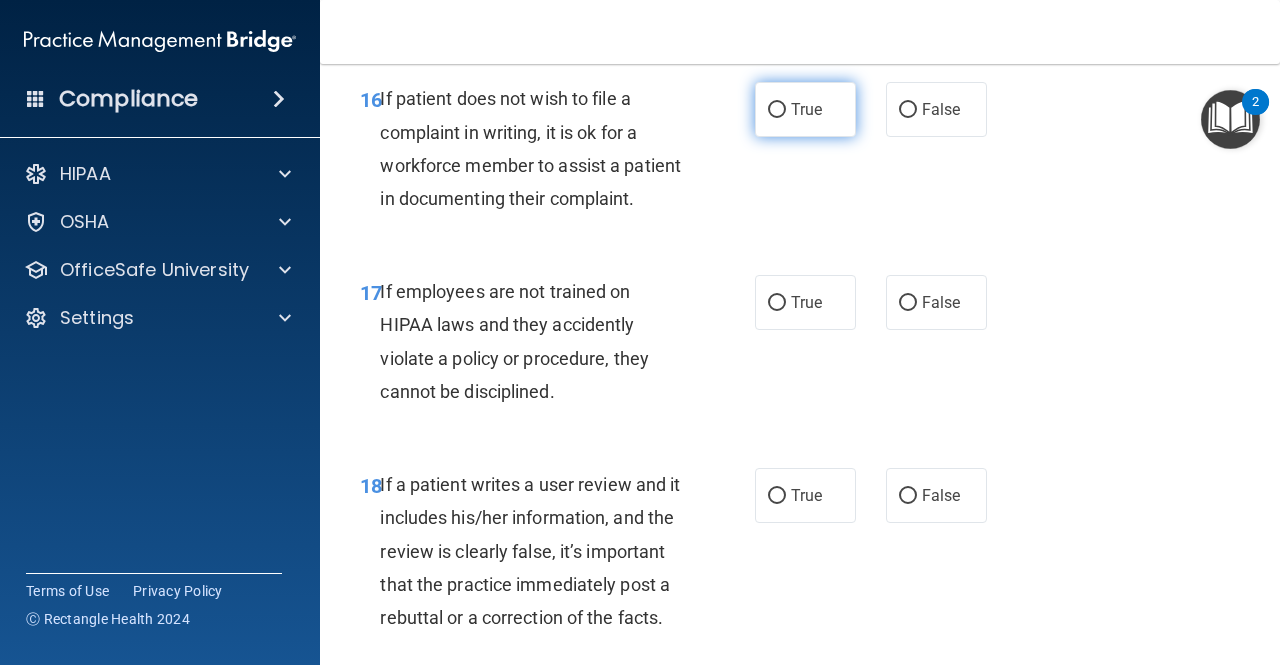 click on "True" at bounding box center [806, 109] 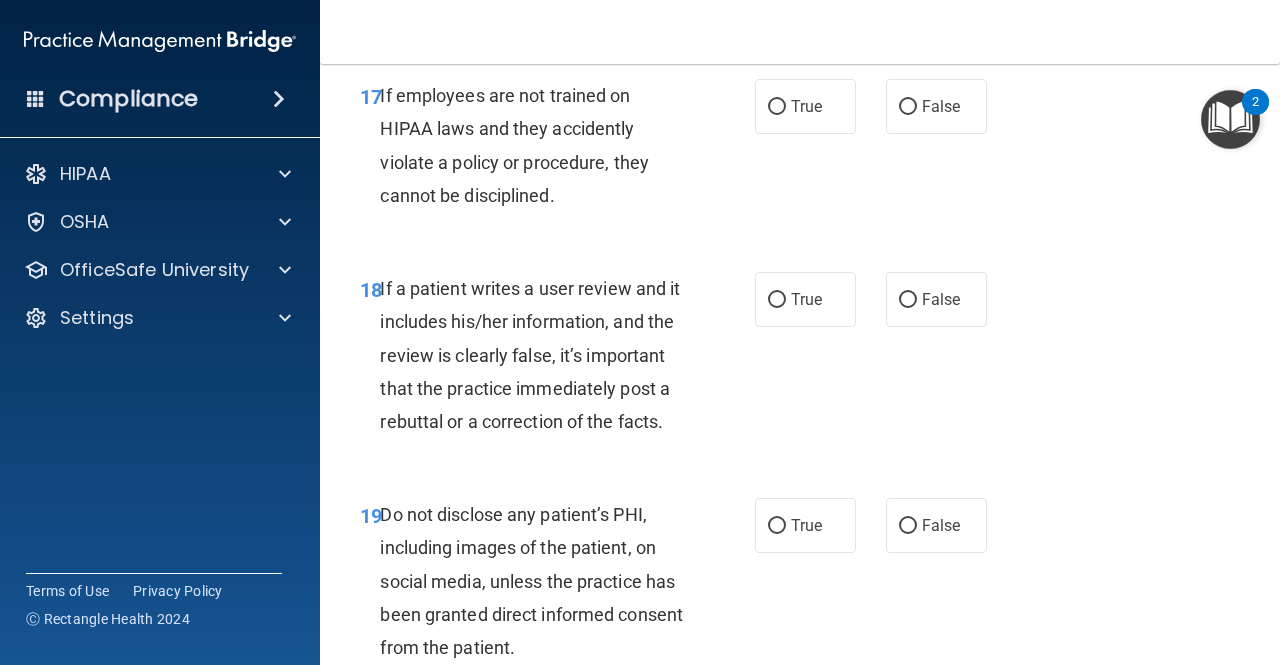 scroll, scrollTop: 3900, scrollLeft: 0, axis: vertical 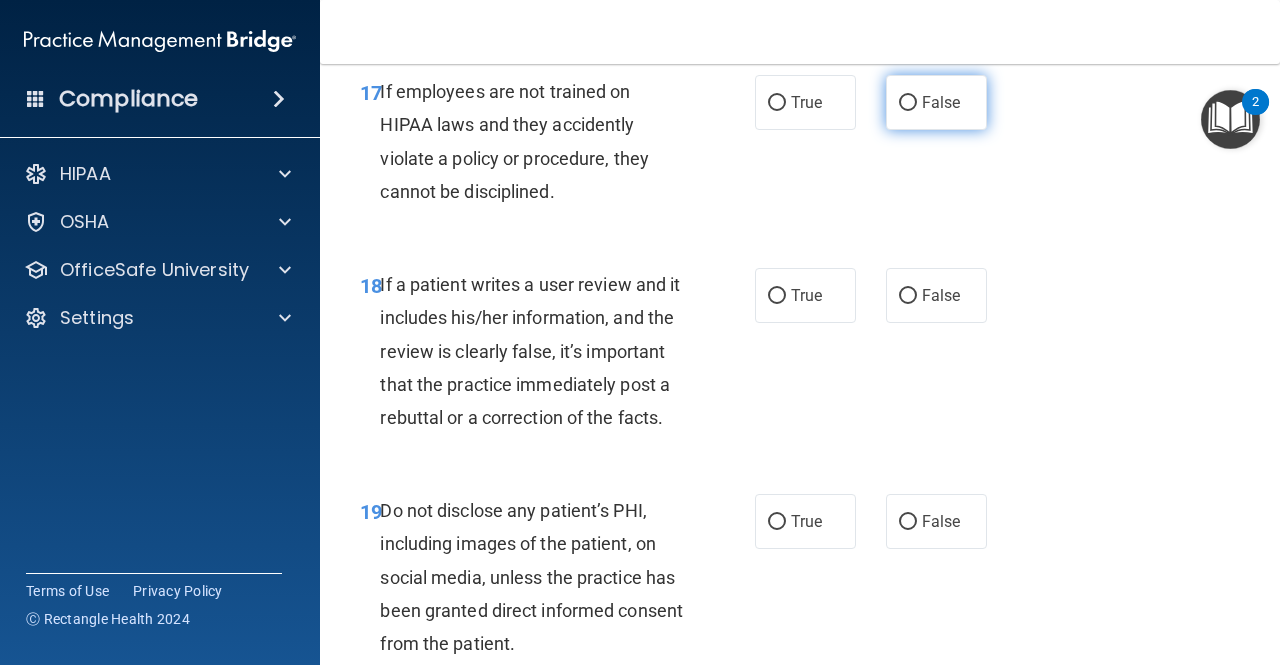 click on "False" at bounding box center [941, 102] 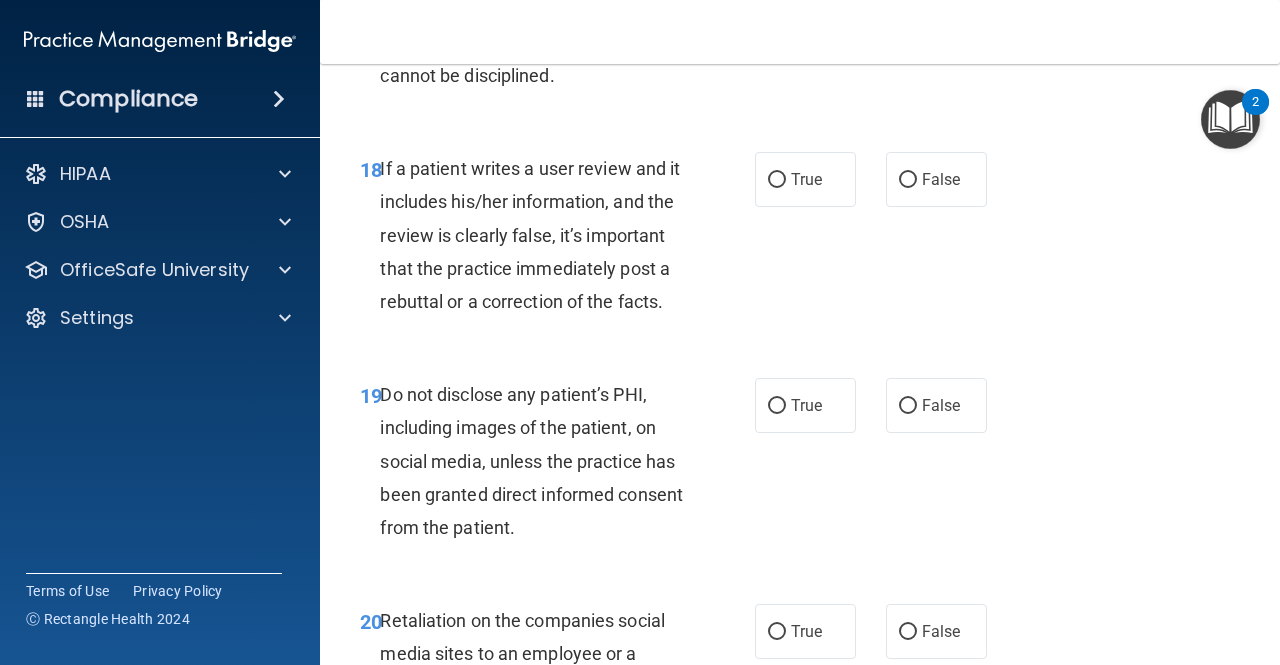 scroll, scrollTop: 4100, scrollLeft: 0, axis: vertical 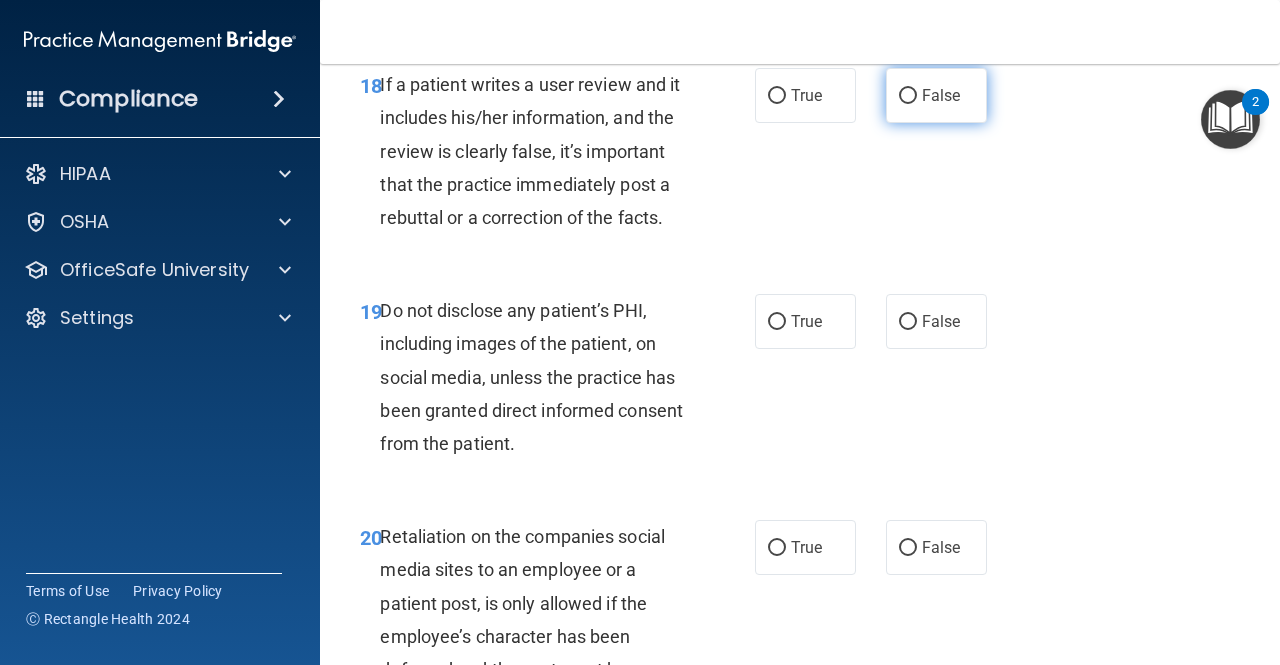 click on "False" at bounding box center (936, 95) 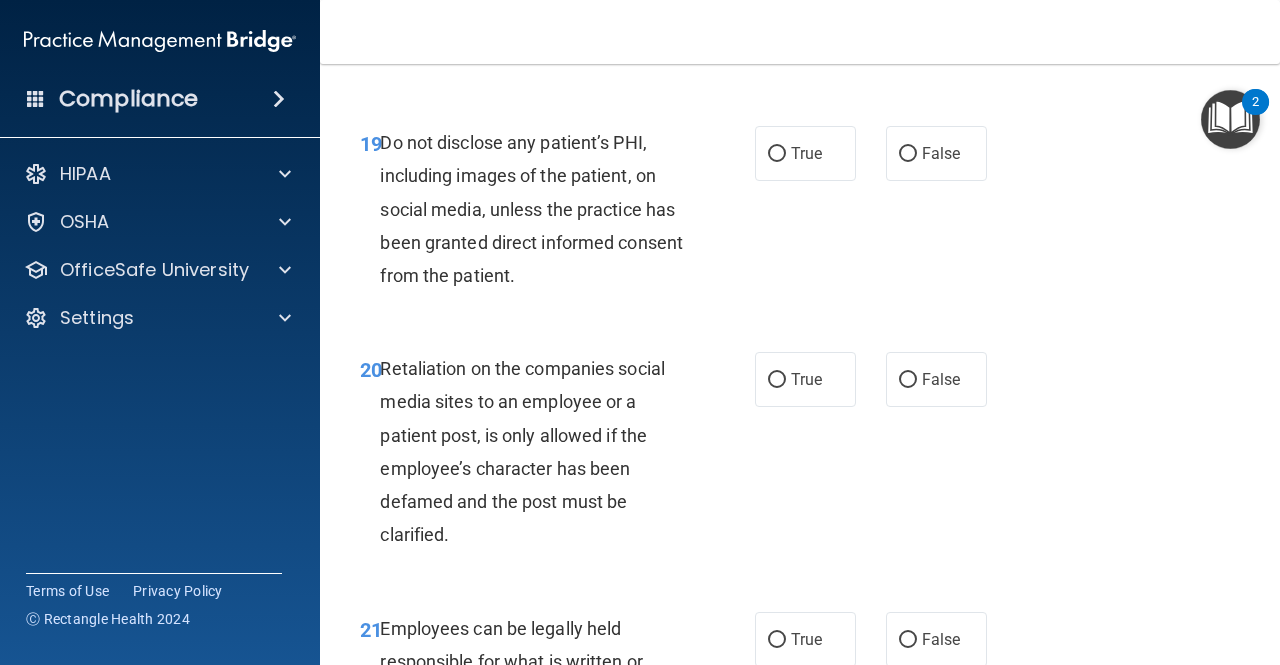 scroll, scrollTop: 4300, scrollLeft: 0, axis: vertical 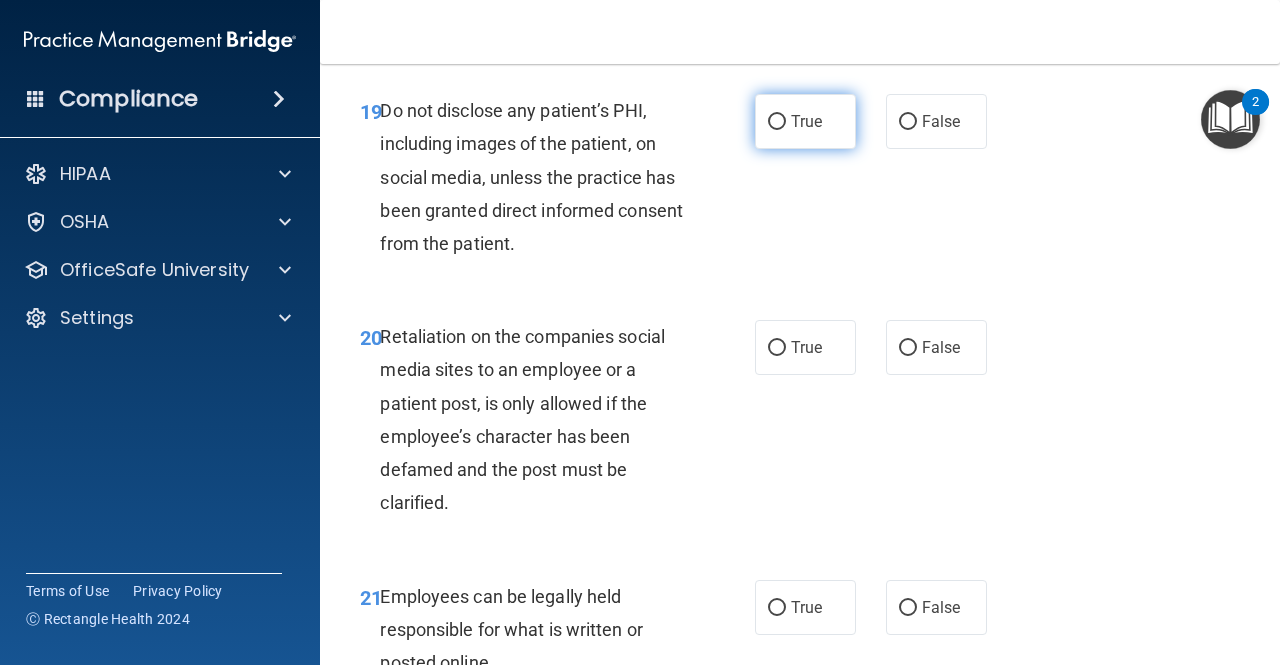 click on "True" at bounding box center (777, 122) 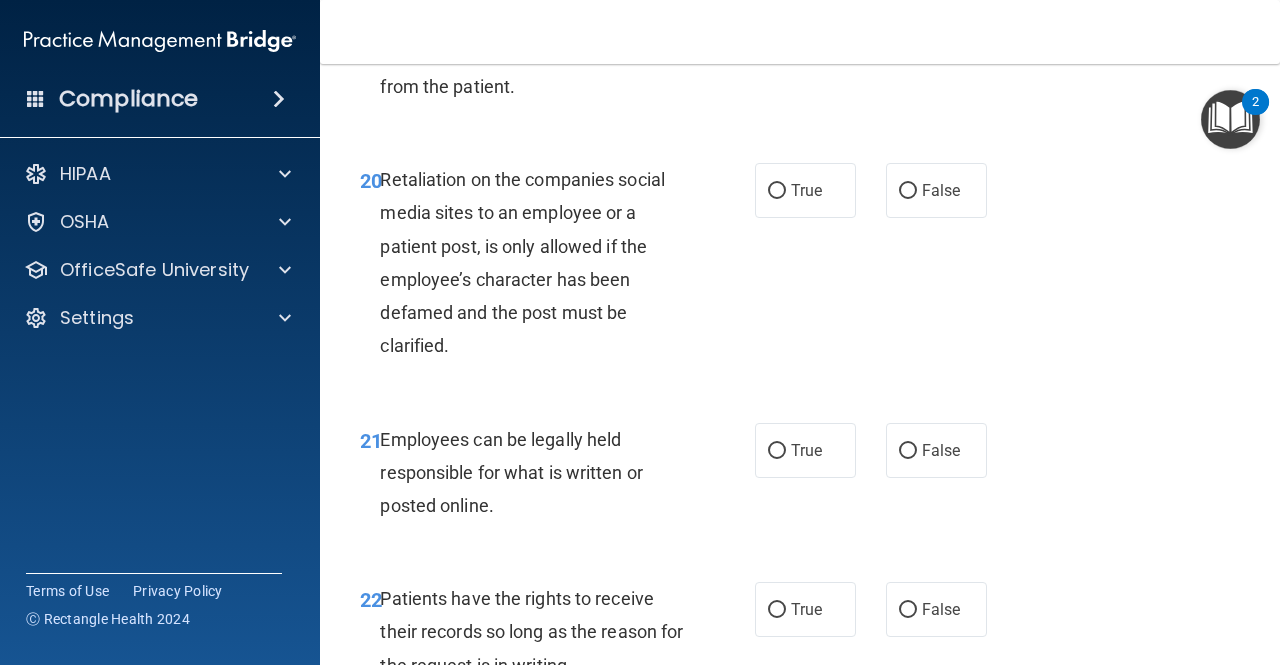 scroll, scrollTop: 4500, scrollLeft: 0, axis: vertical 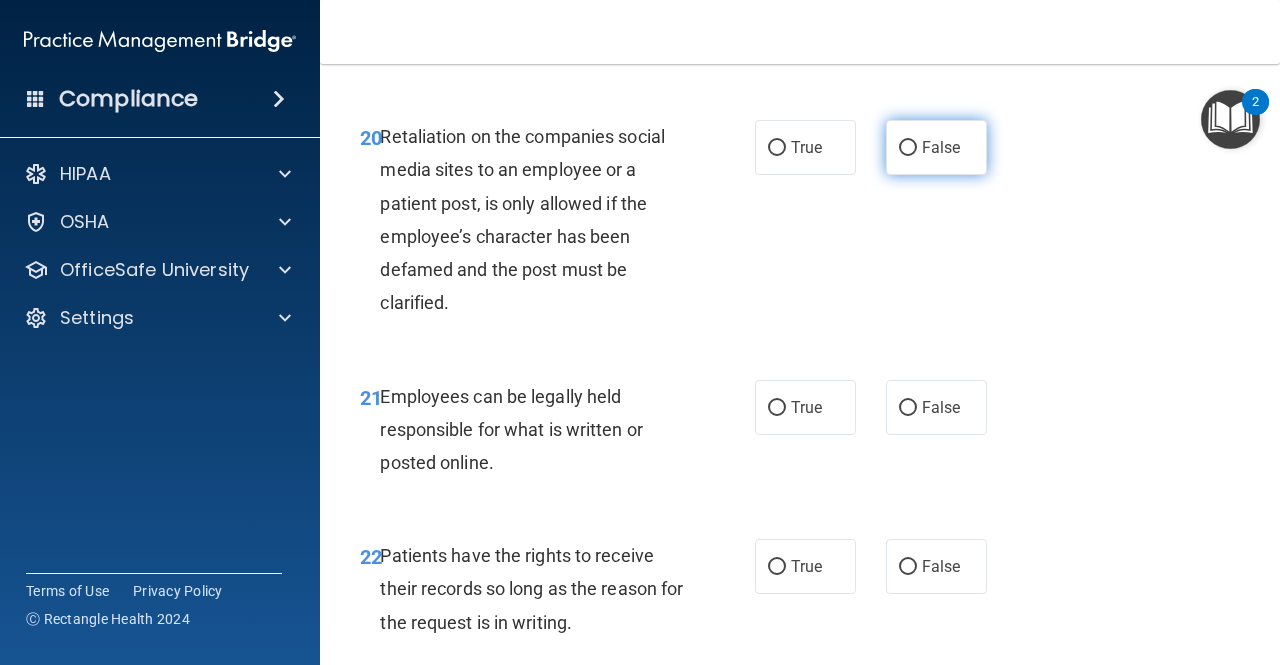 click on "False" at bounding box center [936, 147] 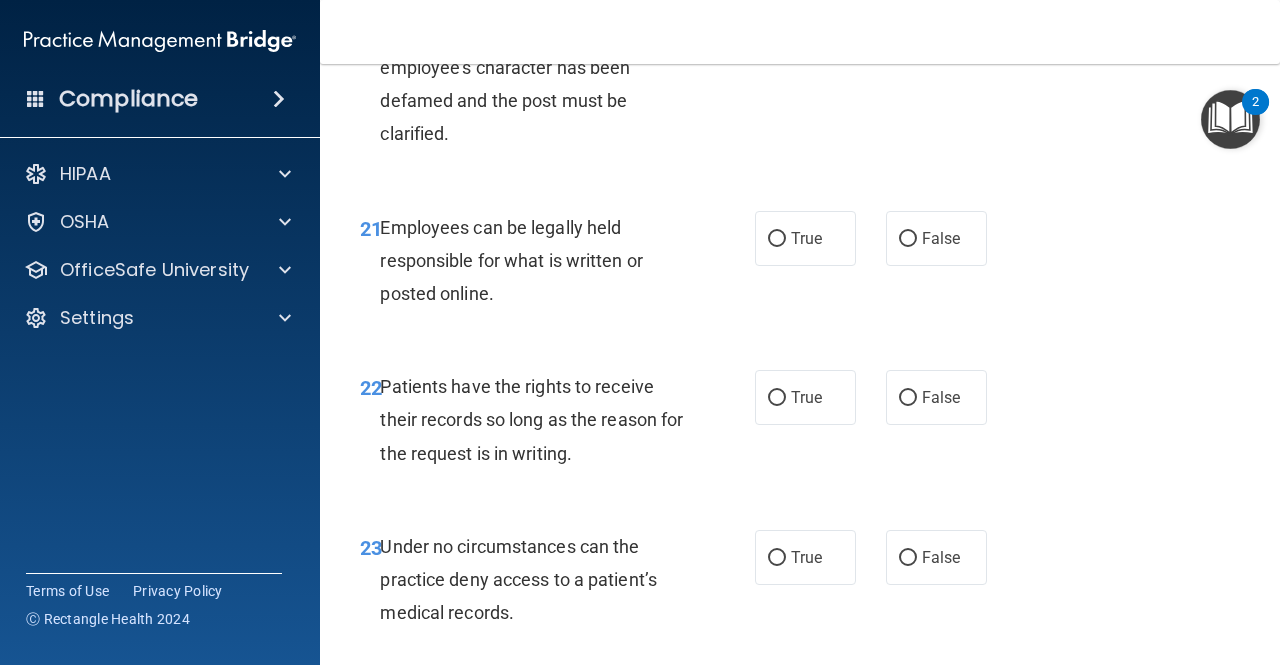scroll, scrollTop: 4700, scrollLeft: 0, axis: vertical 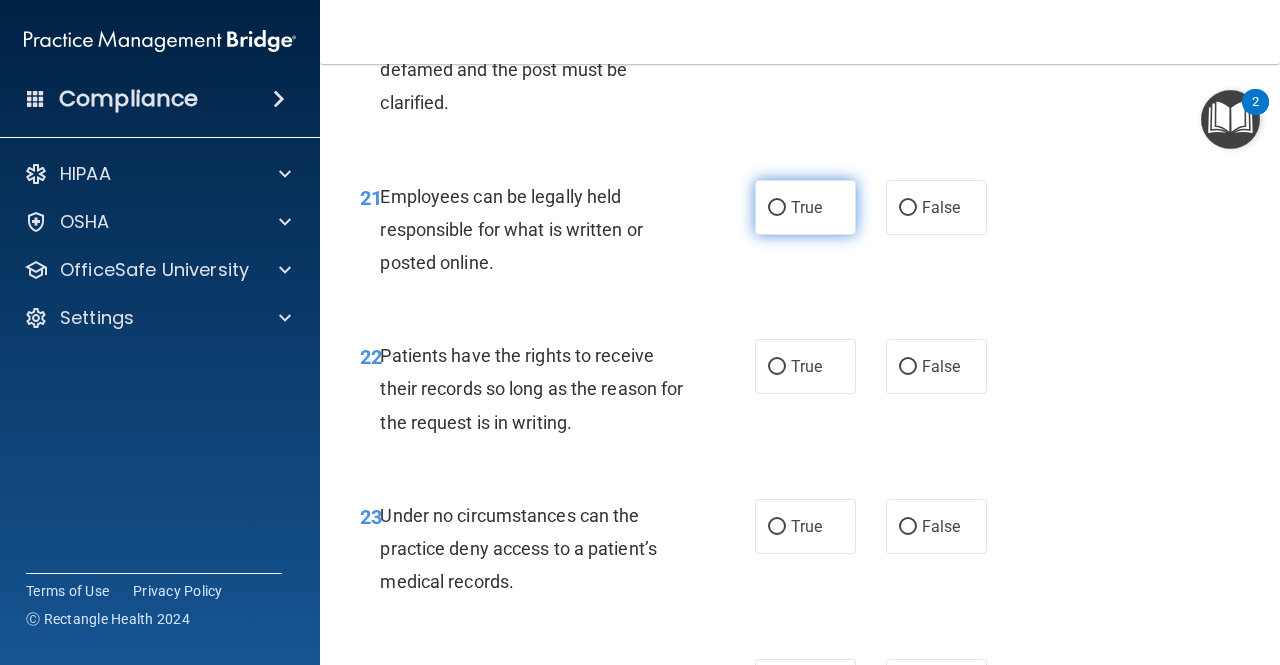 click on "True" at bounding box center [777, 208] 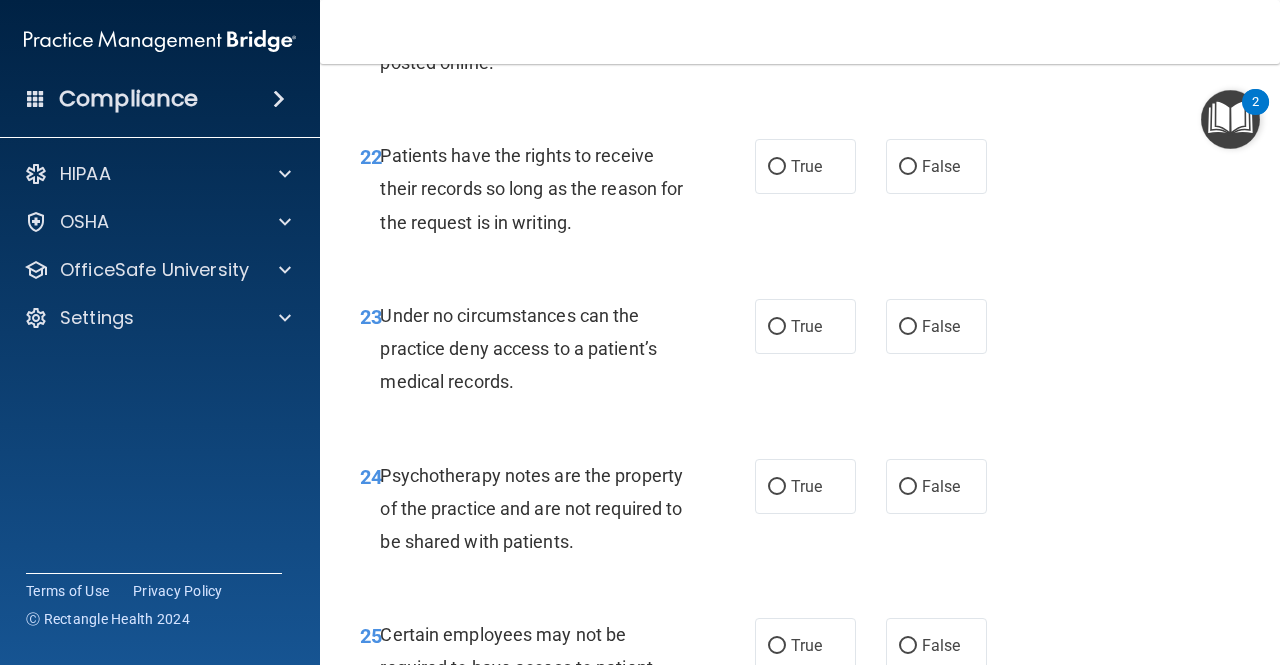 scroll, scrollTop: 5000, scrollLeft: 0, axis: vertical 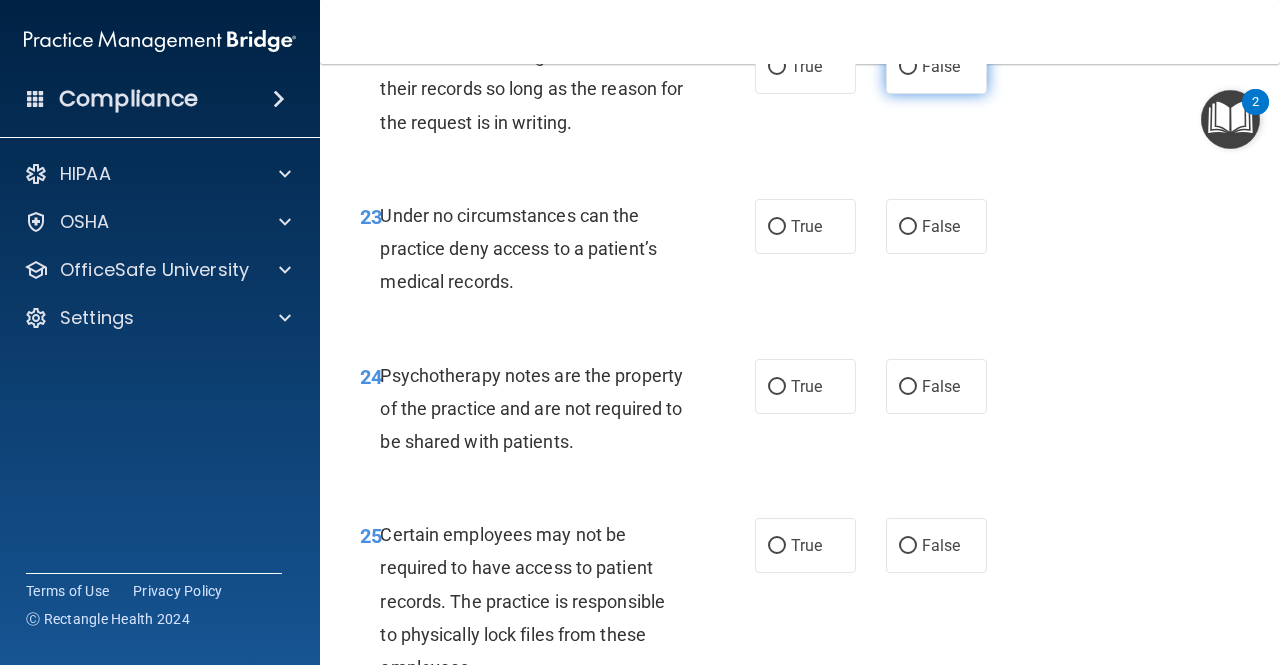click on "False" at bounding box center (936, 66) 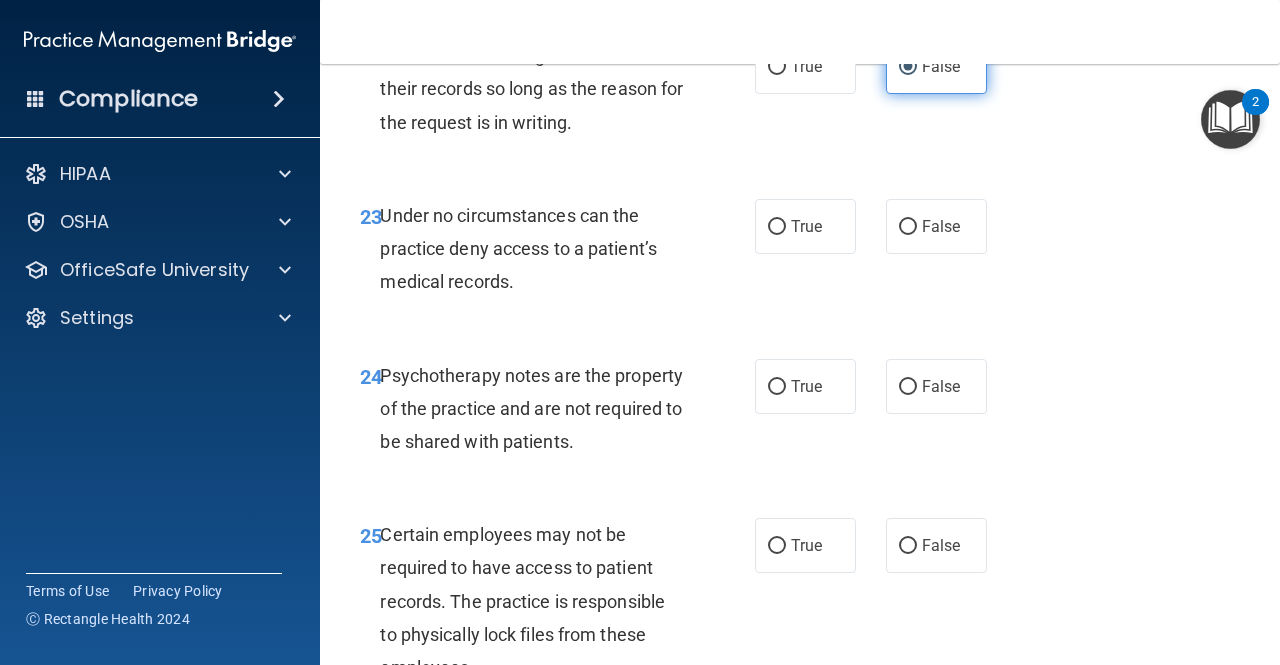 scroll, scrollTop: 5100, scrollLeft: 0, axis: vertical 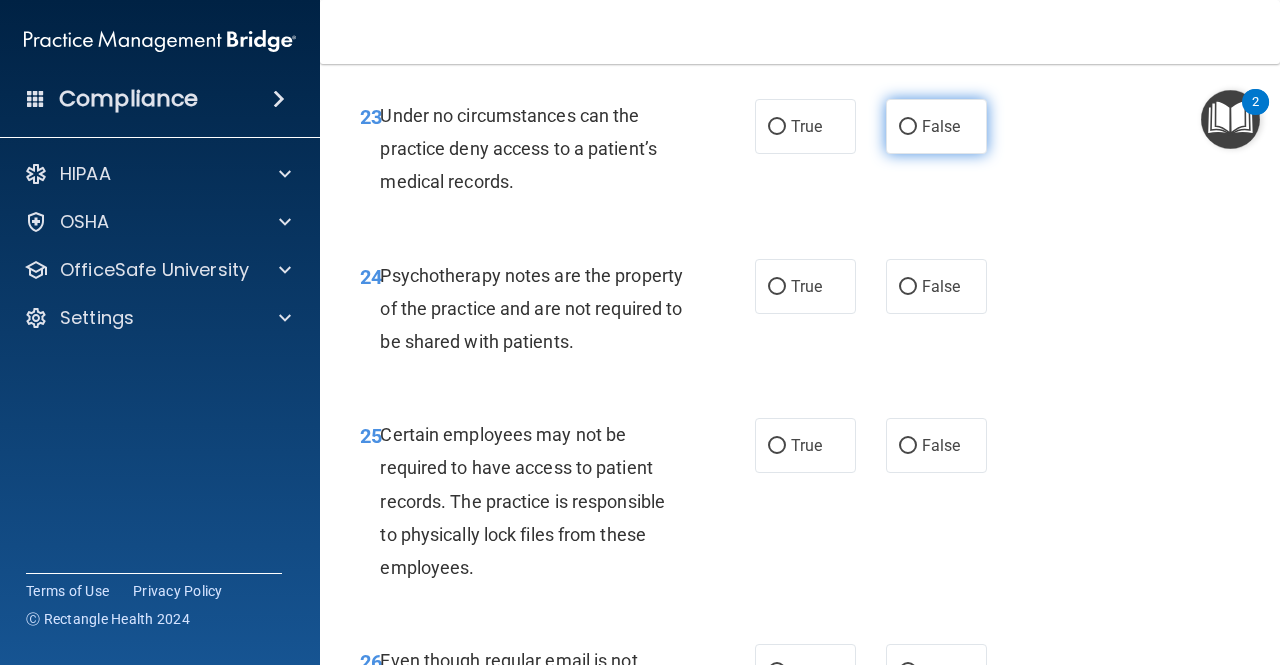 click on "False" at bounding box center (936, 126) 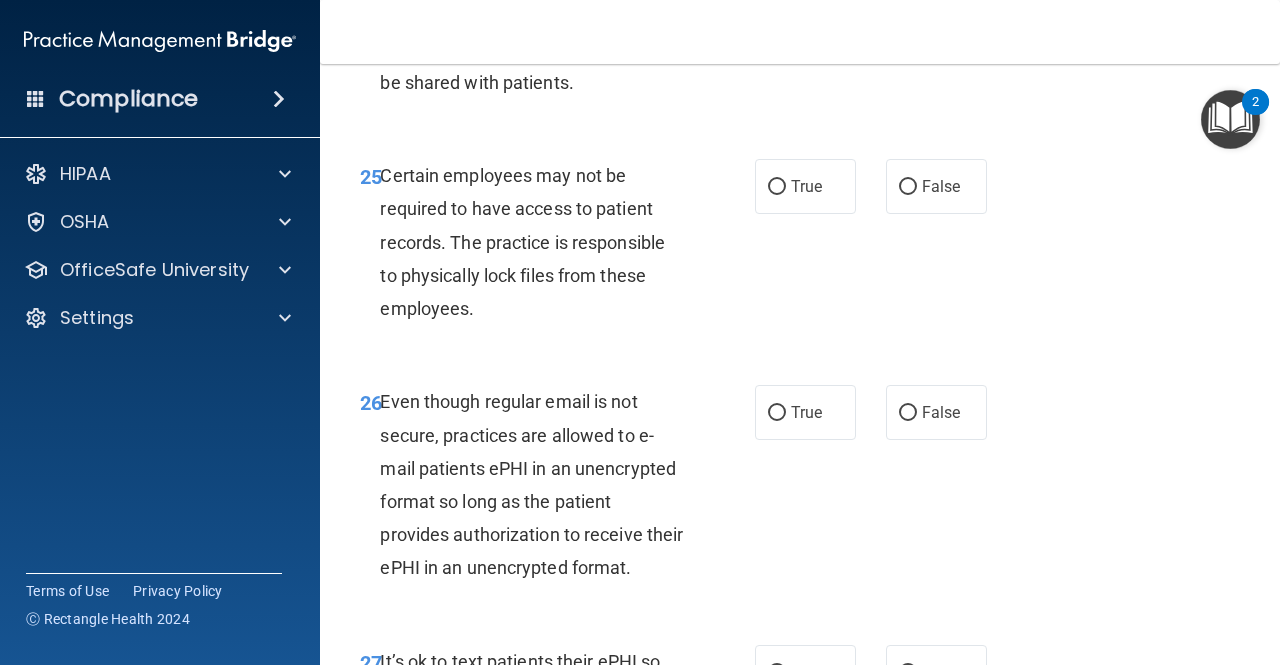 scroll, scrollTop: 5400, scrollLeft: 0, axis: vertical 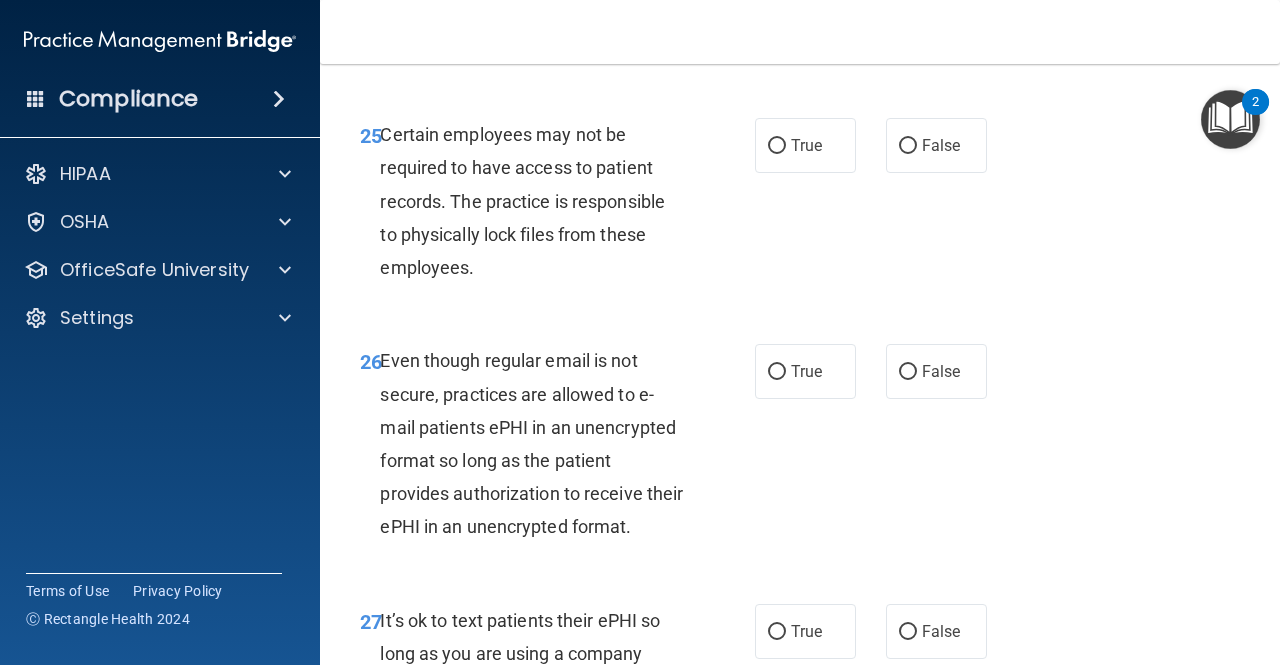 click on "True" at bounding box center (805, -14) 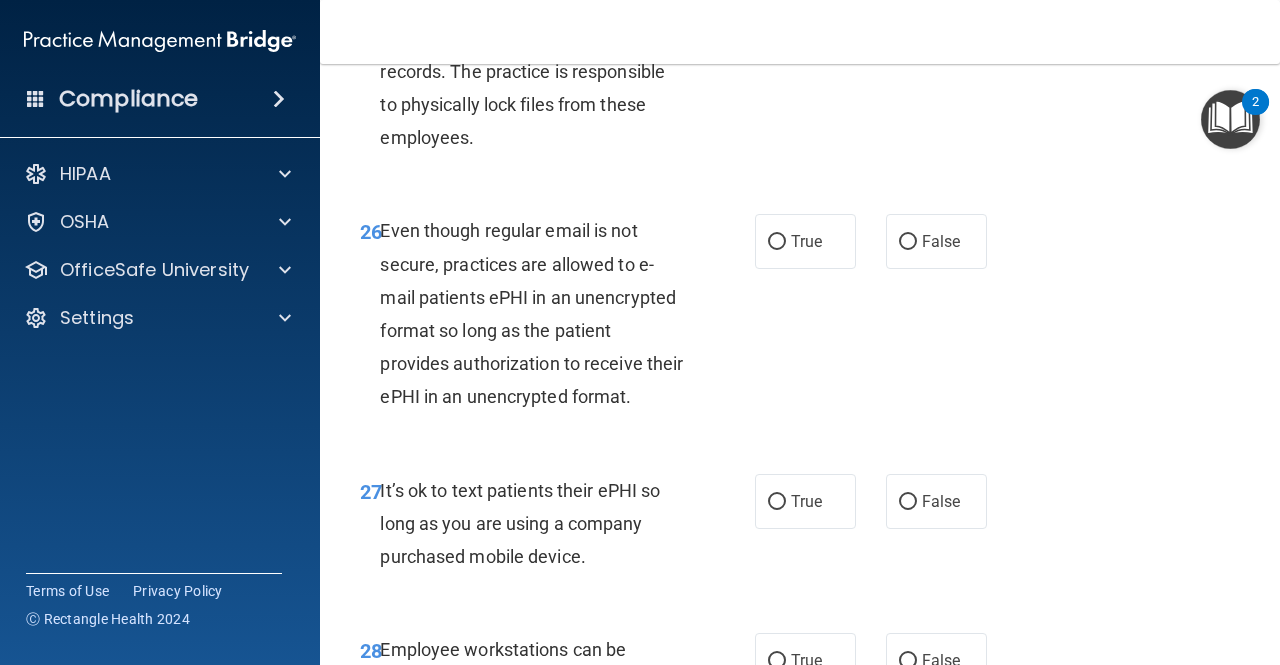 scroll, scrollTop: 5500, scrollLeft: 0, axis: vertical 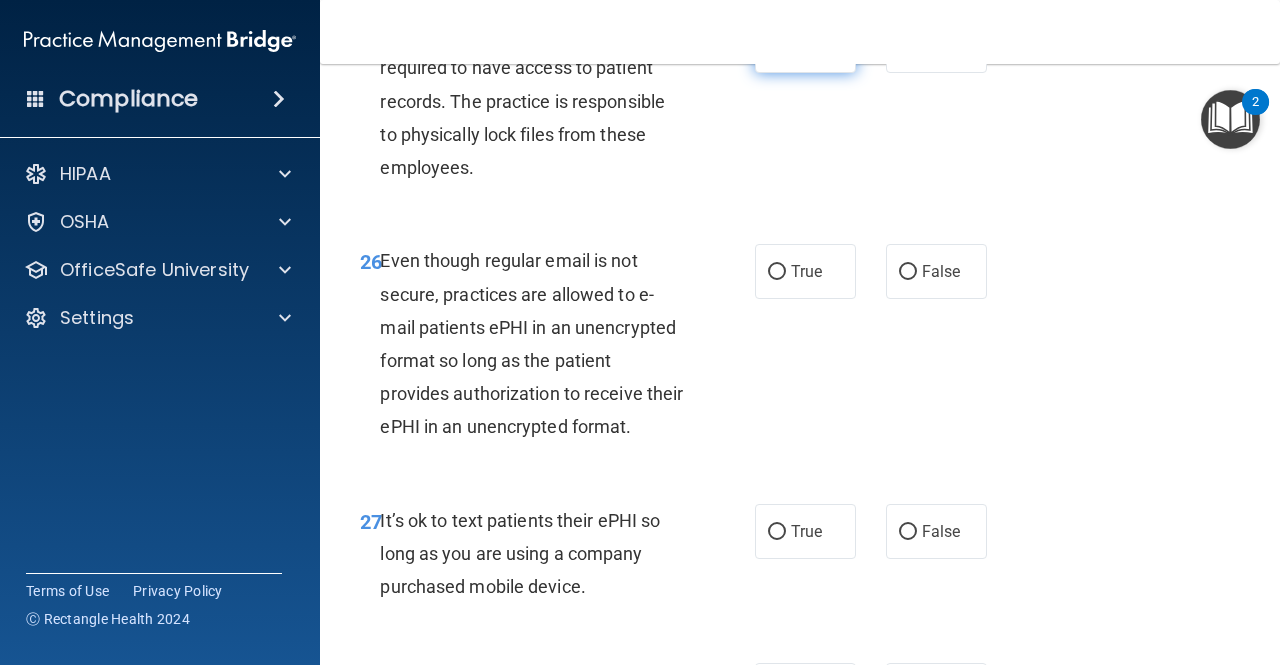 click on "True" at bounding box center [777, 46] 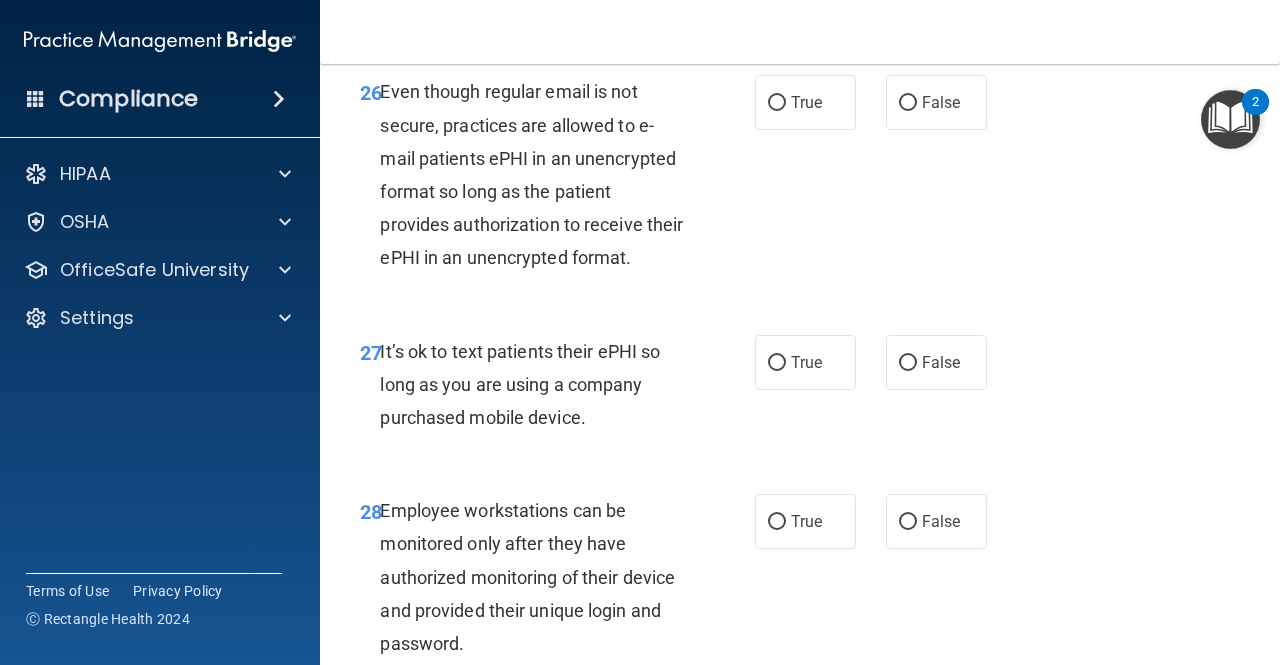 scroll, scrollTop: 5700, scrollLeft: 0, axis: vertical 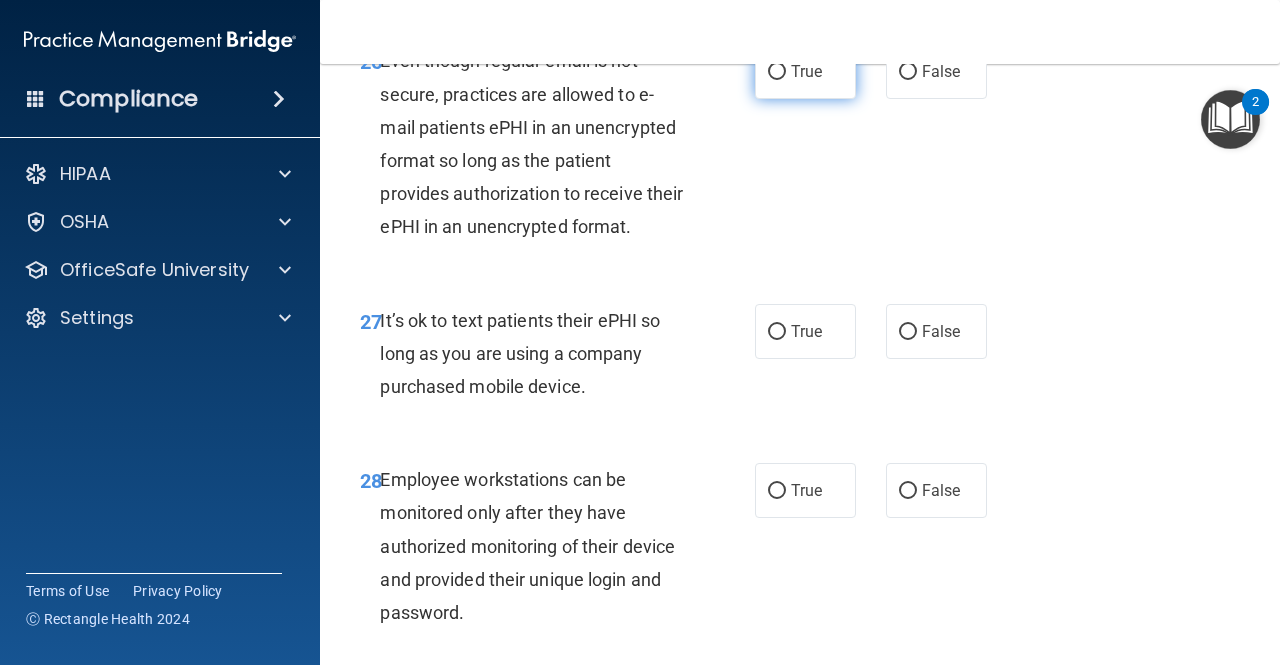 click on "True" at bounding box center [805, 71] 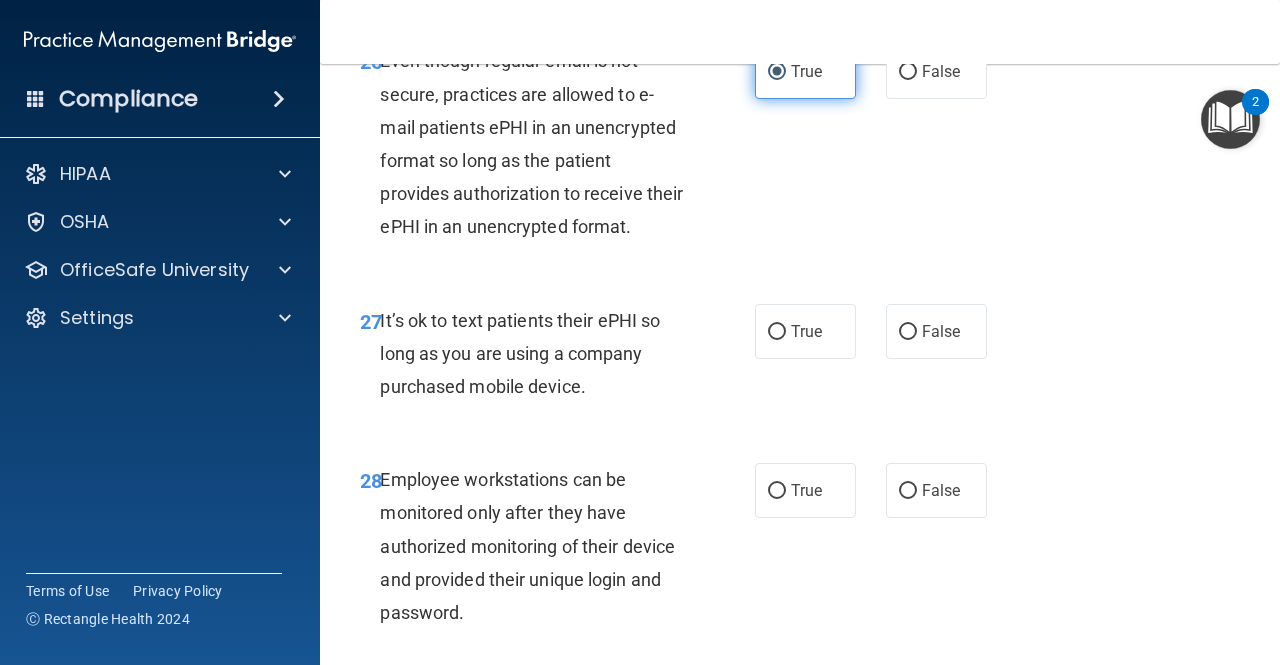 scroll, scrollTop: 5900, scrollLeft: 0, axis: vertical 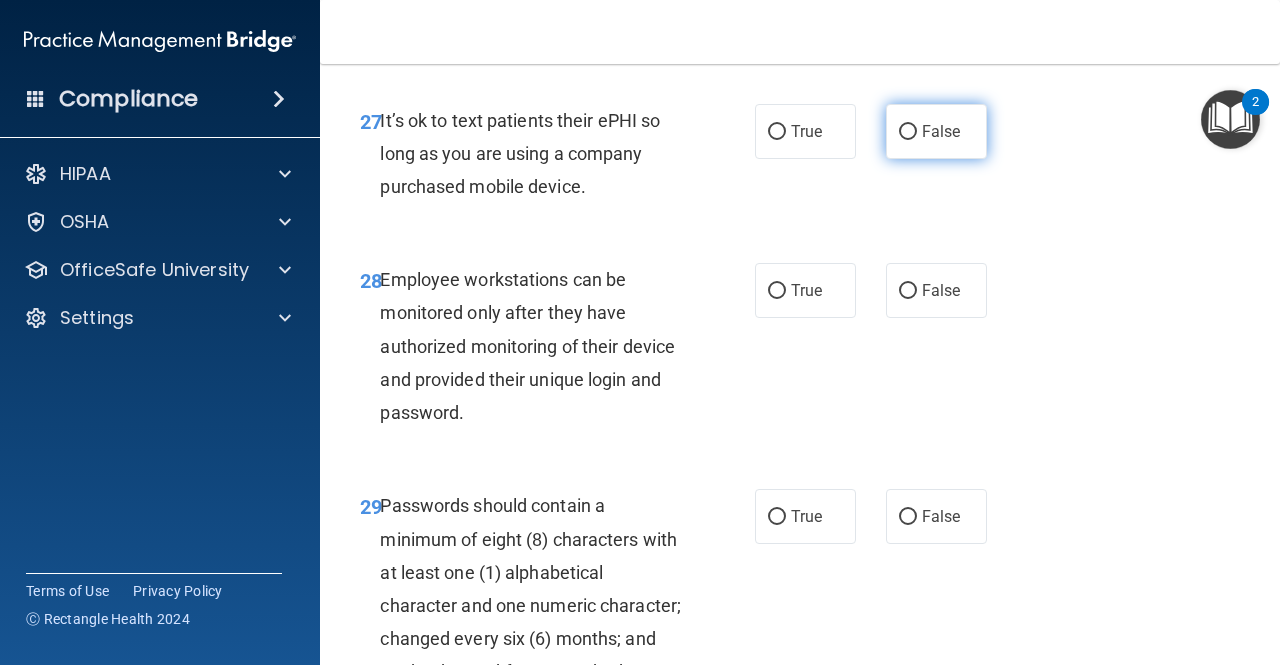 click on "False" at bounding box center (941, 131) 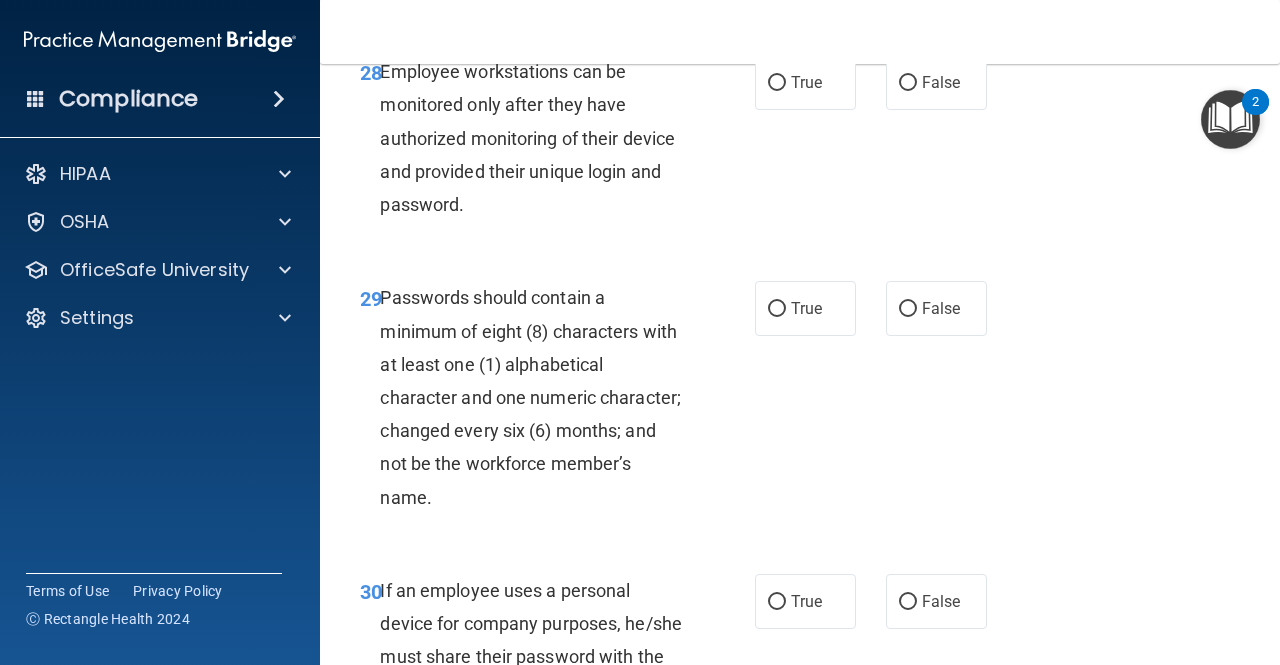 scroll, scrollTop: 6200, scrollLeft: 0, axis: vertical 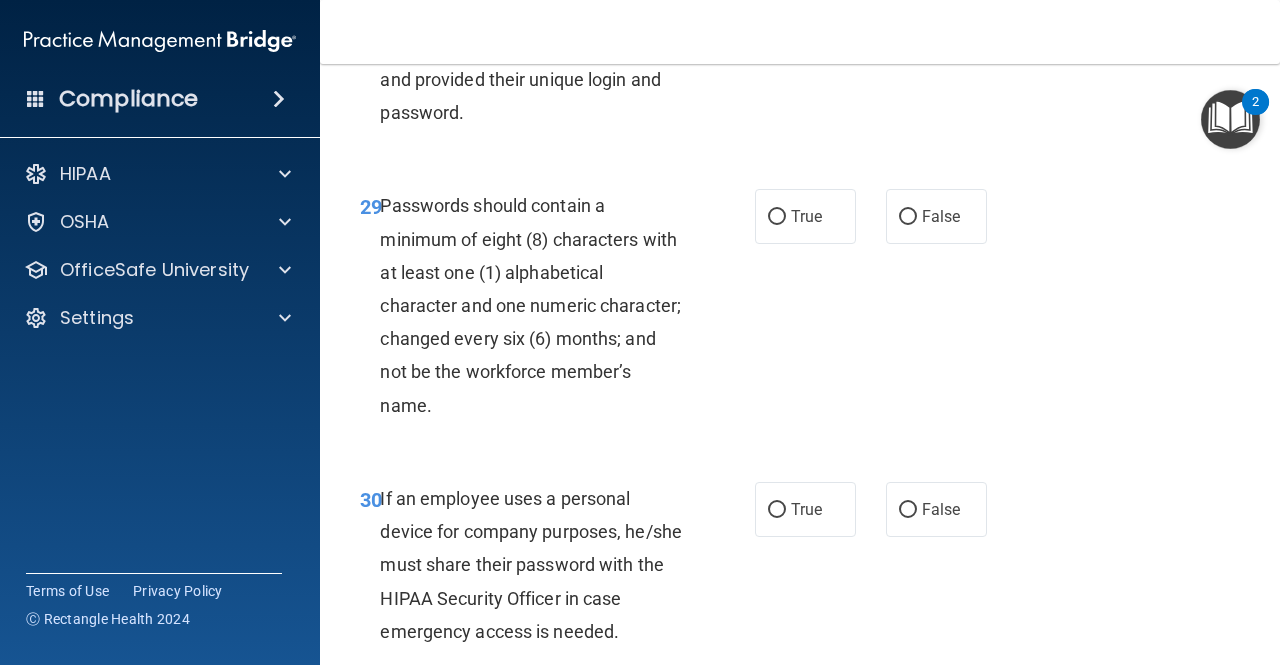 click on "True" at bounding box center [805, -10] 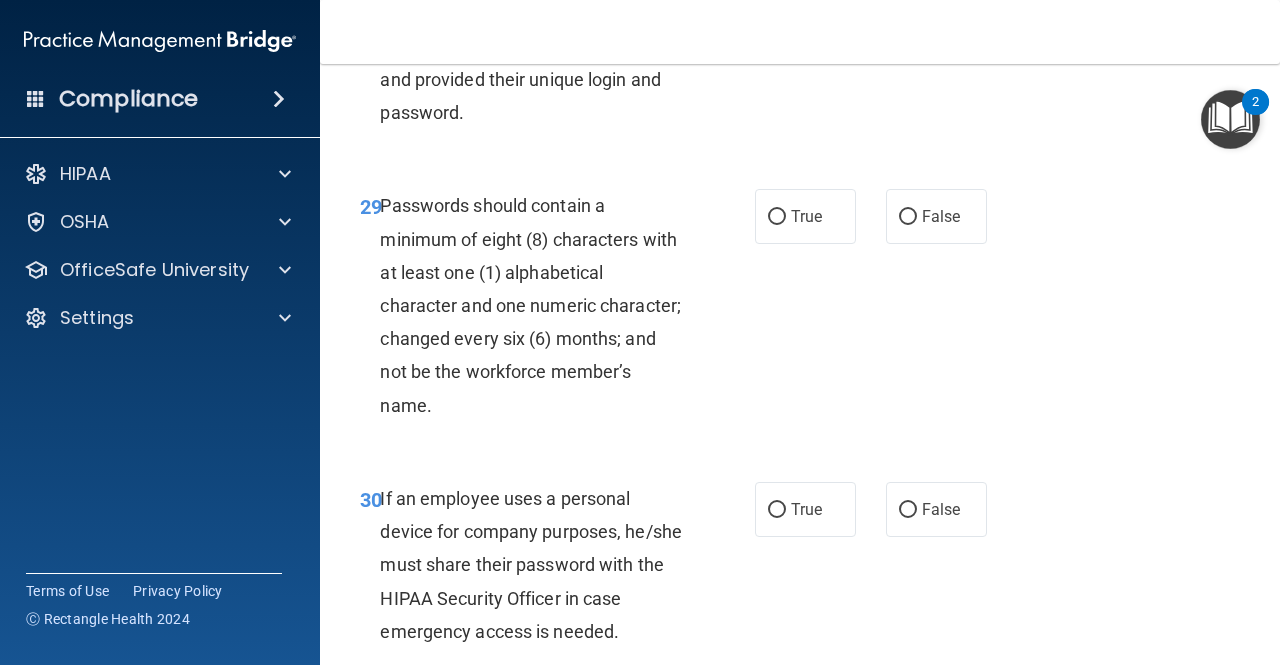 scroll, scrollTop: 6400, scrollLeft: 0, axis: vertical 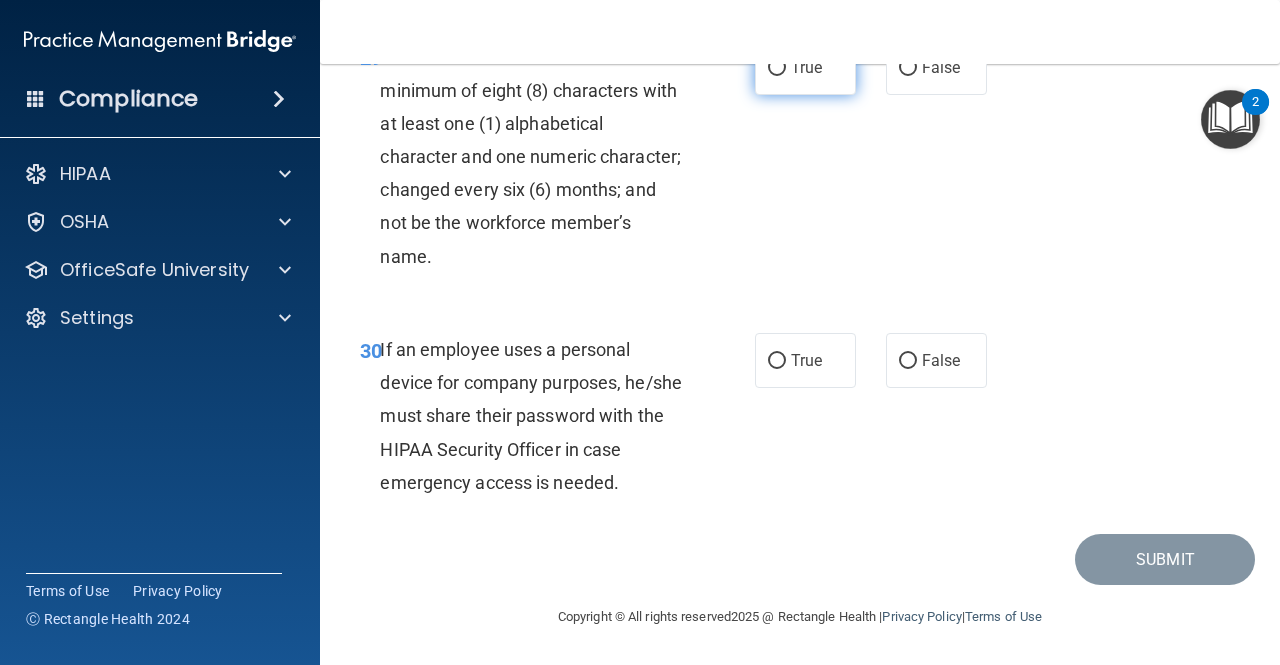 click on "True" at bounding box center [805, 67] 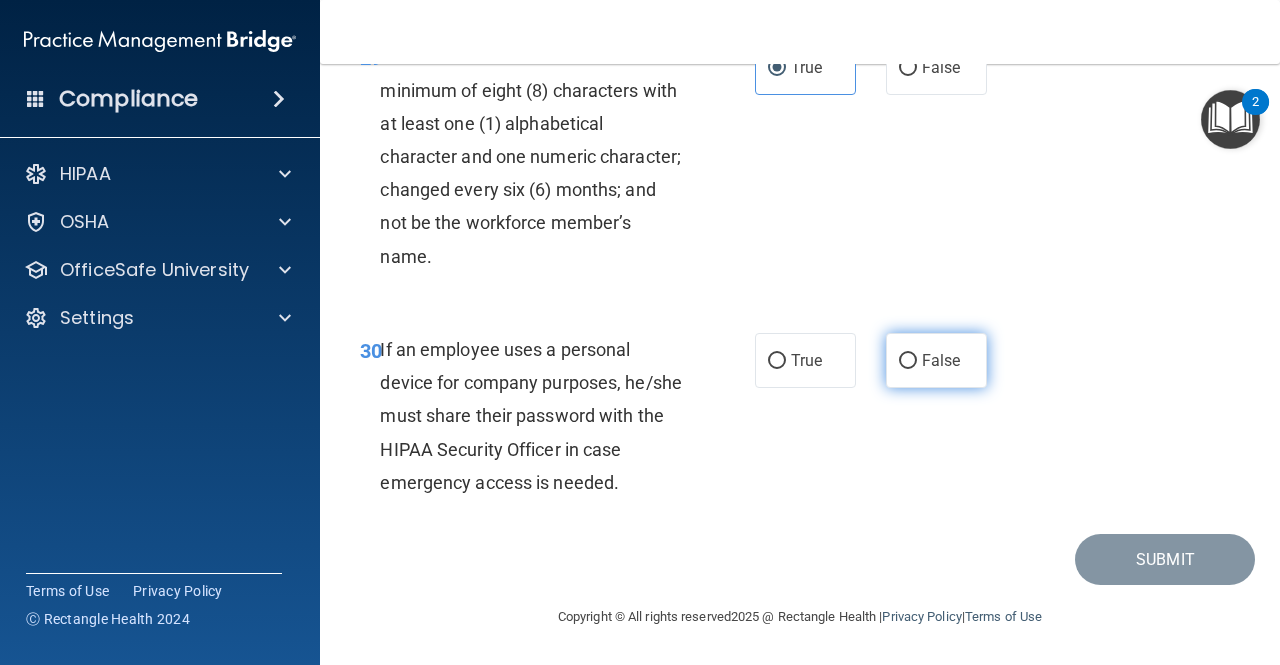 click on "False" at bounding box center [936, 360] 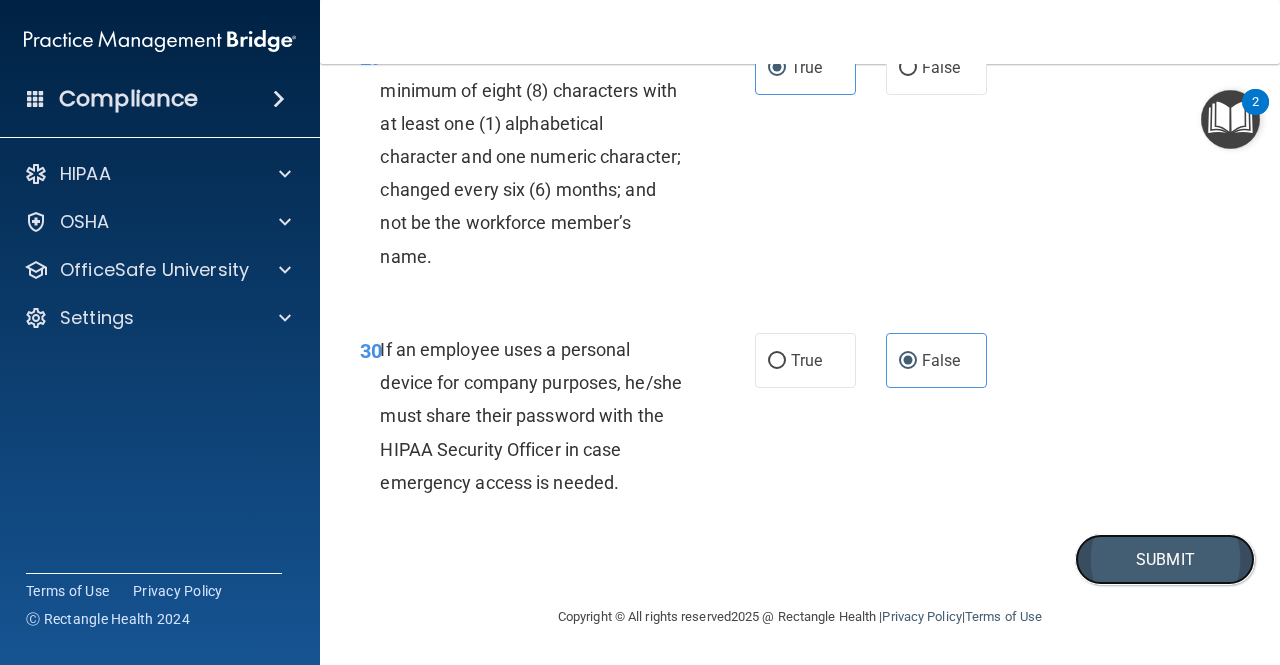 click on "Submit" at bounding box center (1165, 559) 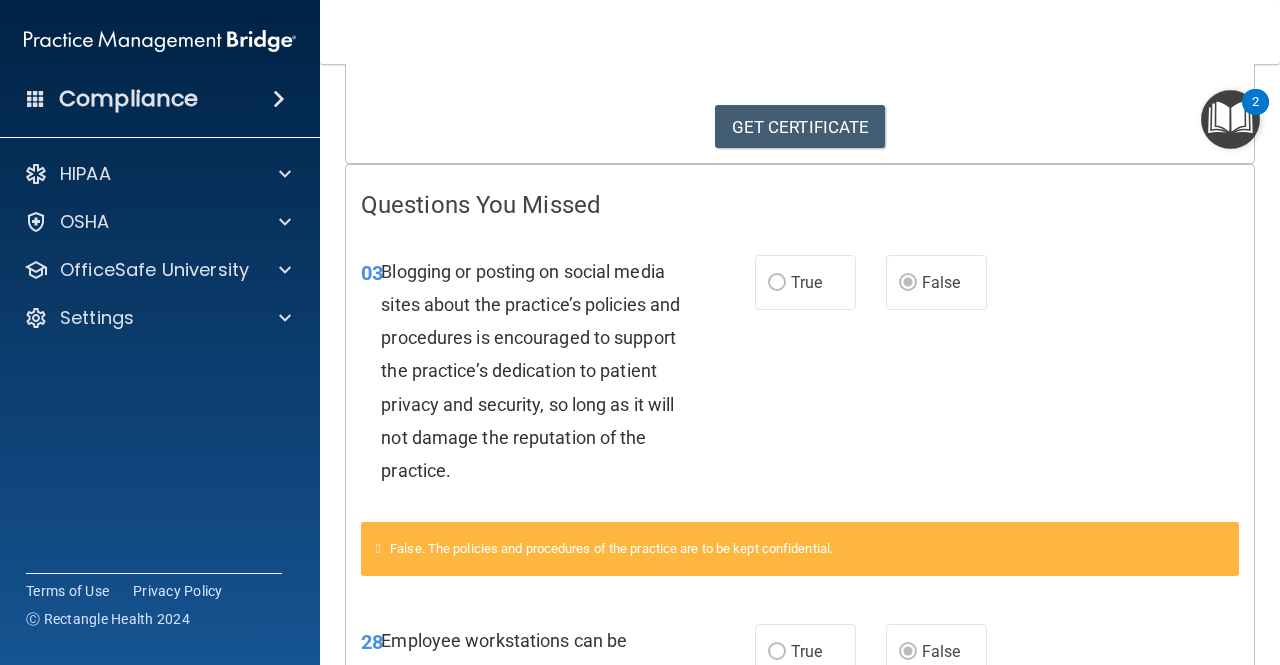 scroll, scrollTop: 0, scrollLeft: 0, axis: both 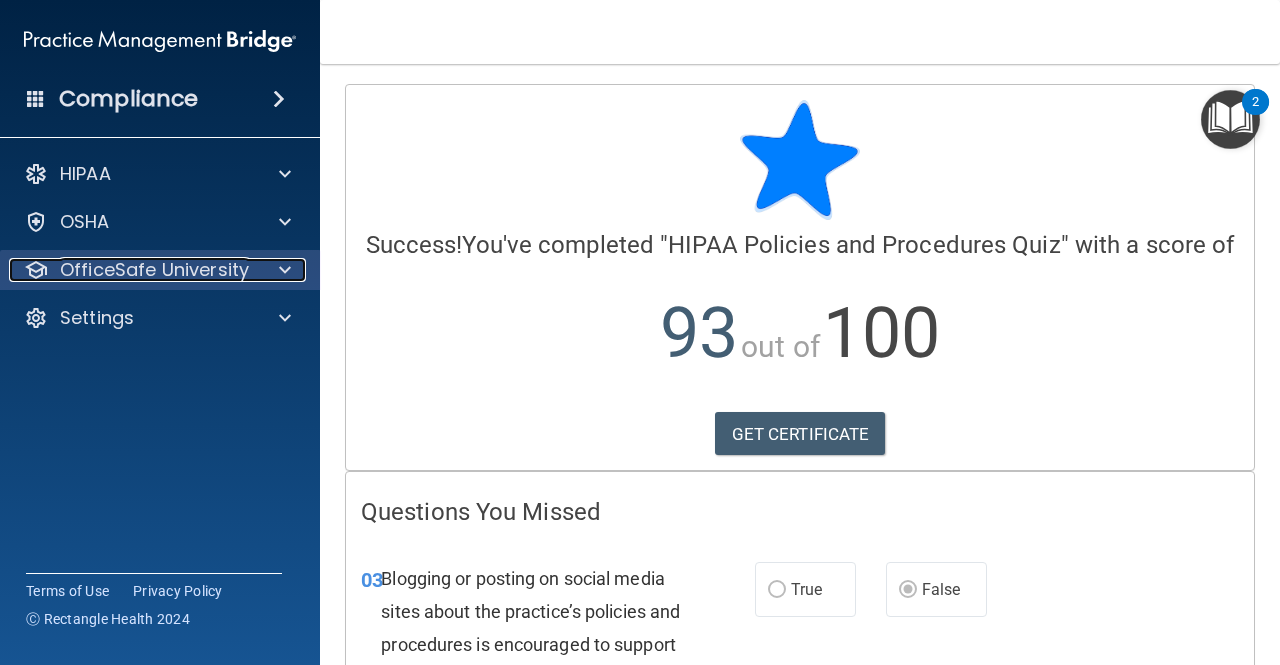 click at bounding box center (285, 270) 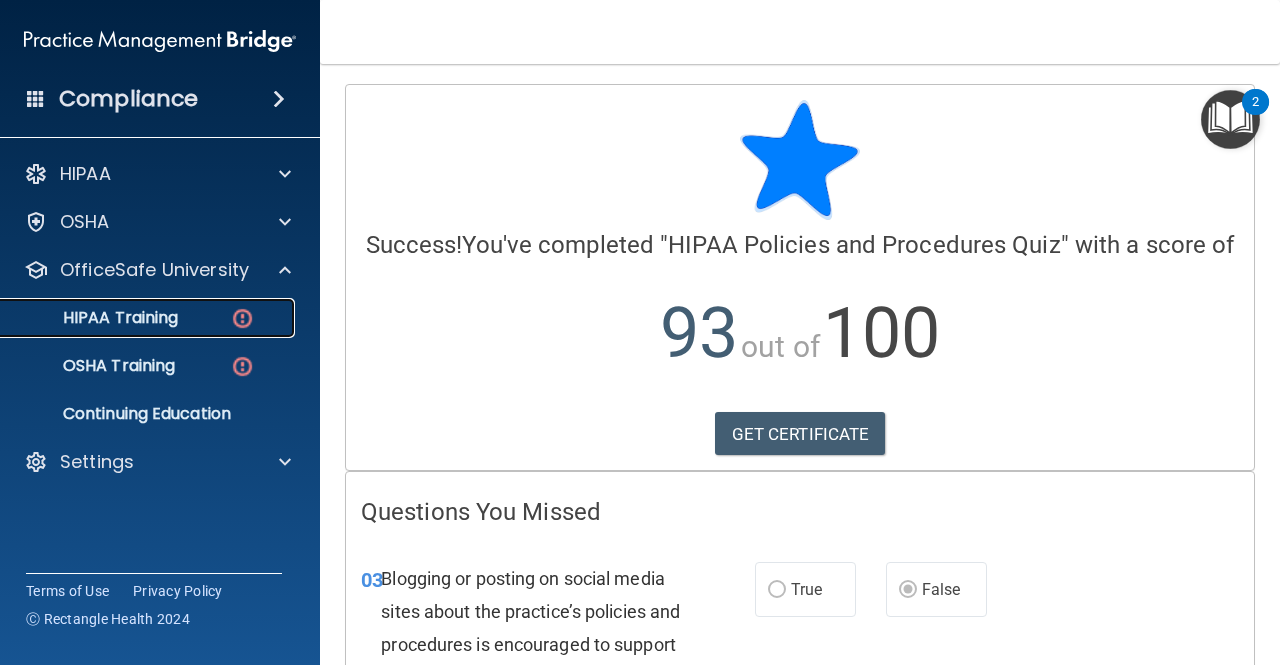 click on "HIPAA Training" at bounding box center (137, 318) 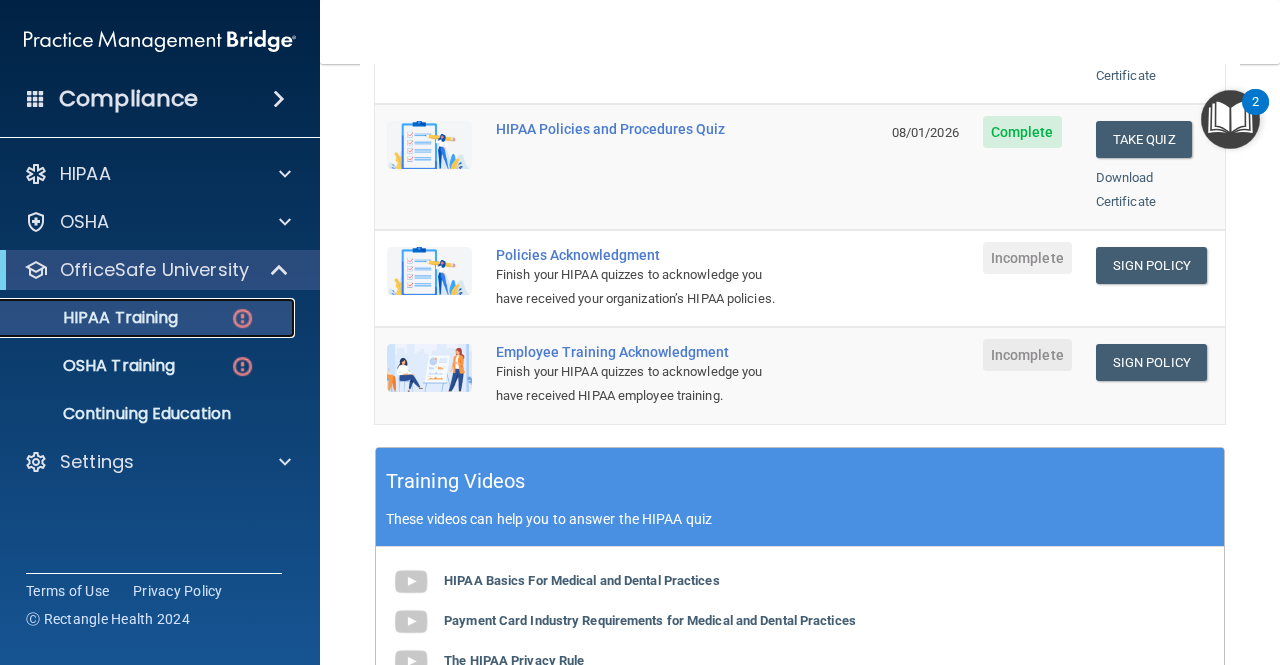 scroll, scrollTop: 400, scrollLeft: 0, axis: vertical 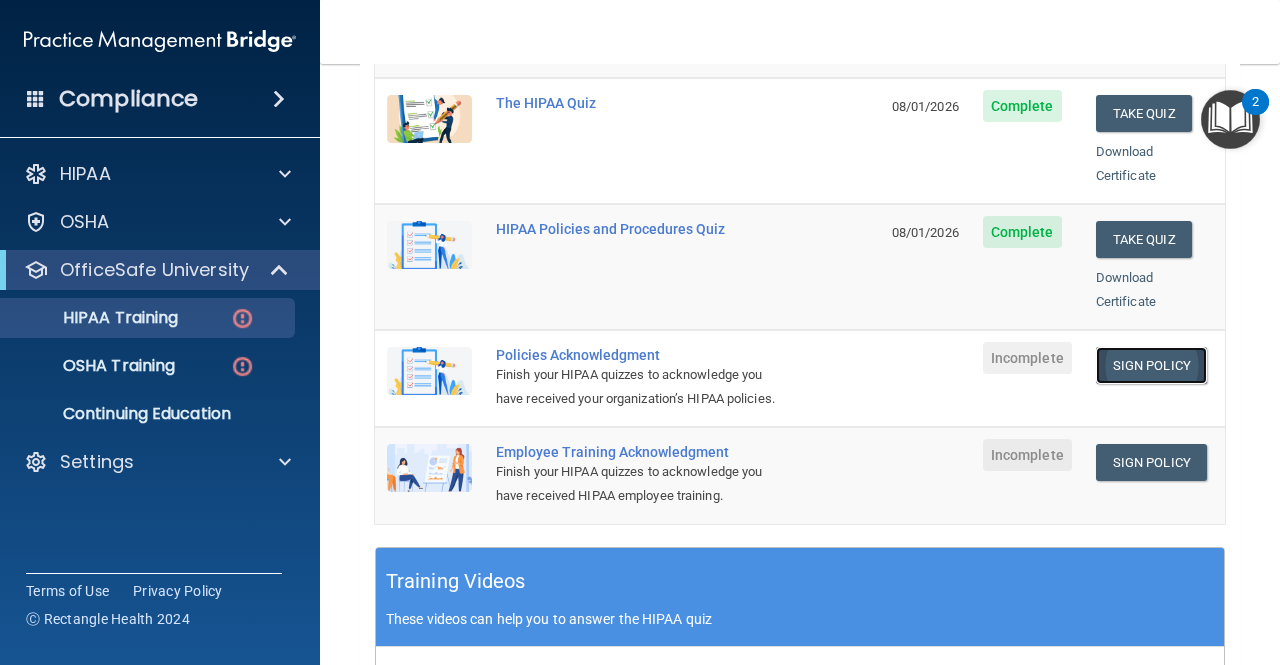 click on "Sign Policy" at bounding box center [1151, 365] 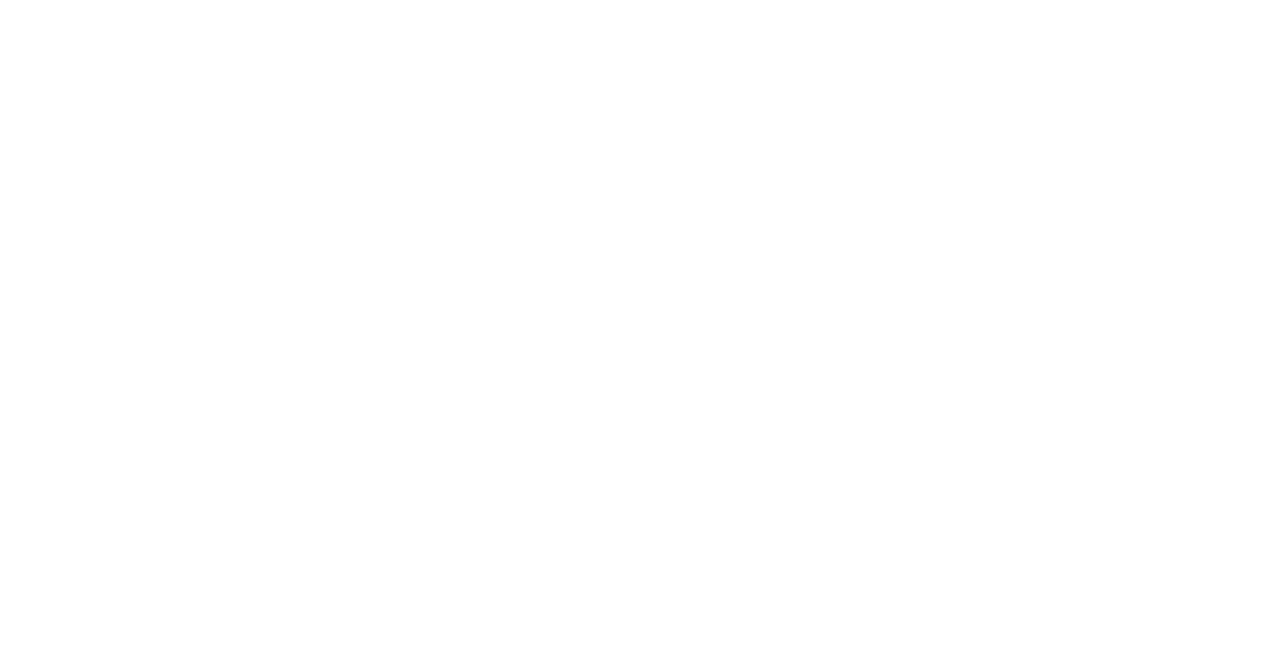 scroll, scrollTop: 0, scrollLeft: 0, axis: both 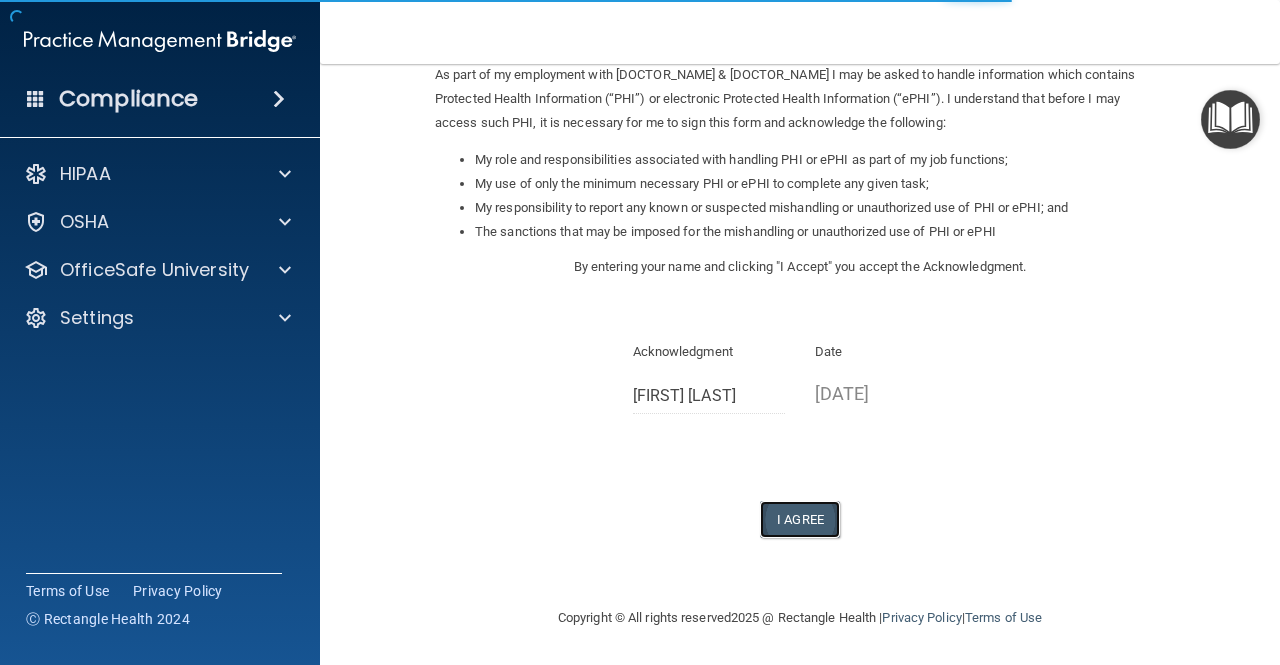 click on "I Agree" at bounding box center [800, 519] 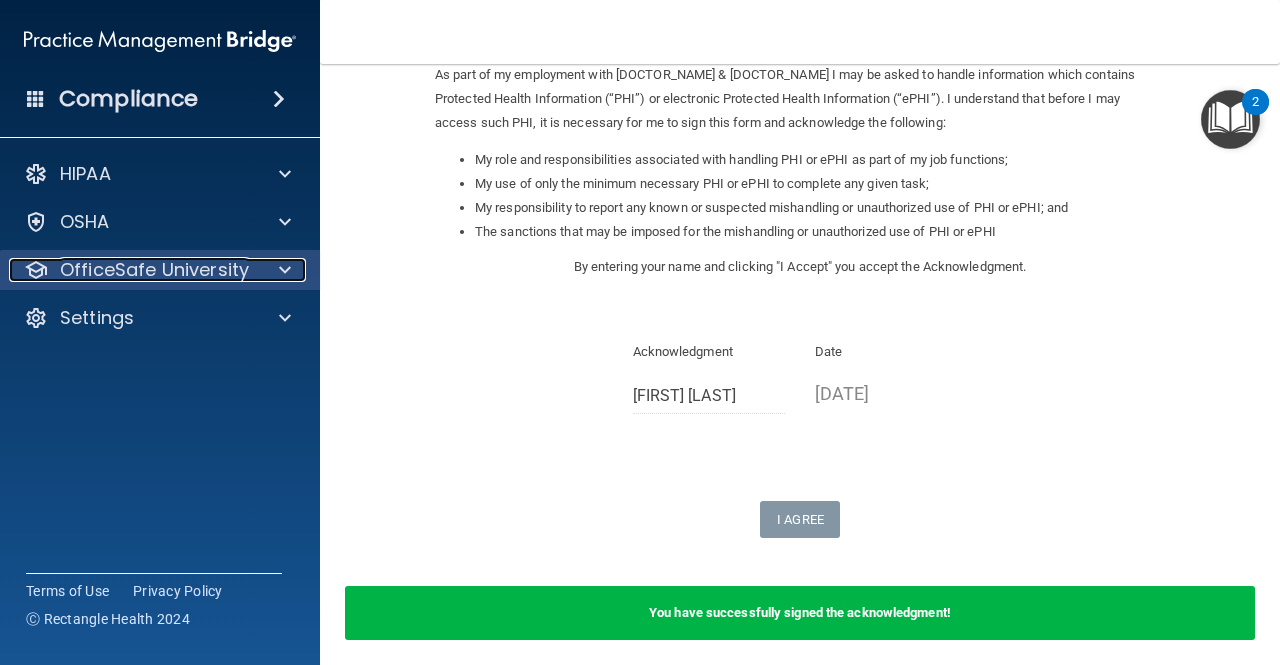 click at bounding box center [285, 270] 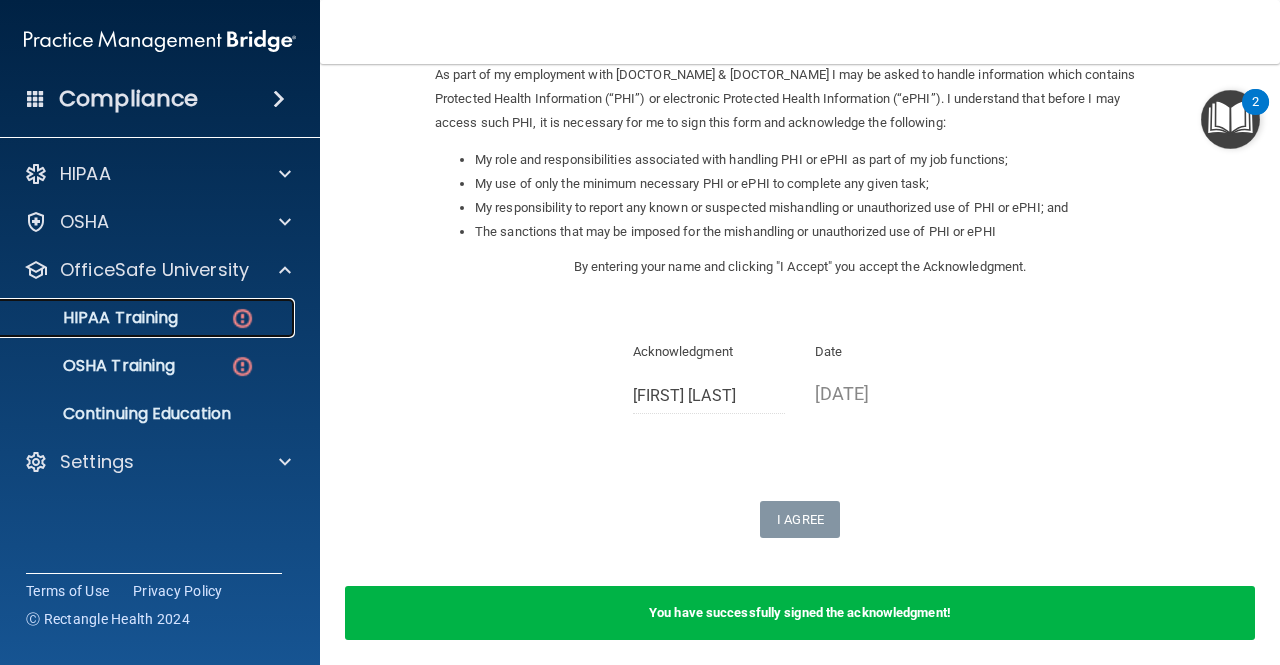 click on "HIPAA Training" at bounding box center [149, 318] 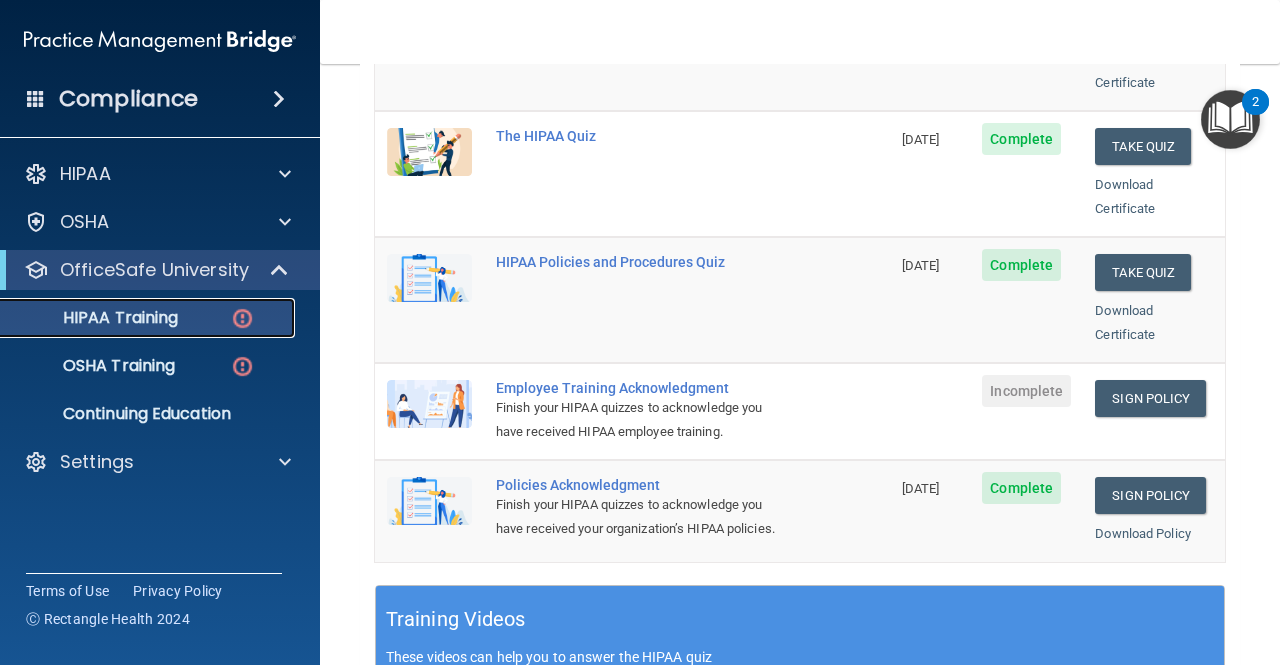 scroll, scrollTop: 422, scrollLeft: 0, axis: vertical 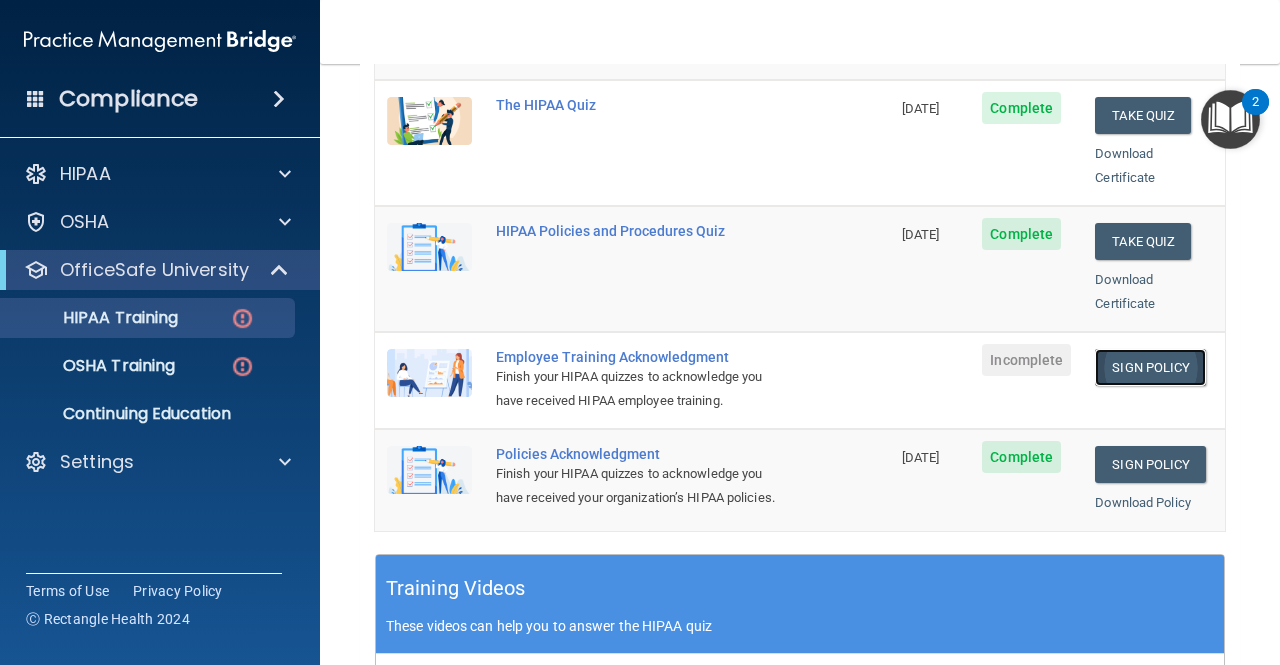 click on "Sign Policy" at bounding box center [1150, 367] 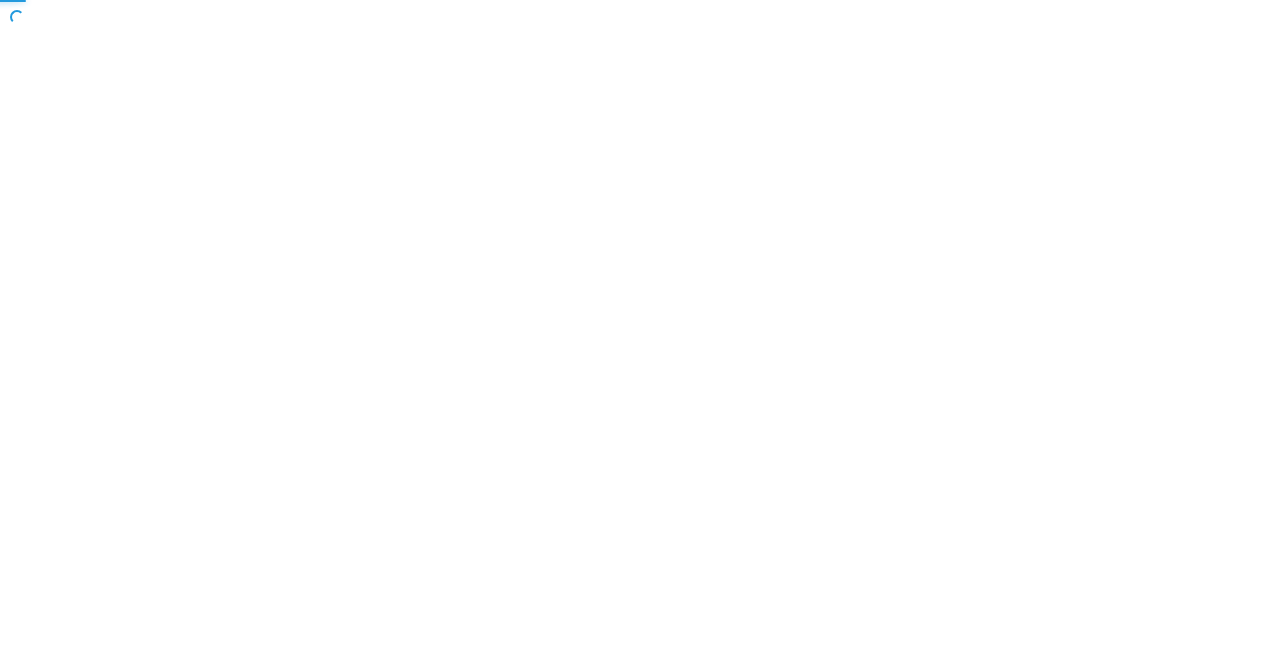 scroll, scrollTop: 0, scrollLeft: 0, axis: both 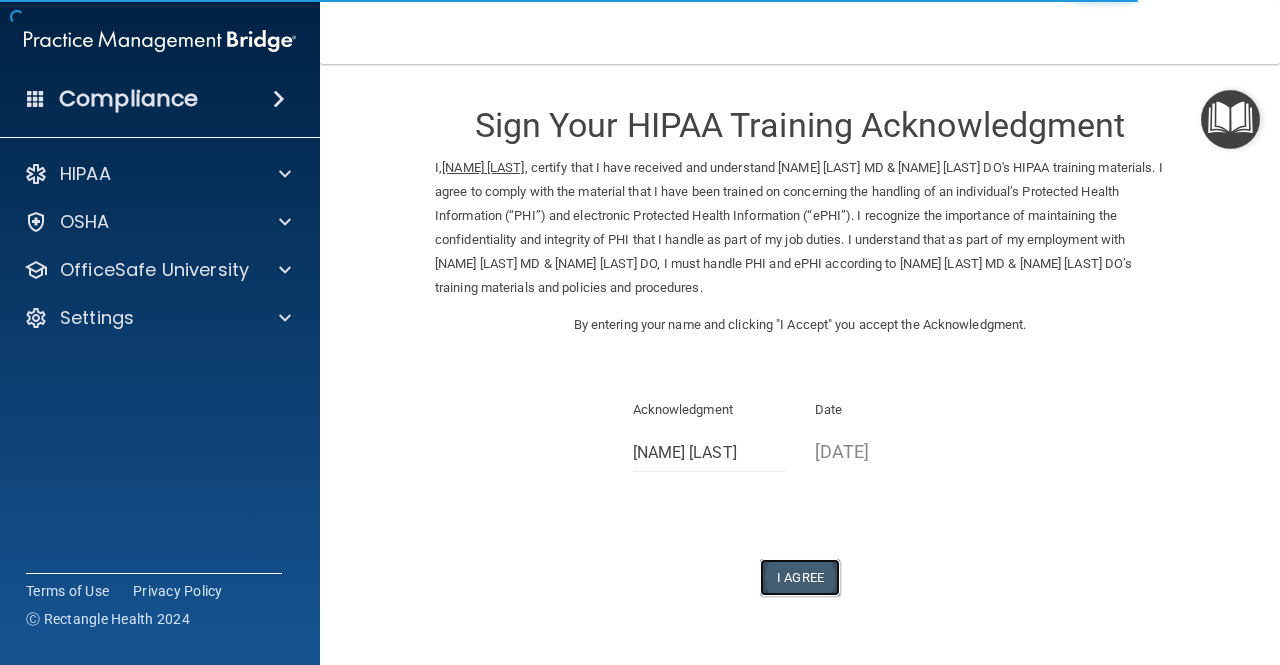 click on "I Agree" at bounding box center [800, 577] 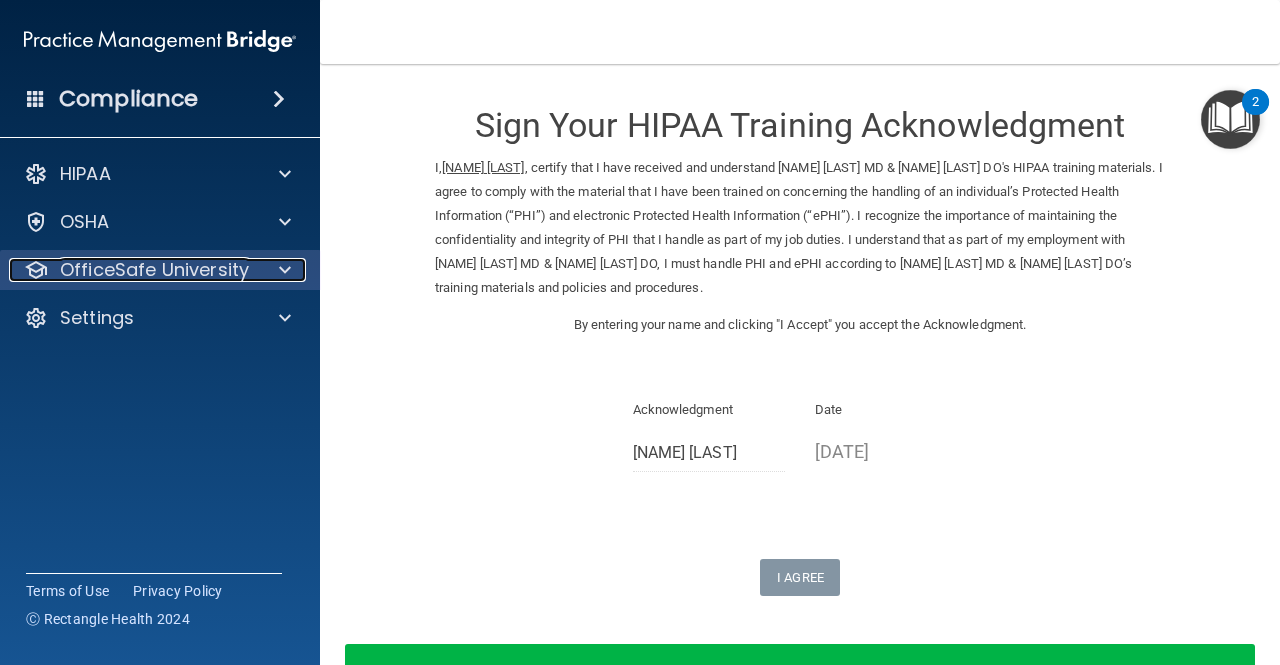 click at bounding box center [282, 270] 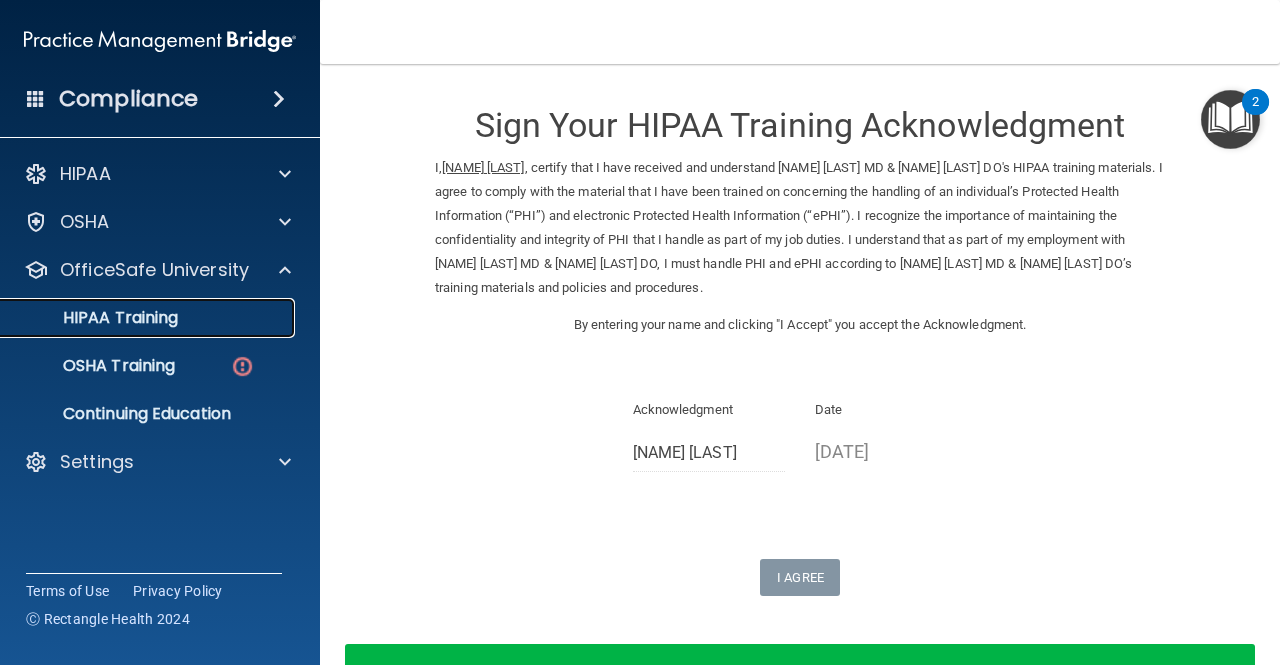 click on "HIPAA Training" at bounding box center (149, 318) 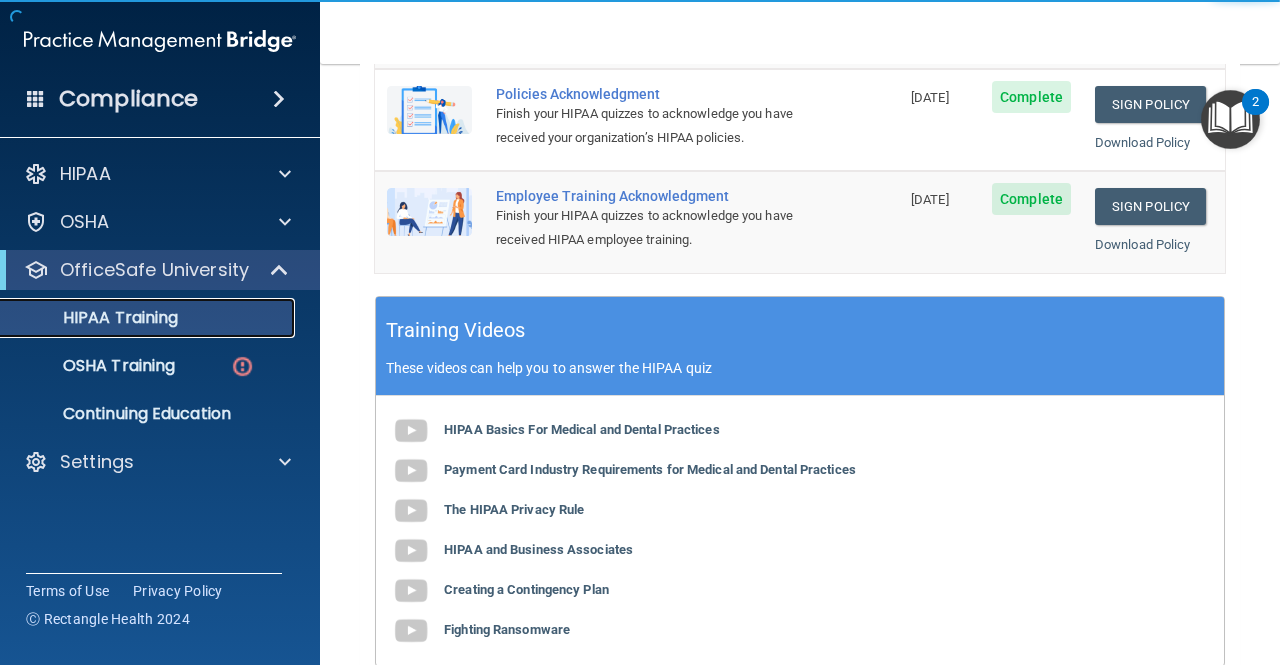scroll, scrollTop: 700, scrollLeft: 0, axis: vertical 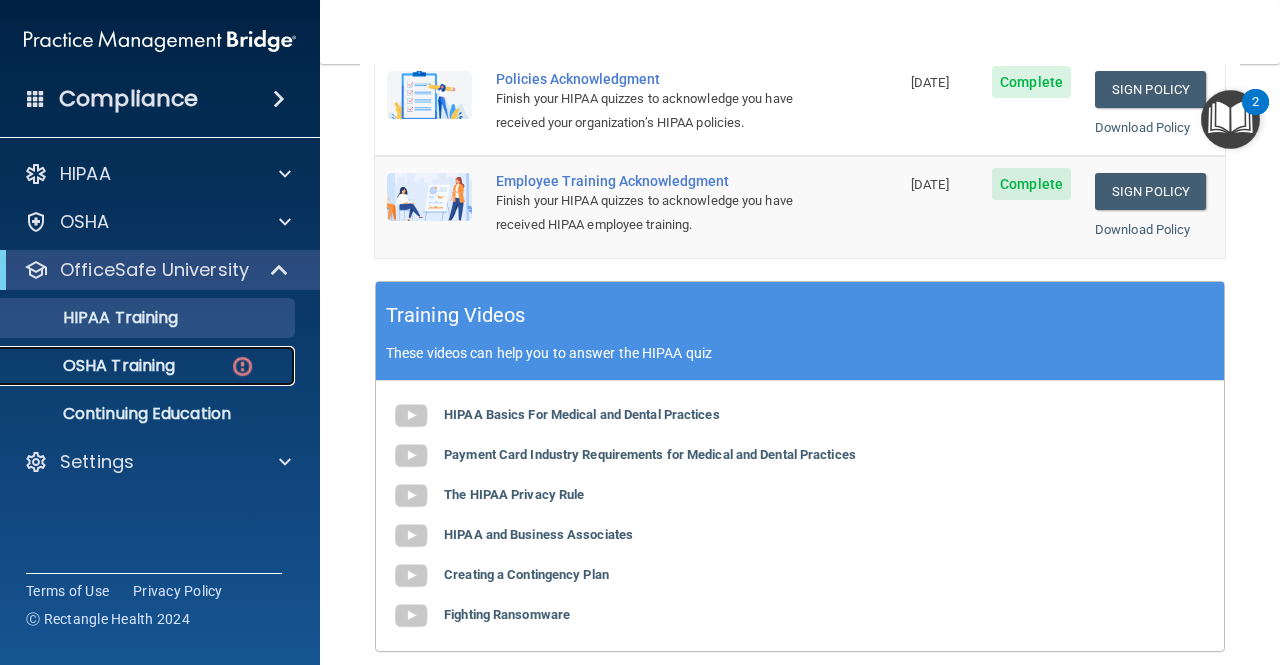 click on "OSHA Training" at bounding box center (94, 366) 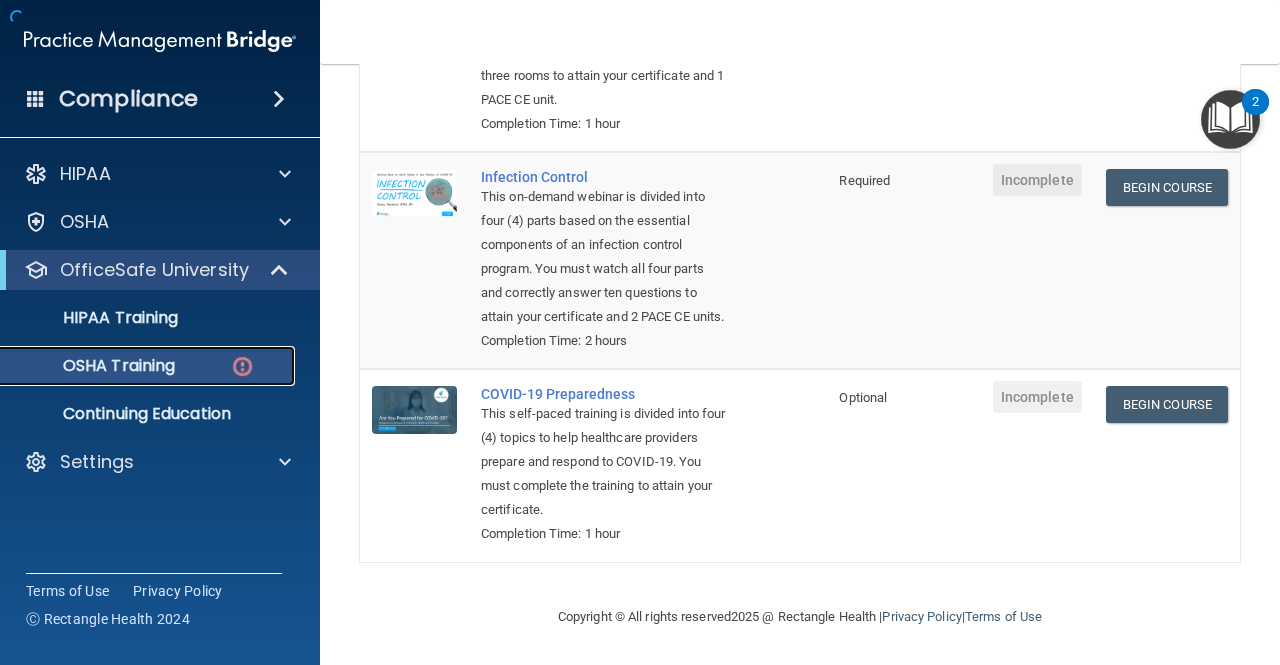 scroll, scrollTop: 636, scrollLeft: 0, axis: vertical 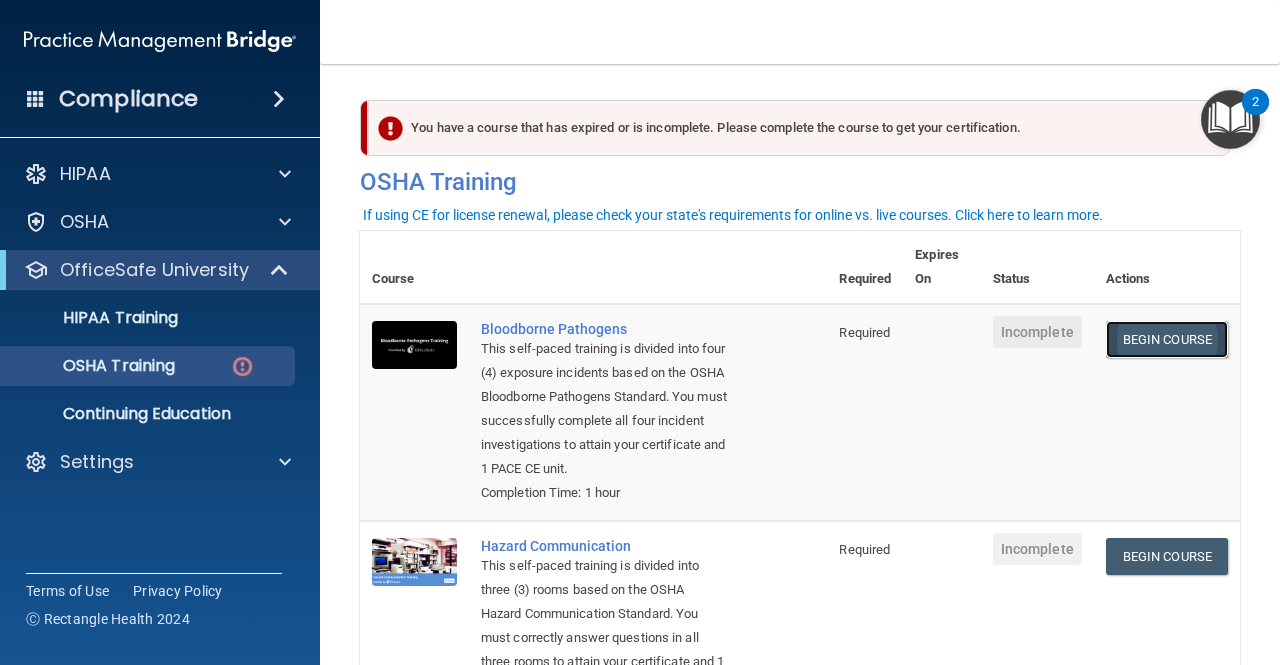click on "Begin Course" at bounding box center [1167, 339] 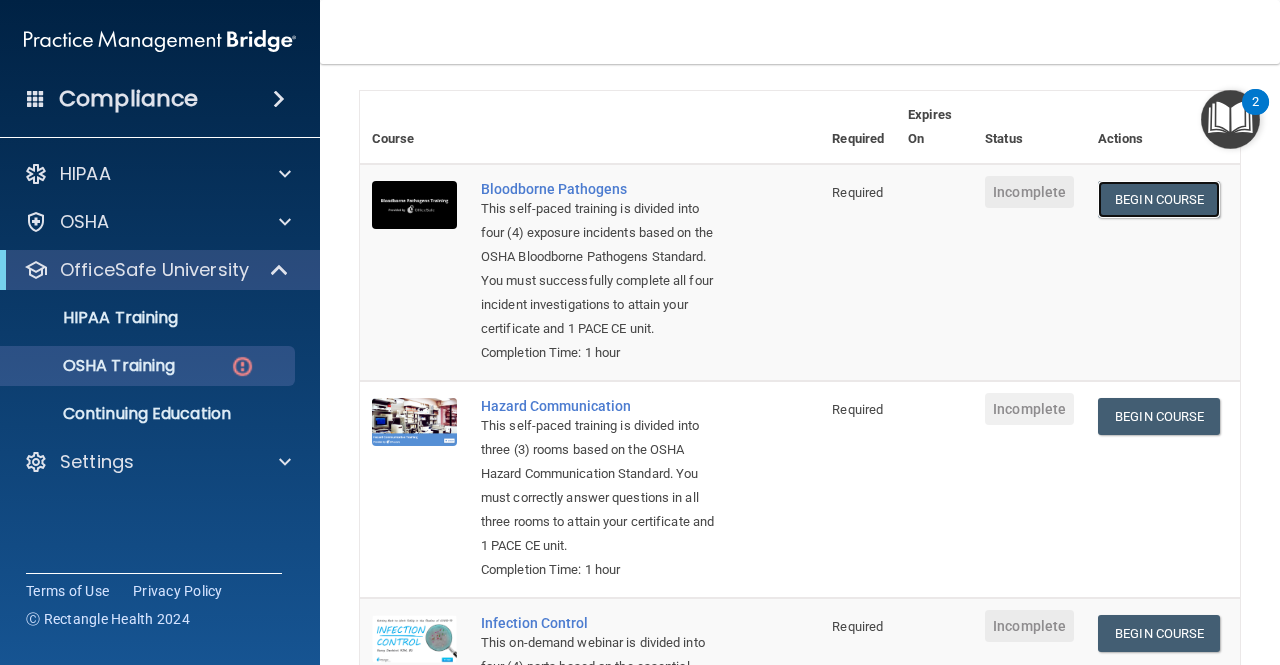 scroll, scrollTop: 136, scrollLeft: 0, axis: vertical 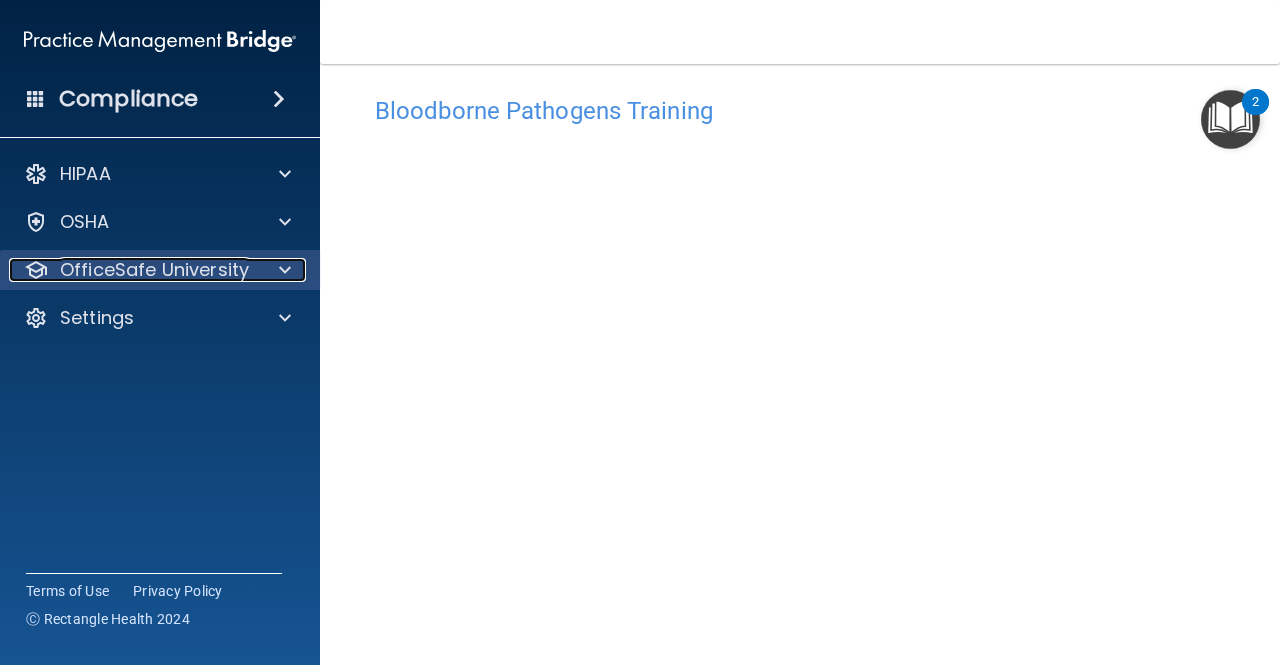 click at bounding box center (285, 270) 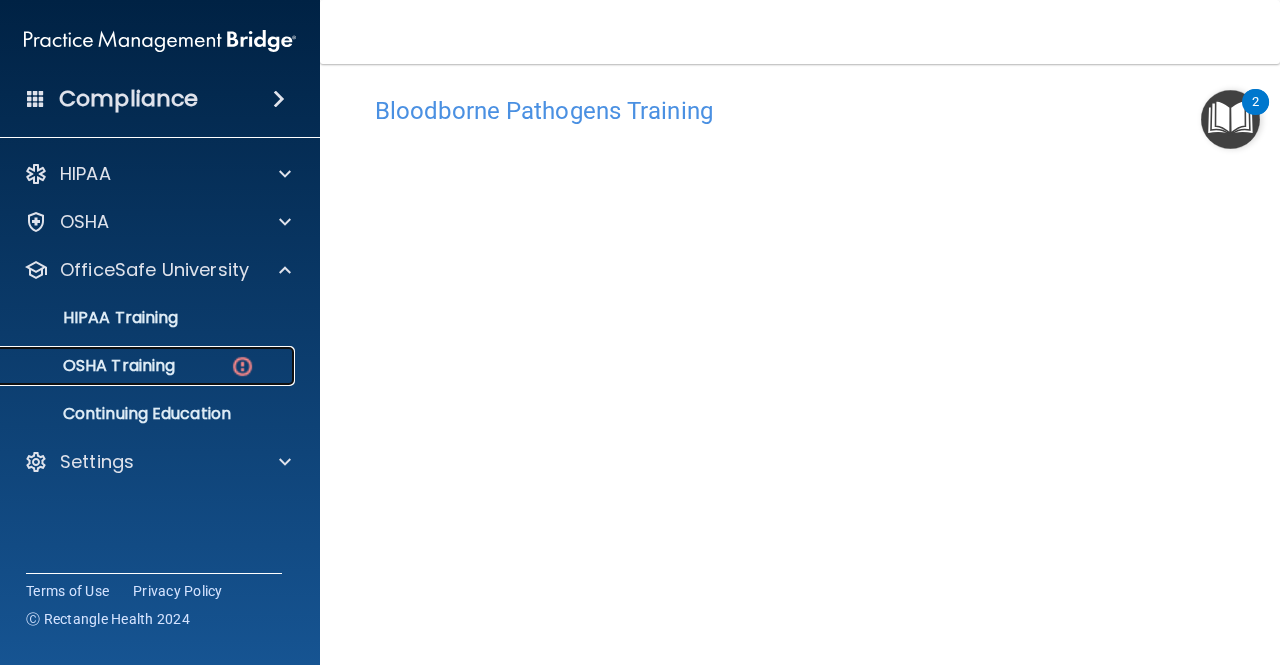 click on "OSHA Training" at bounding box center (137, 366) 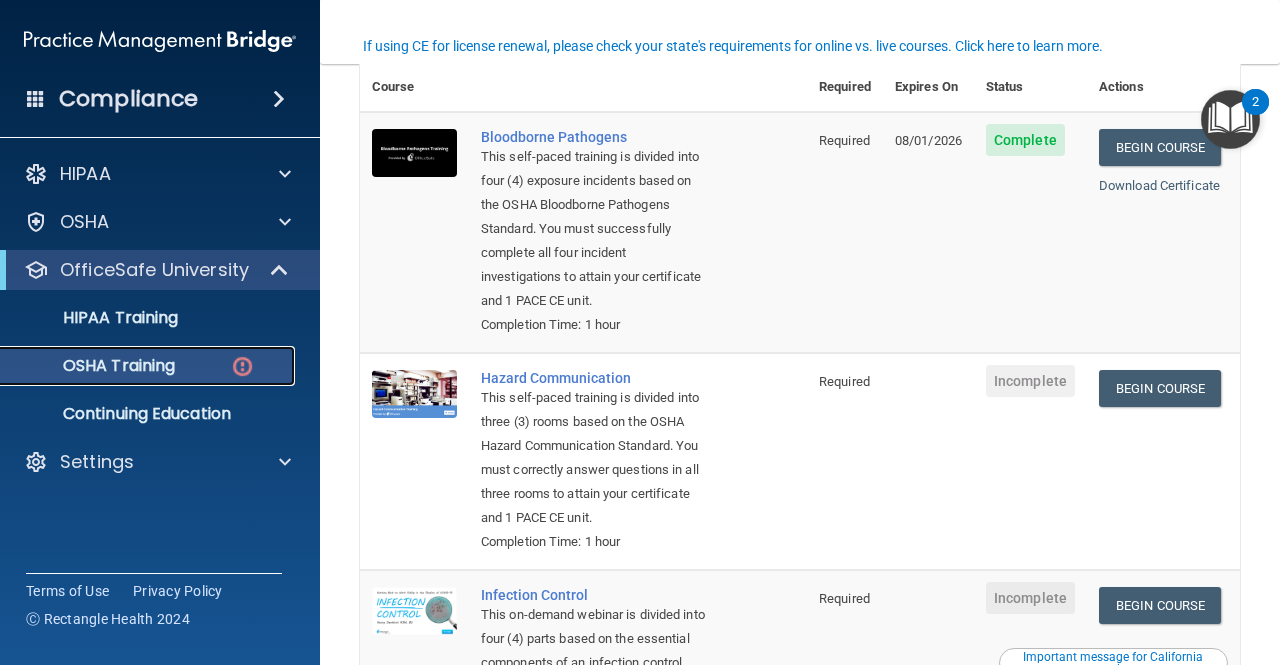 scroll, scrollTop: 200, scrollLeft: 0, axis: vertical 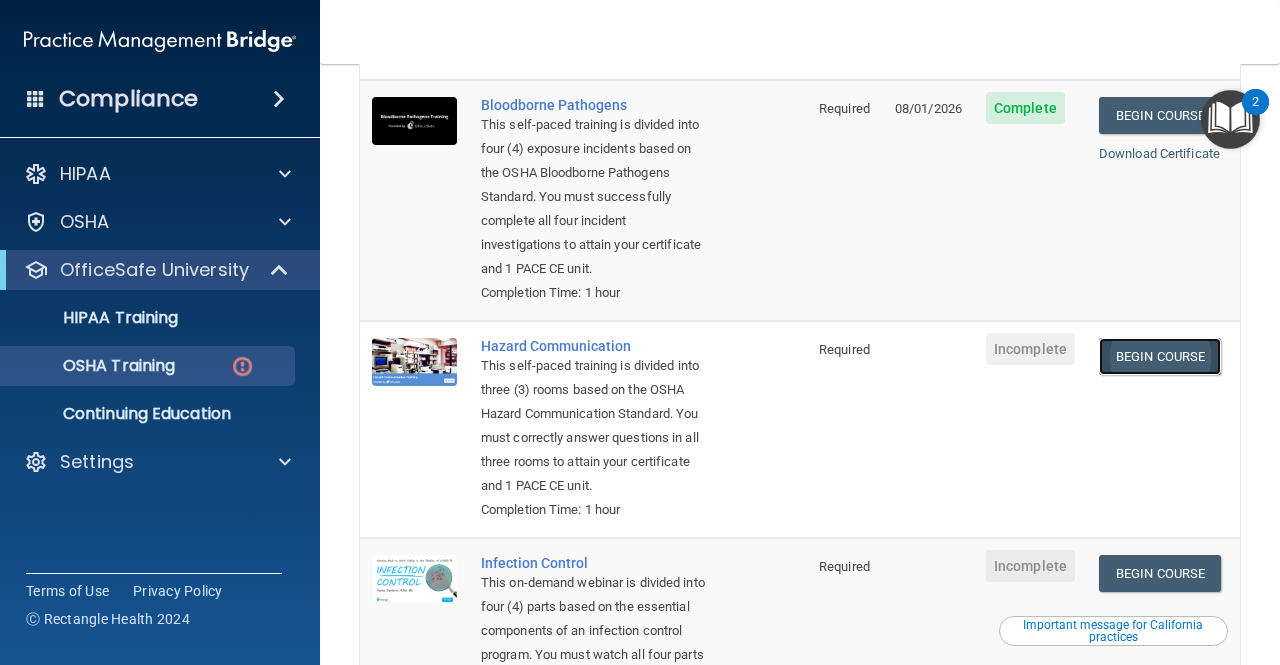 click on "Begin Course" at bounding box center (1160, 356) 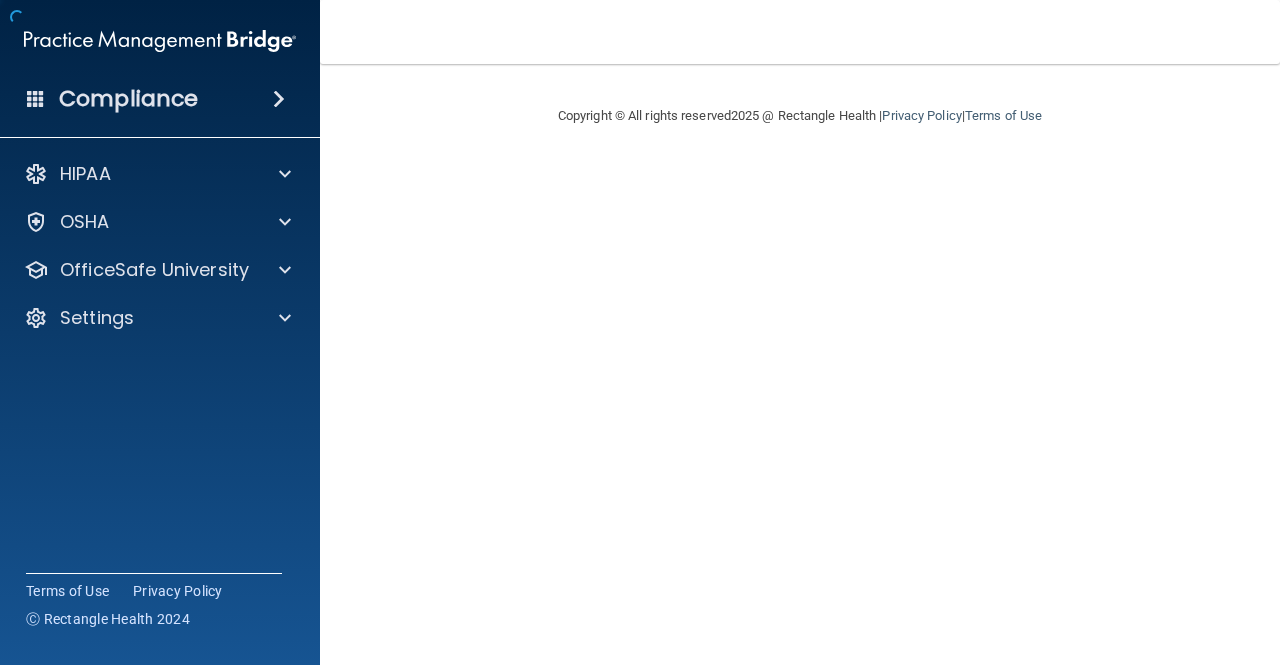 scroll, scrollTop: 0, scrollLeft: 0, axis: both 